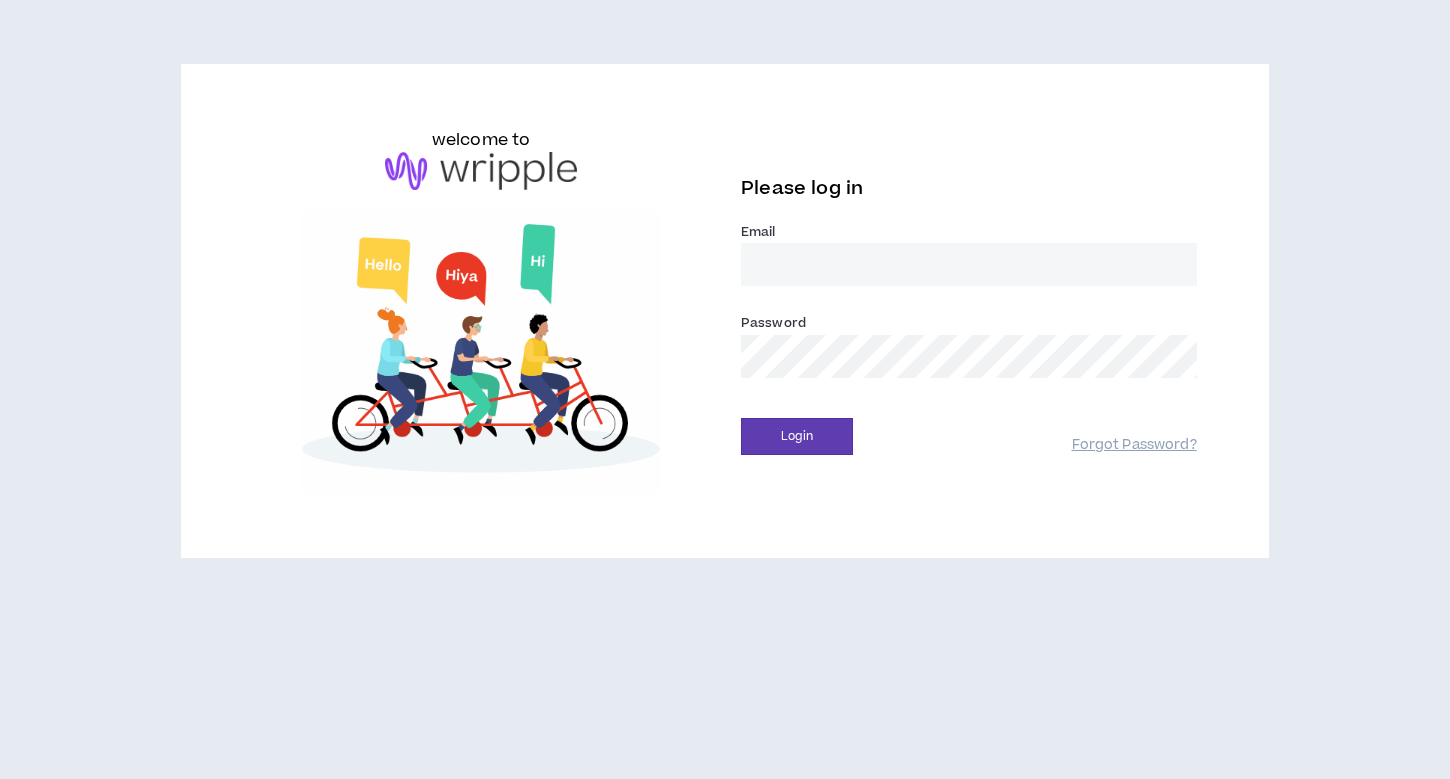 scroll, scrollTop: 0, scrollLeft: 0, axis: both 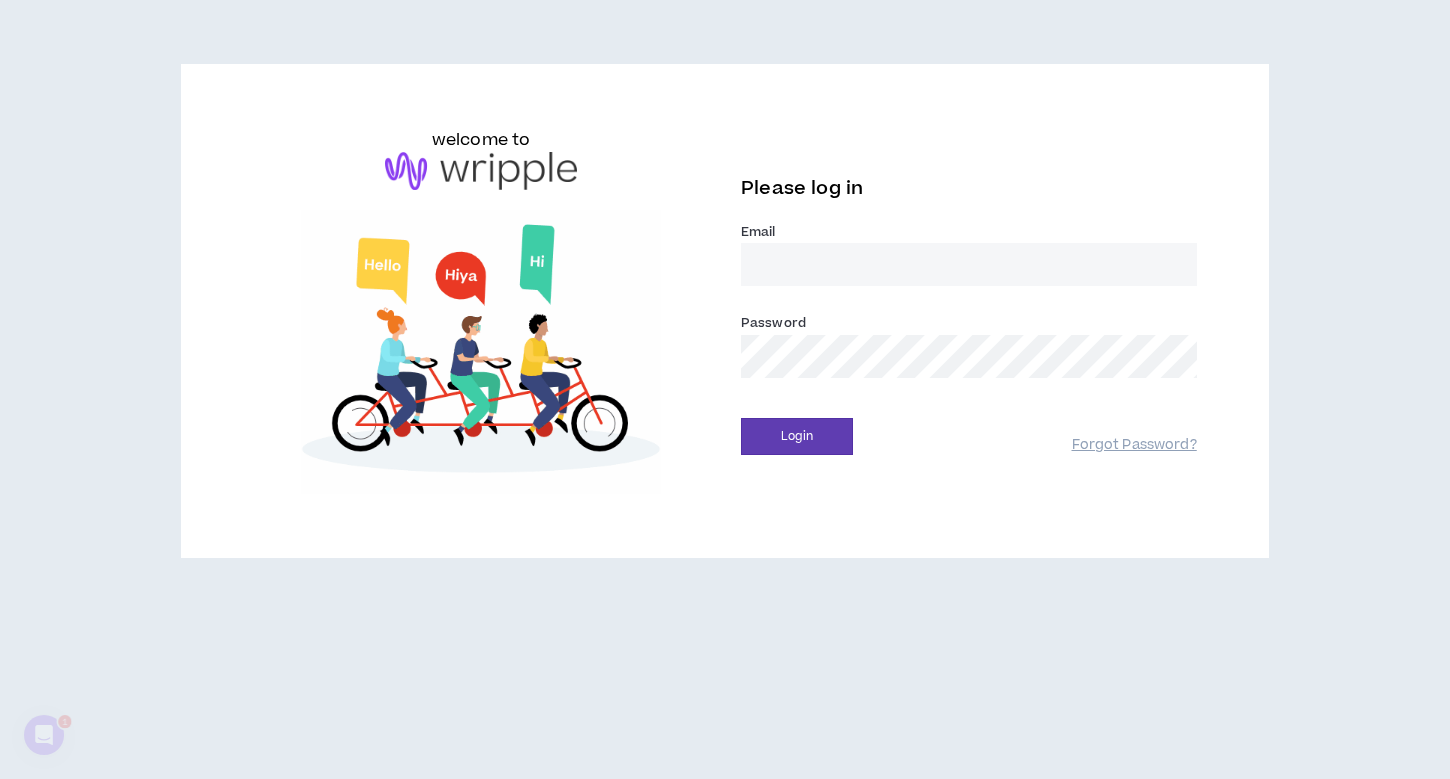 type on "[PERSON_NAME][EMAIL_ADDRESS][DOMAIN_NAME]" 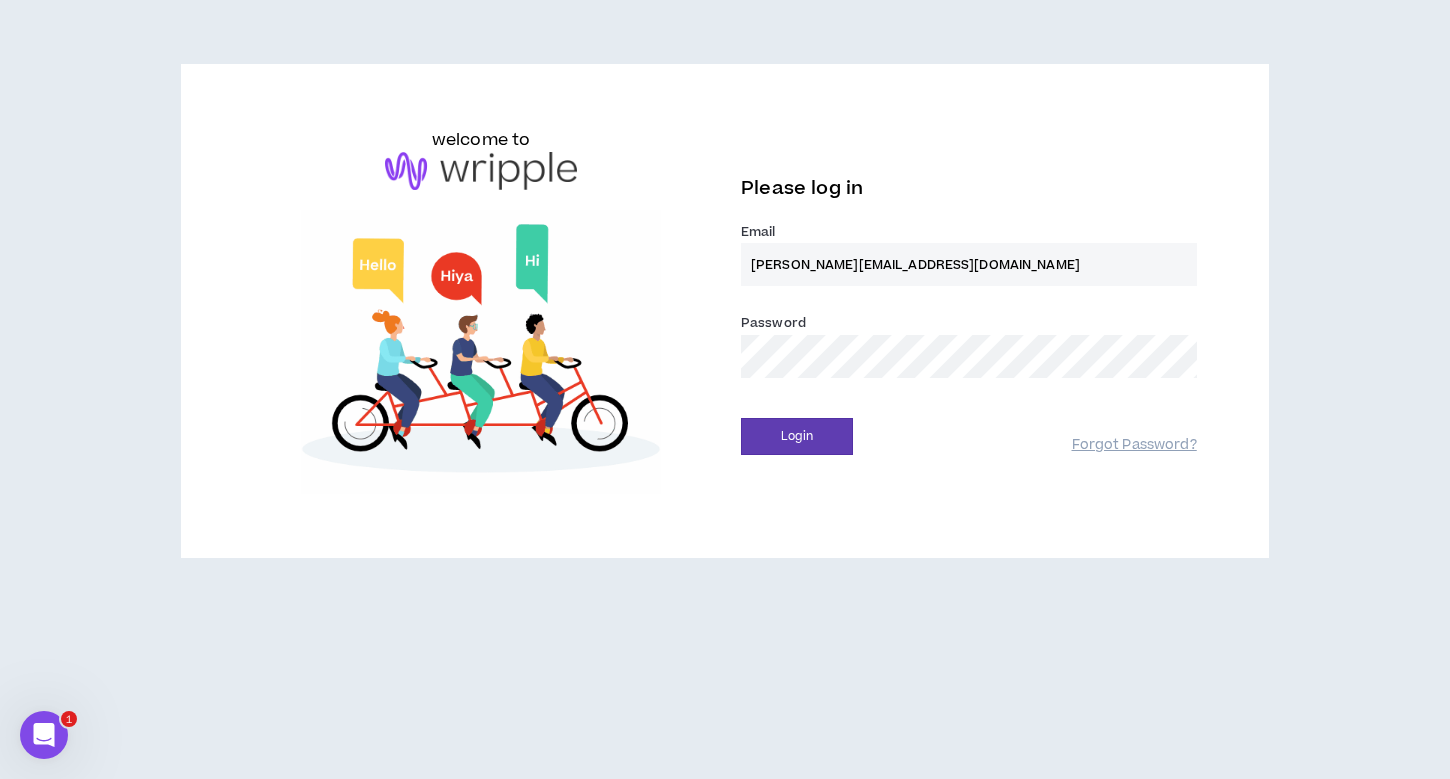 click on "Login" at bounding box center [797, 436] 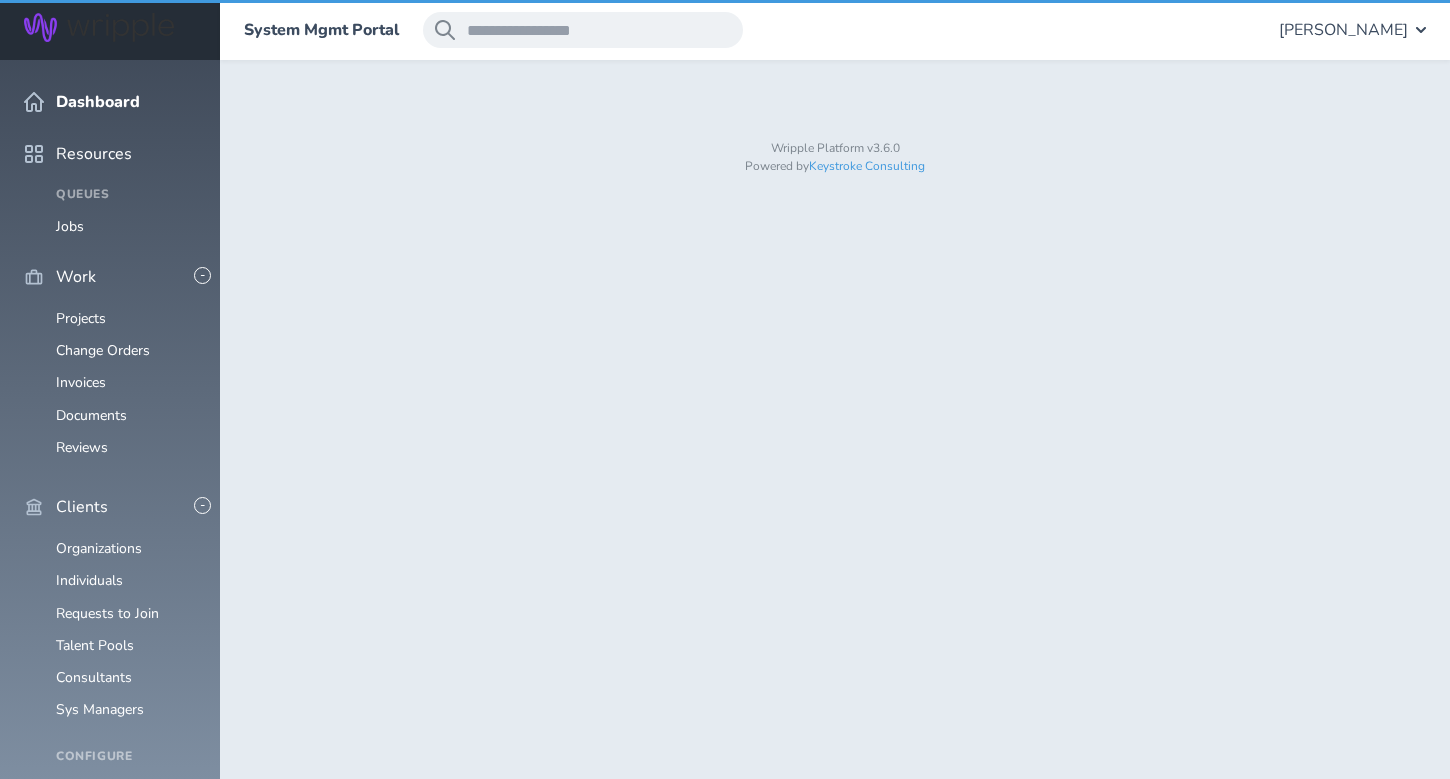 scroll, scrollTop: 0, scrollLeft: 0, axis: both 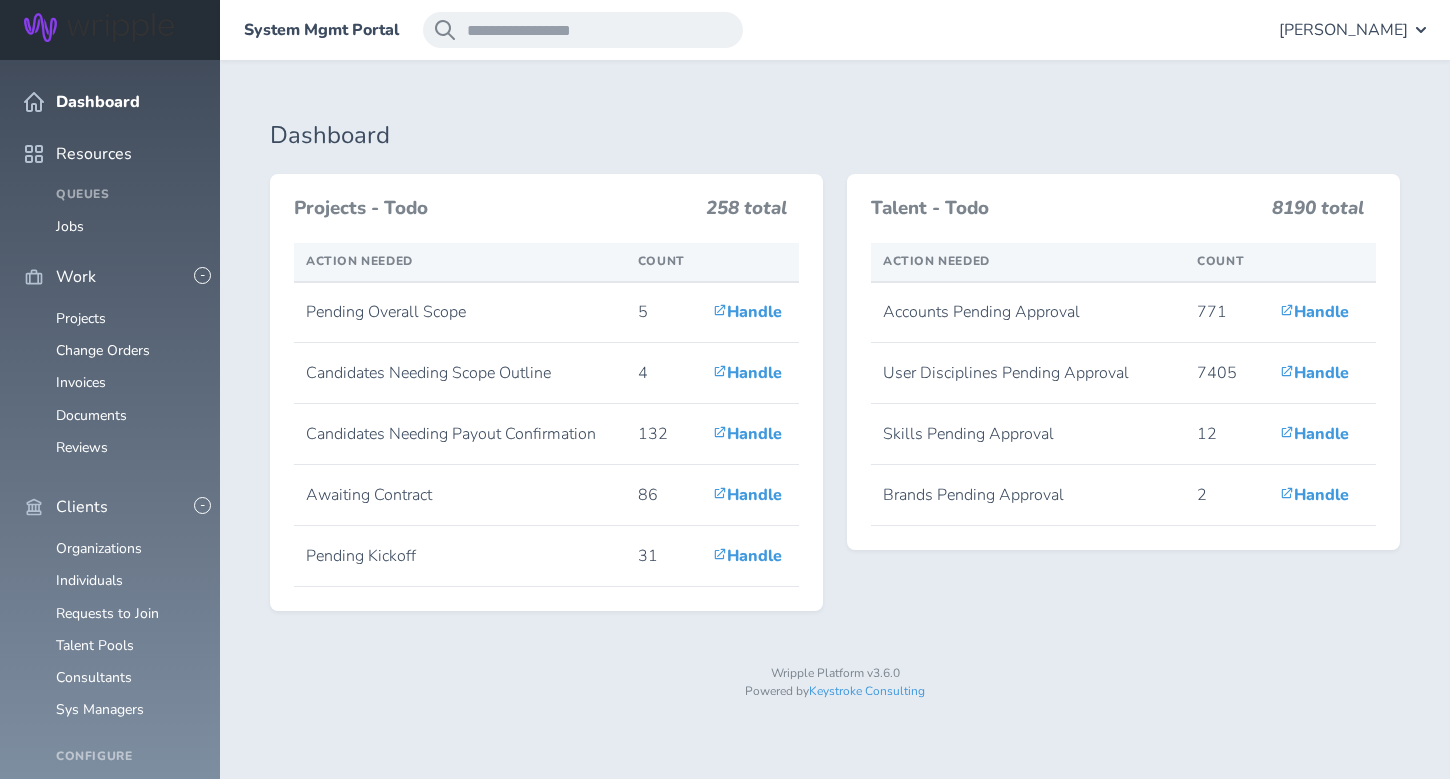 click on "[PERSON_NAME]" at bounding box center (1343, 30) 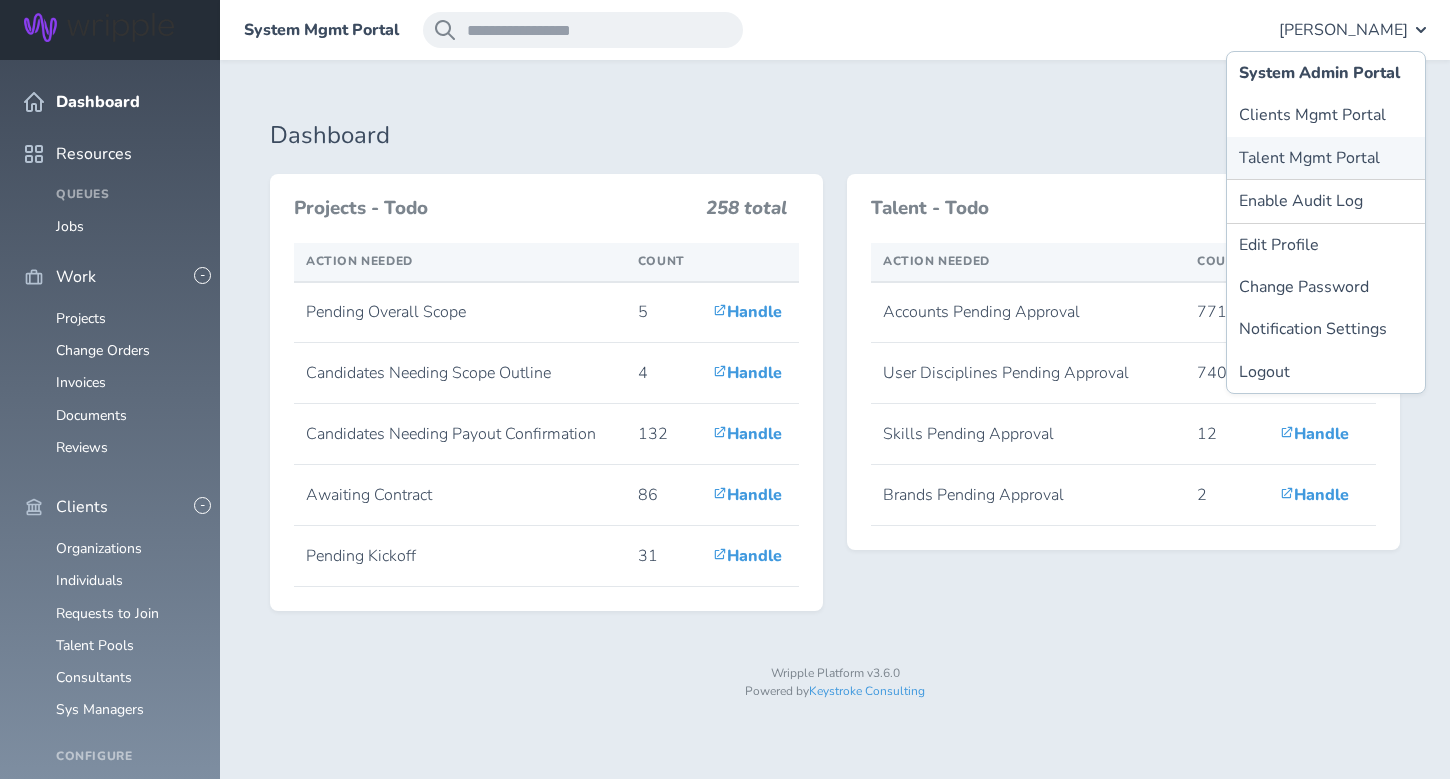 click on "Talent Mgmt Portal" at bounding box center (1326, 158) 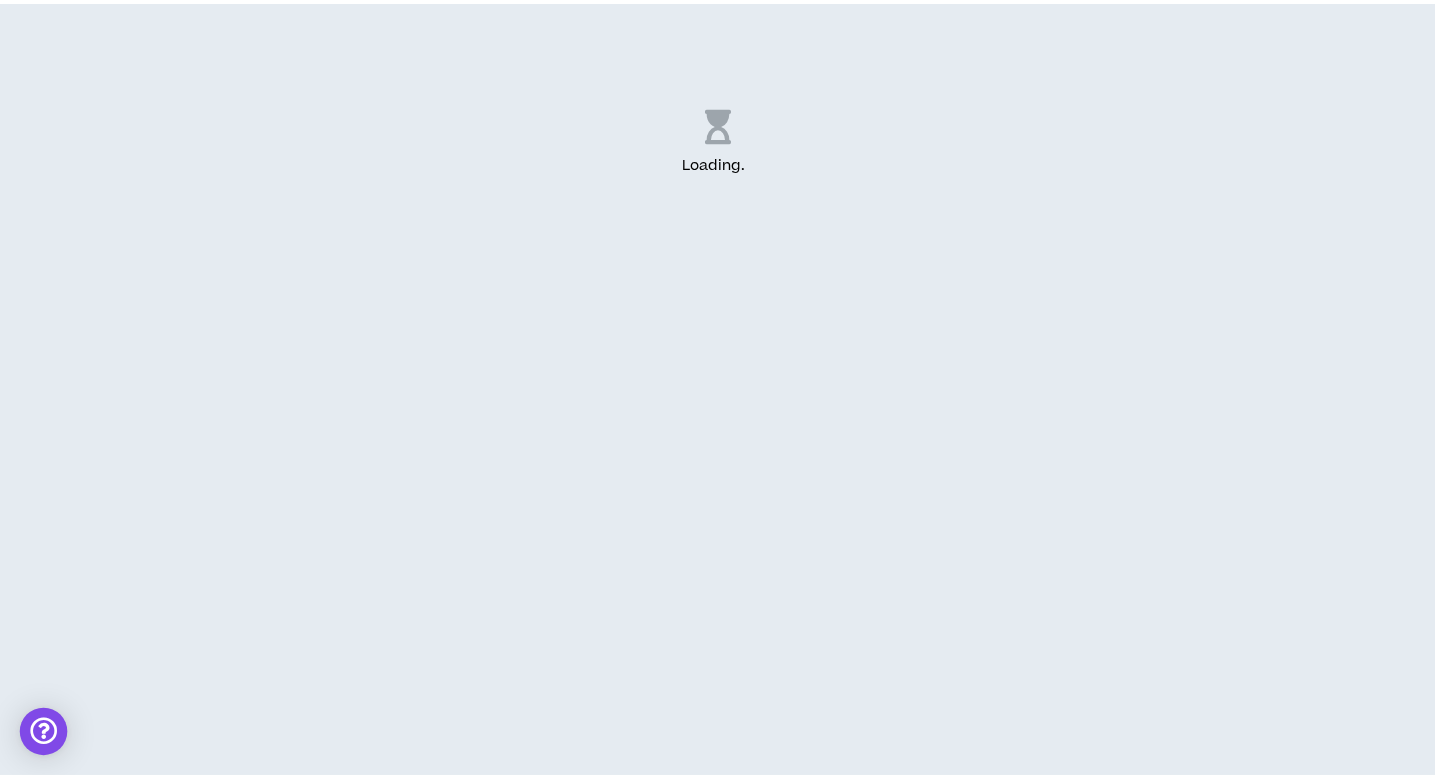scroll, scrollTop: 0, scrollLeft: 0, axis: both 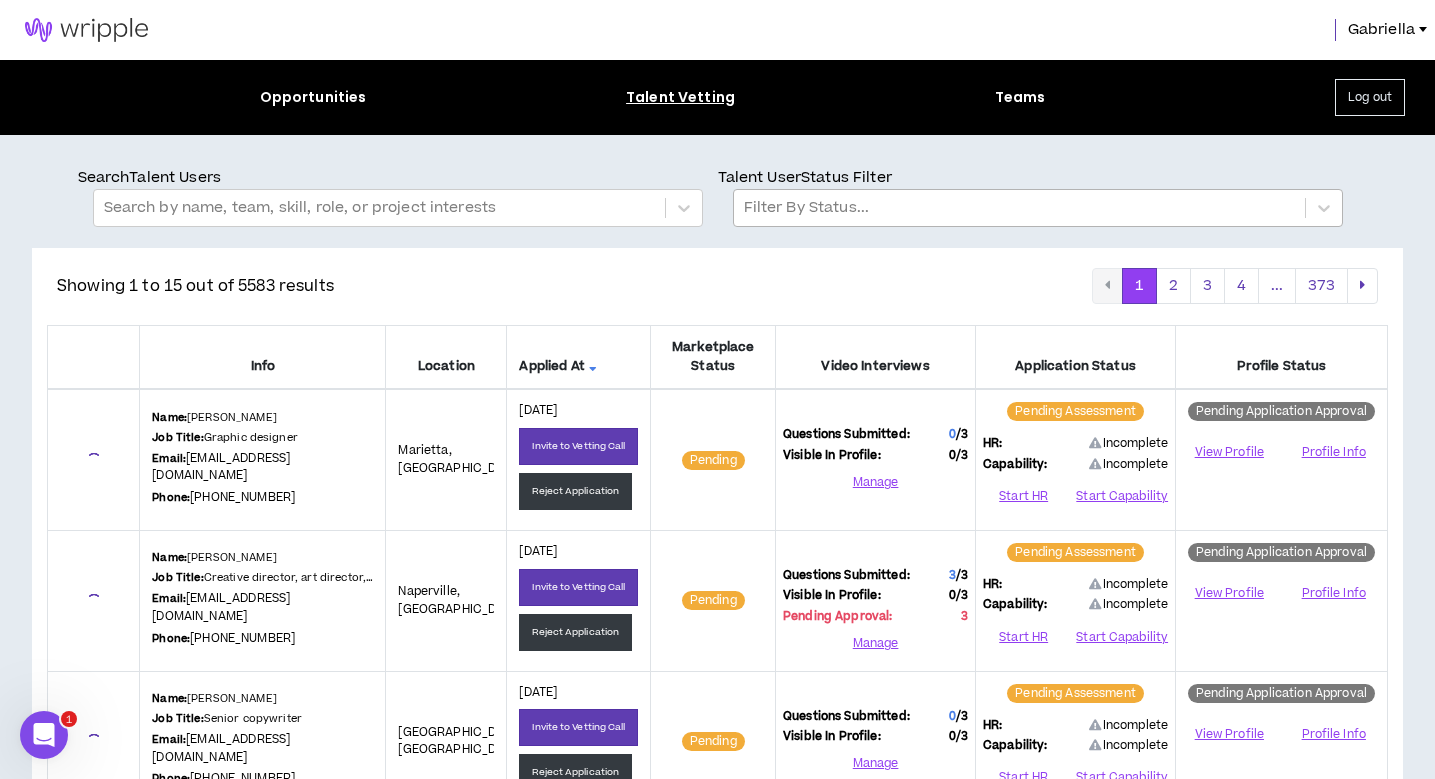 click at bounding box center (1019, 208) 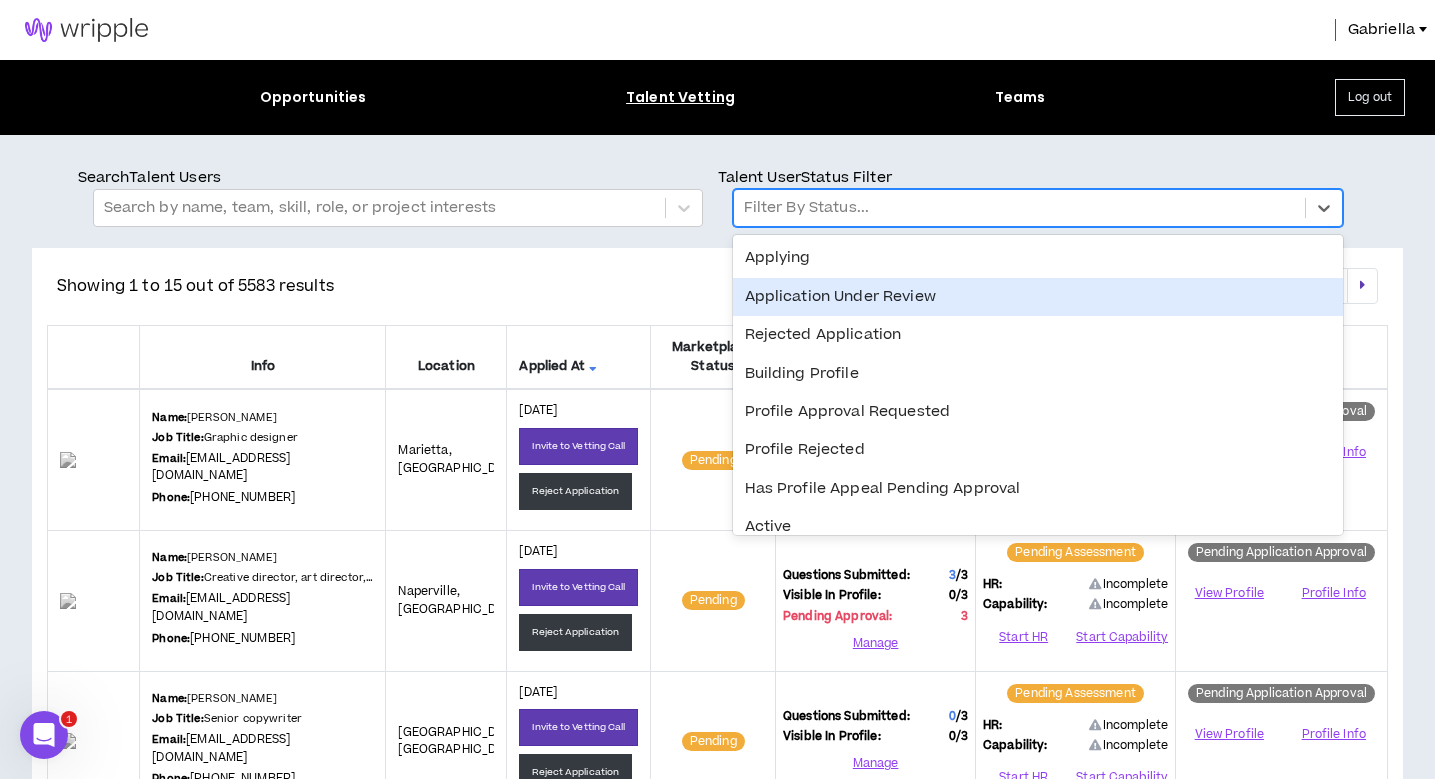 click on "Application Under Review" at bounding box center [1038, 297] 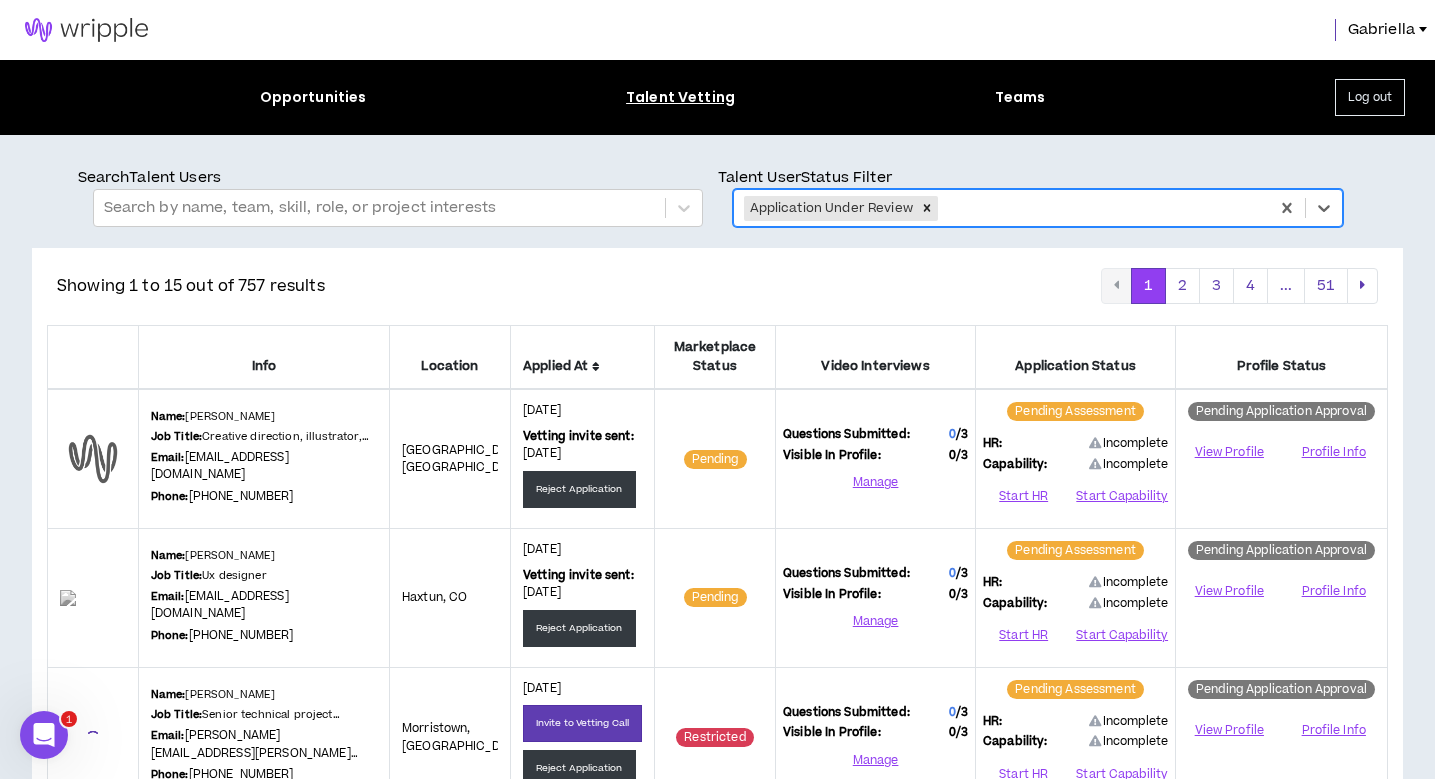 click on "Applied At" at bounding box center (582, 366) 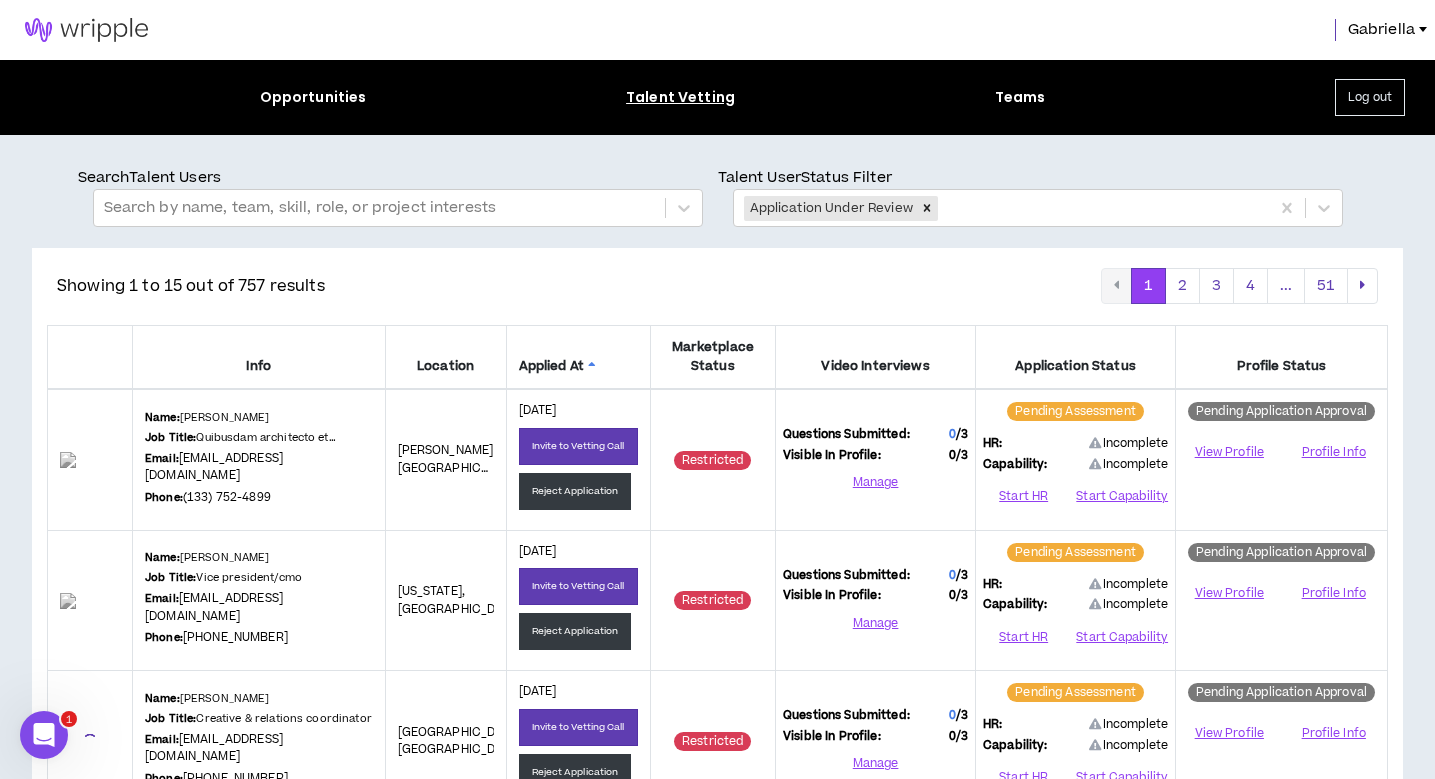 click on "Applied At" at bounding box center [578, 366] 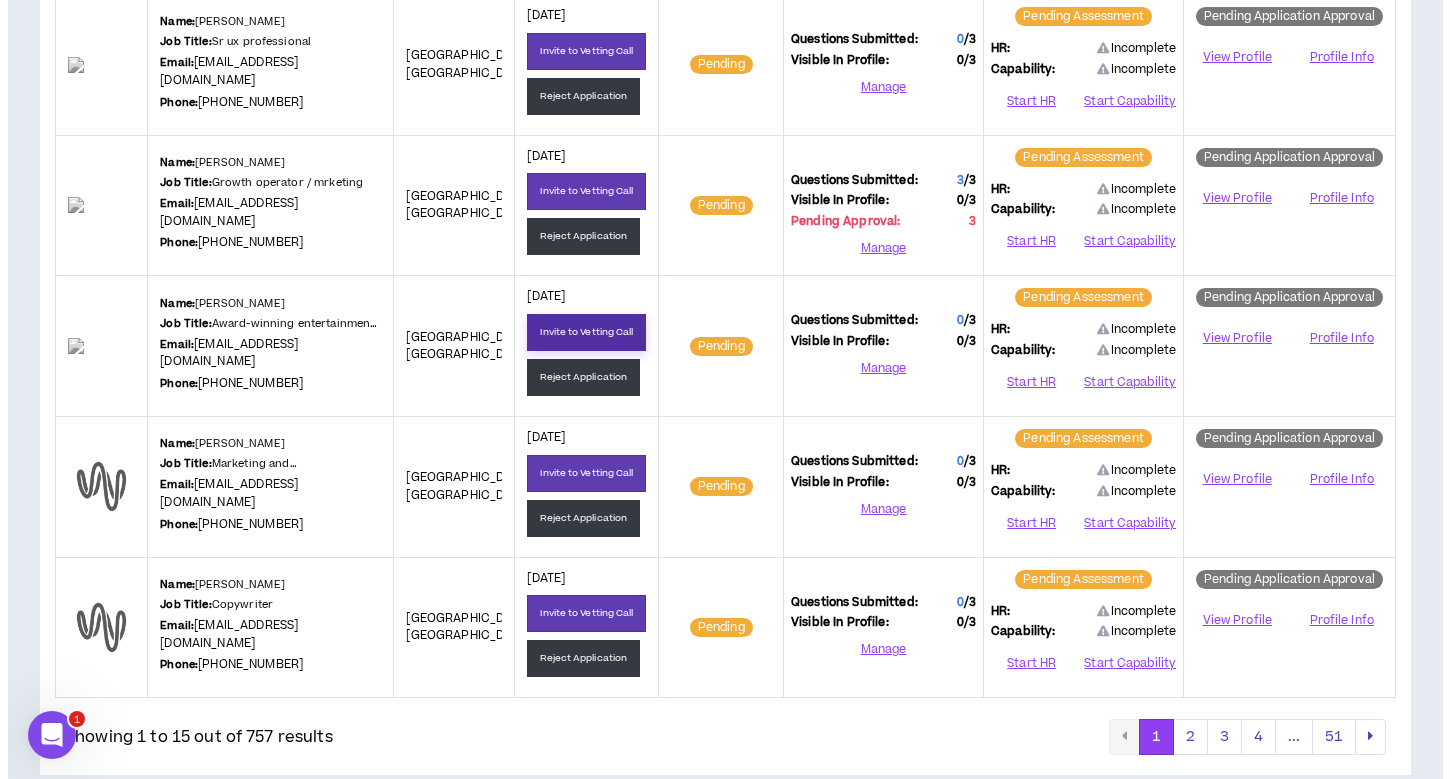 scroll, scrollTop: 1818, scrollLeft: 0, axis: vertical 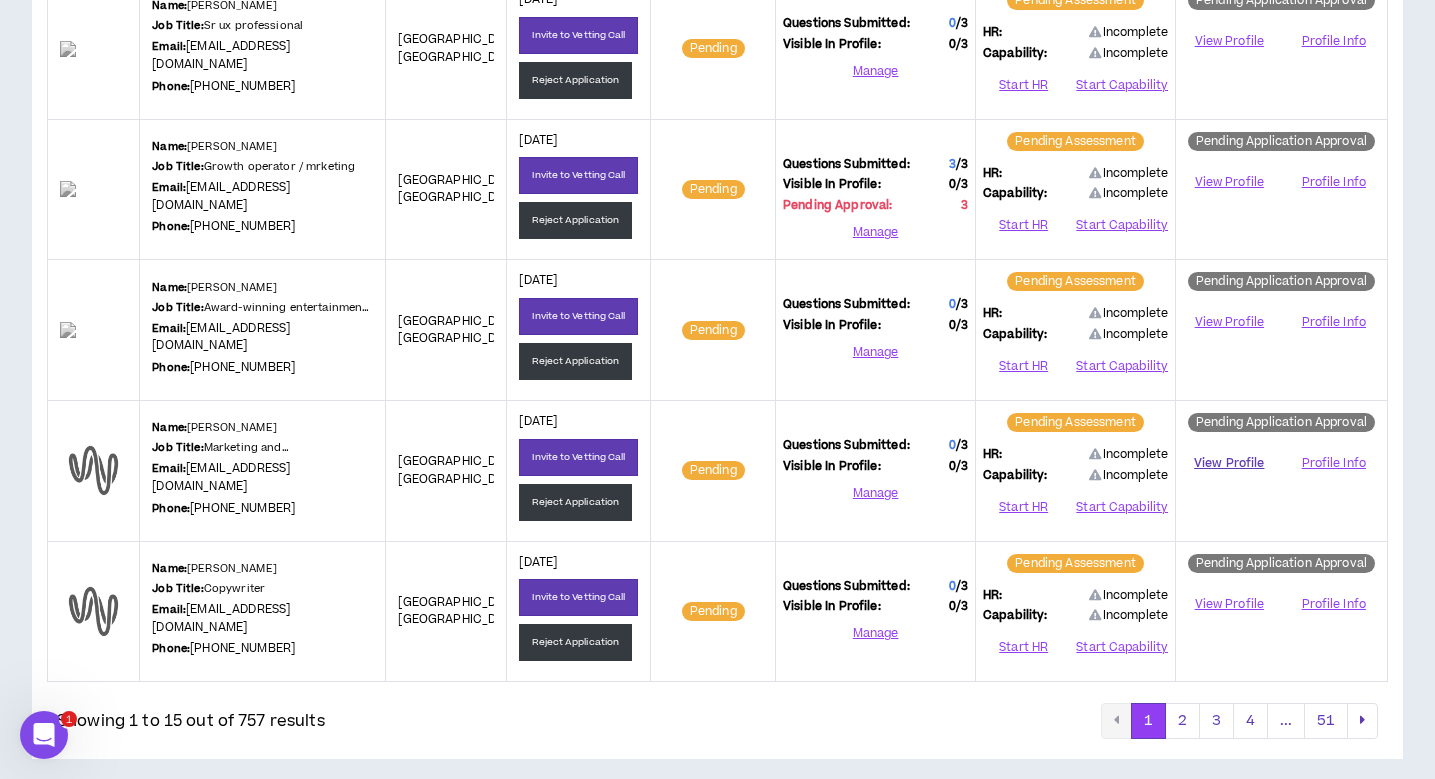 click on "View Profile" at bounding box center (1229, 463) 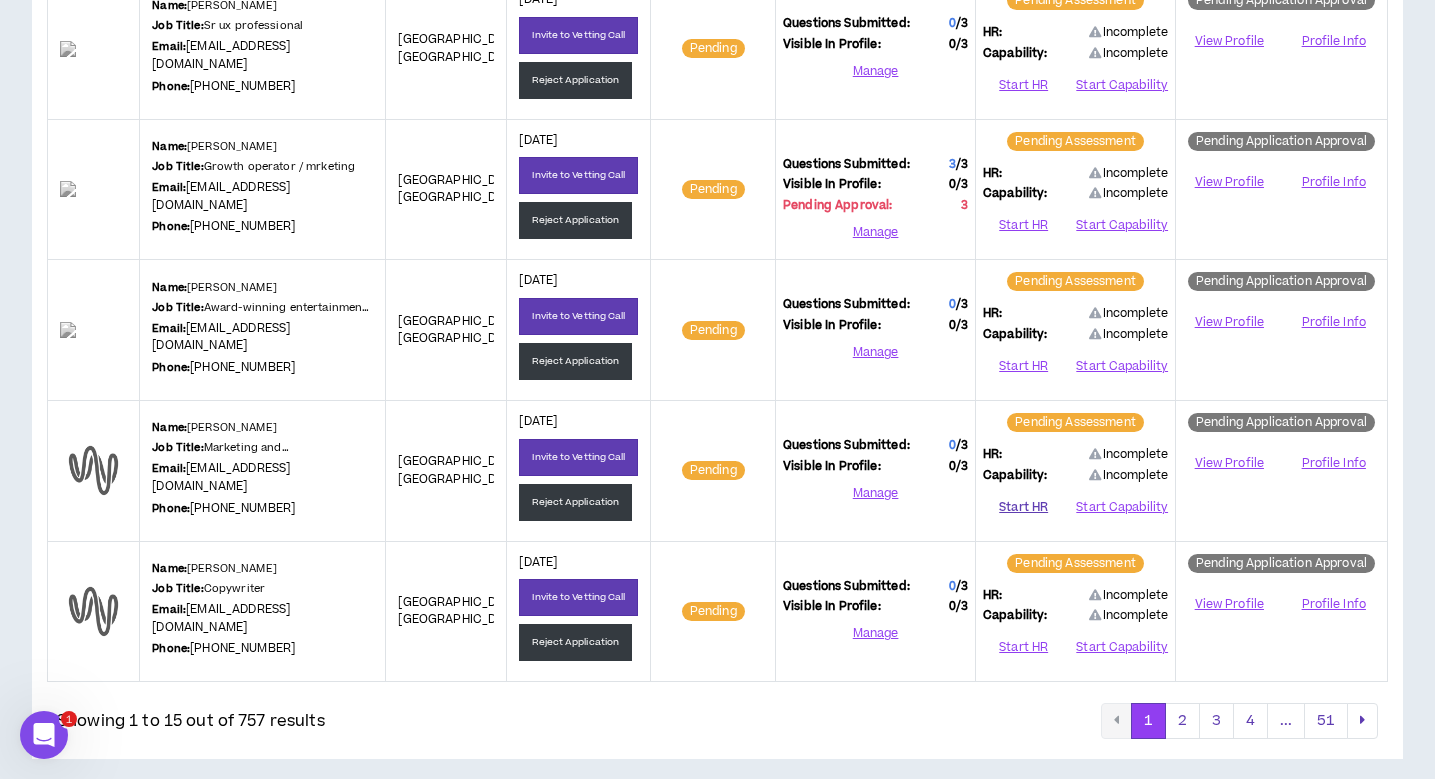 click on "Start HR" at bounding box center [1023, 507] 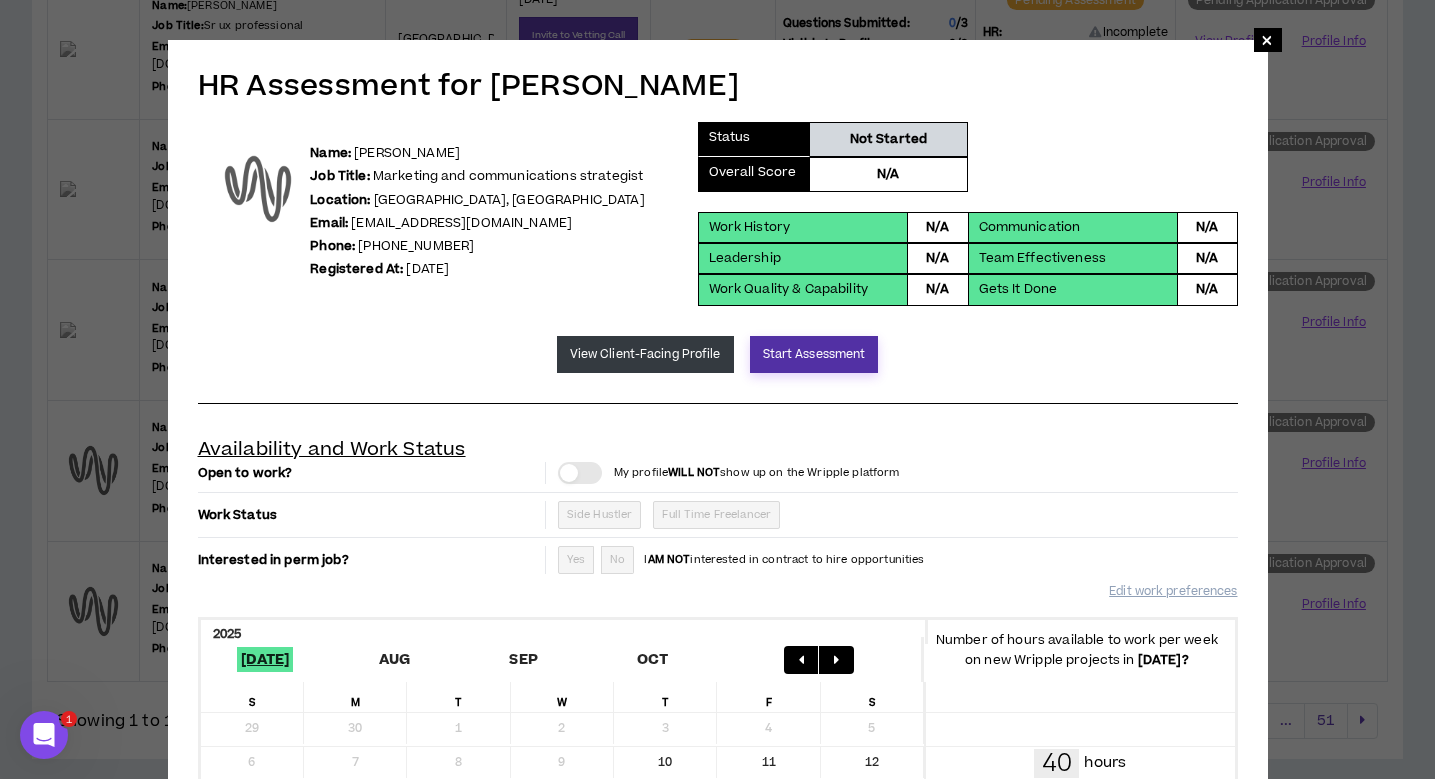 click on "Start Assessment" at bounding box center (814, 354) 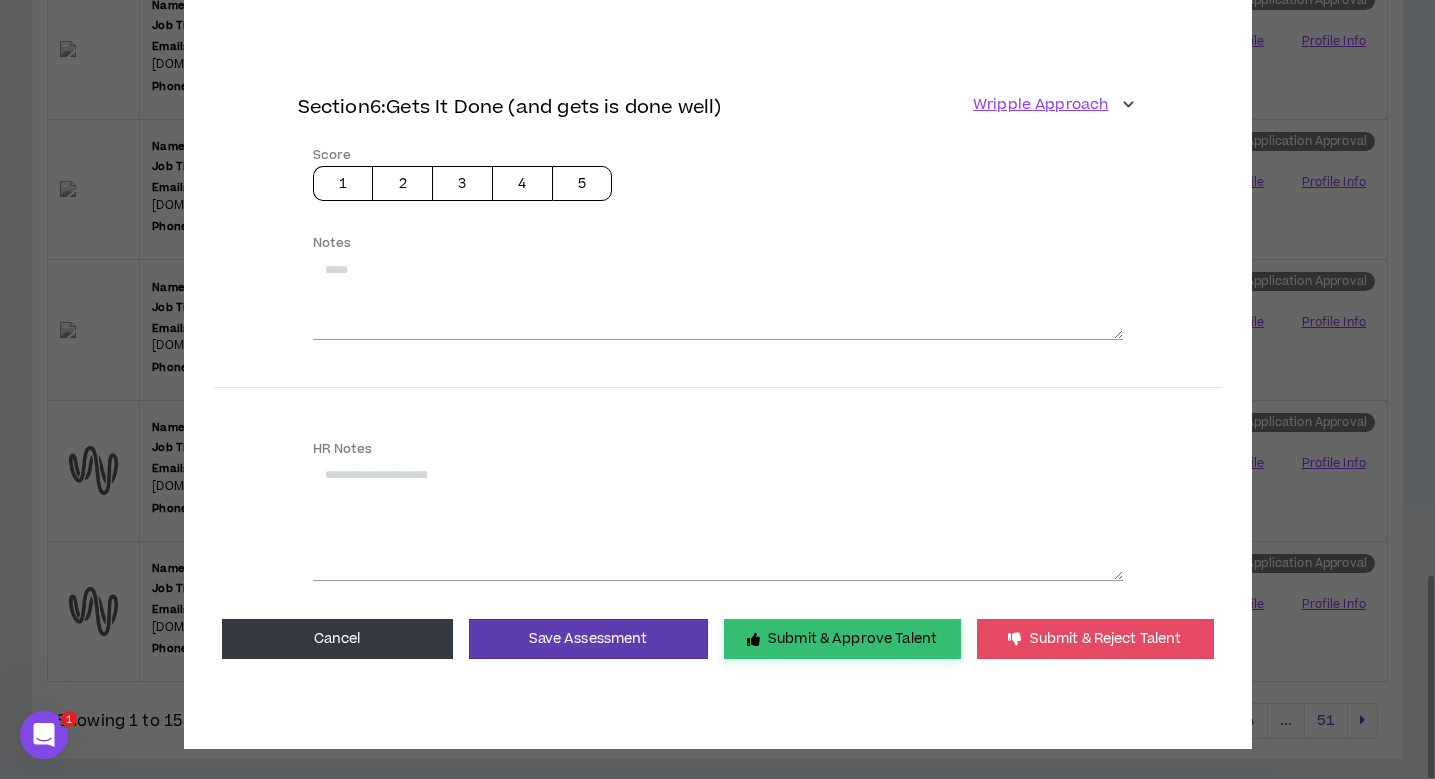 click on "Submit & Approve Talent" at bounding box center [842, 639] 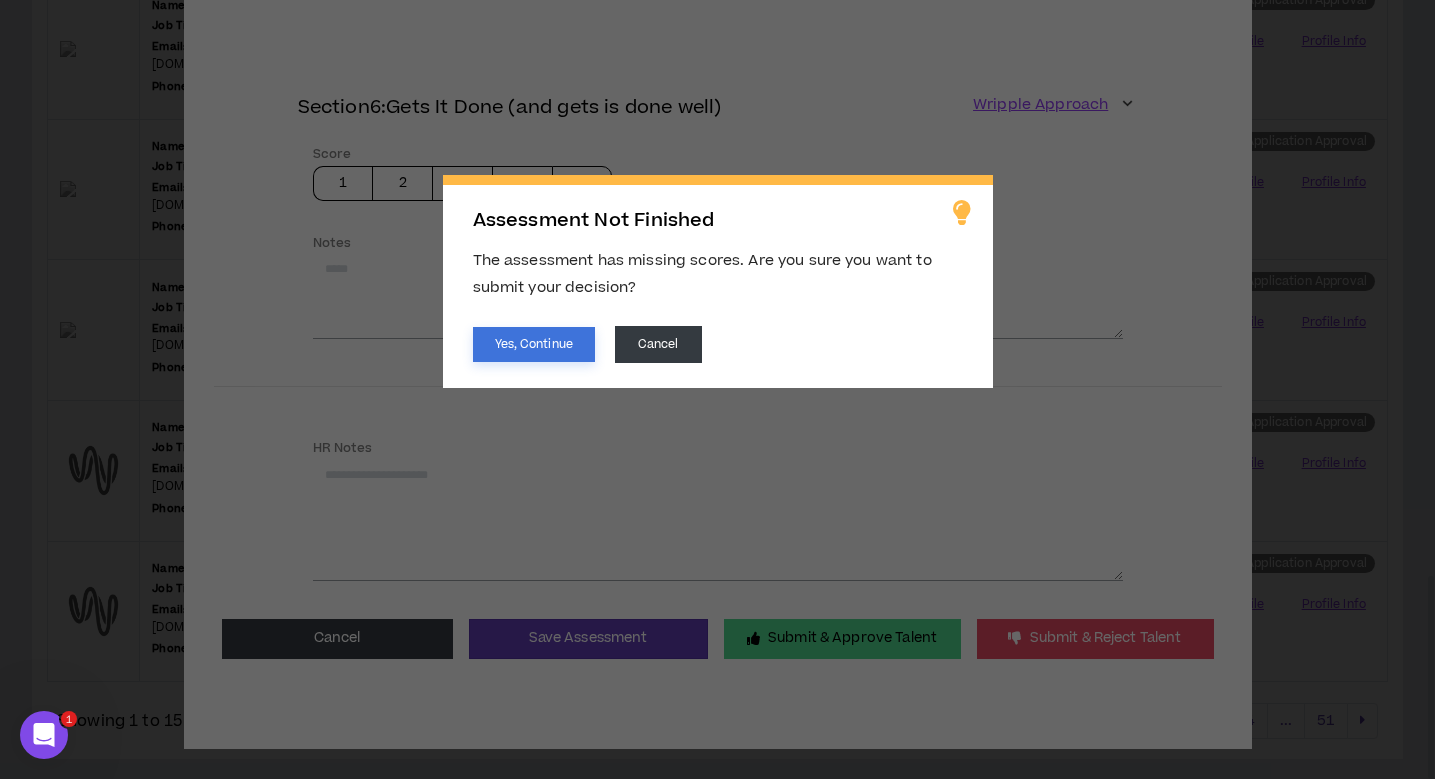 click on "Yes, Continue" at bounding box center [534, 344] 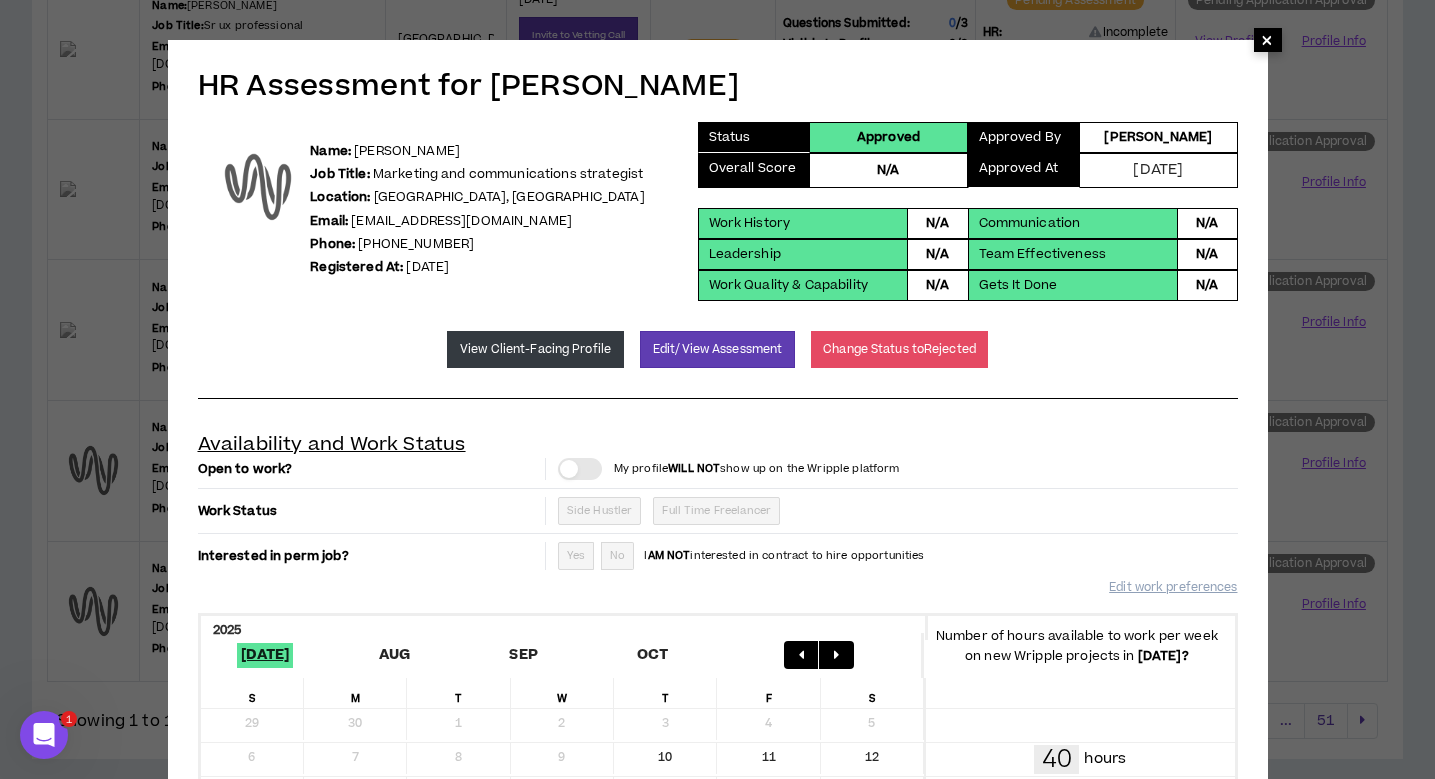 click on "×" at bounding box center (1267, 40) 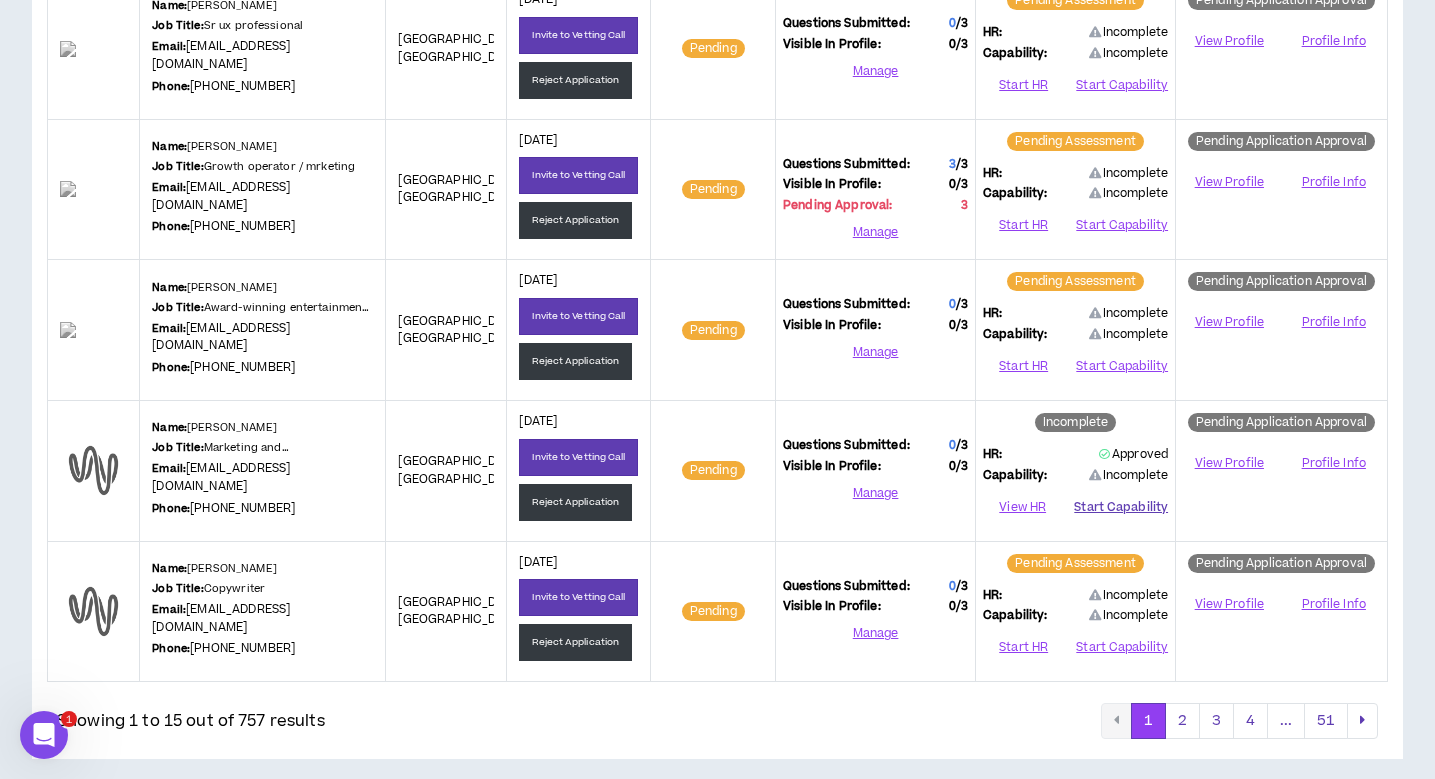 click on "Start Capability" at bounding box center [1121, 507] 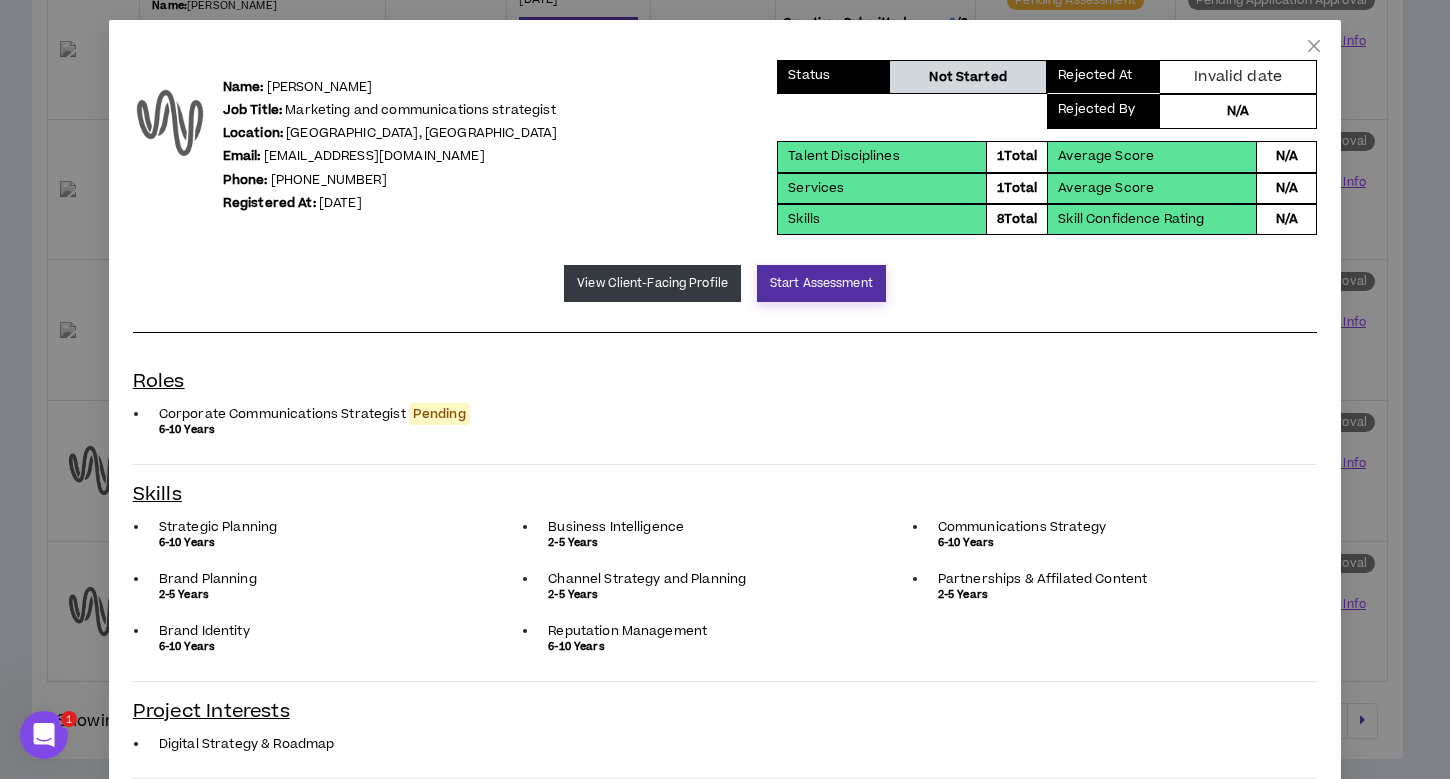 click on "Start Assessment" at bounding box center [821, 283] 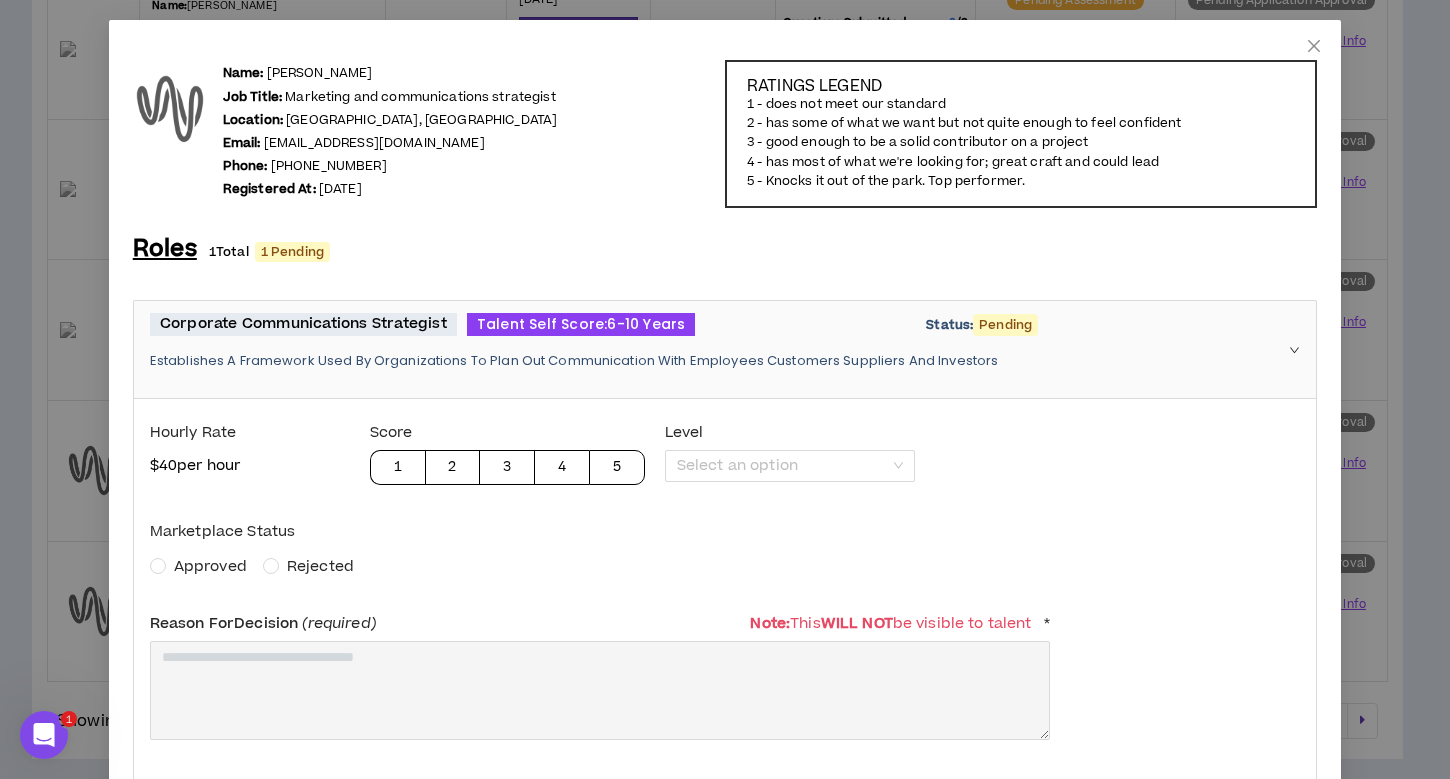 click on "Approved" at bounding box center [210, 566] 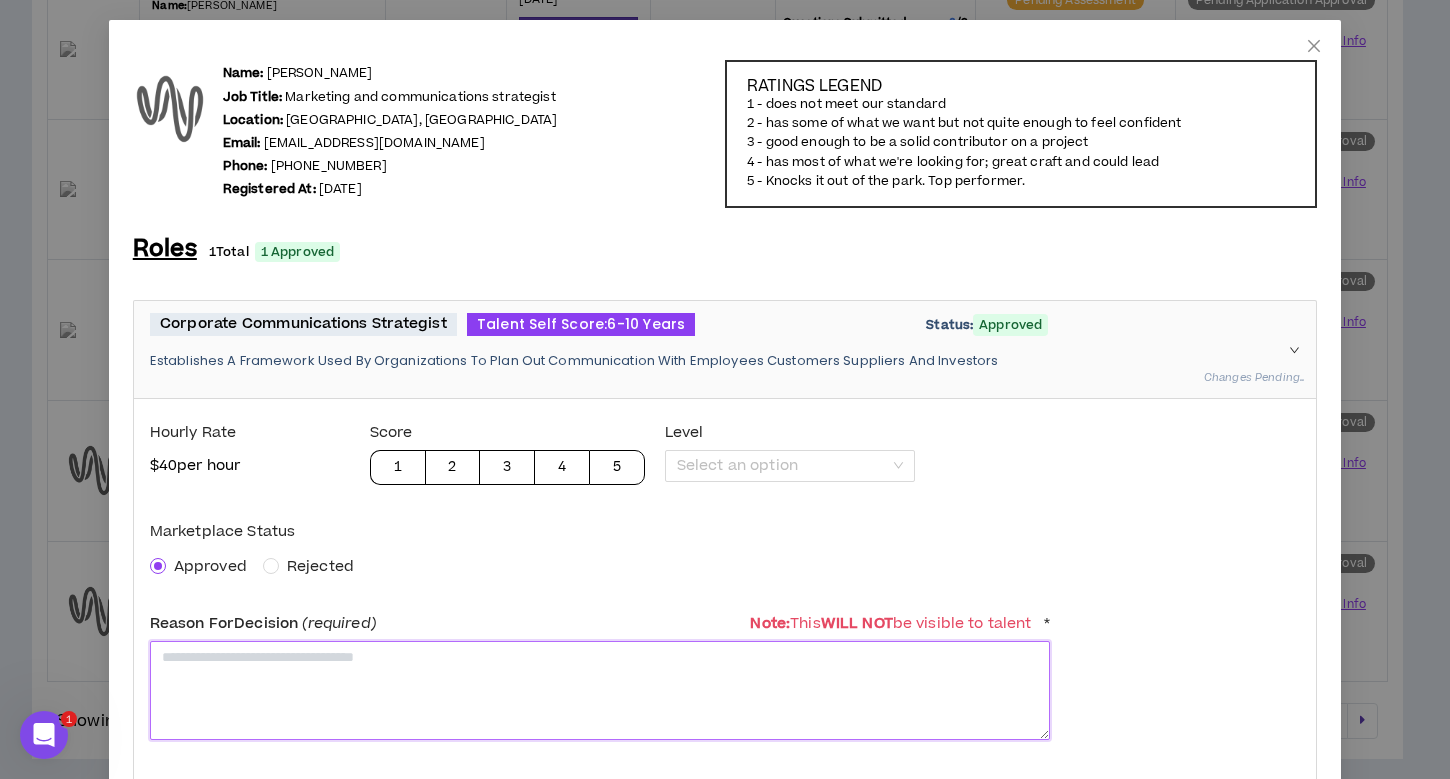 click at bounding box center [600, 690] 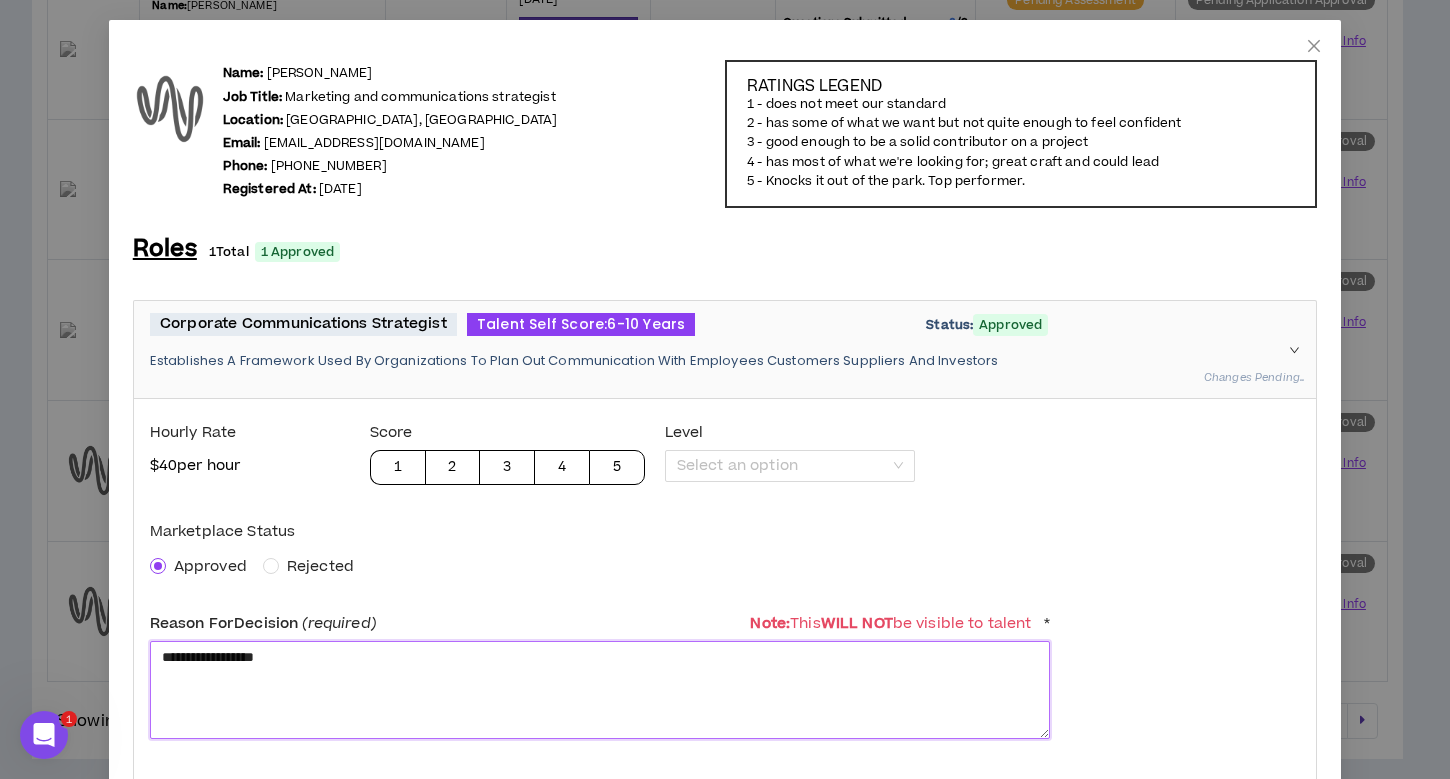 scroll, scrollTop: 1064, scrollLeft: 0, axis: vertical 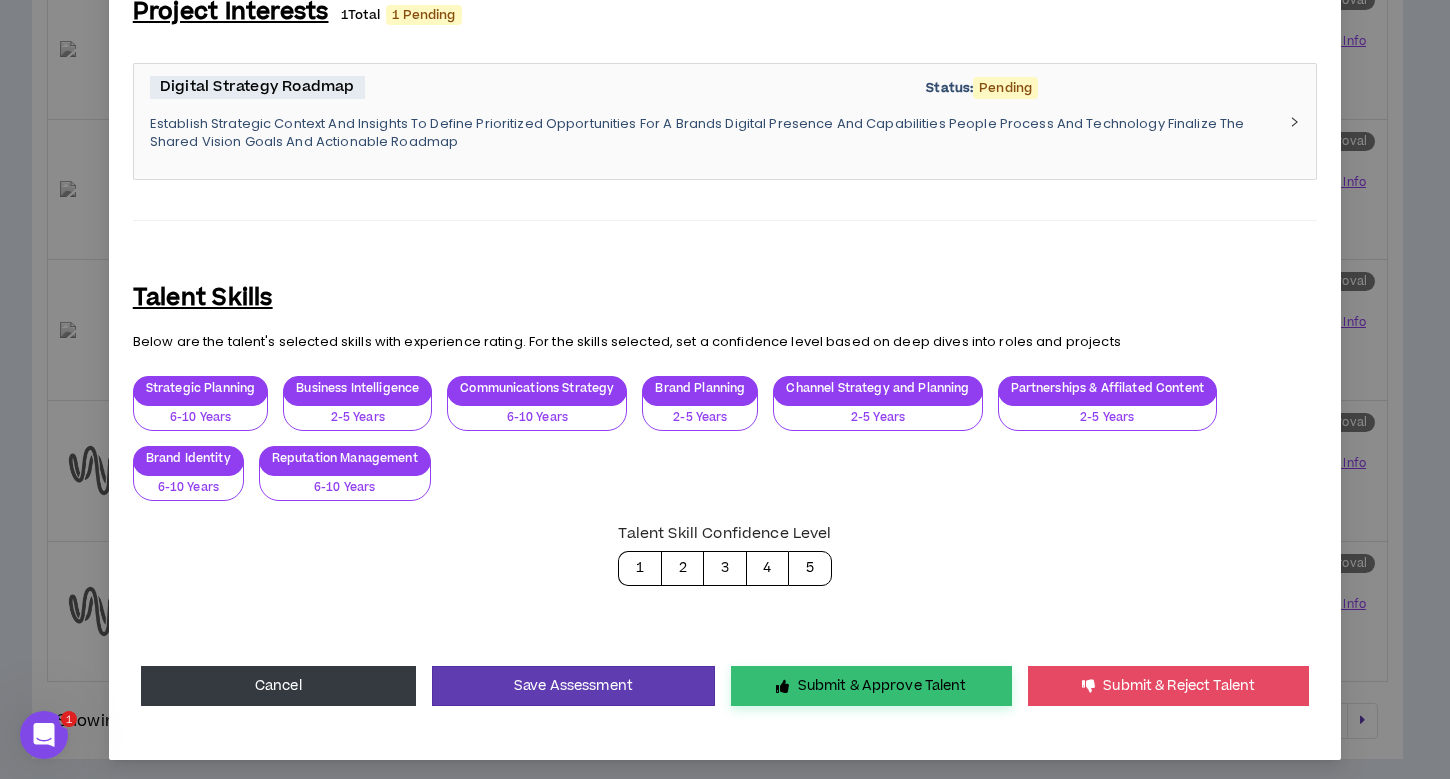 type on "**********" 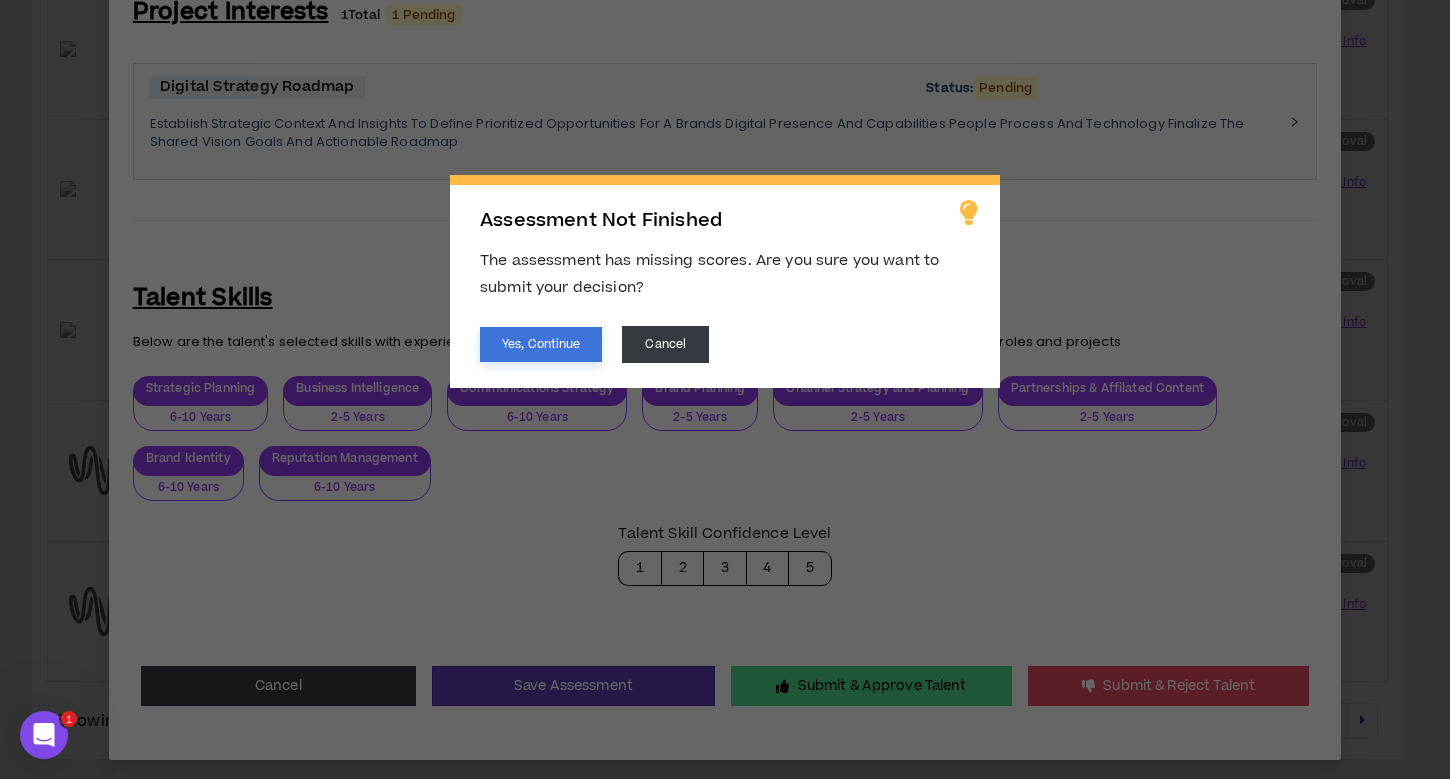 click on "Yes, Continue" at bounding box center [541, 344] 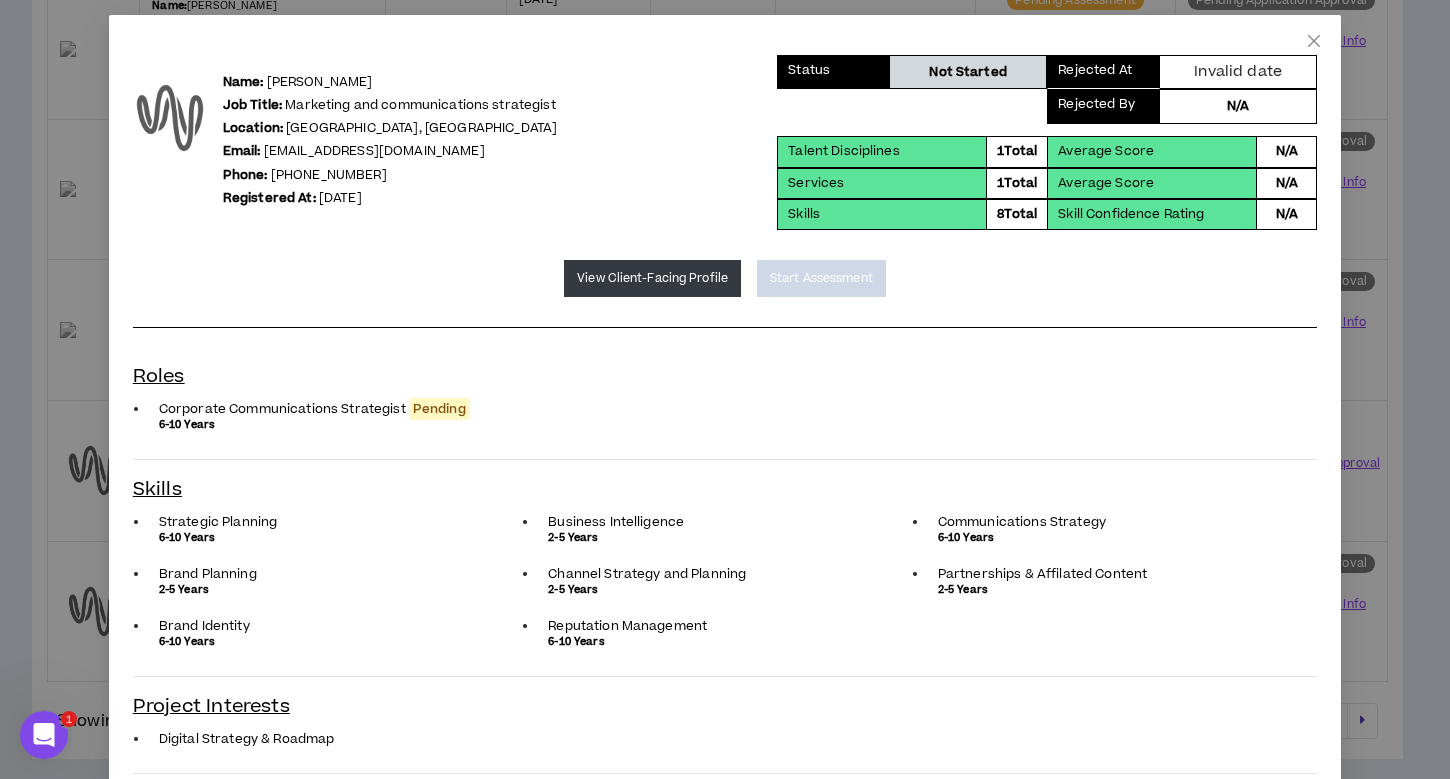 scroll, scrollTop: 0, scrollLeft: 0, axis: both 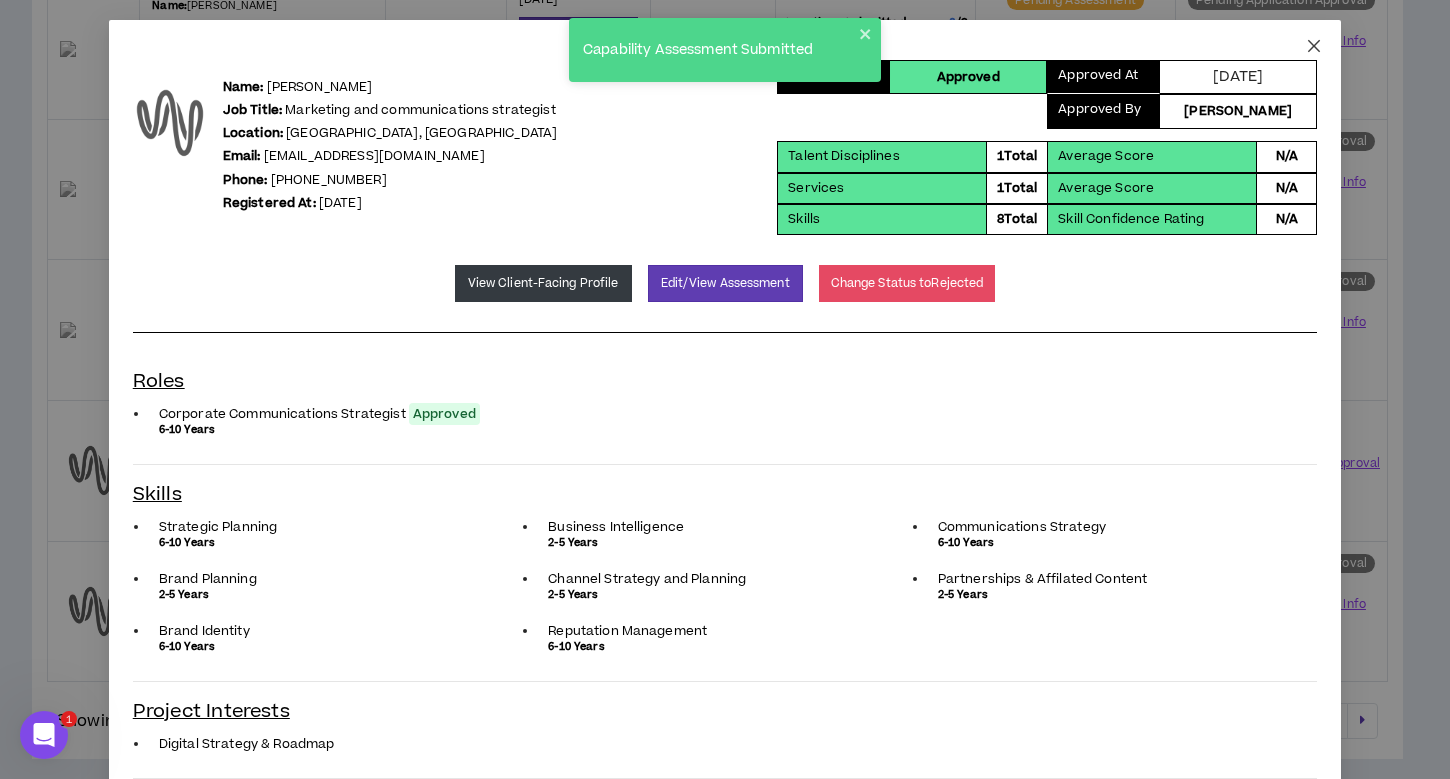 click 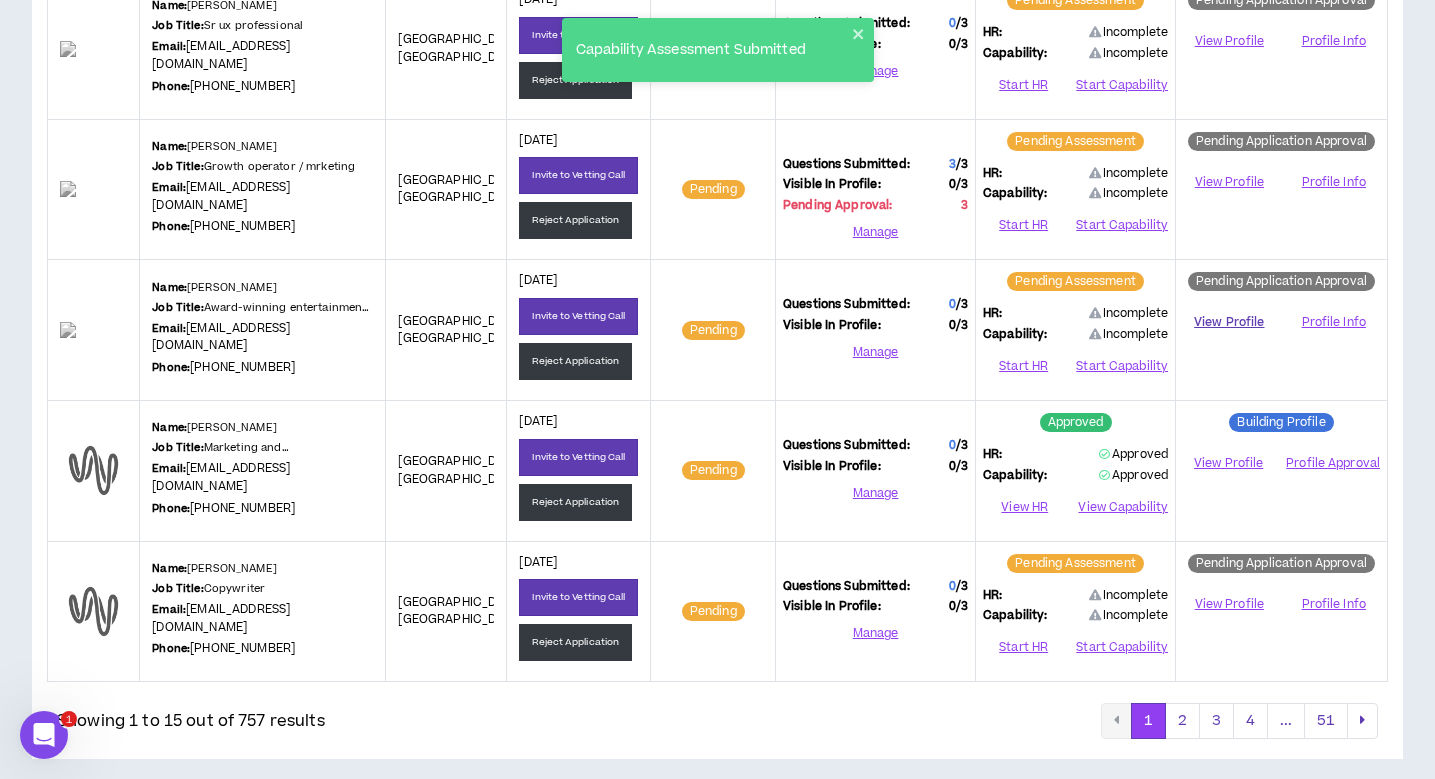 click on "View Profile" at bounding box center [1229, 322] 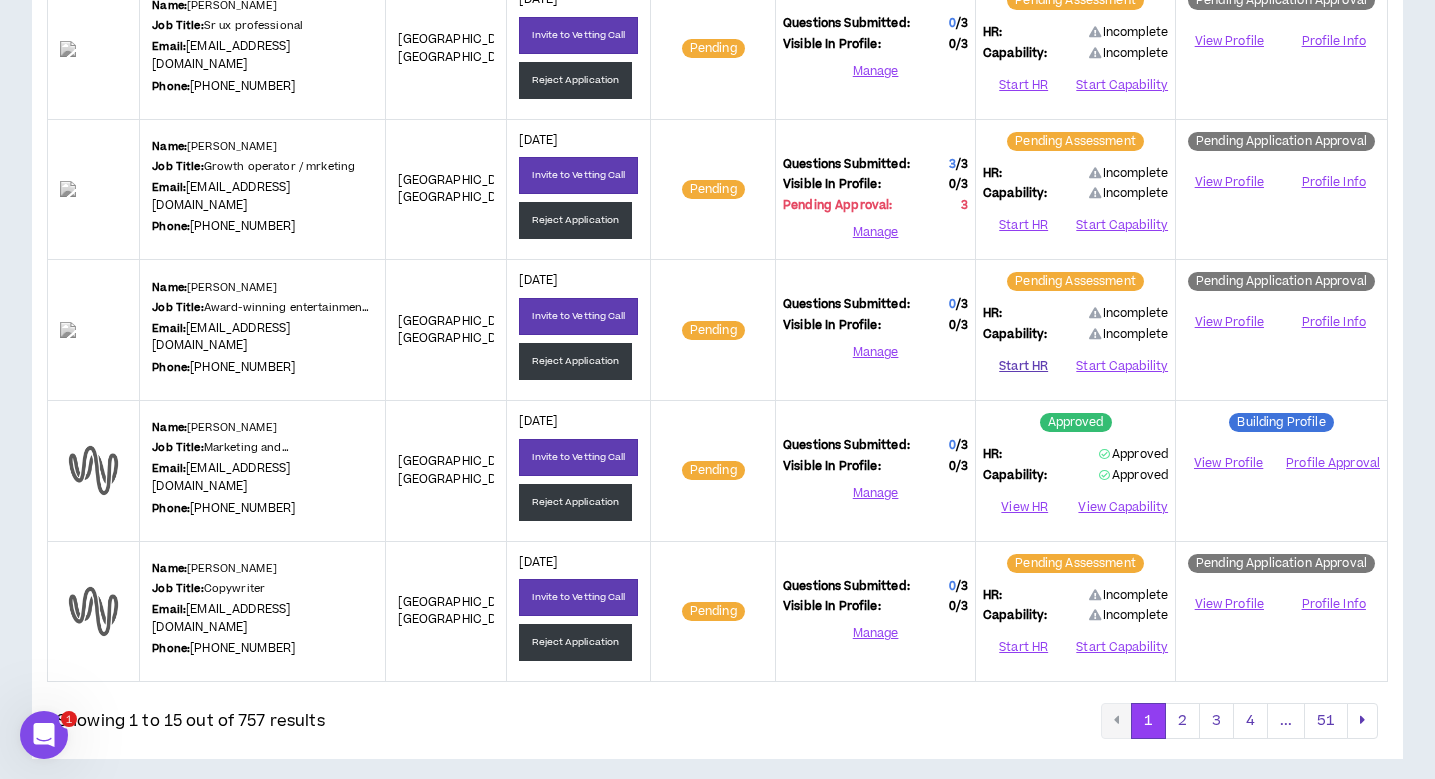 click on "Start HR" at bounding box center (1023, 367) 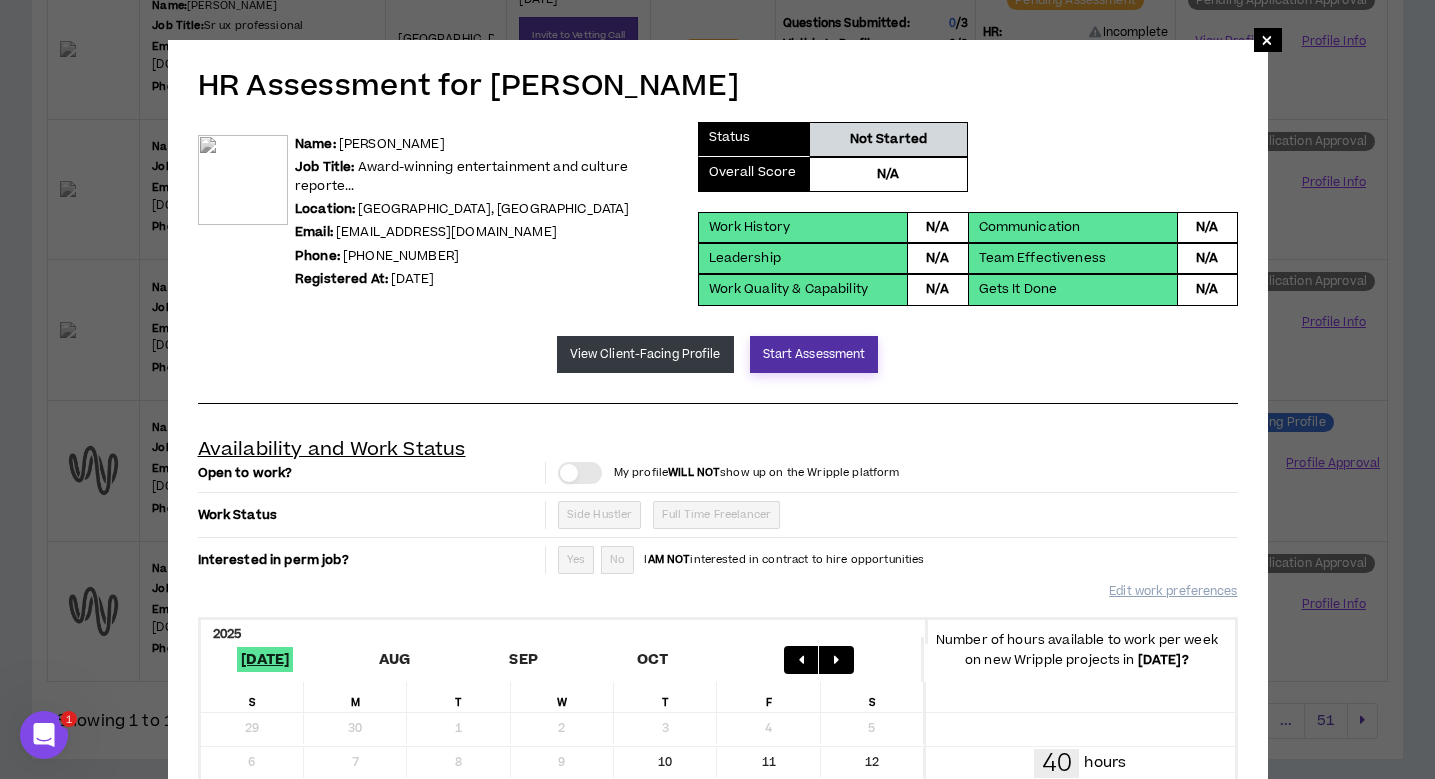 click on "Start Assessment" at bounding box center (814, 354) 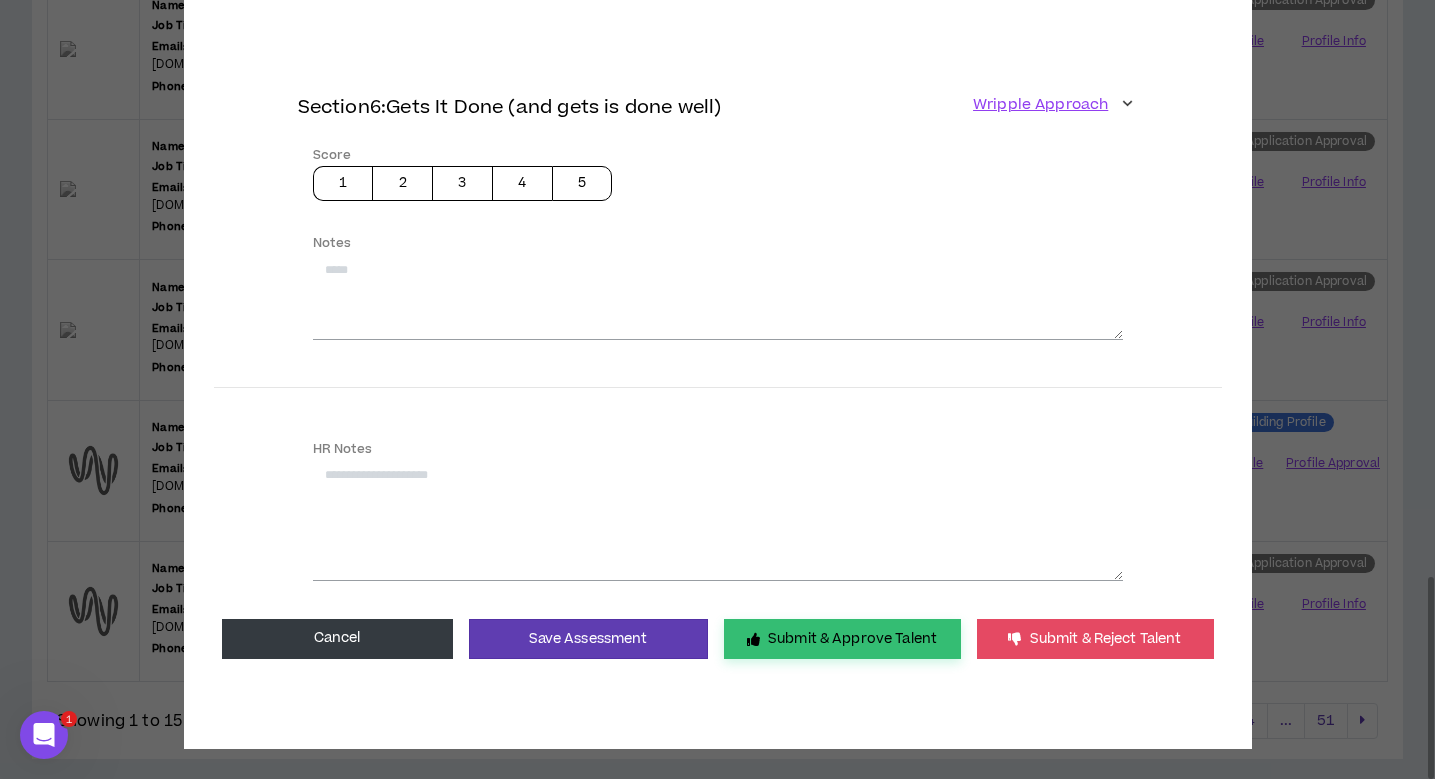 click on "Submit & Approve Talent" at bounding box center [842, 639] 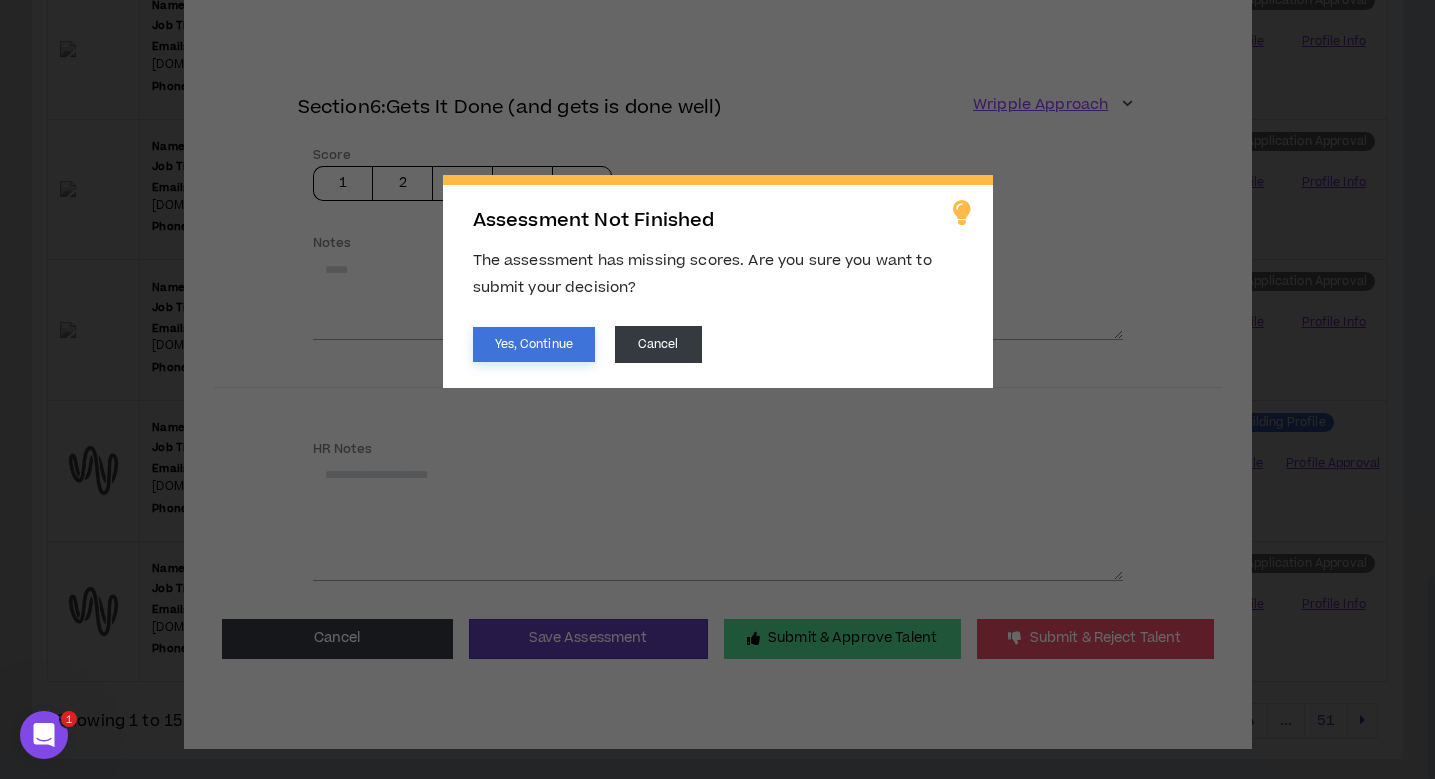 click on "Yes, Continue" at bounding box center (534, 344) 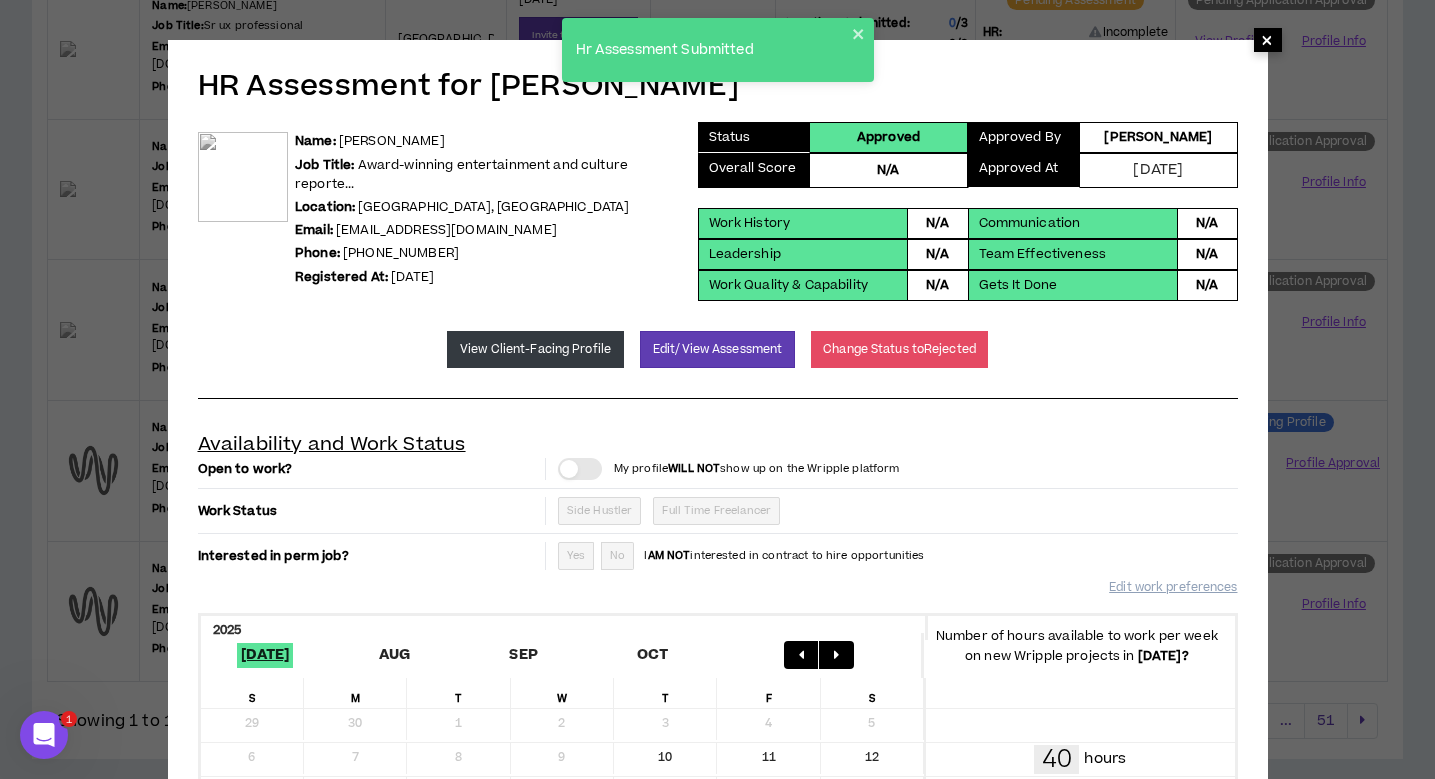 click on "×" at bounding box center [1267, 40] 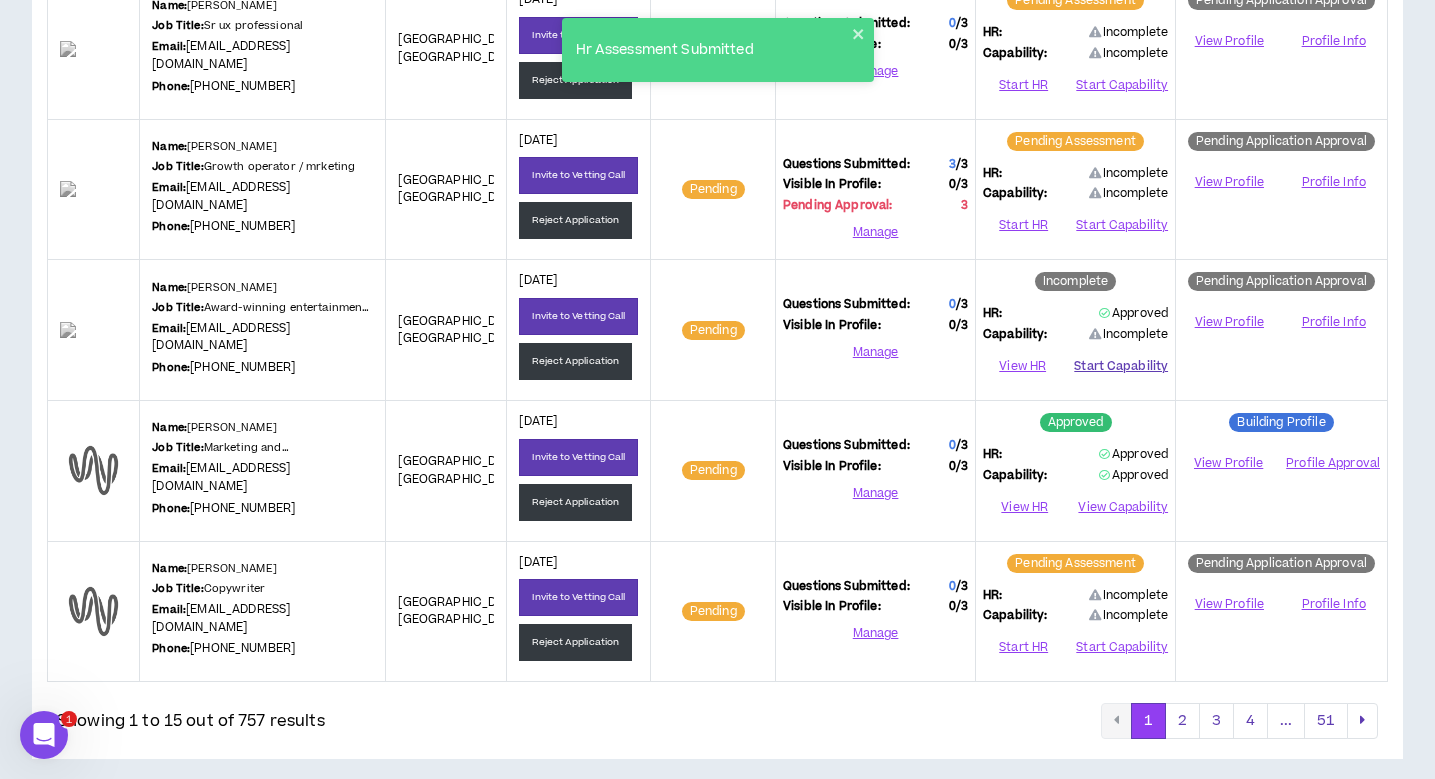 click on "Start Capability" at bounding box center [1121, 367] 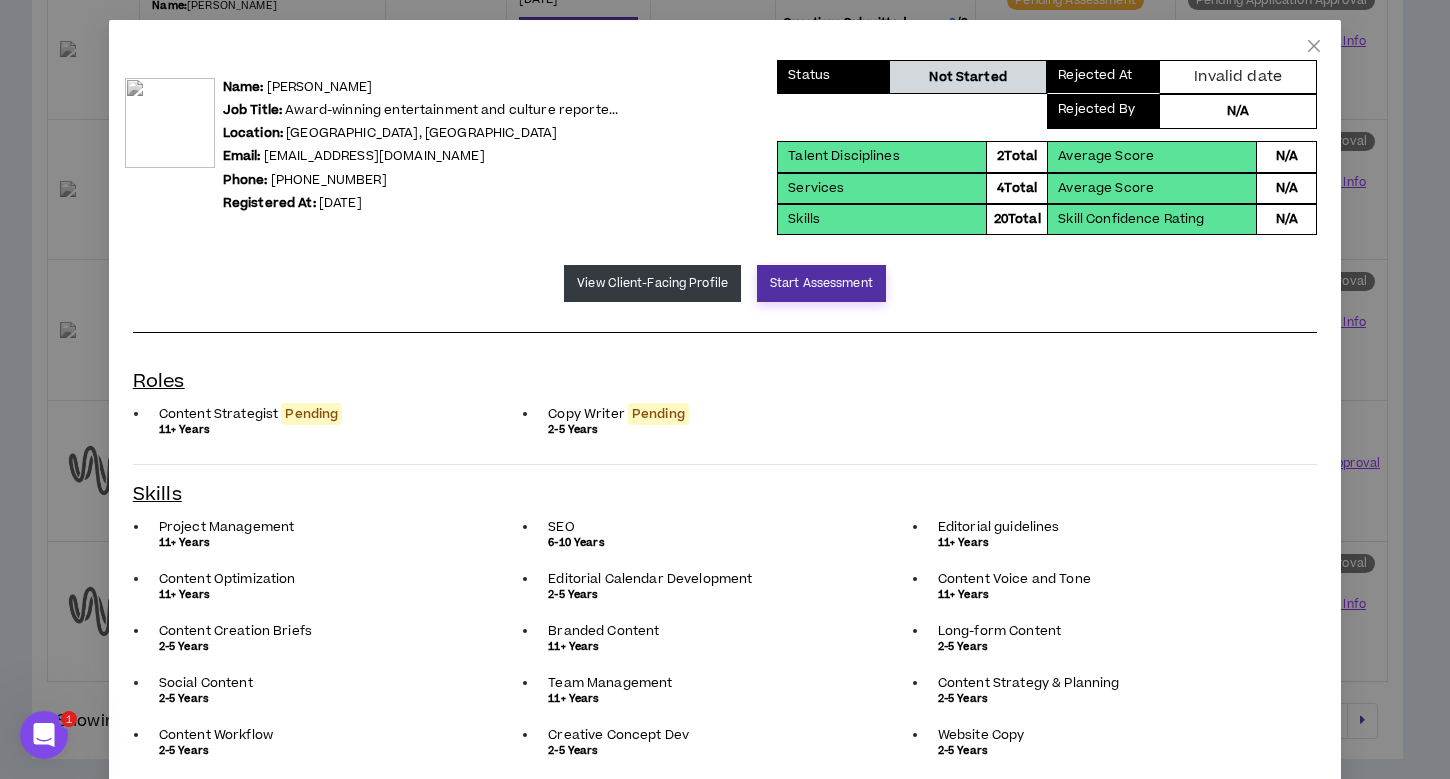click on "Start Assessment" at bounding box center (821, 283) 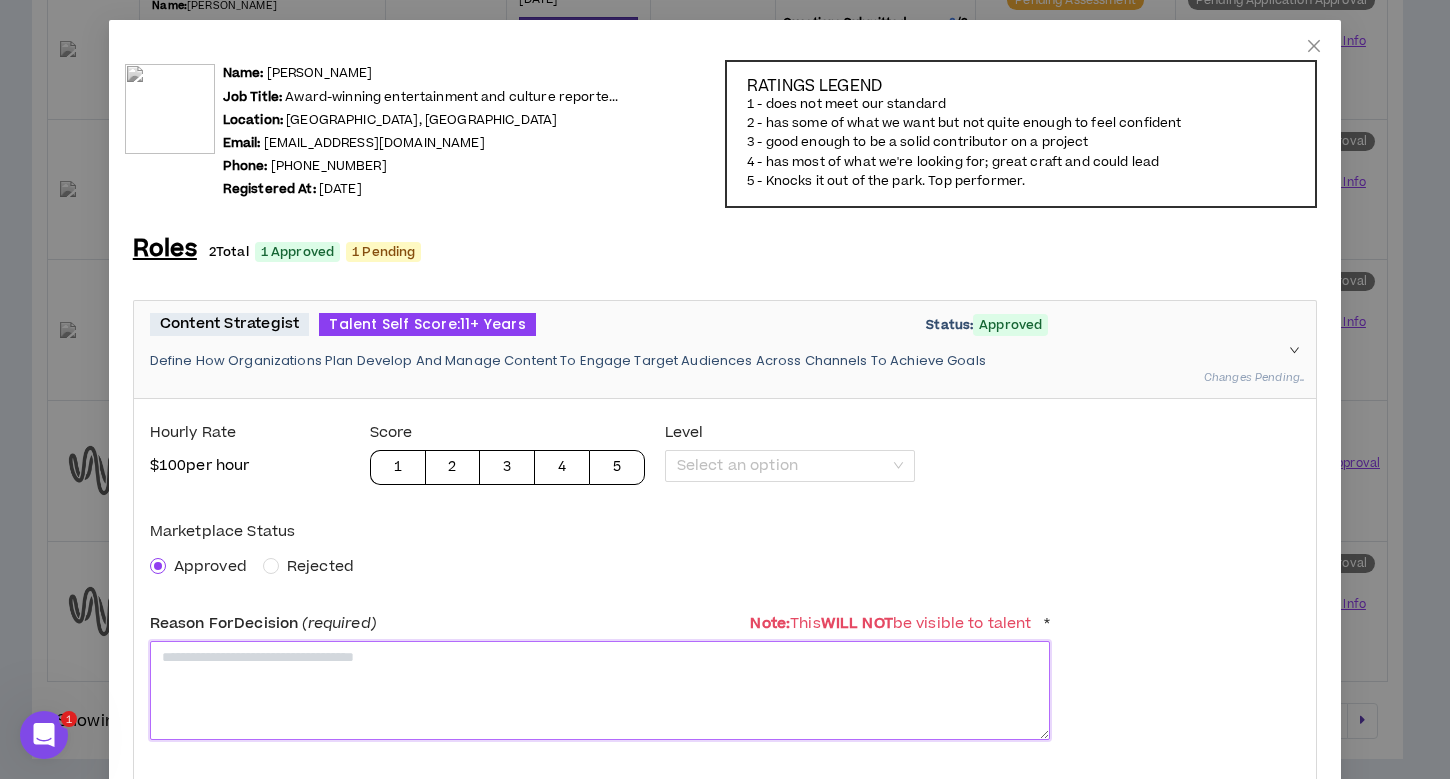 click at bounding box center (600, 690) 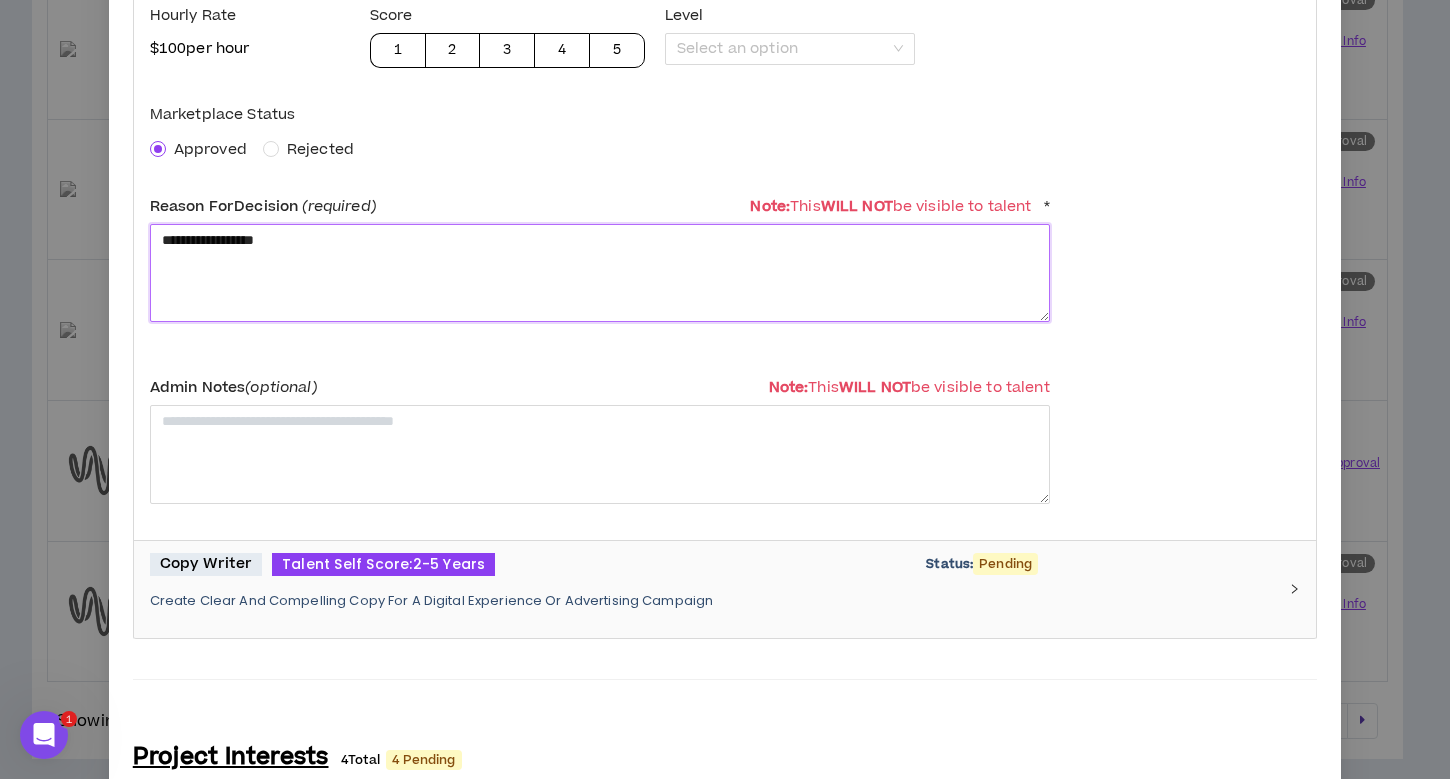 scroll, scrollTop: 451, scrollLeft: 0, axis: vertical 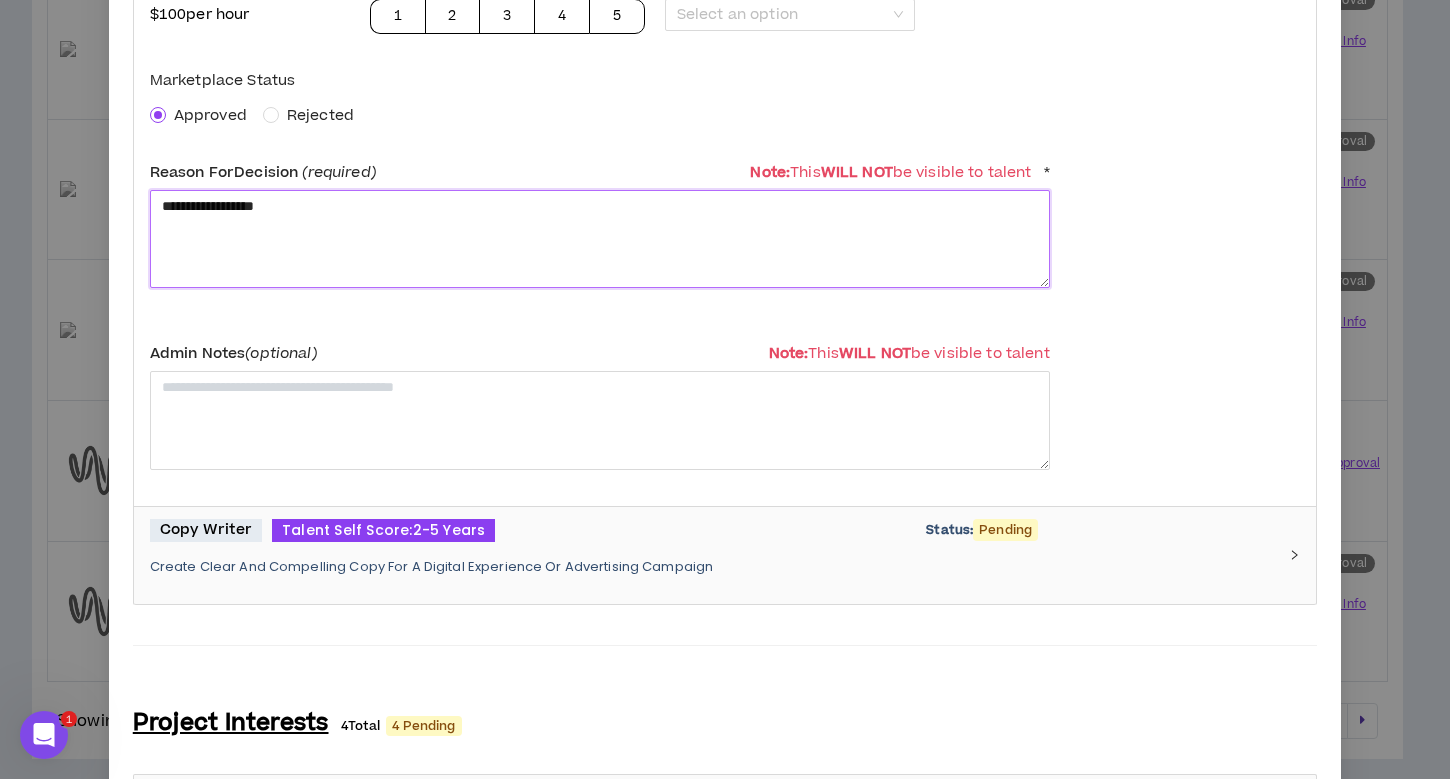 type on "**********" 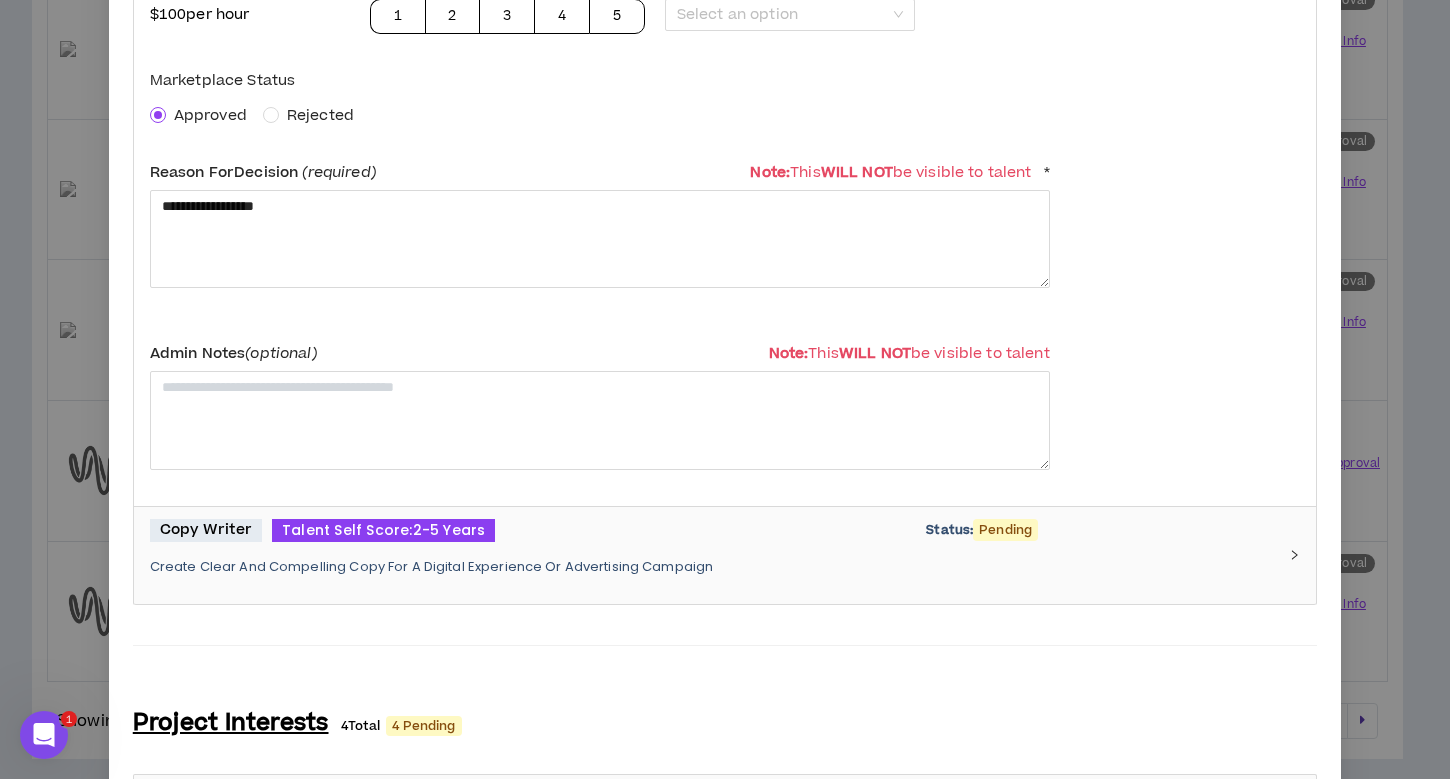 click on "Create Clear And Compelling Copy For A Digital Experience Or Advertising Campaign" at bounding box center (713, 567) 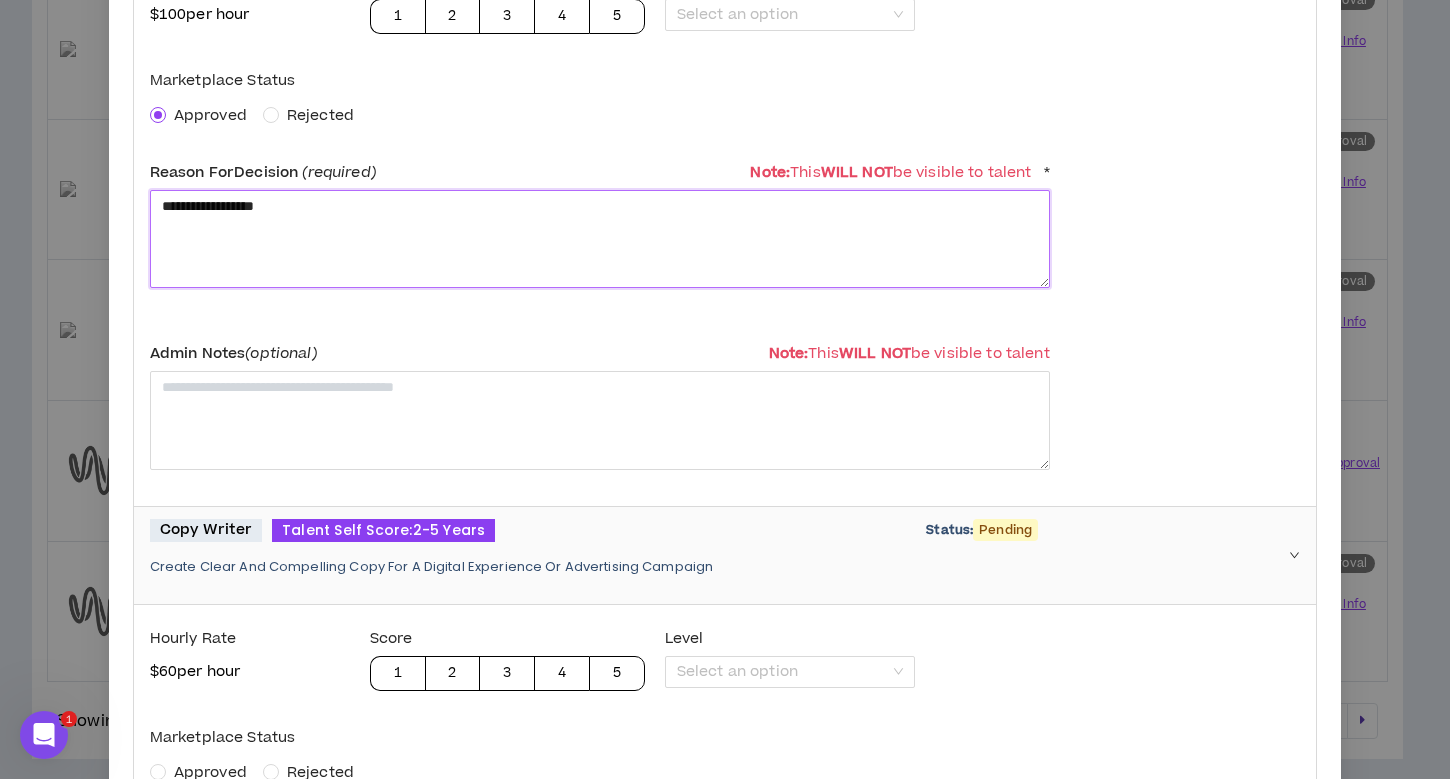 click on "**********" at bounding box center (600, 239) 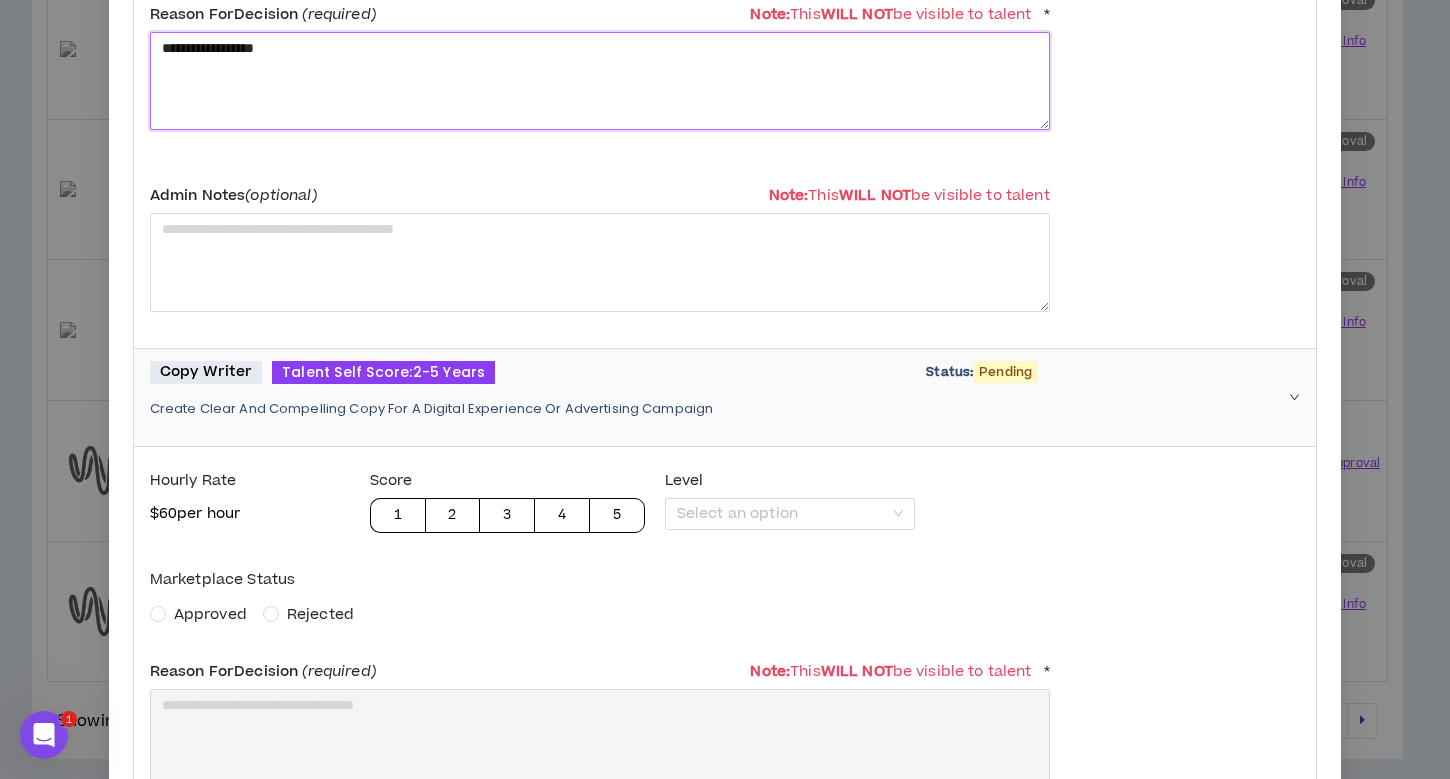scroll, scrollTop: 613, scrollLeft: 0, axis: vertical 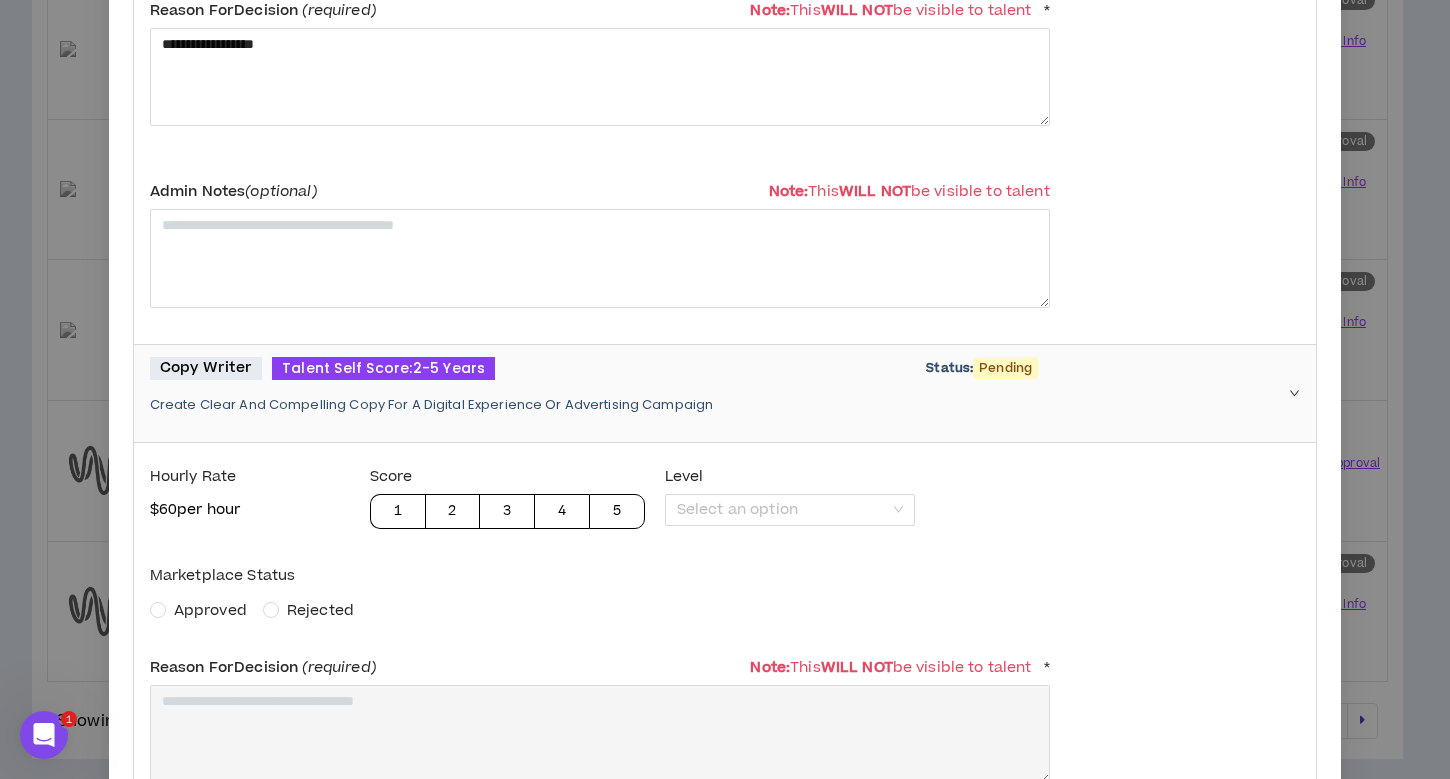 click on "Approved" at bounding box center [210, 611] 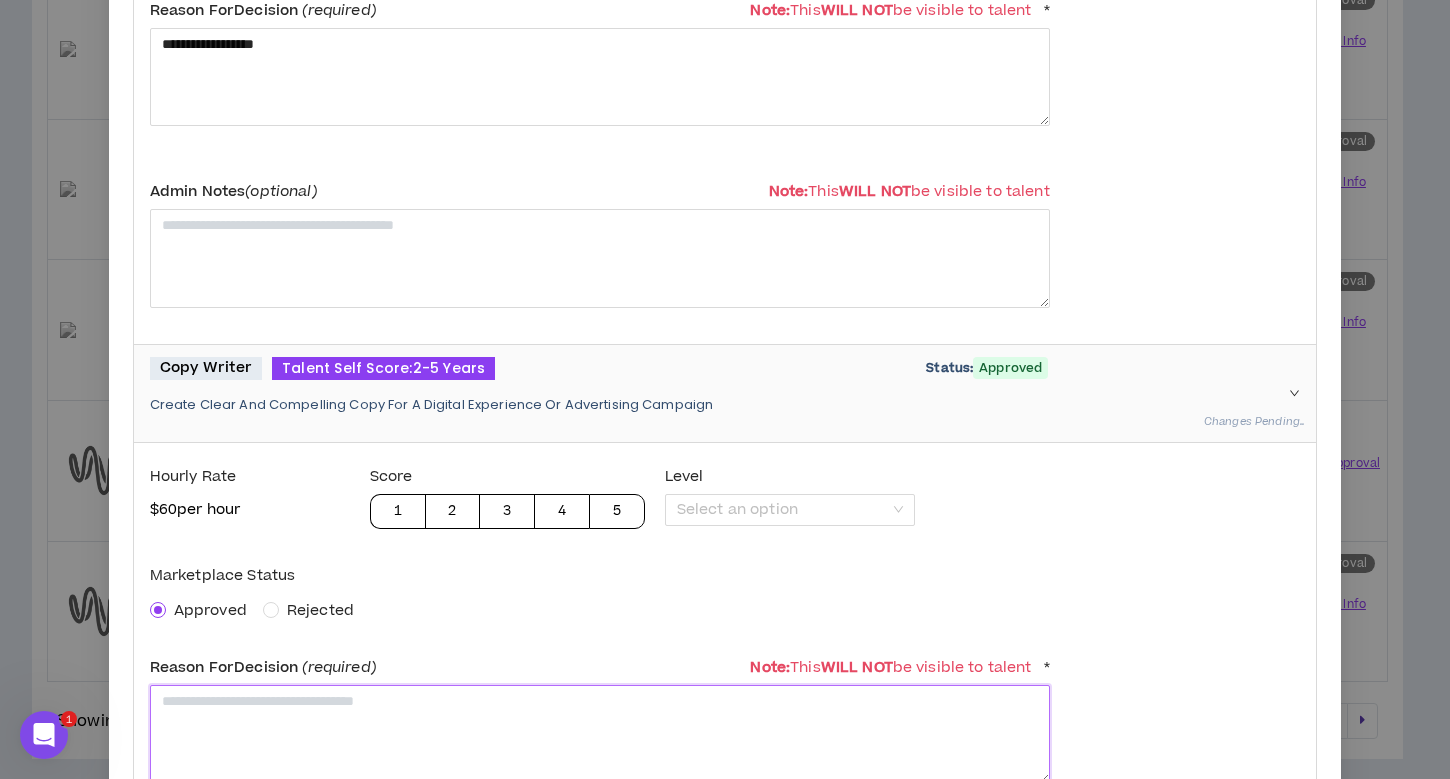 click at bounding box center (600, 734) 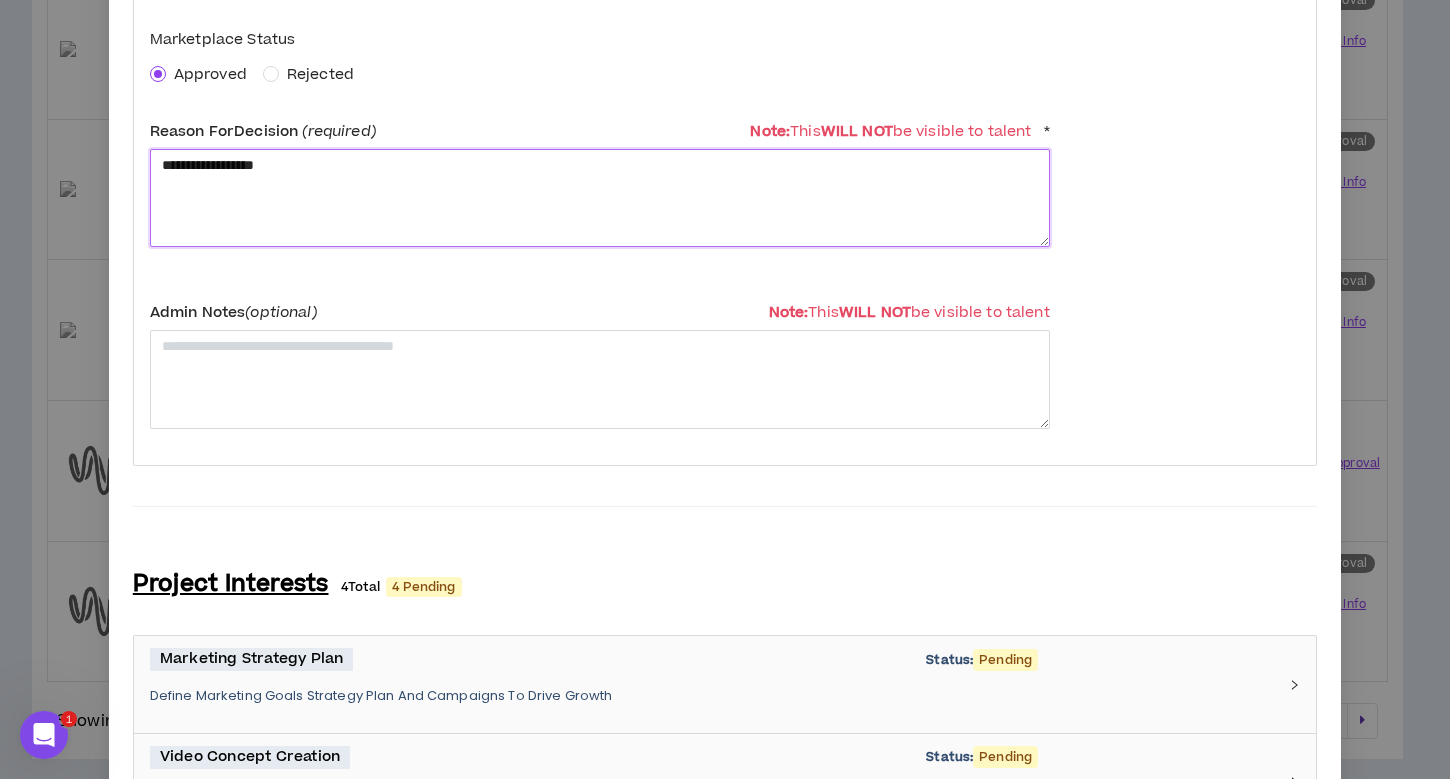 scroll, scrollTop: 2061, scrollLeft: 0, axis: vertical 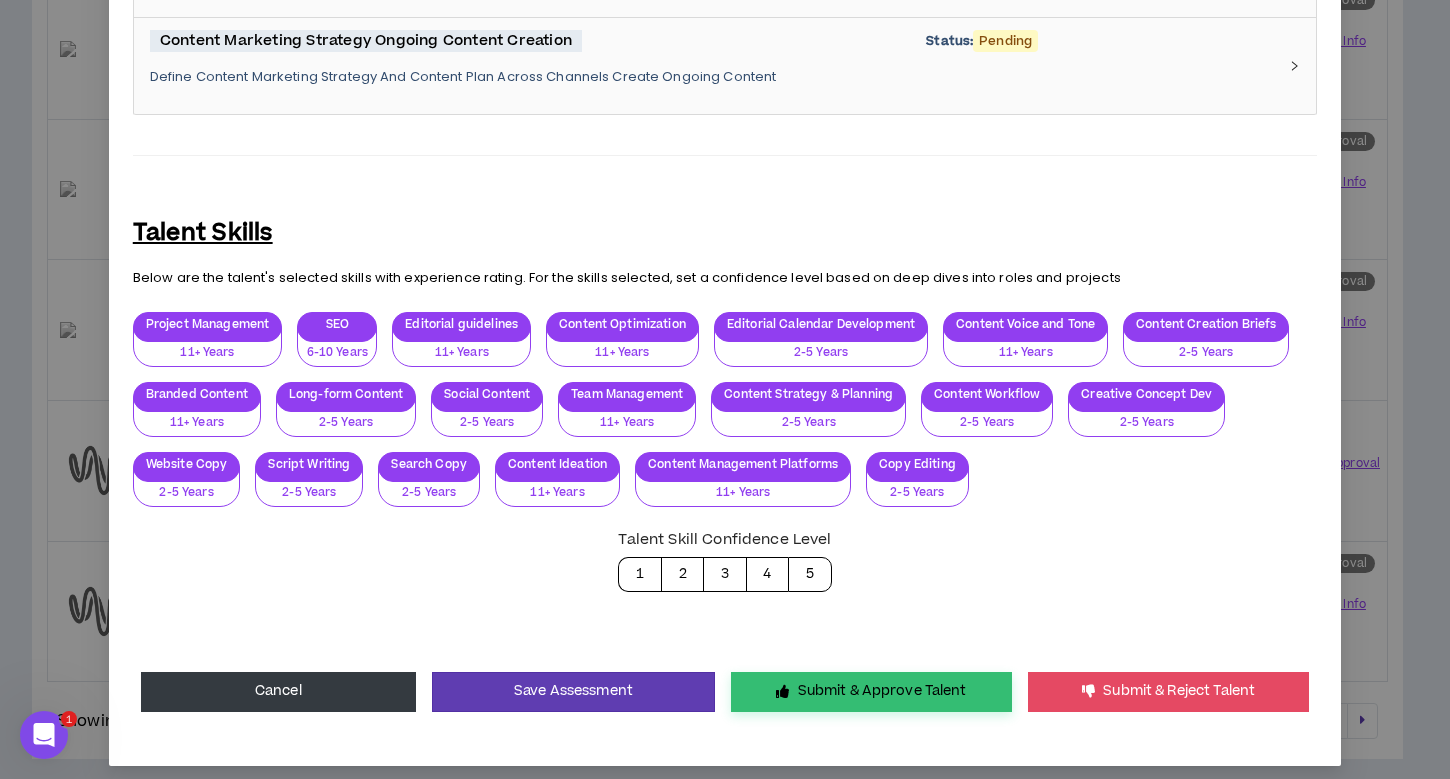 type on "**********" 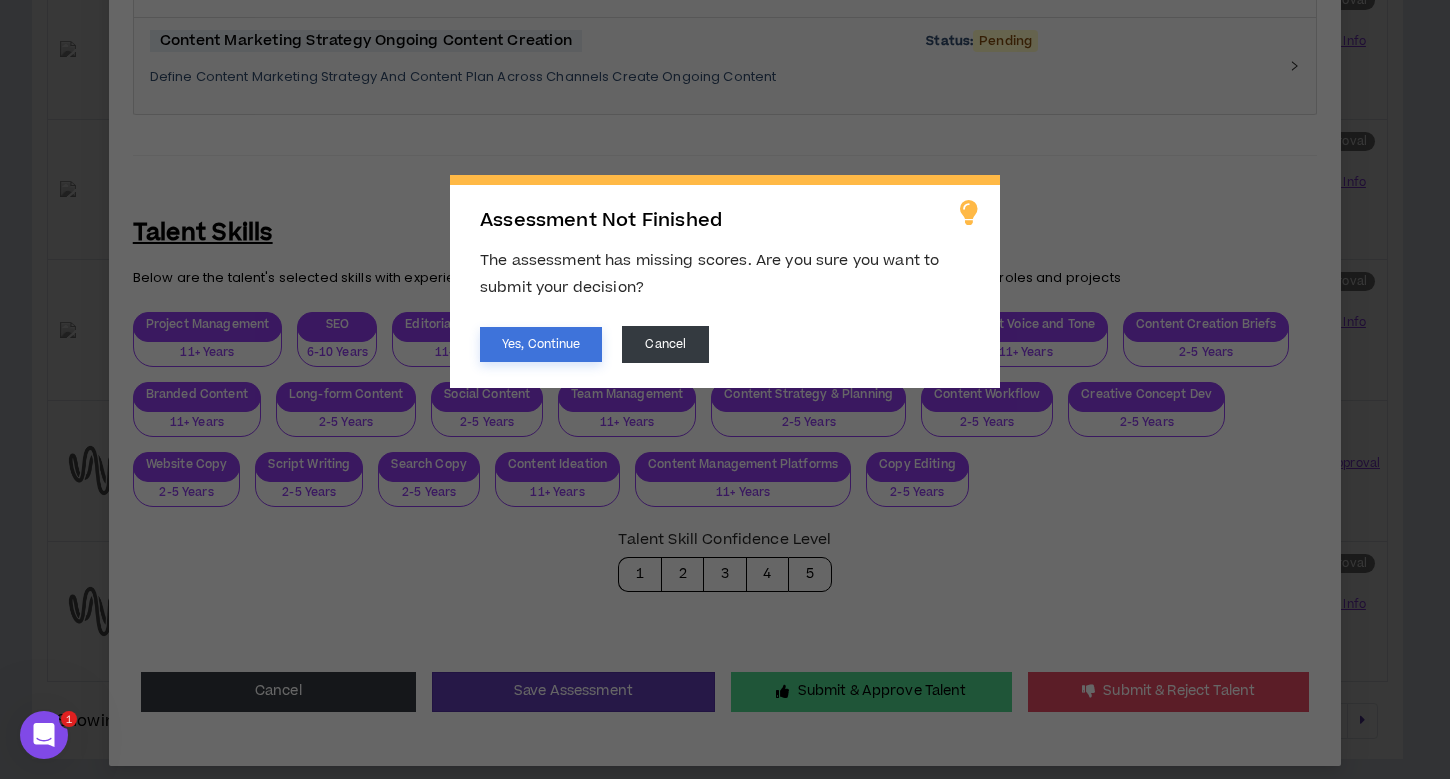 click on "Yes, Continue" at bounding box center (541, 344) 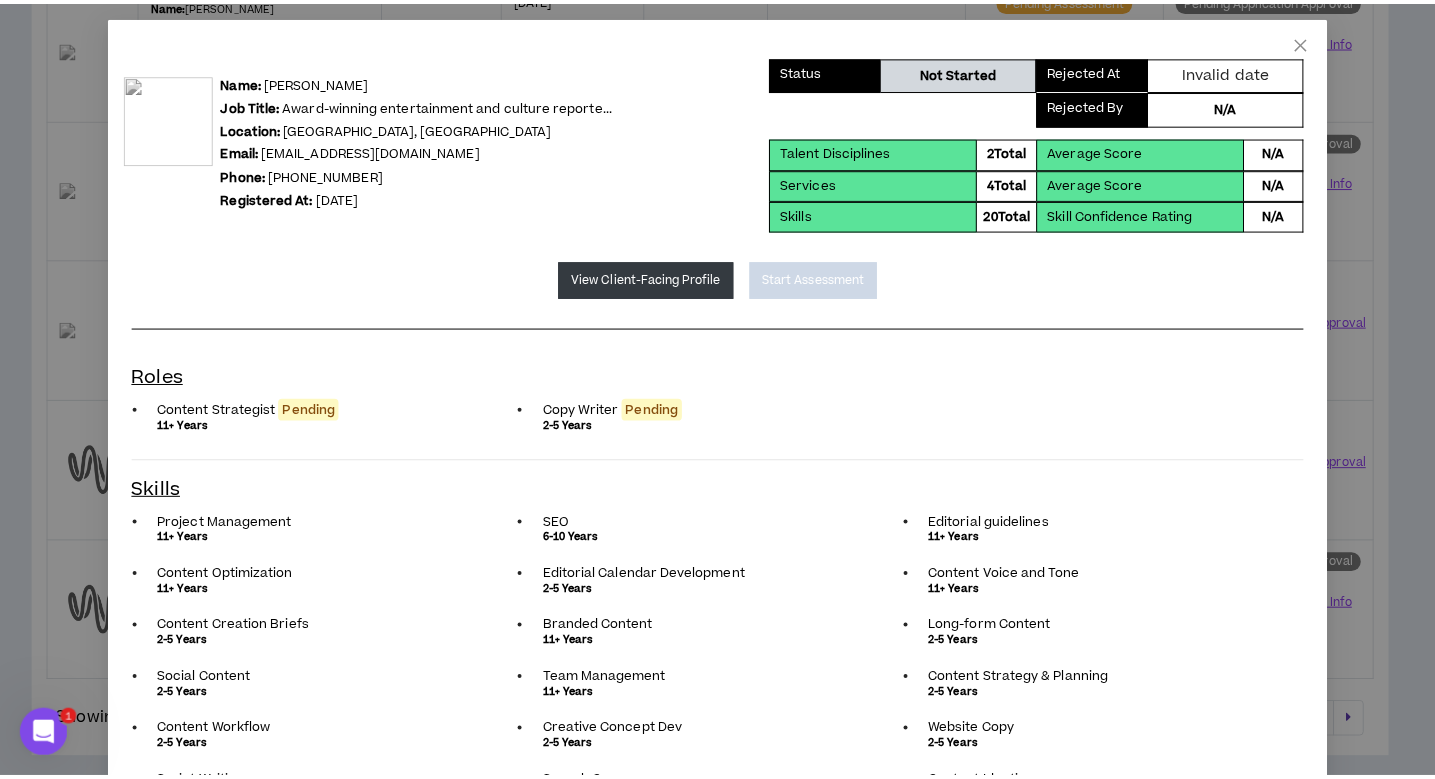 scroll, scrollTop: 0, scrollLeft: 0, axis: both 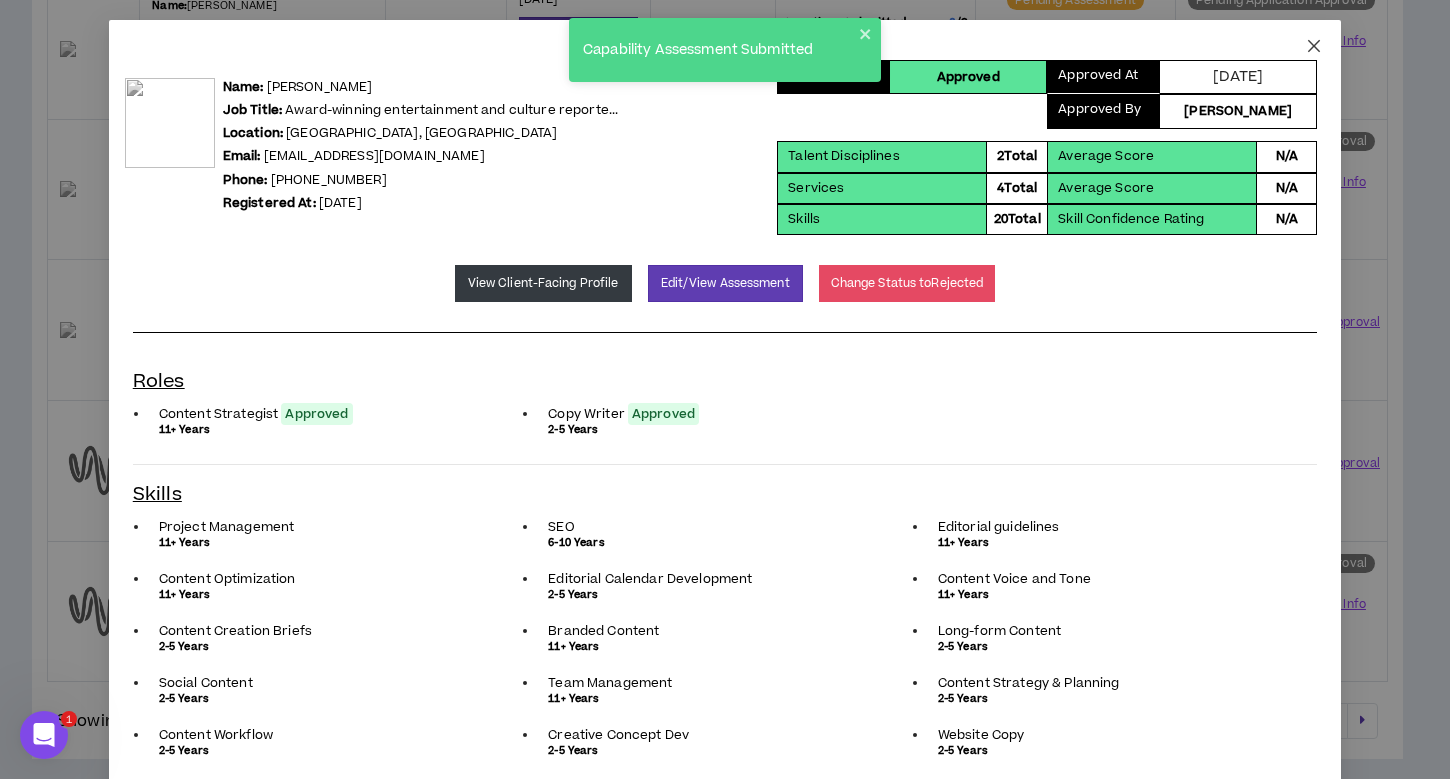 click 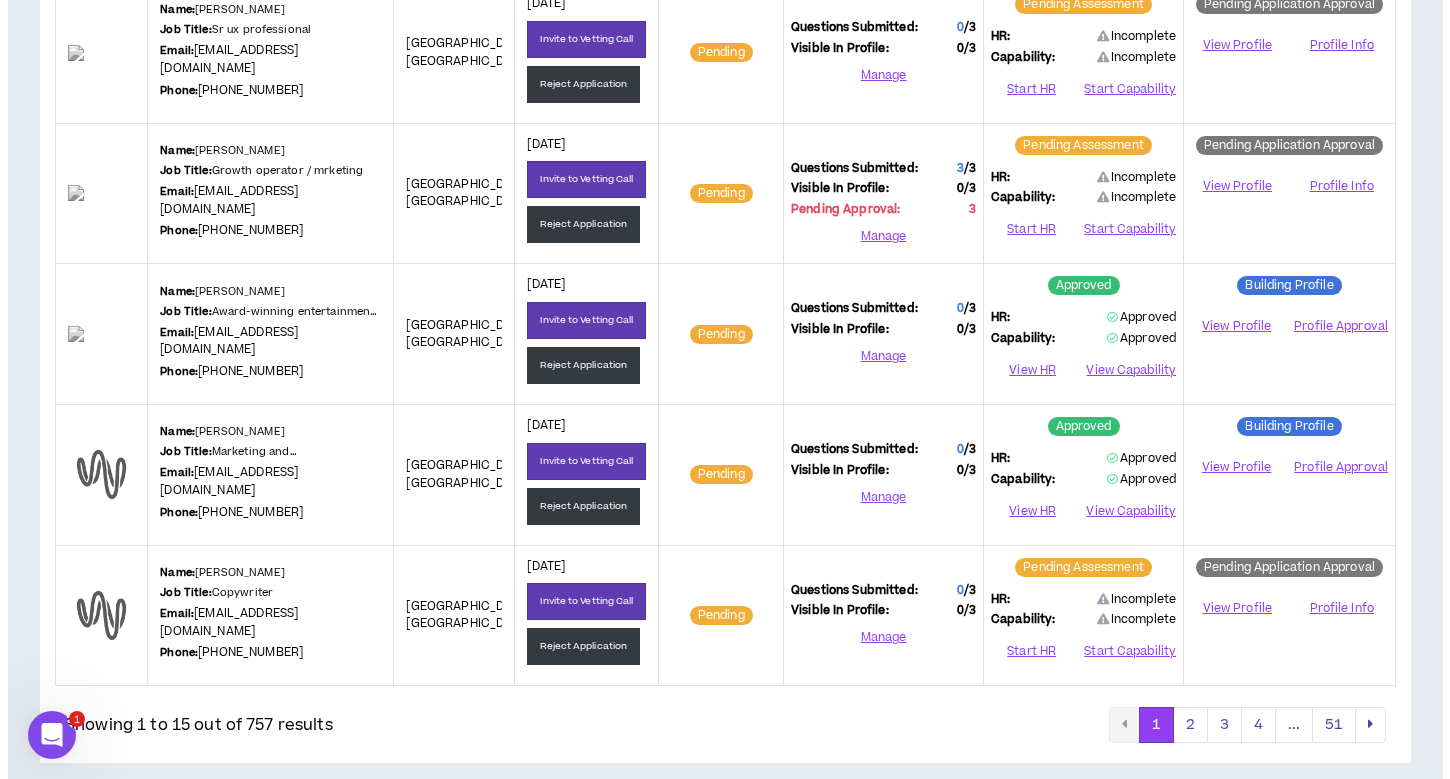 scroll, scrollTop: 1775, scrollLeft: 0, axis: vertical 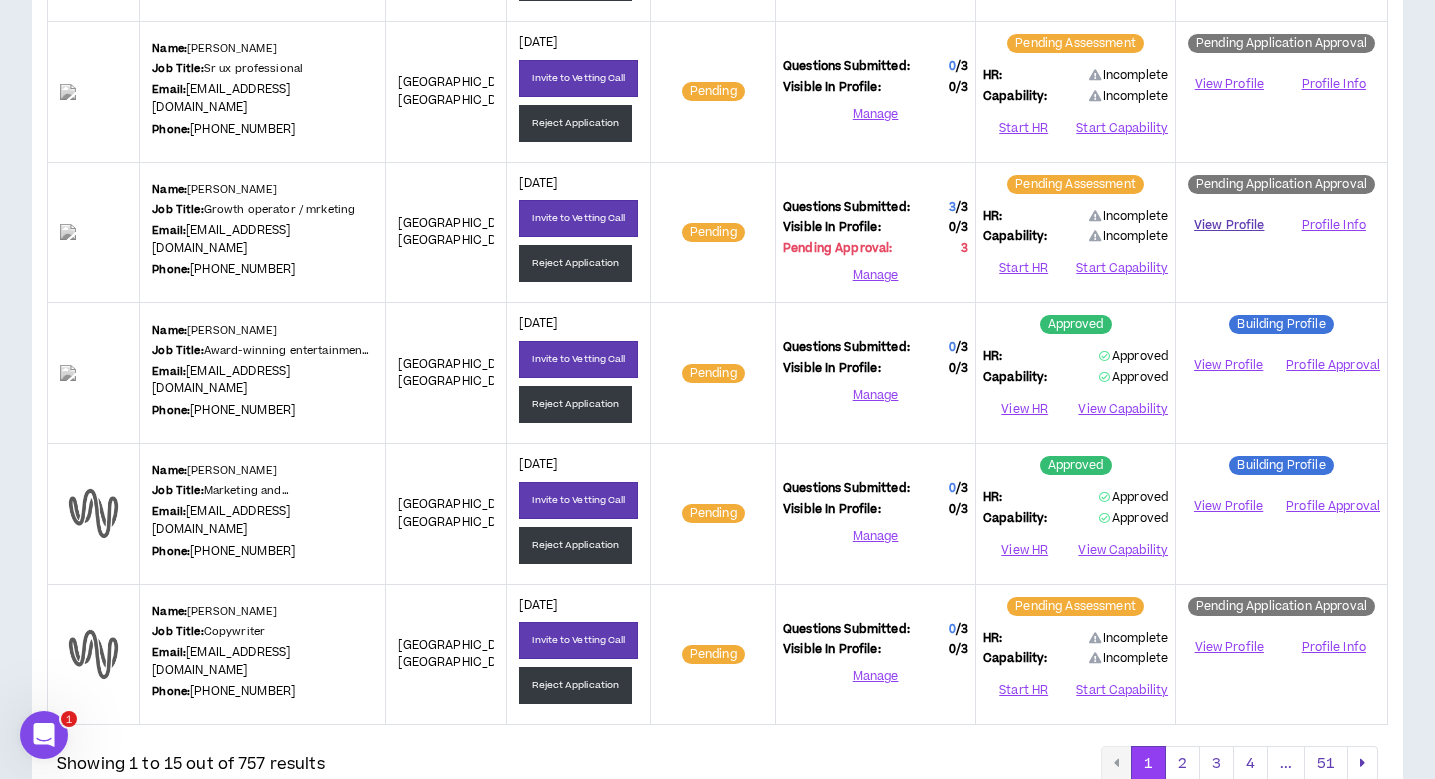 click on "View Profile" at bounding box center (1229, 225) 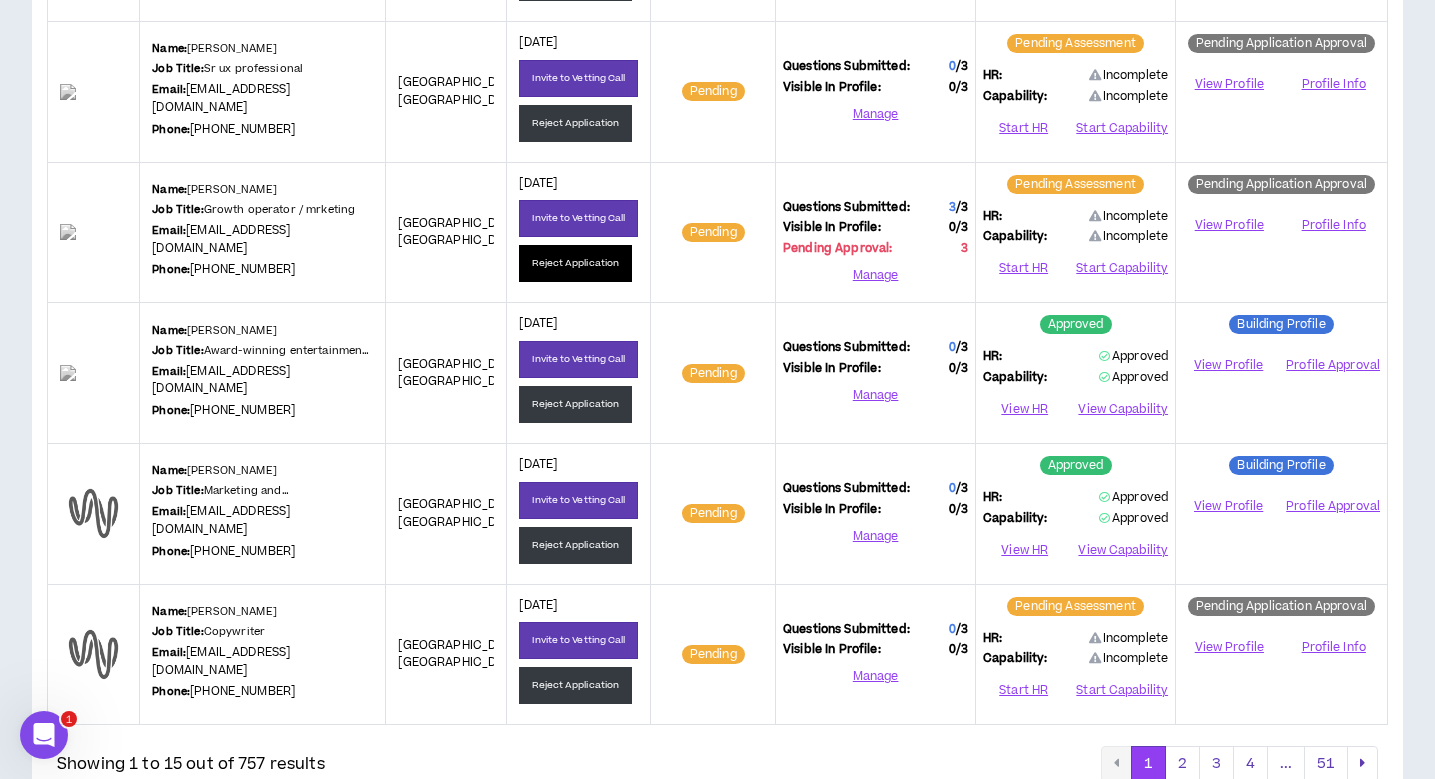 click on "Reject Application" at bounding box center (575, 263) 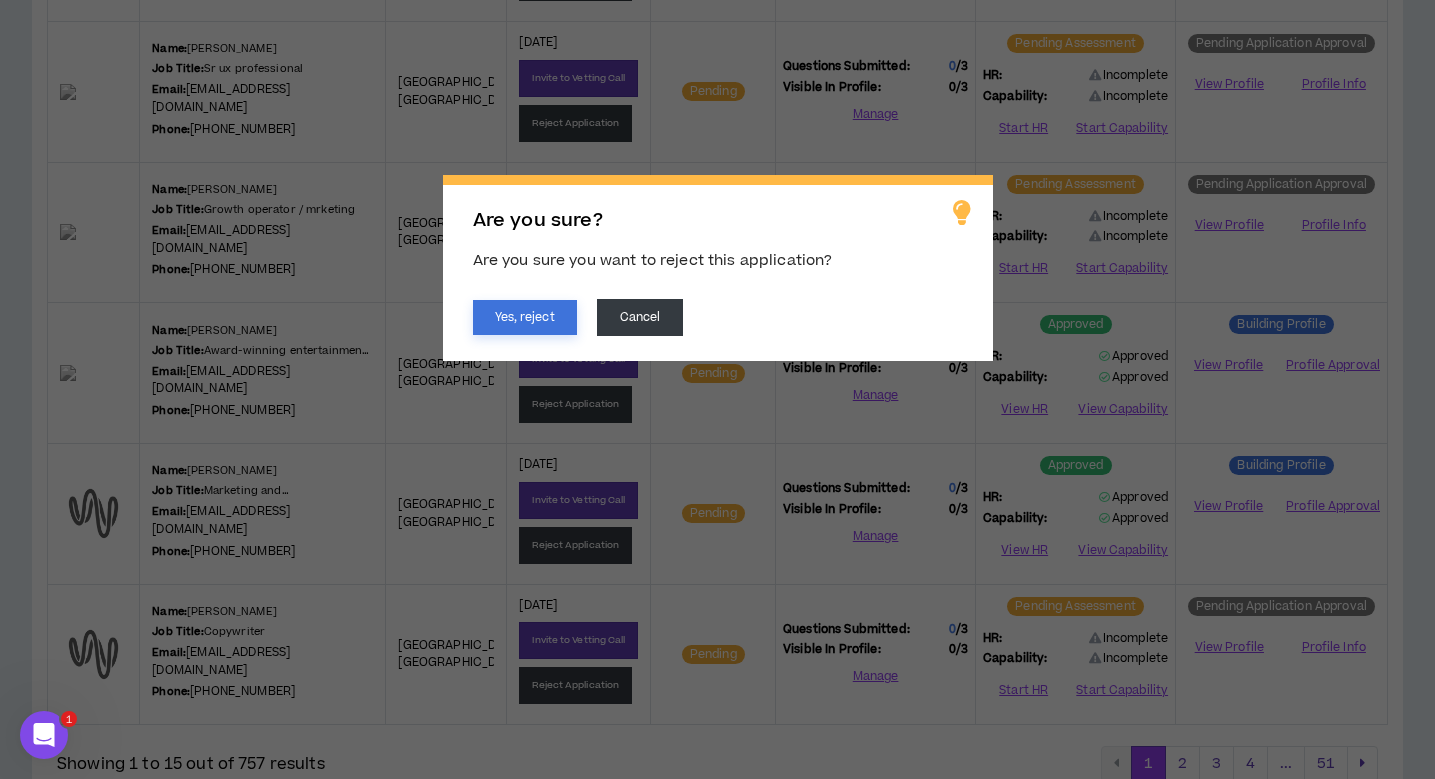 click on "Yes, reject" at bounding box center [525, 317] 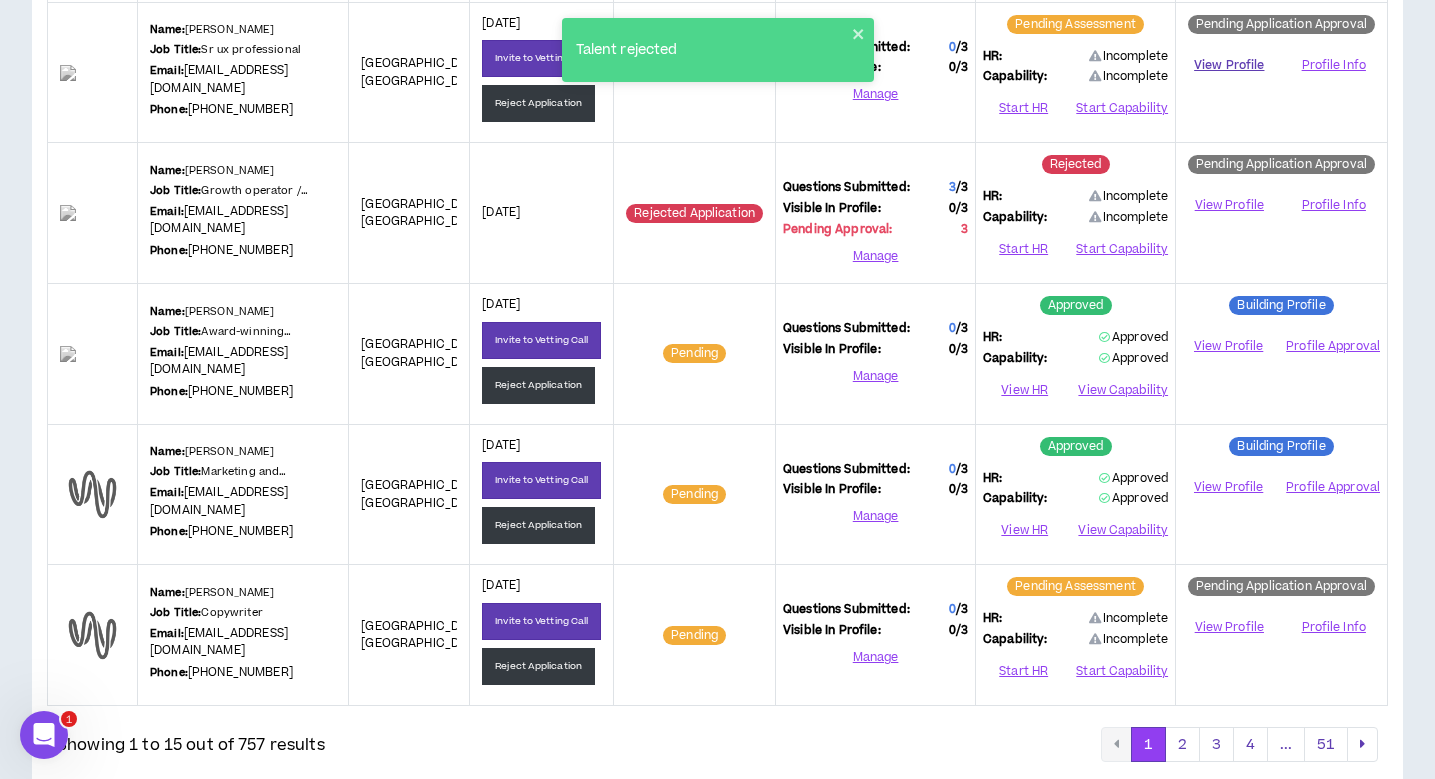 click on "View Profile" at bounding box center [1229, 65] 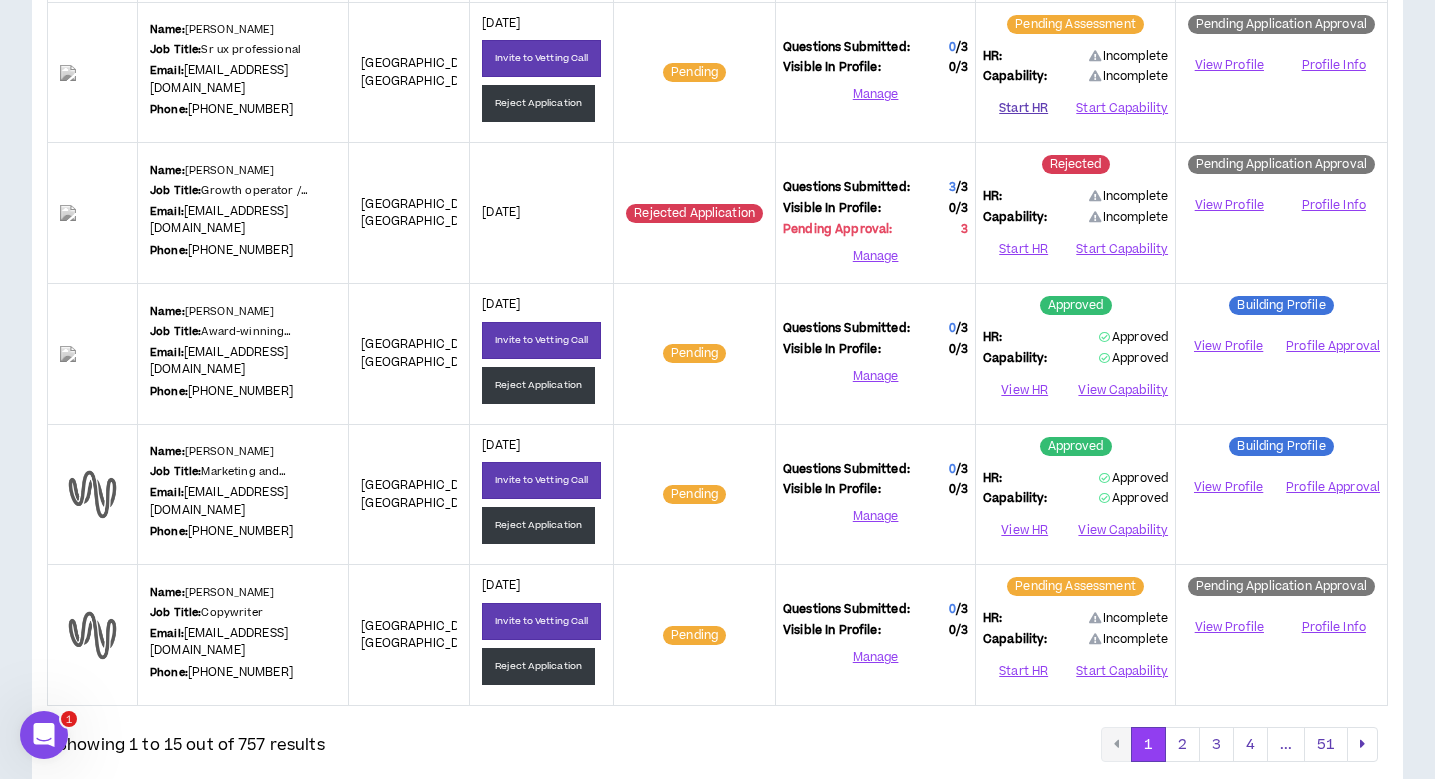 click on "Start HR" at bounding box center (1023, 109) 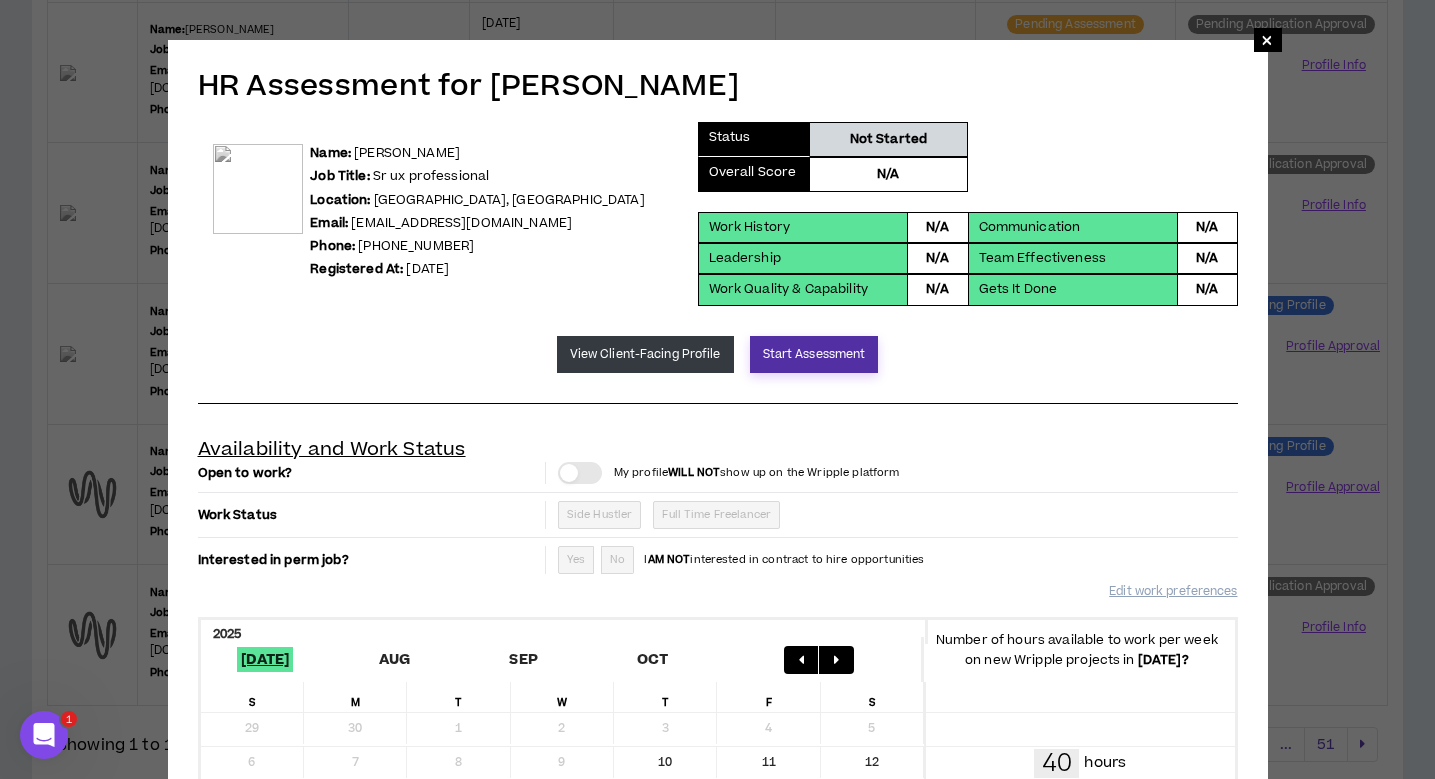 click on "Start Assessment" at bounding box center [814, 354] 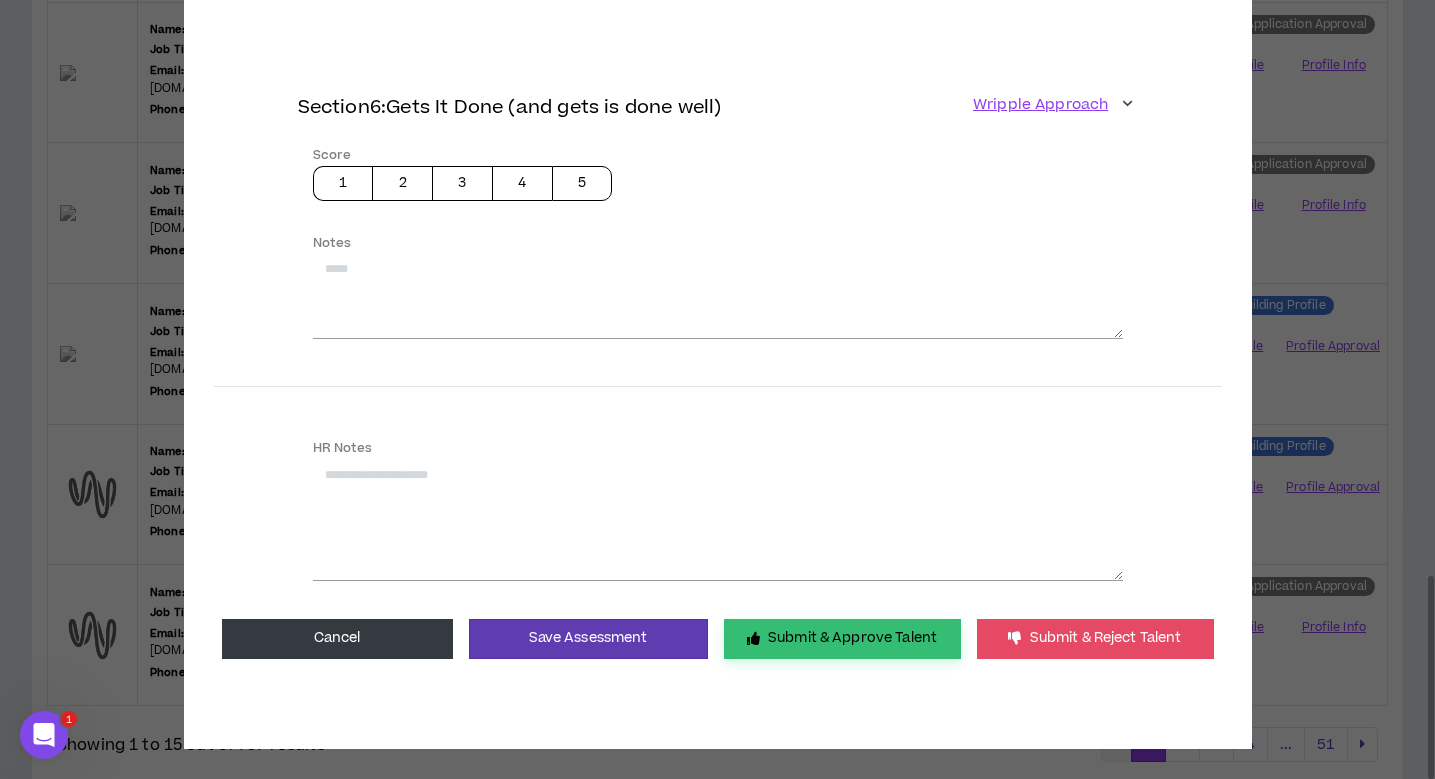 click on "Submit & Approve Talent" at bounding box center (842, 639) 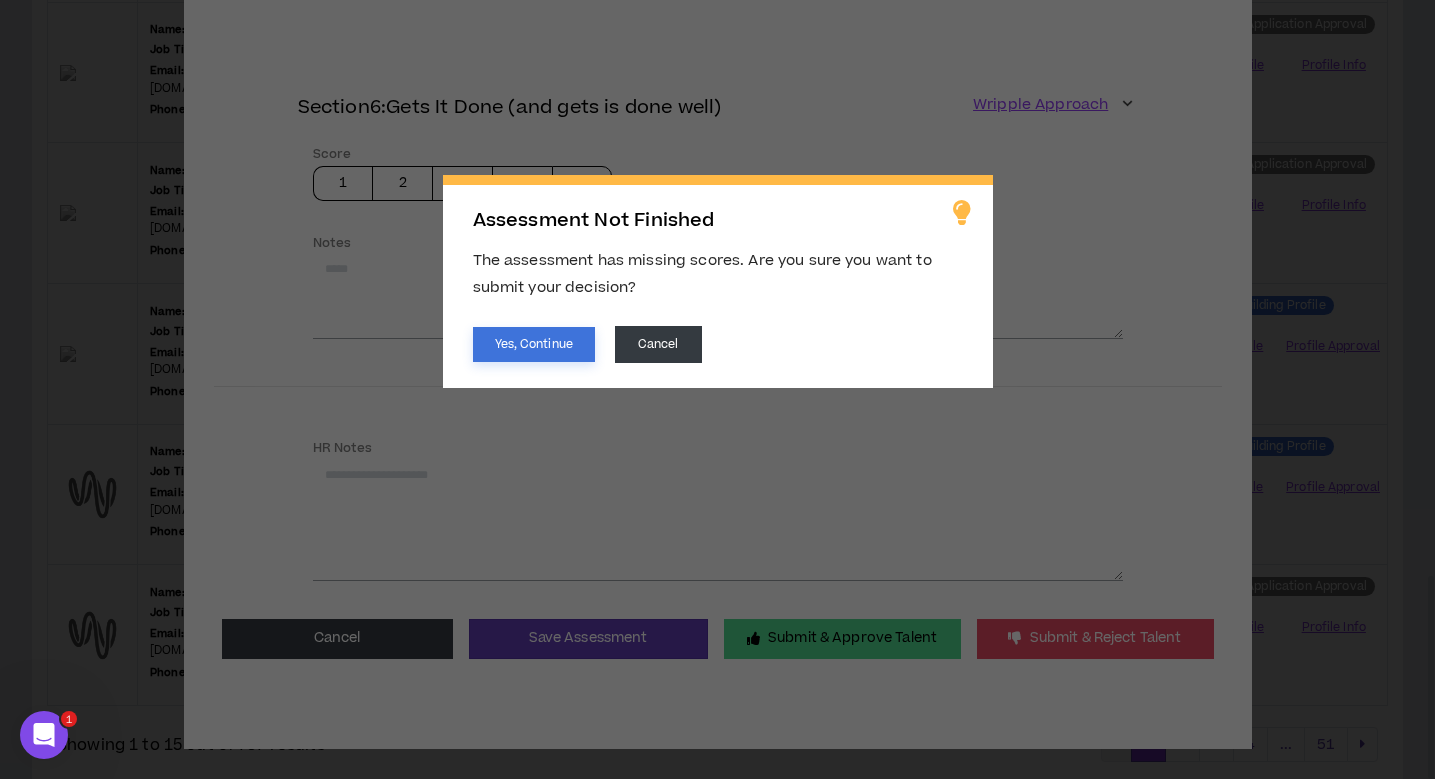 click on "Yes, Continue" at bounding box center [534, 344] 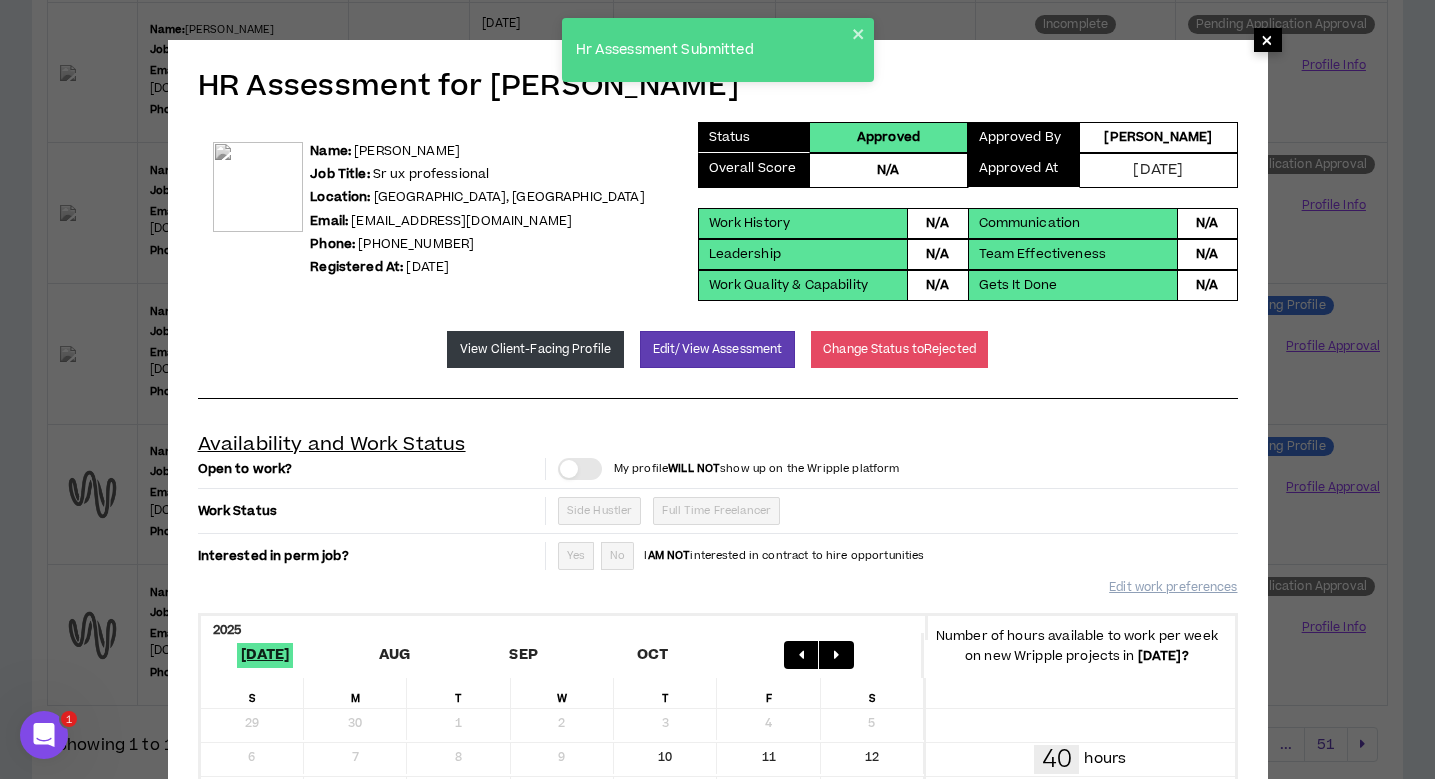 click on "×" at bounding box center [1267, 40] 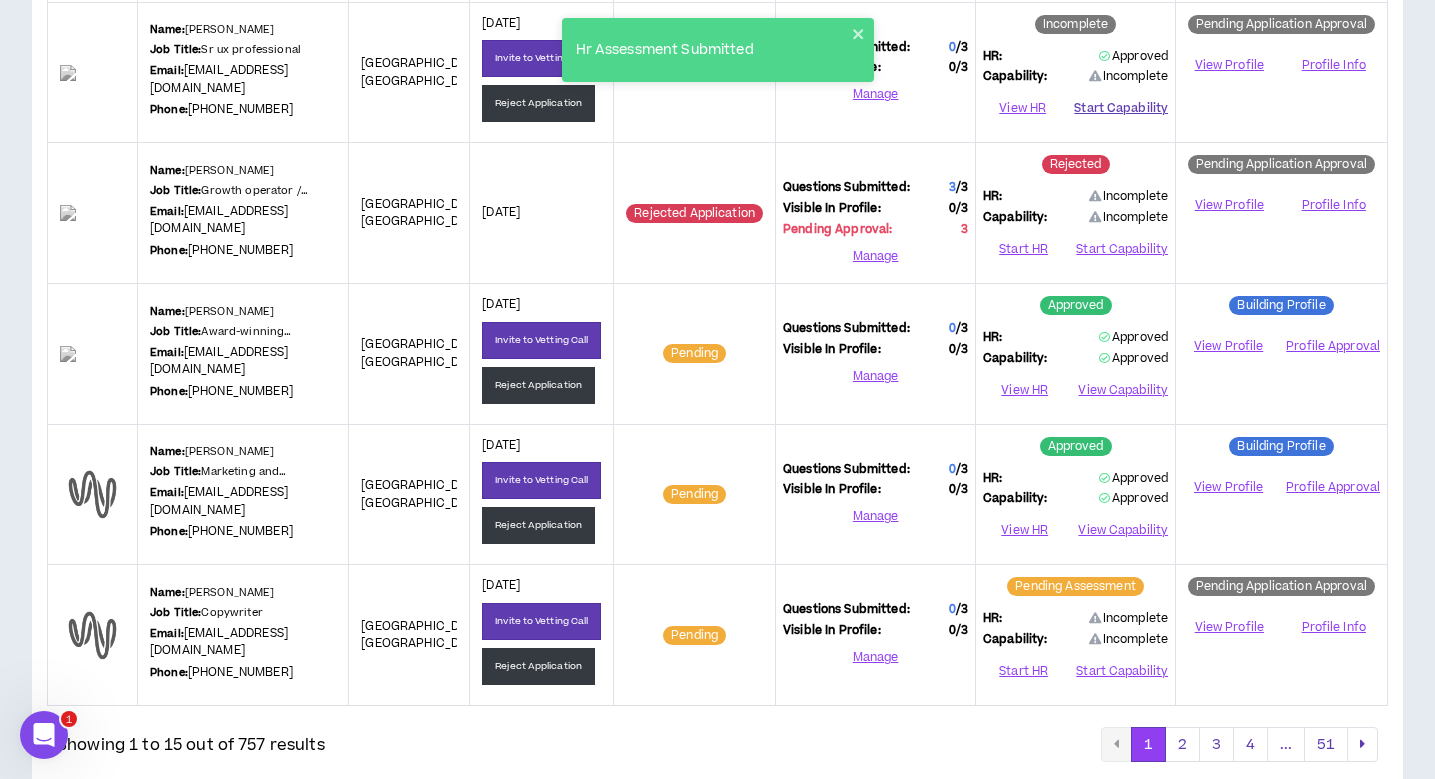 click on "Start Capability" at bounding box center [1121, 109] 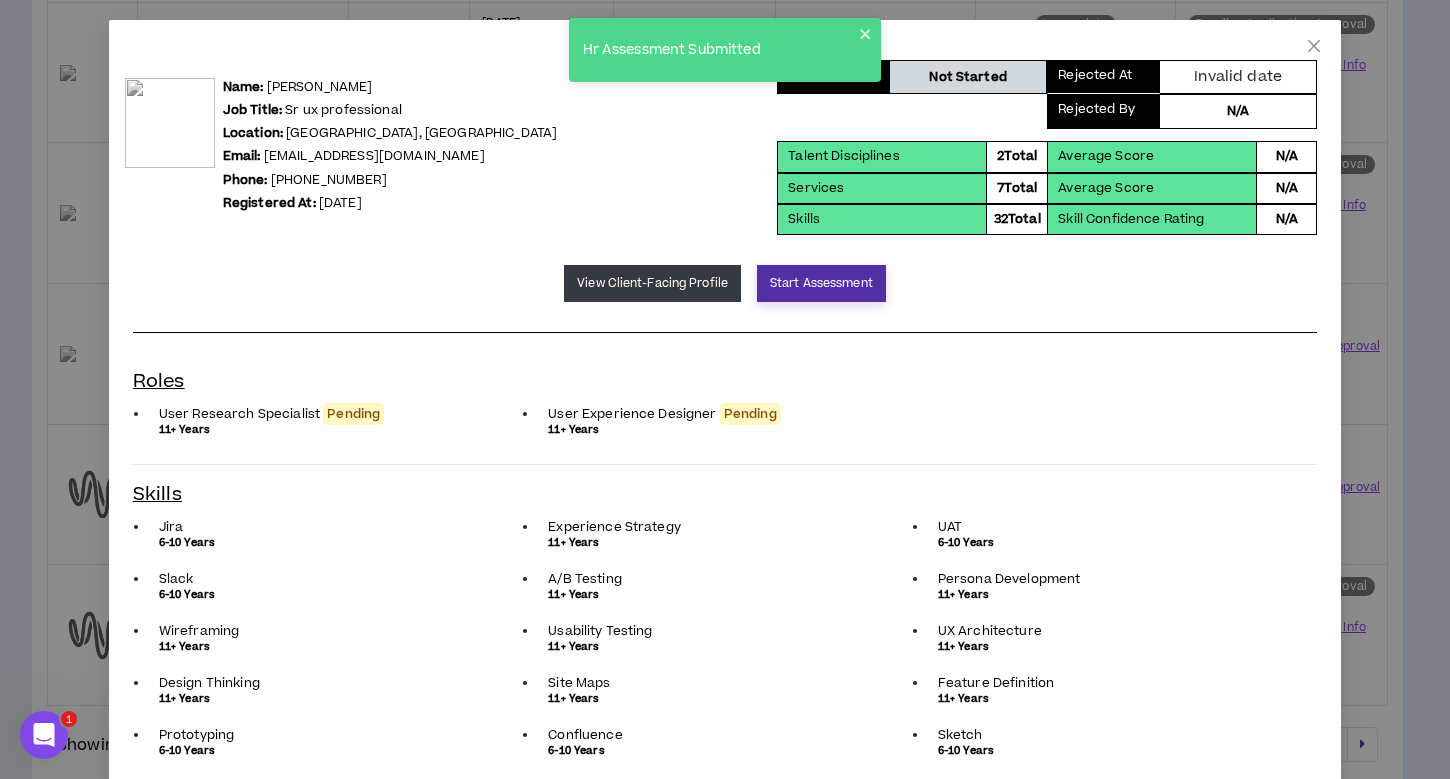 click on "Start Assessment" at bounding box center [821, 283] 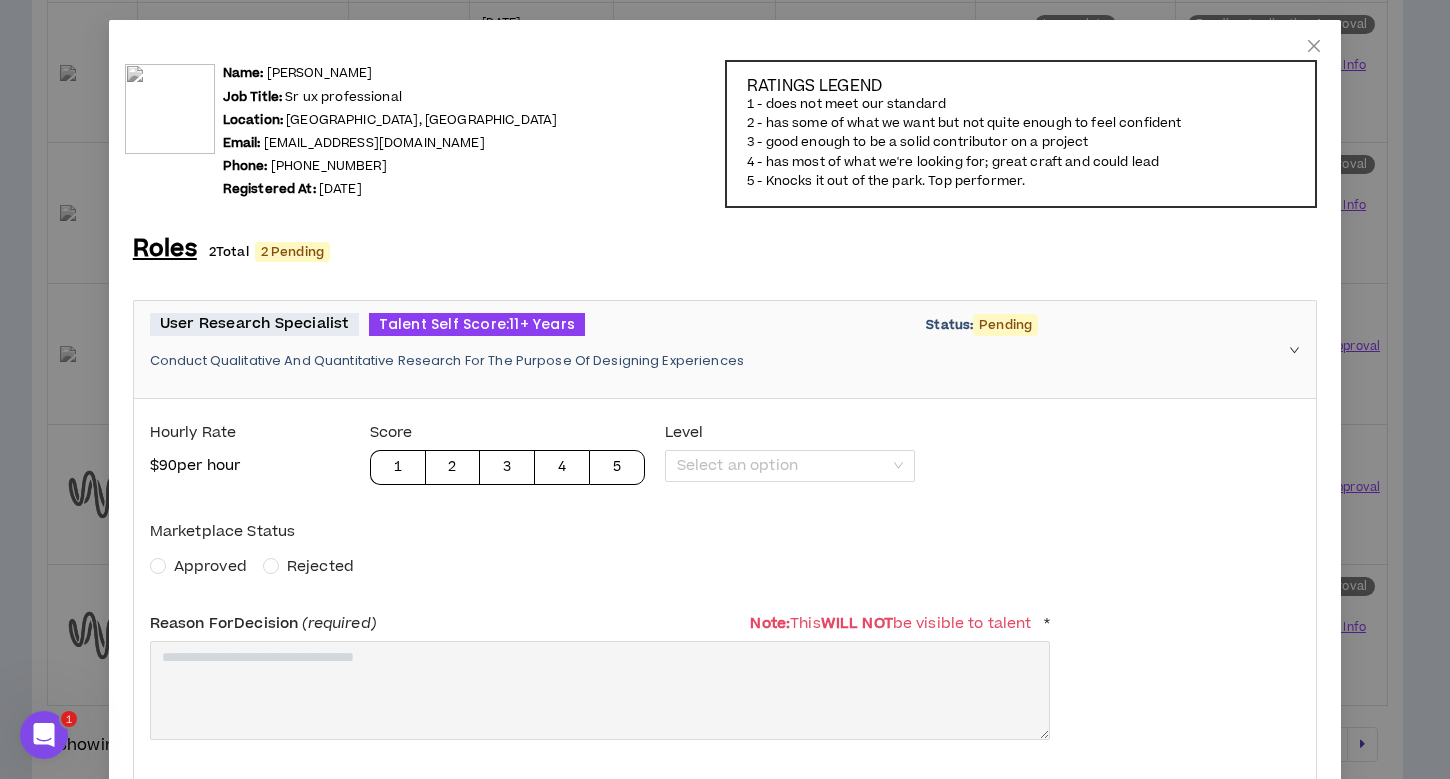 click on "Approved" at bounding box center [210, 566] 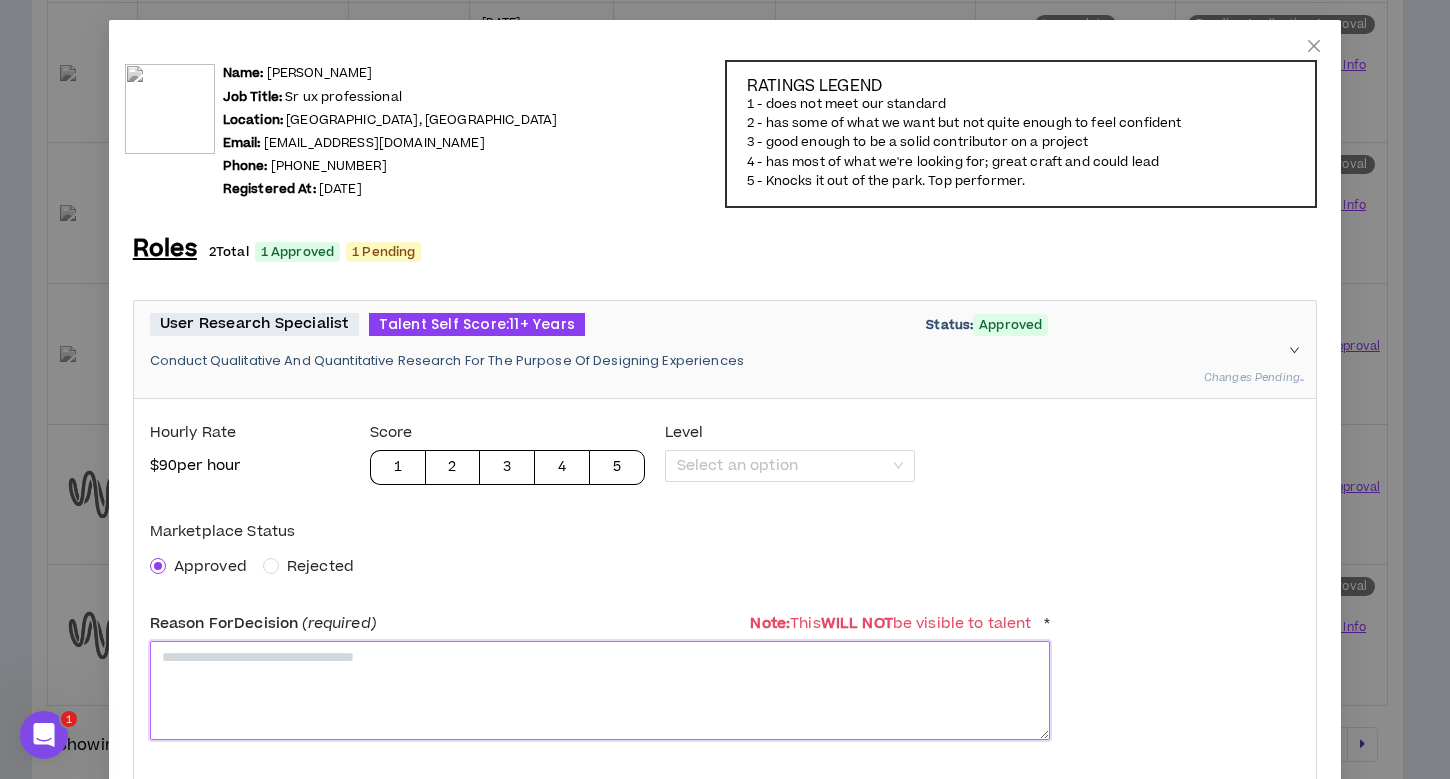 click at bounding box center [600, 690] 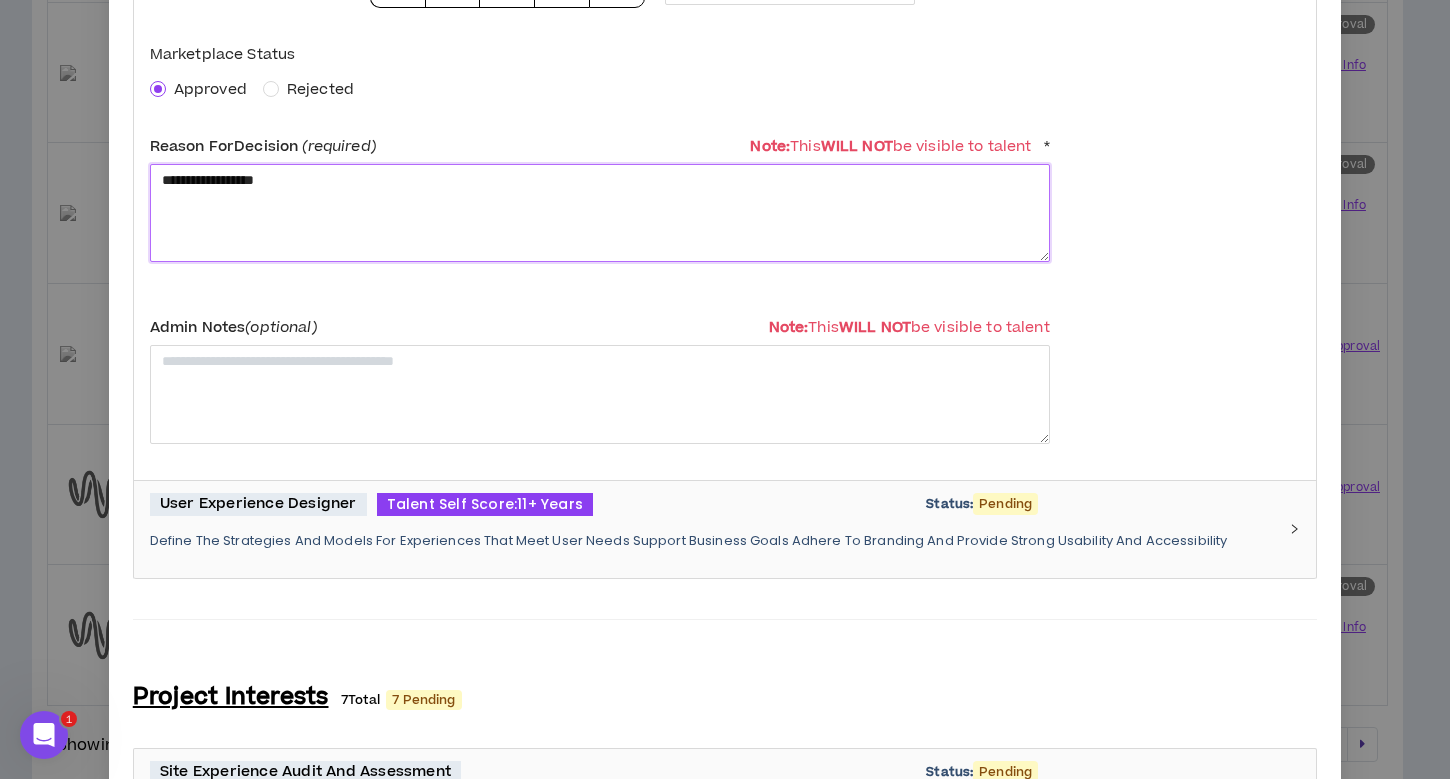 scroll, scrollTop: 481, scrollLeft: 0, axis: vertical 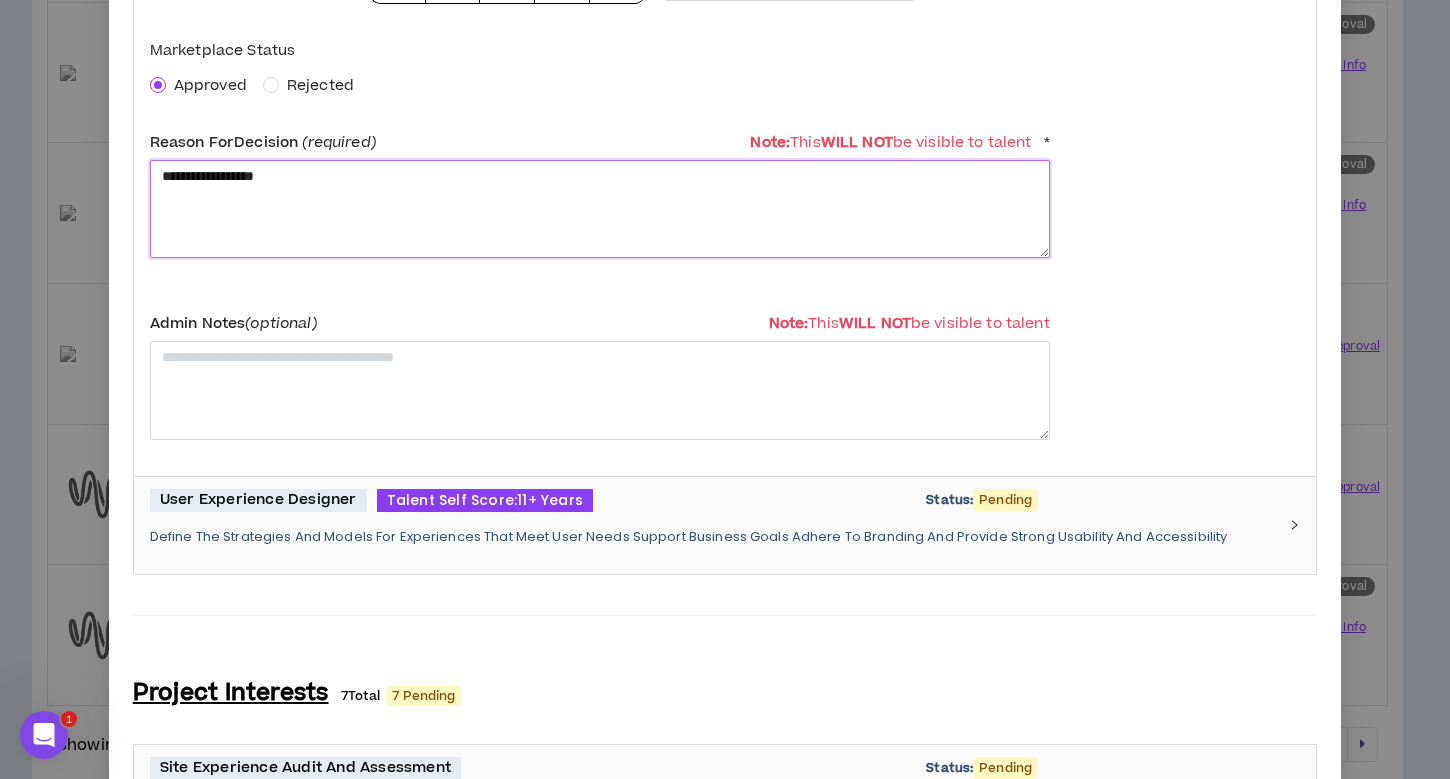 type on "**********" 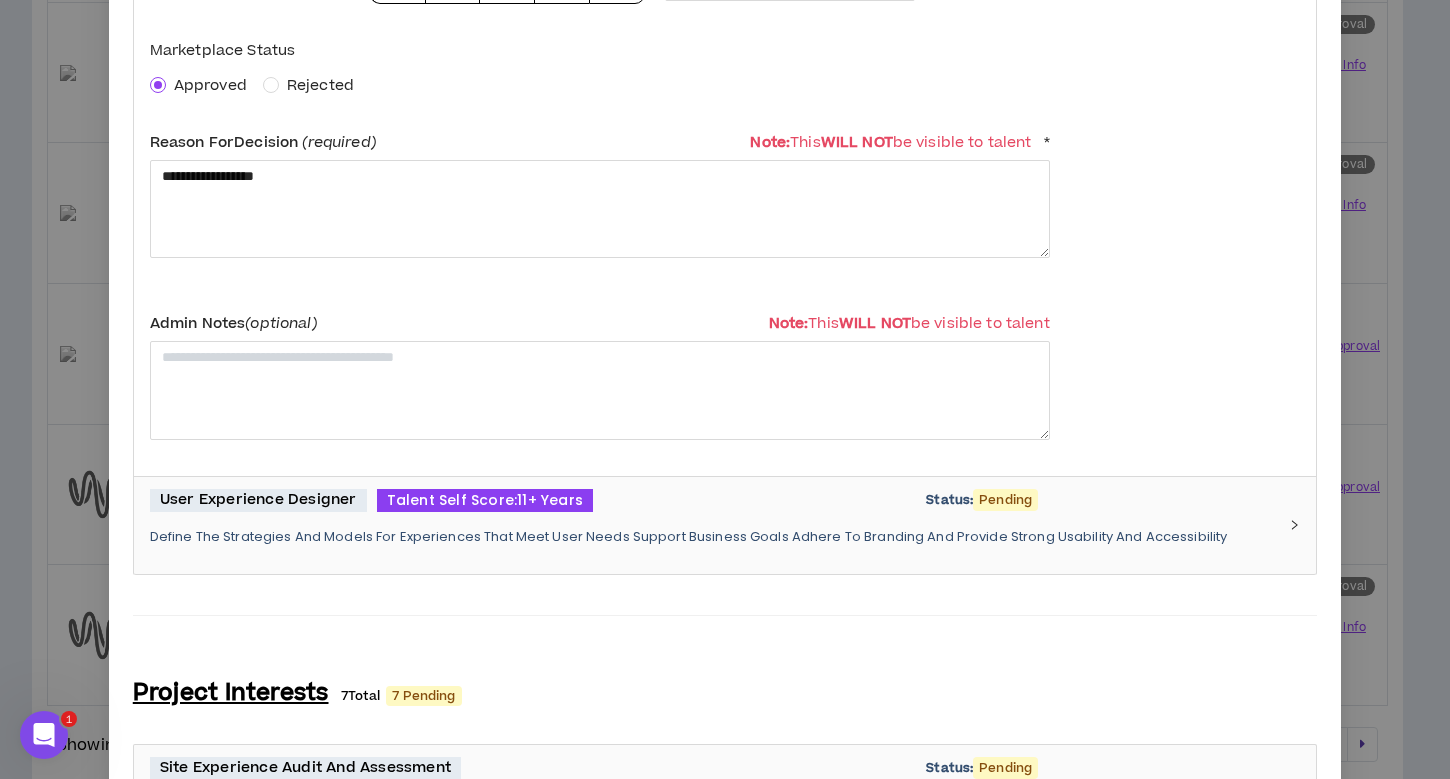 click on "User Experience Designer" at bounding box center [258, 500] 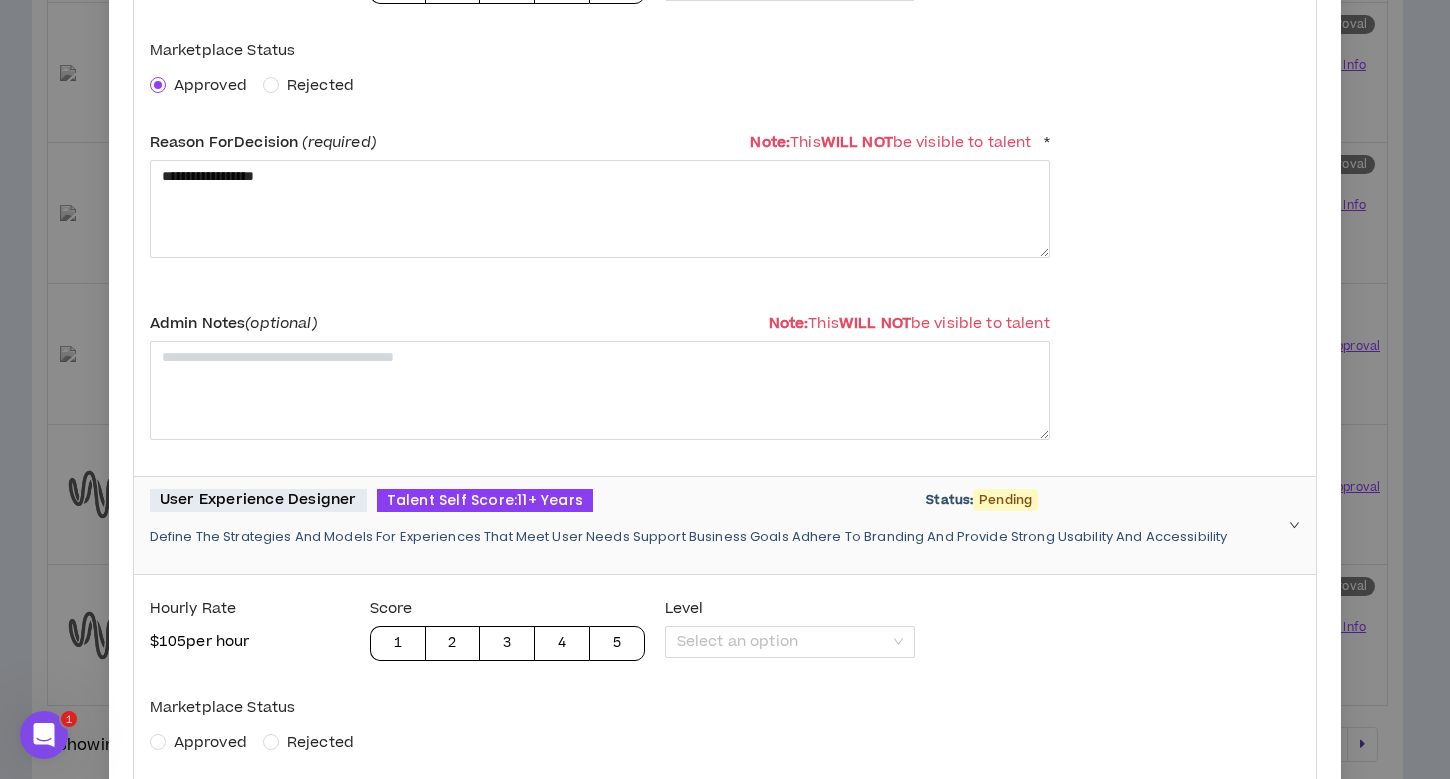 click on "Approved" at bounding box center (210, 742) 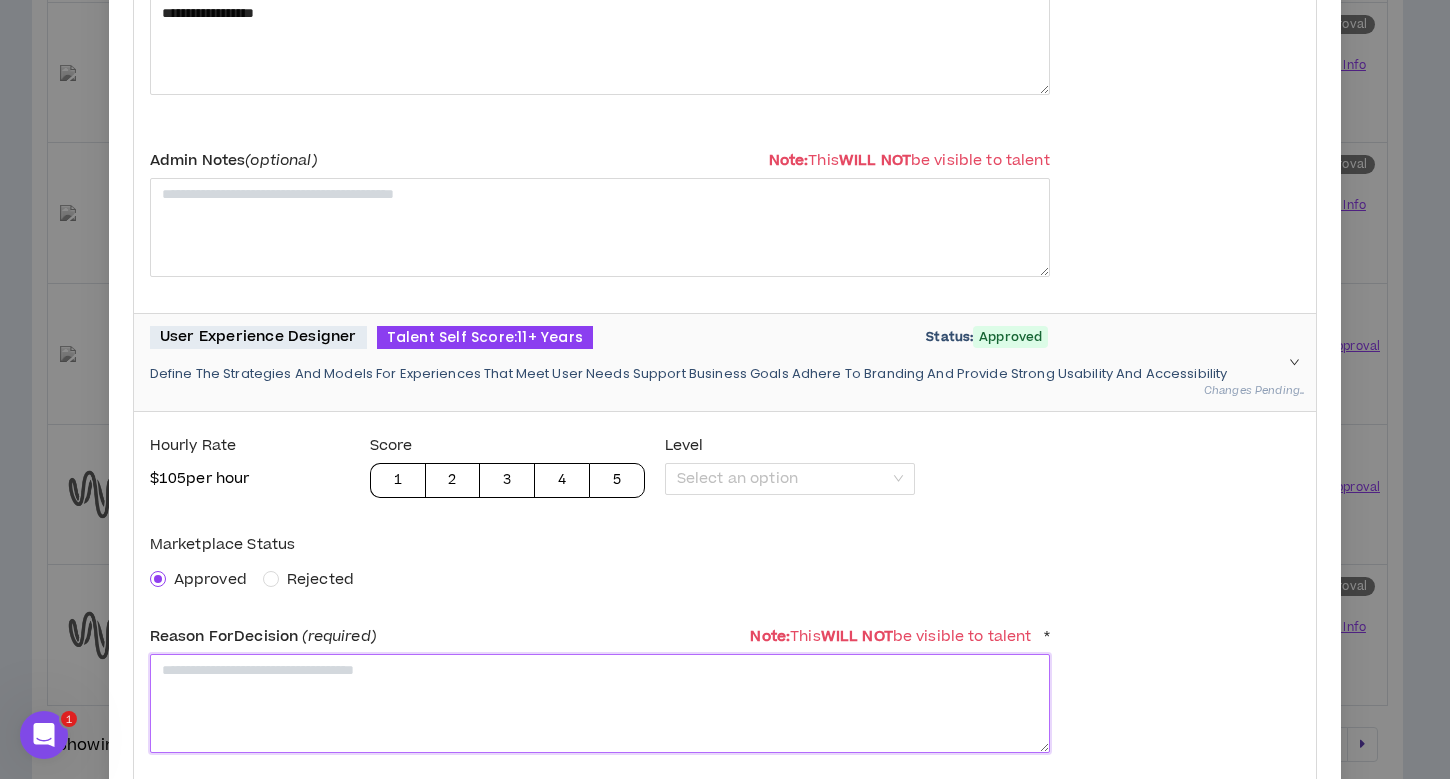 click at bounding box center [600, 703] 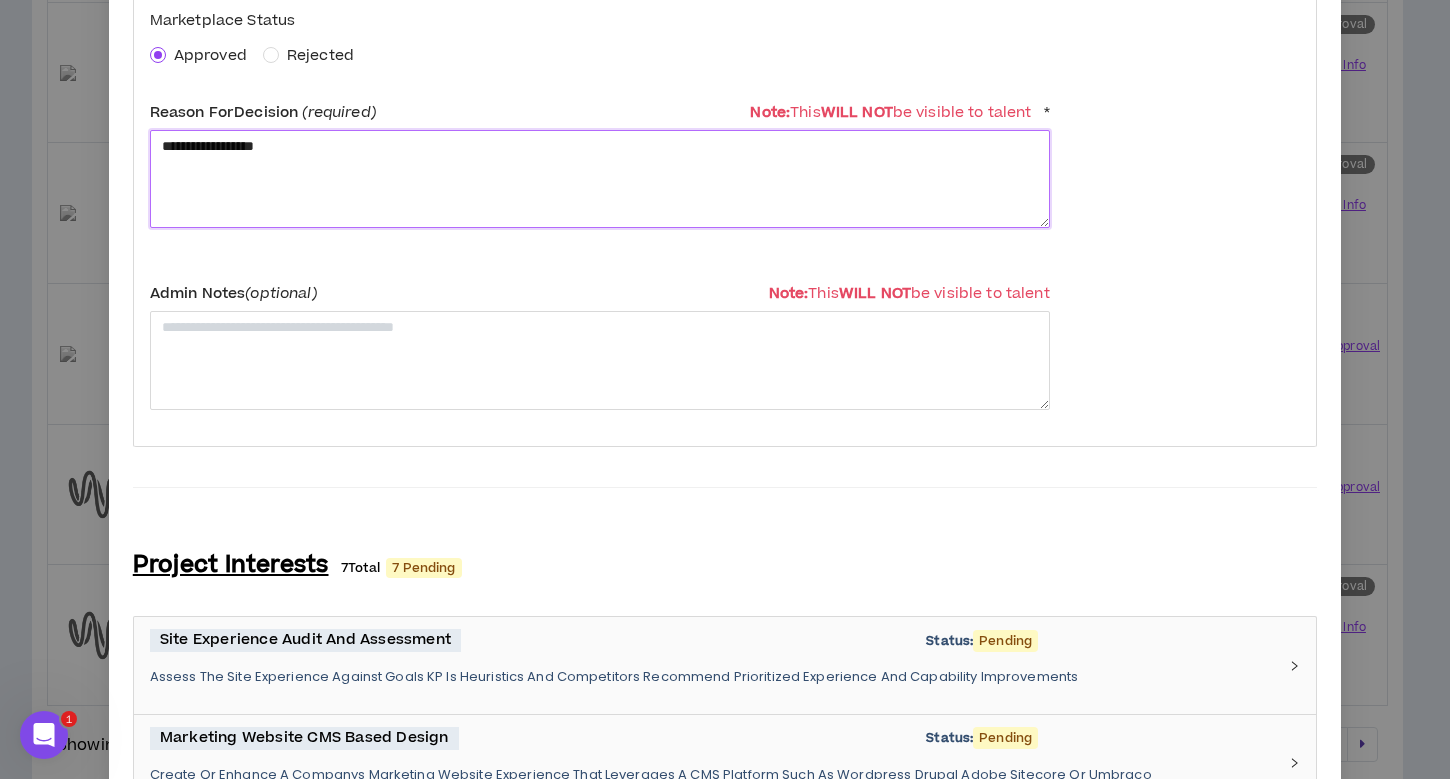scroll, scrollTop: 2510, scrollLeft: 0, axis: vertical 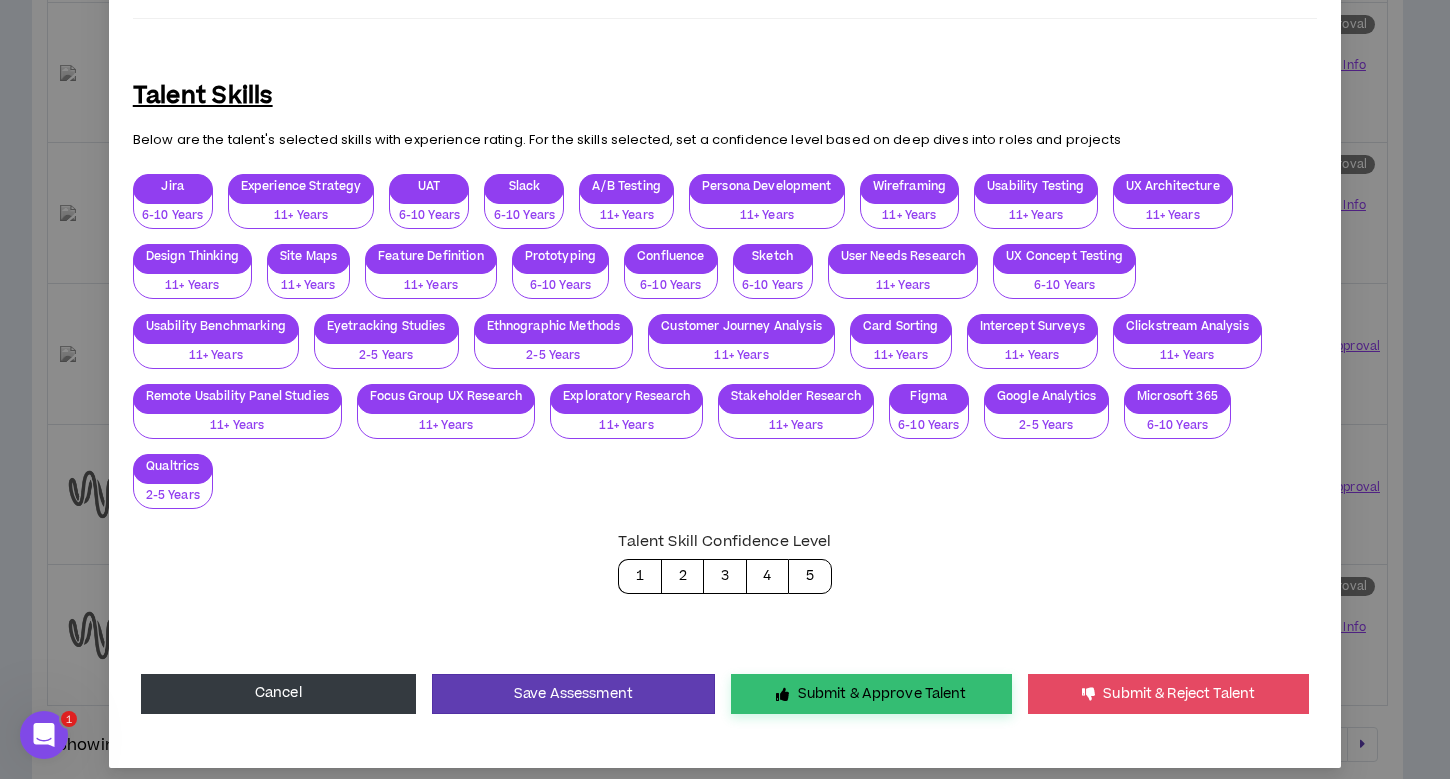 type on "**********" 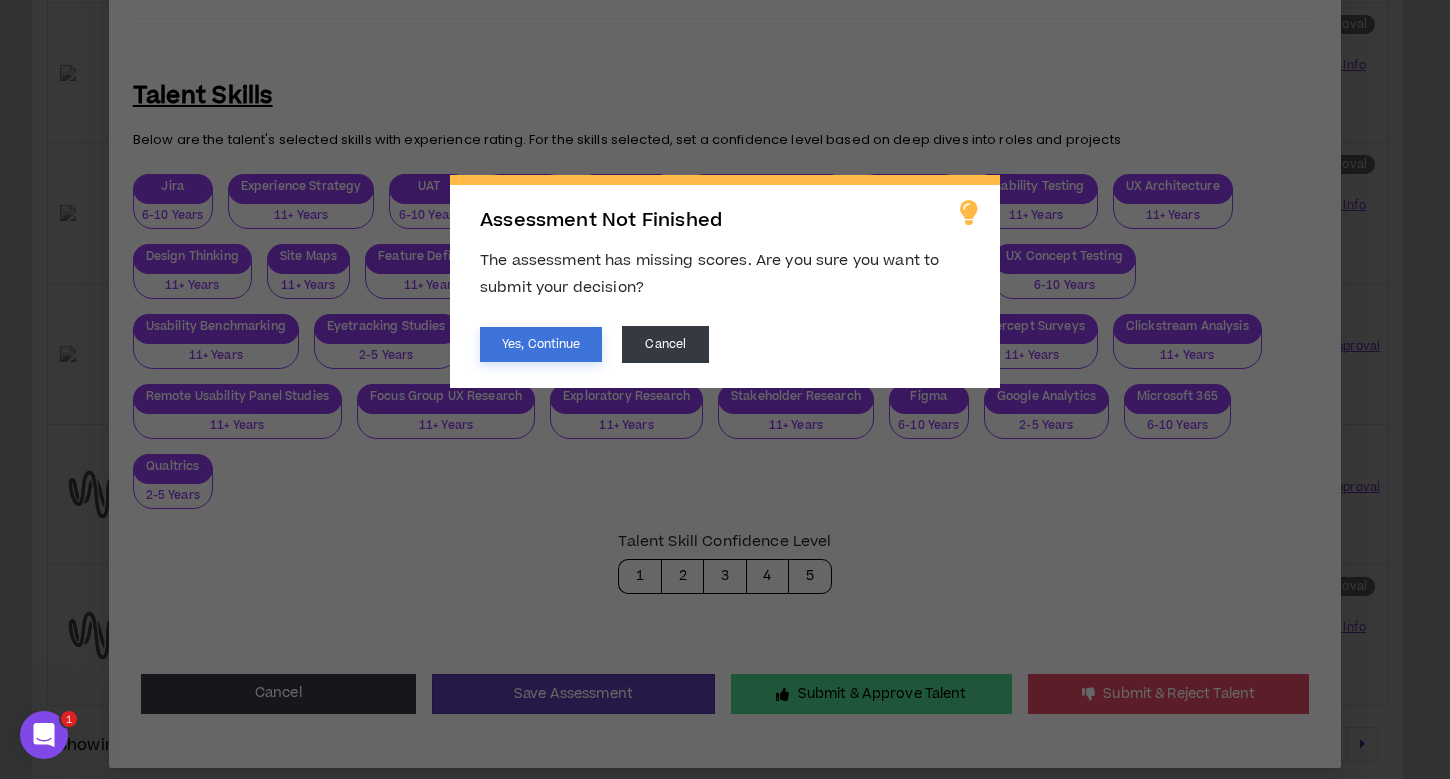click on "Yes, Continue" at bounding box center (541, 344) 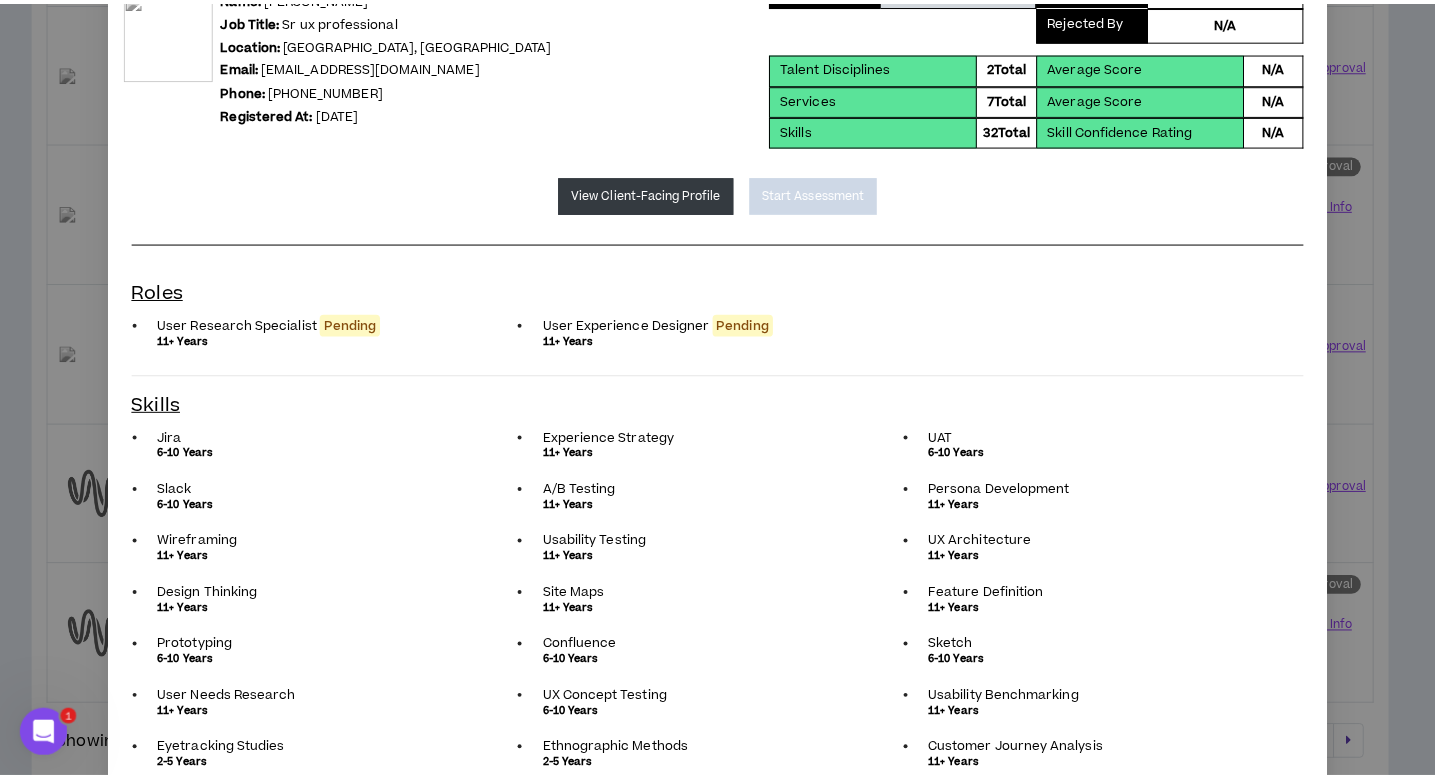 scroll, scrollTop: 0, scrollLeft: 0, axis: both 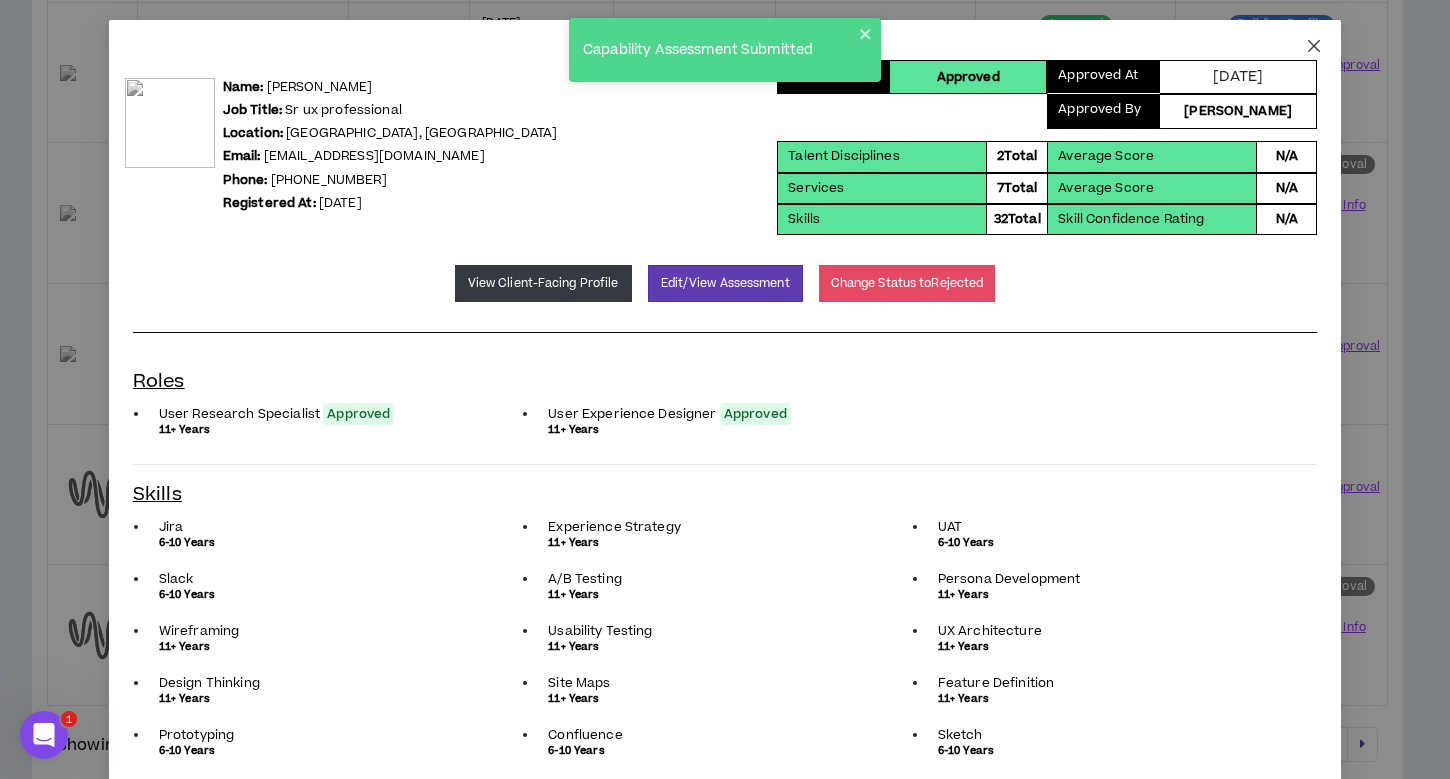 click 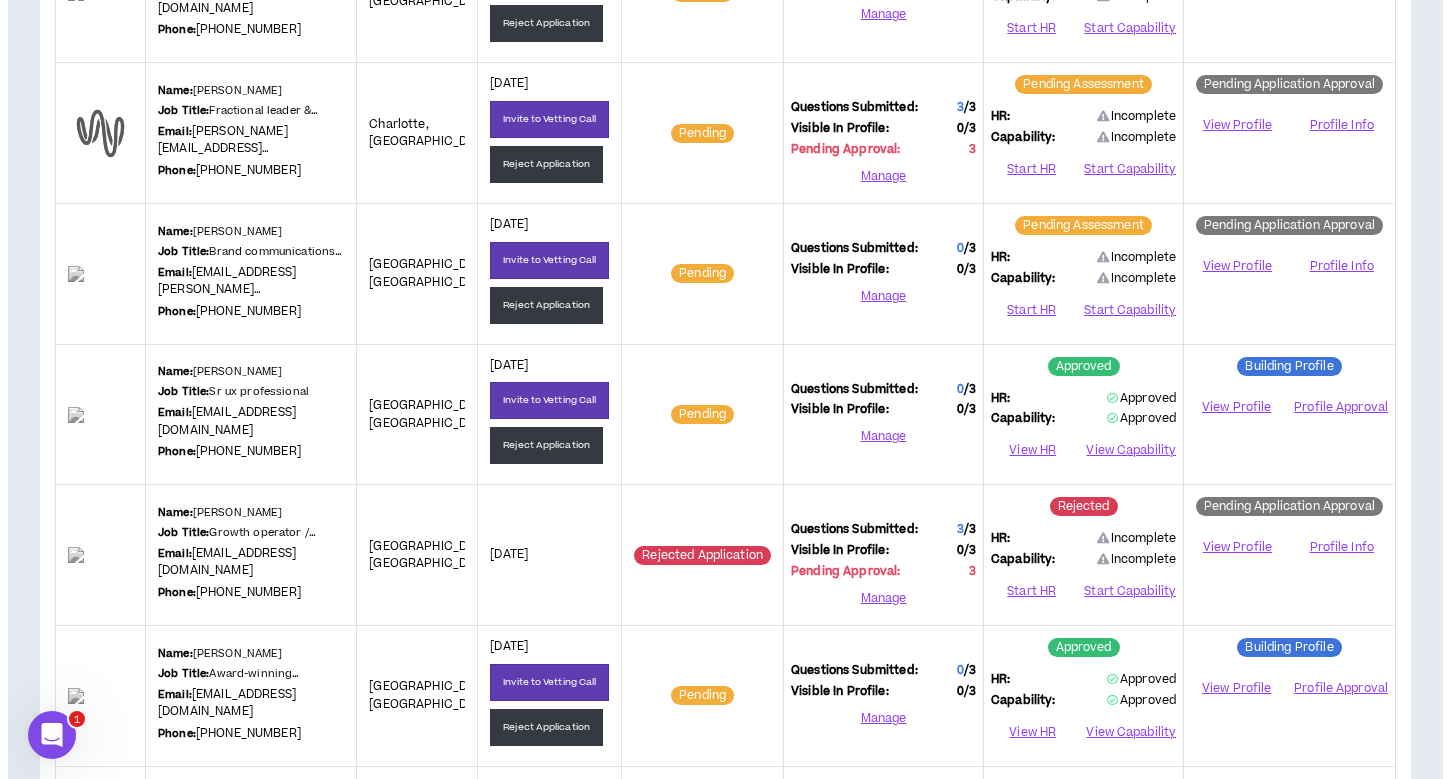 scroll, scrollTop: 1429, scrollLeft: 0, axis: vertical 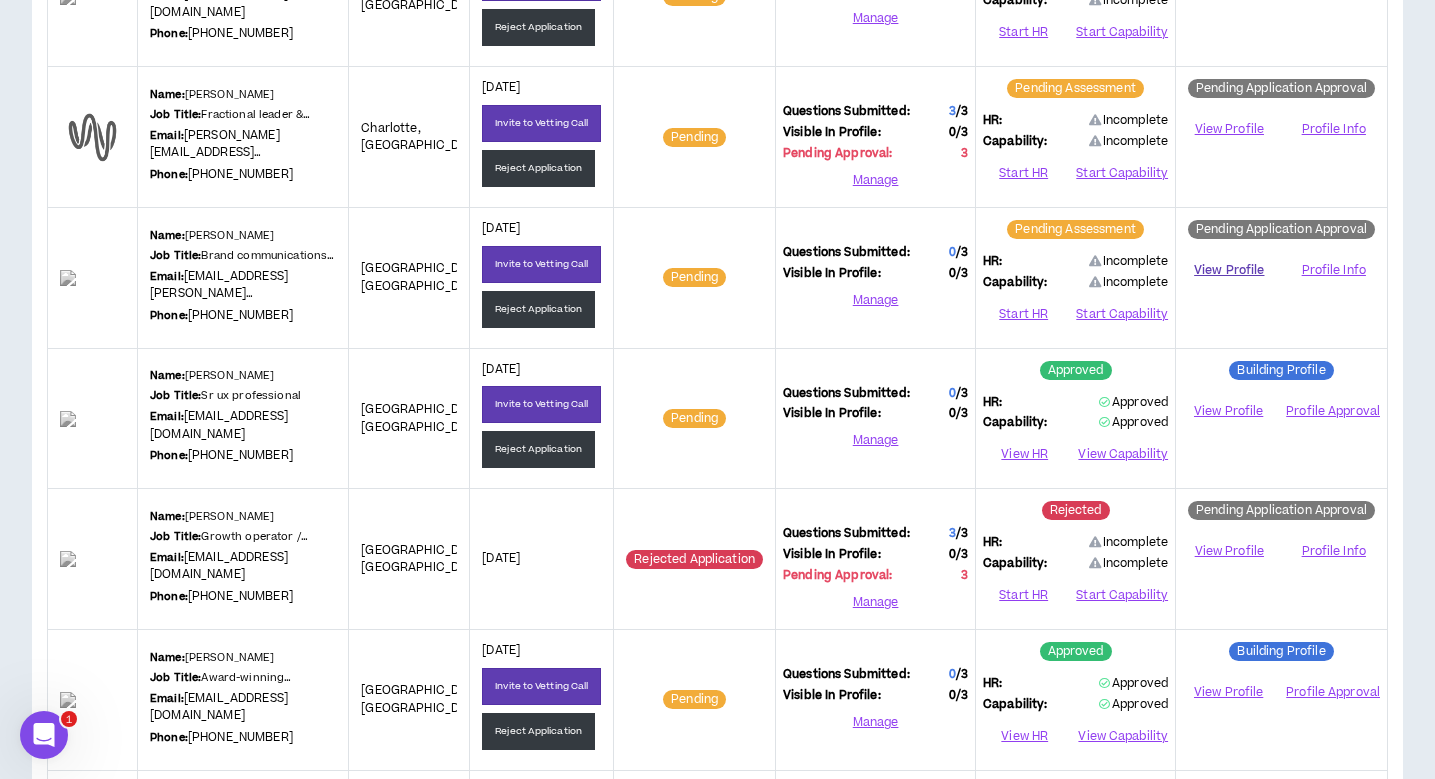 click on "View Profile" at bounding box center (1229, 270) 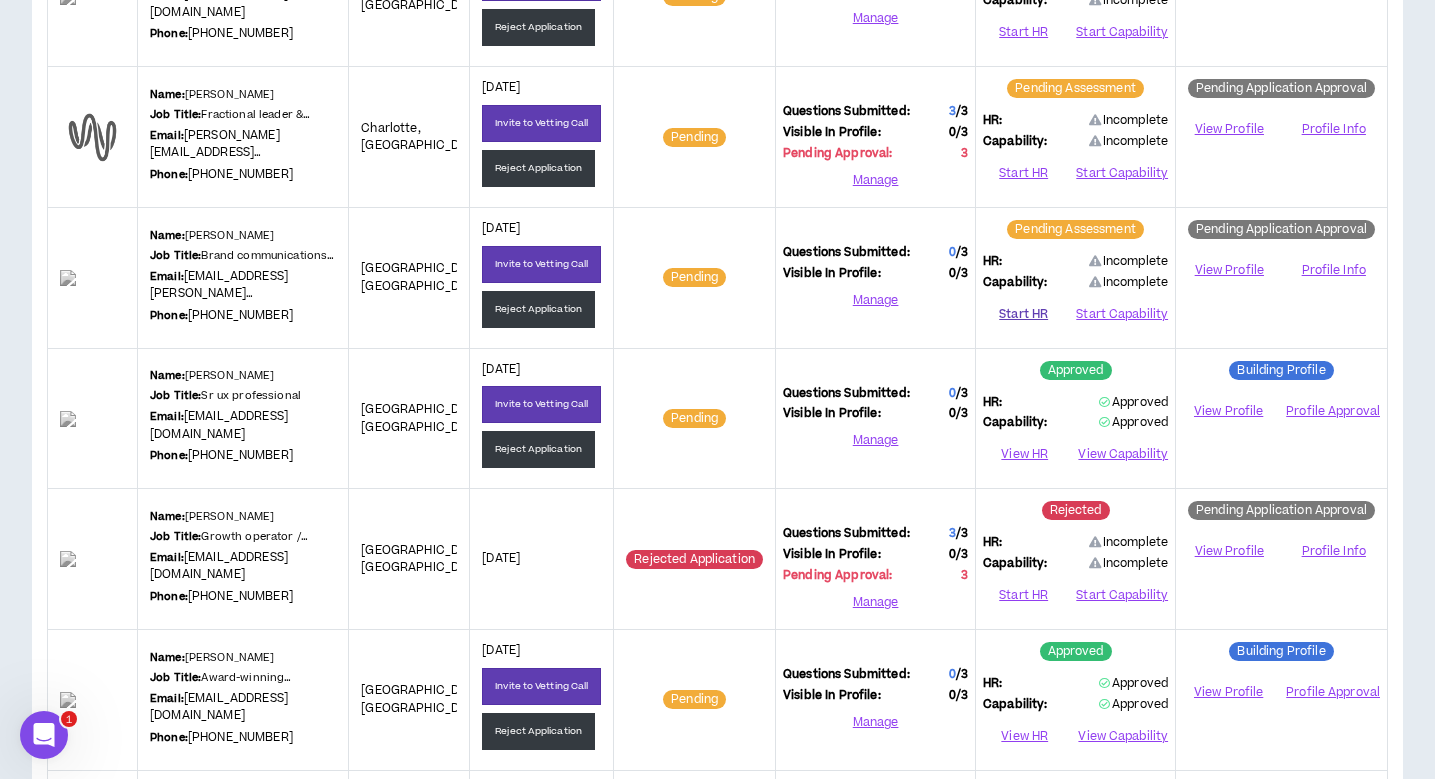 click on "Start HR" at bounding box center (1023, 314) 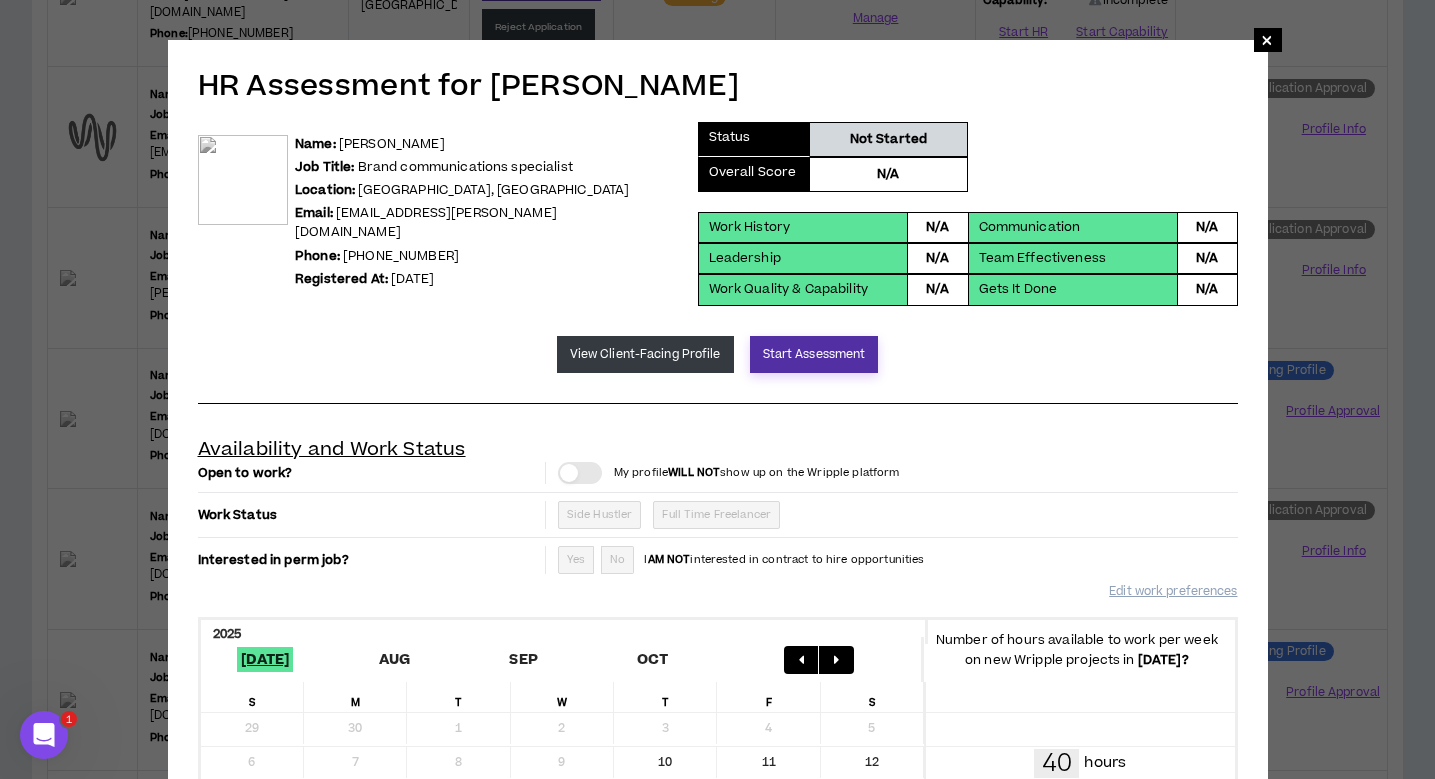 click on "Start Assessment" at bounding box center (814, 354) 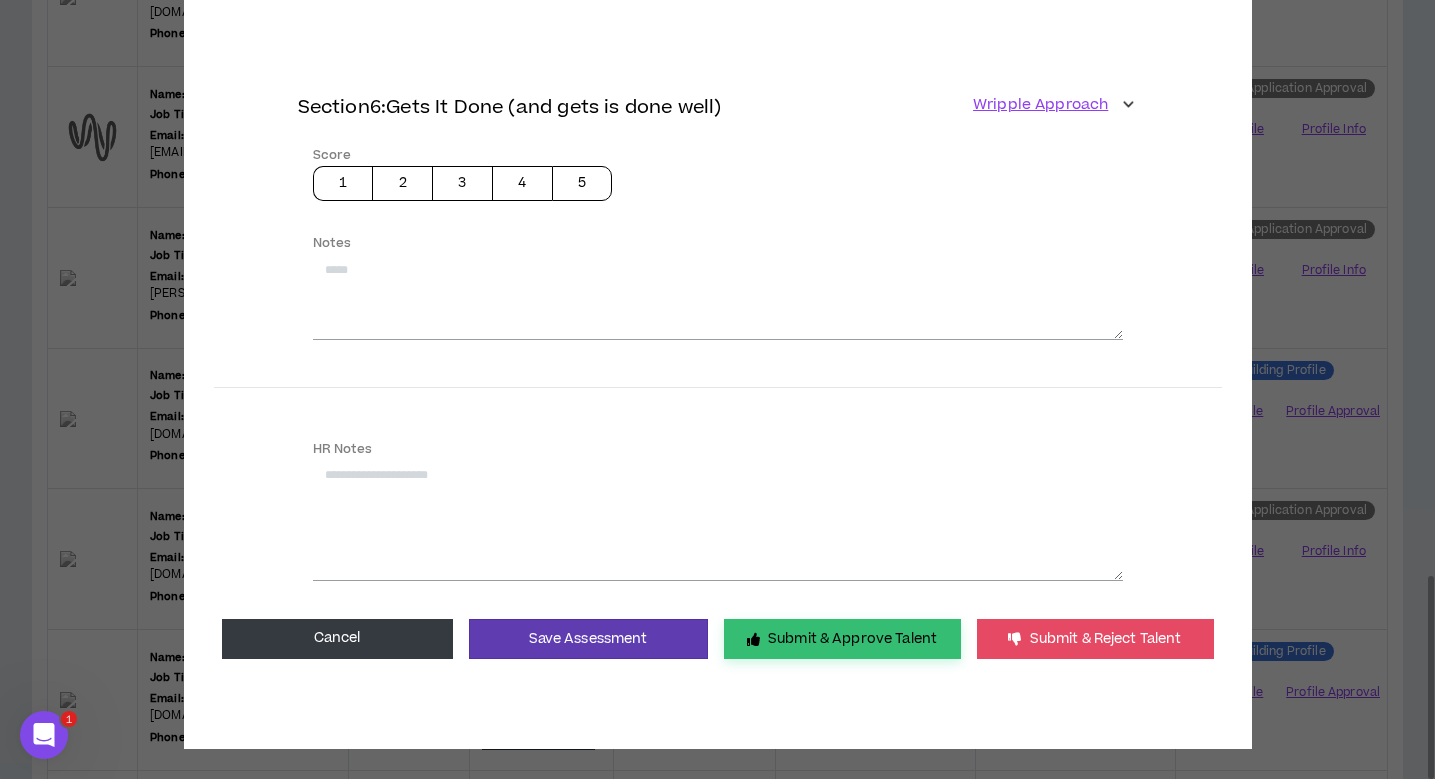 click on "Submit & Approve Talent" at bounding box center (842, 639) 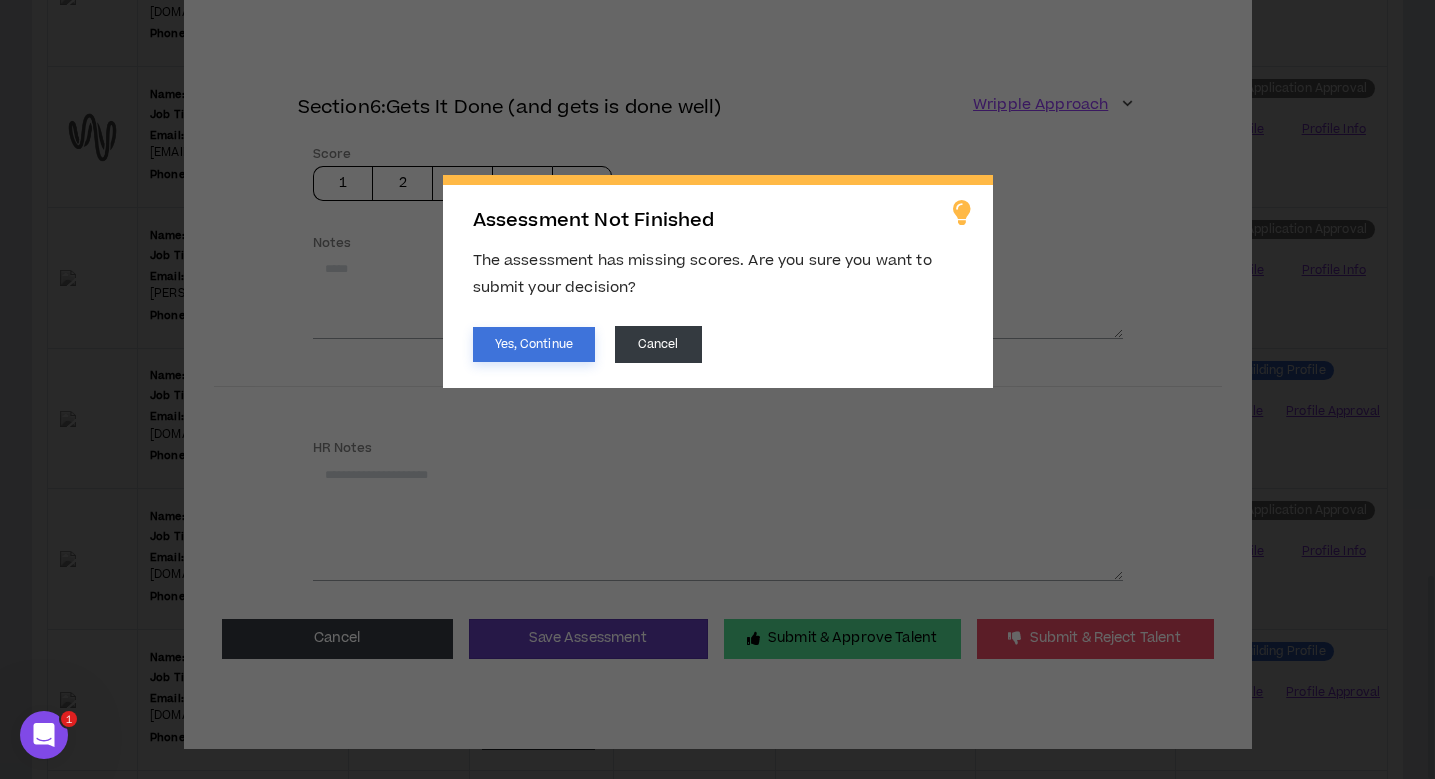 click on "Yes, Continue" at bounding box center [534, 344] 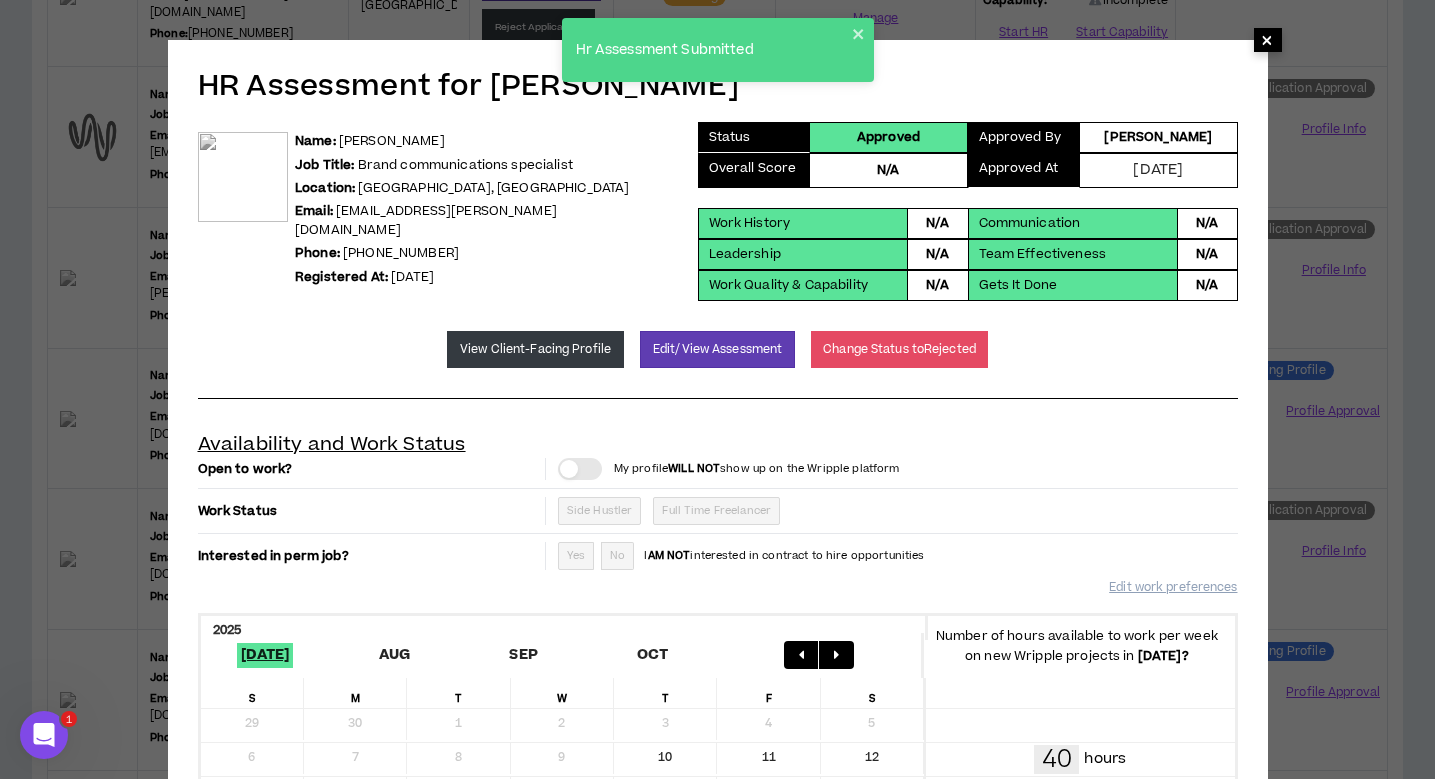 click on "×" at bounding box center (1267, 40) 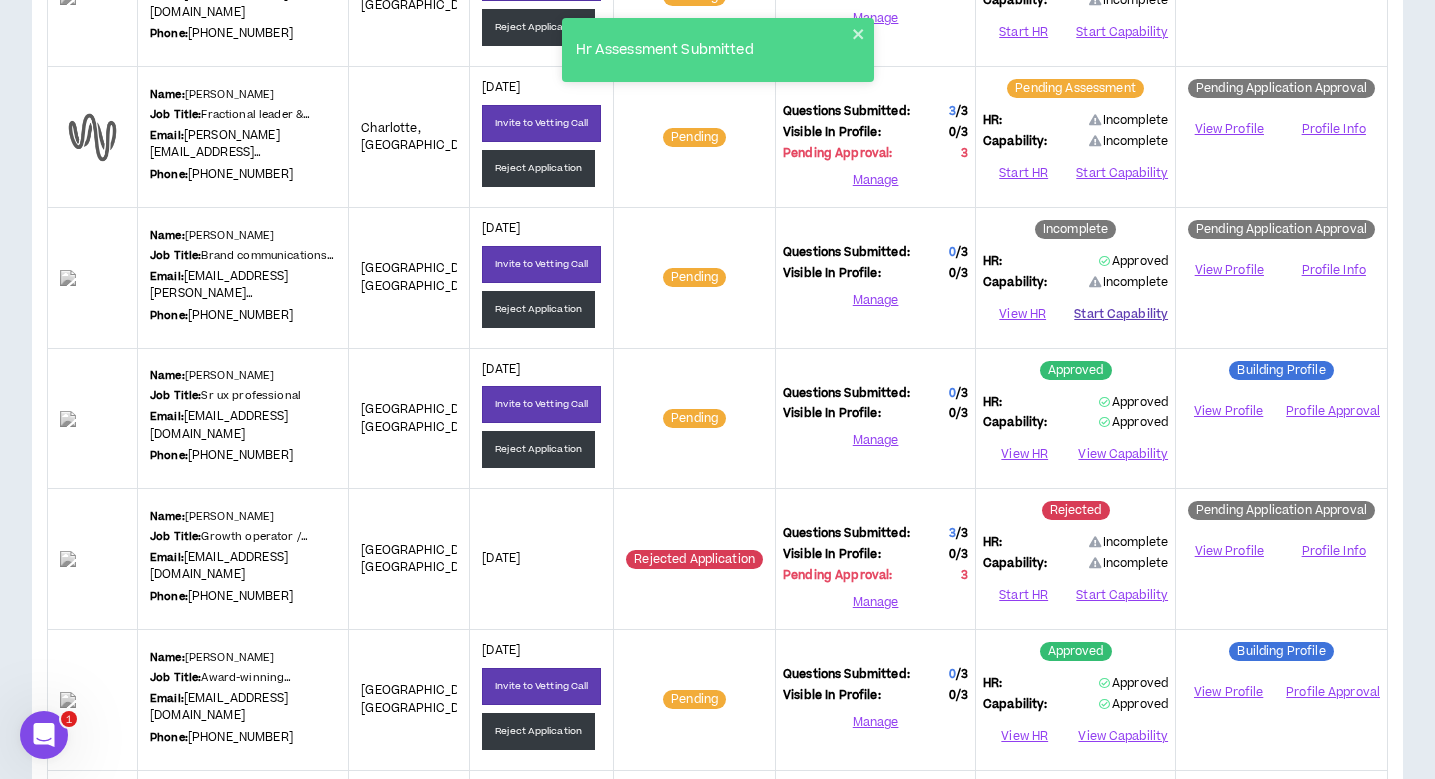 click on "Start Capability" at bounding box center [1121, 314] 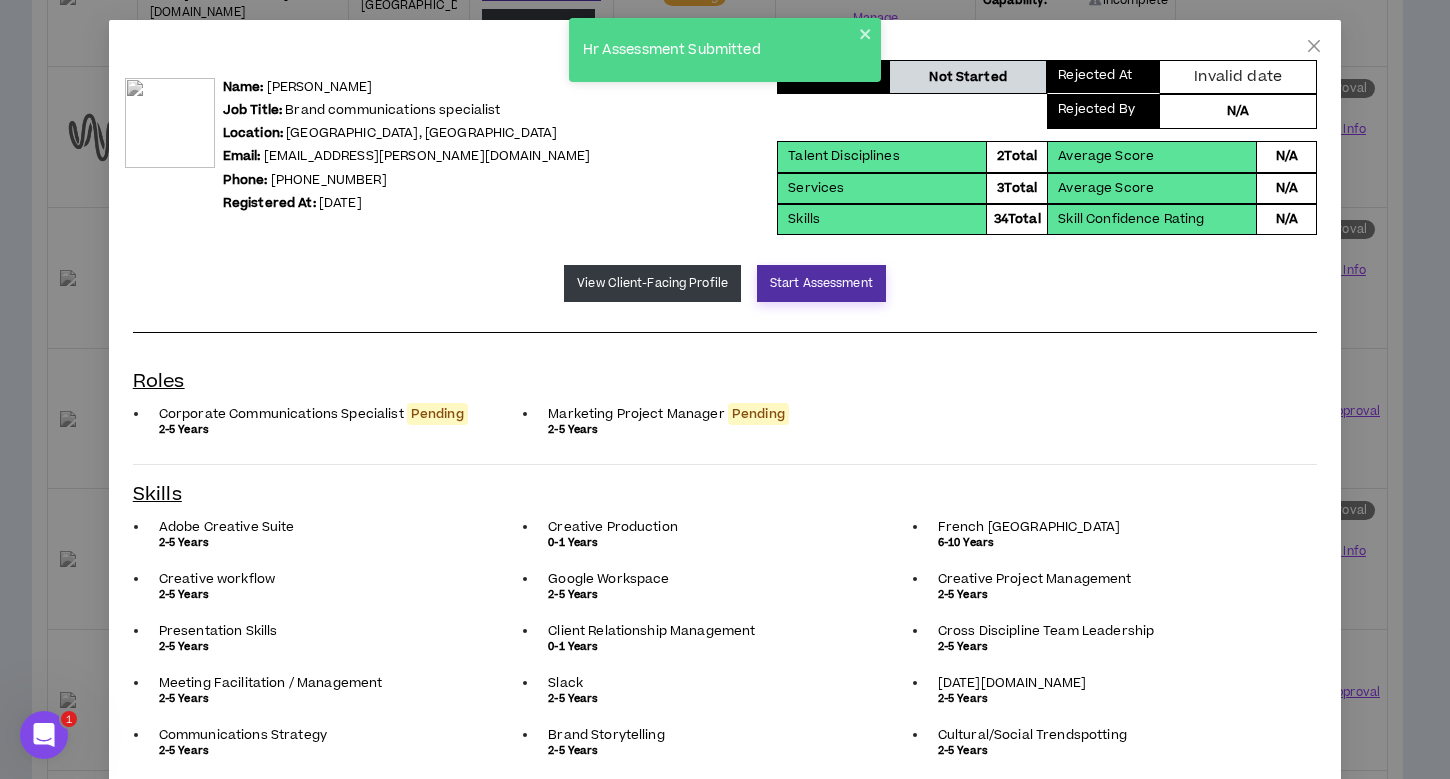 click on "Start Assessment" at bounding box center [821, 283] 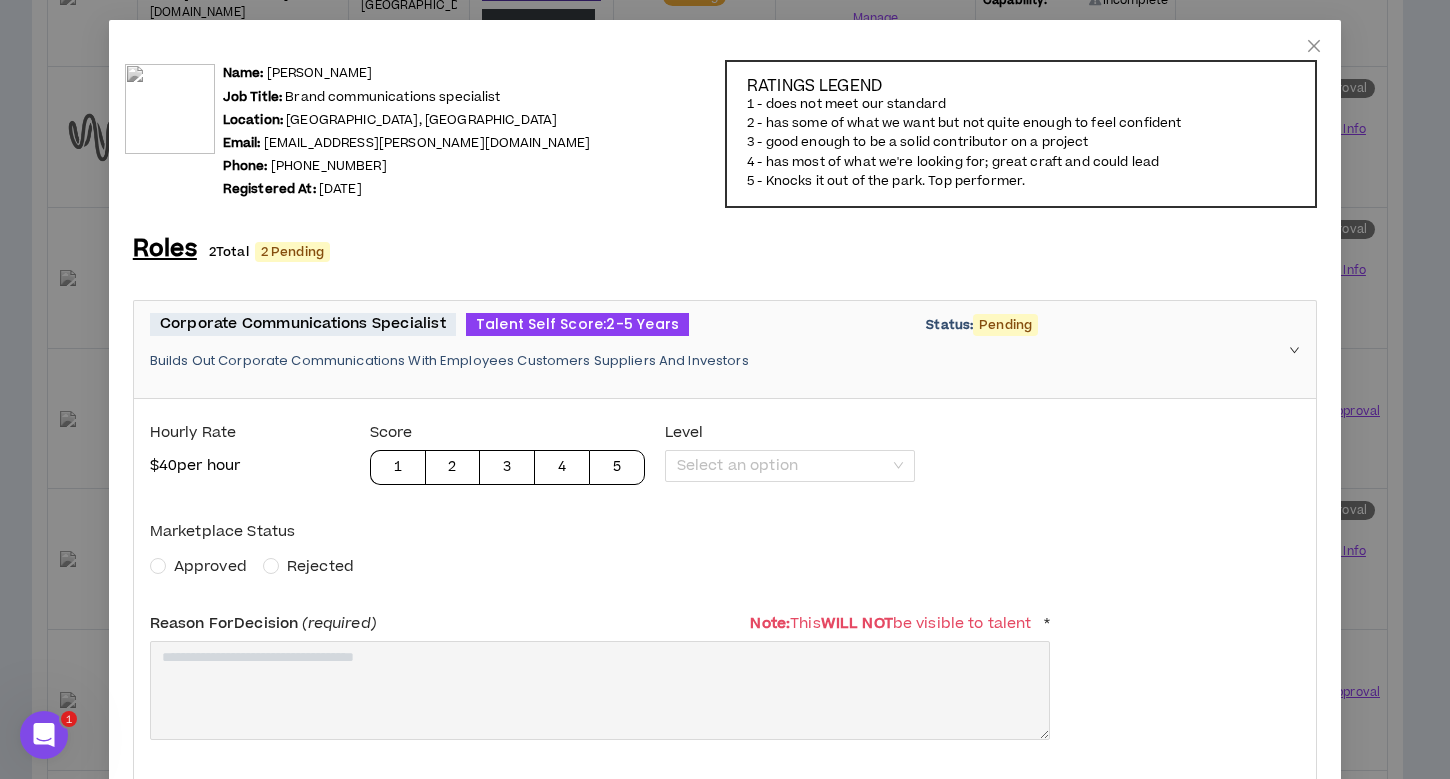 click on "Approved" at bounding box center (210, 567) 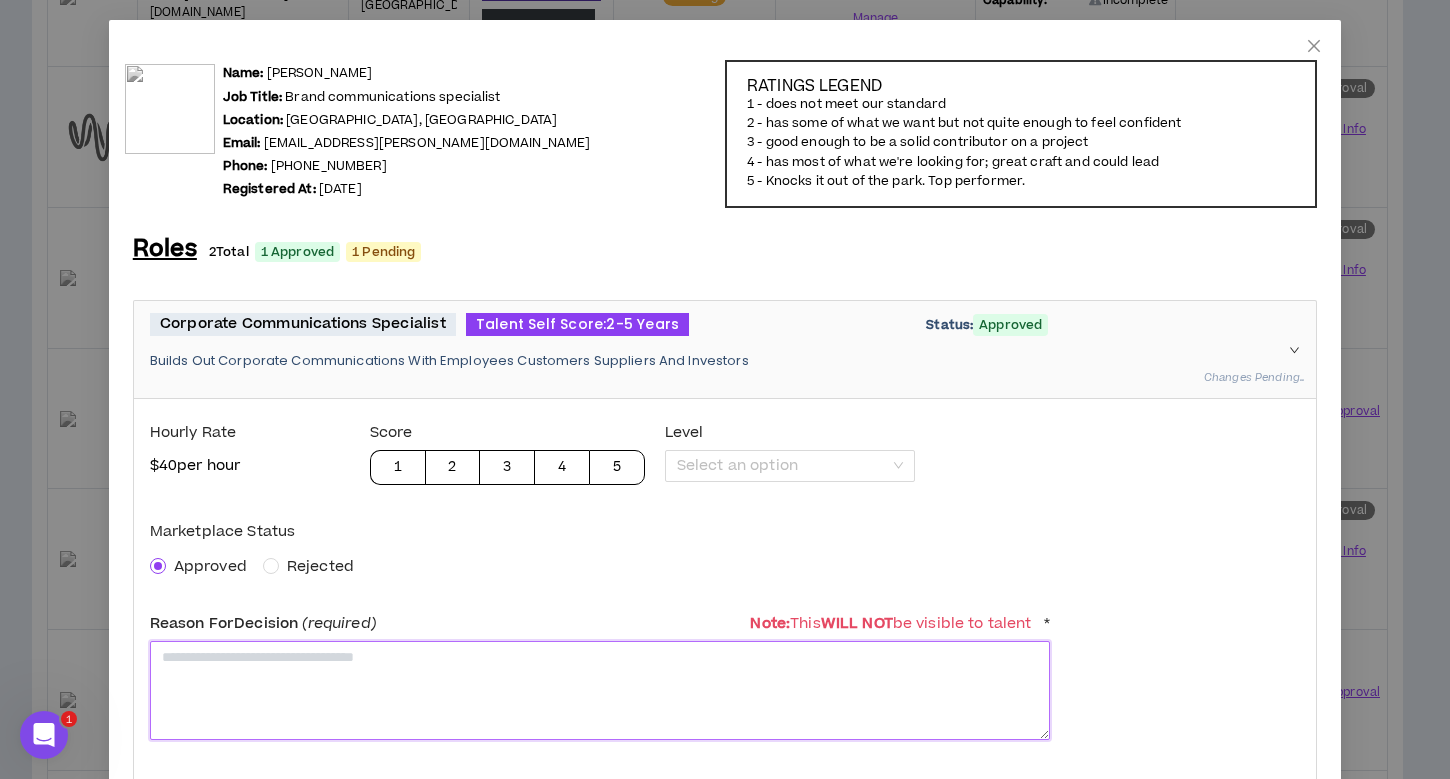click at bounding box center [600, 690] 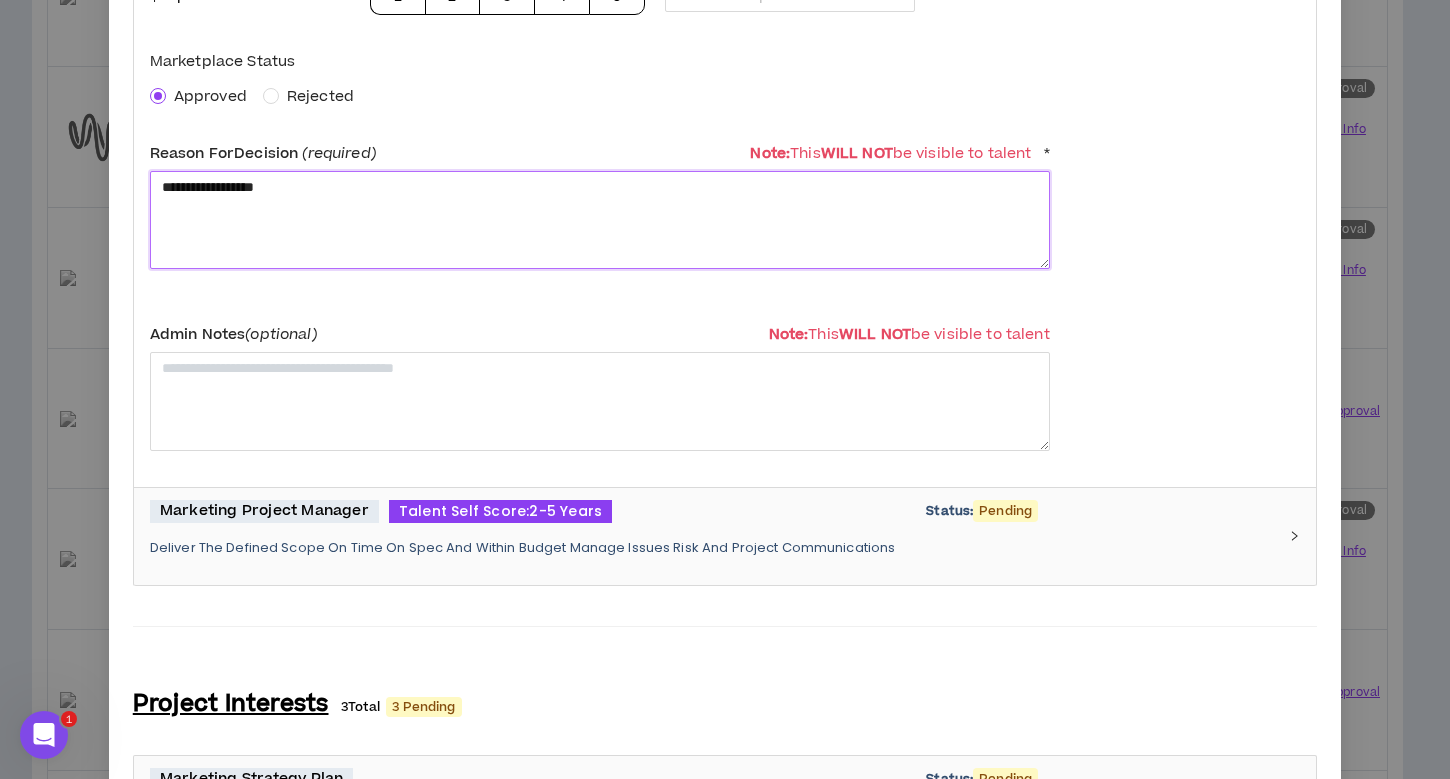scroll, scrollTop: 621, scrollLeft: 0, axis: vertical 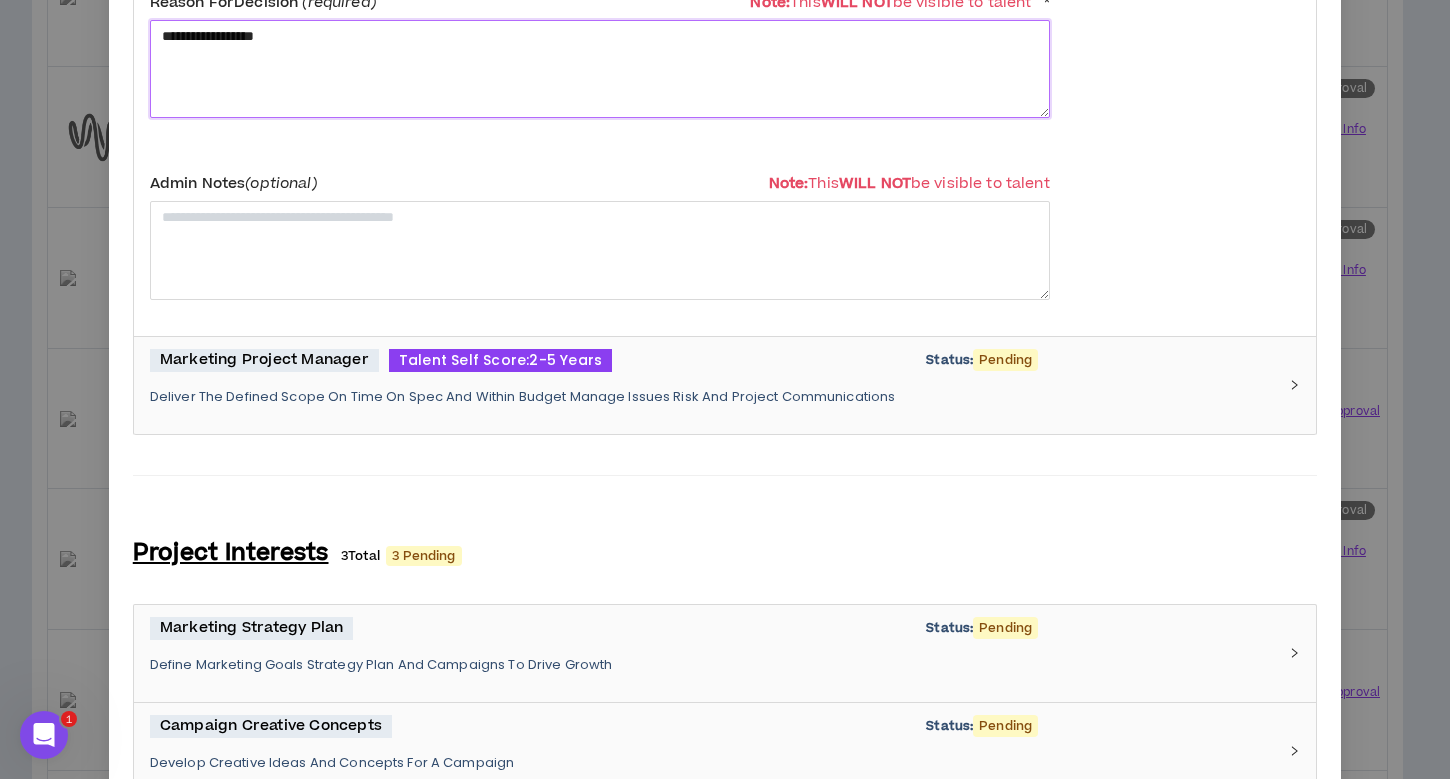 type on "**********" 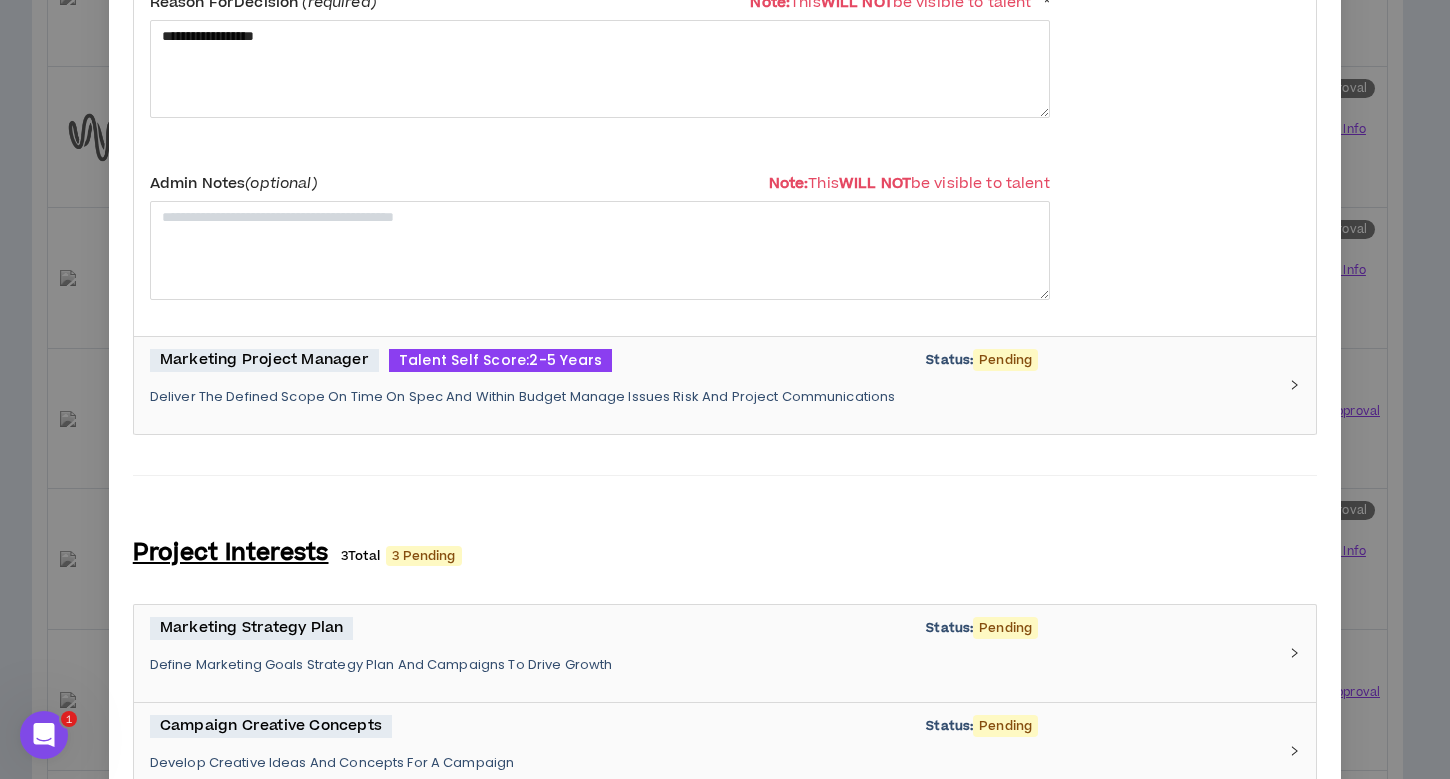click on "Marketing Project Manager Talent Self Score:   2-5 Years Status:  Pending Deliver The Defined Scope On Time On Spec And Within Budget Manage Issues Risk And Project Communications" at bounding box center (713, 385) 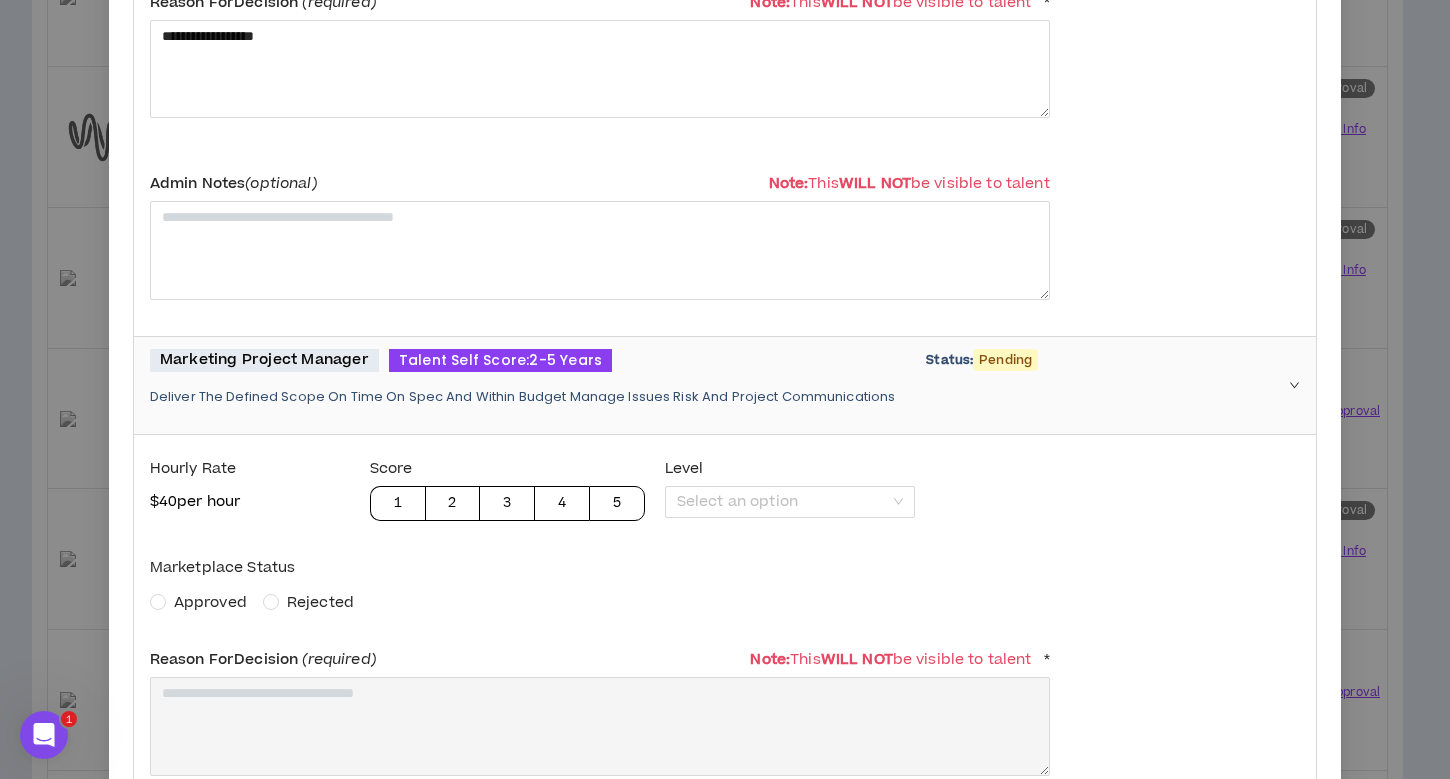 click on "Approved" at bounding box center [210, 602] 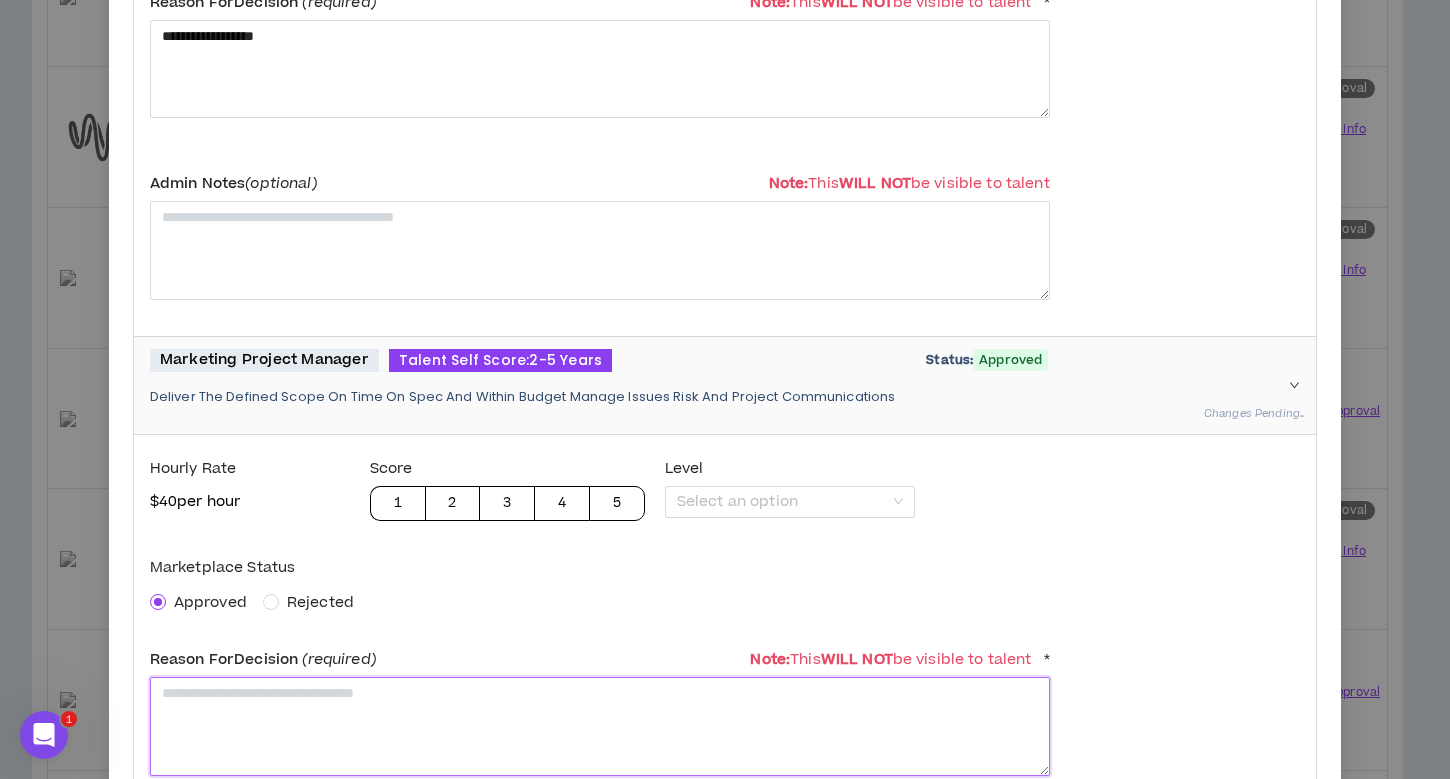 click at bounding box center (600, 726) 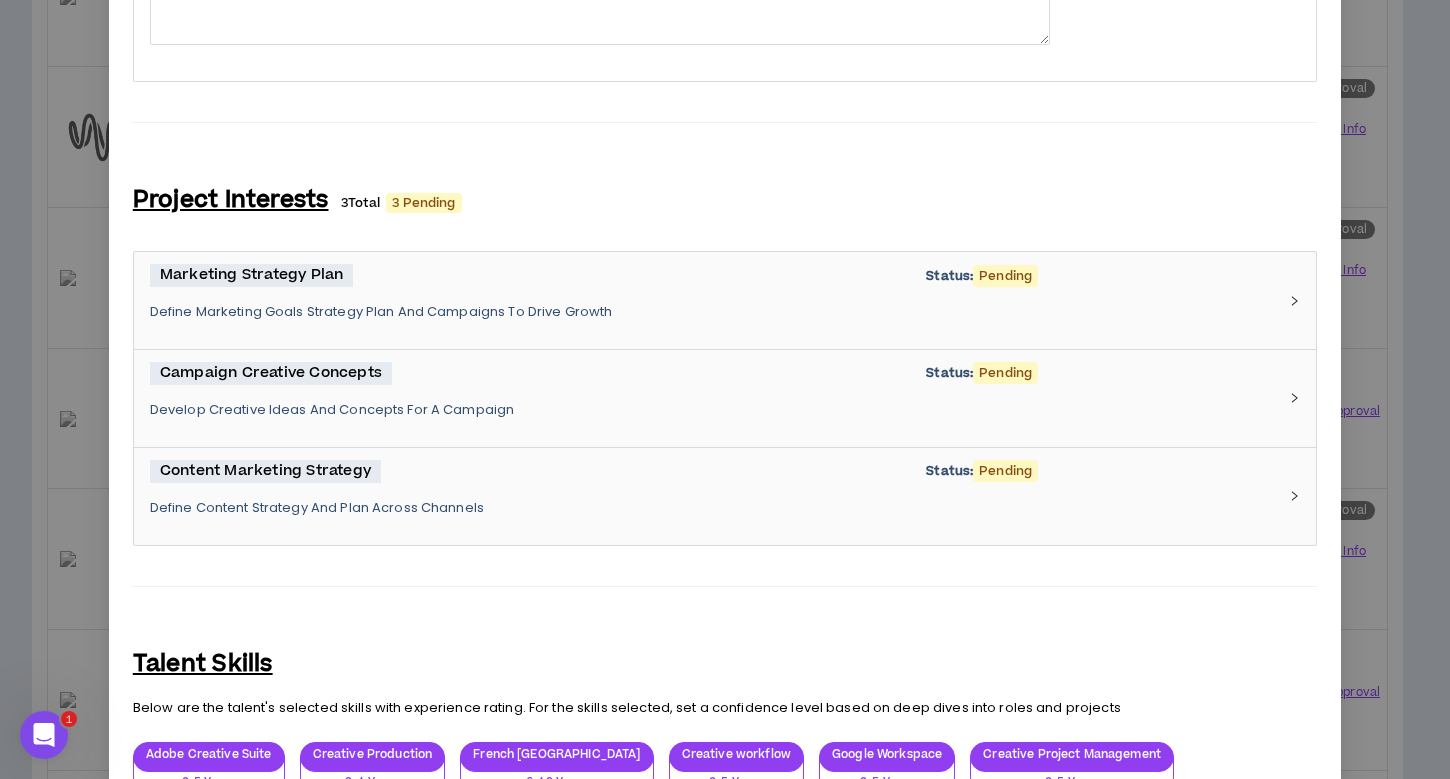 scroll, scrollTop: 2174, scrollLeft: 0, axis: vertical 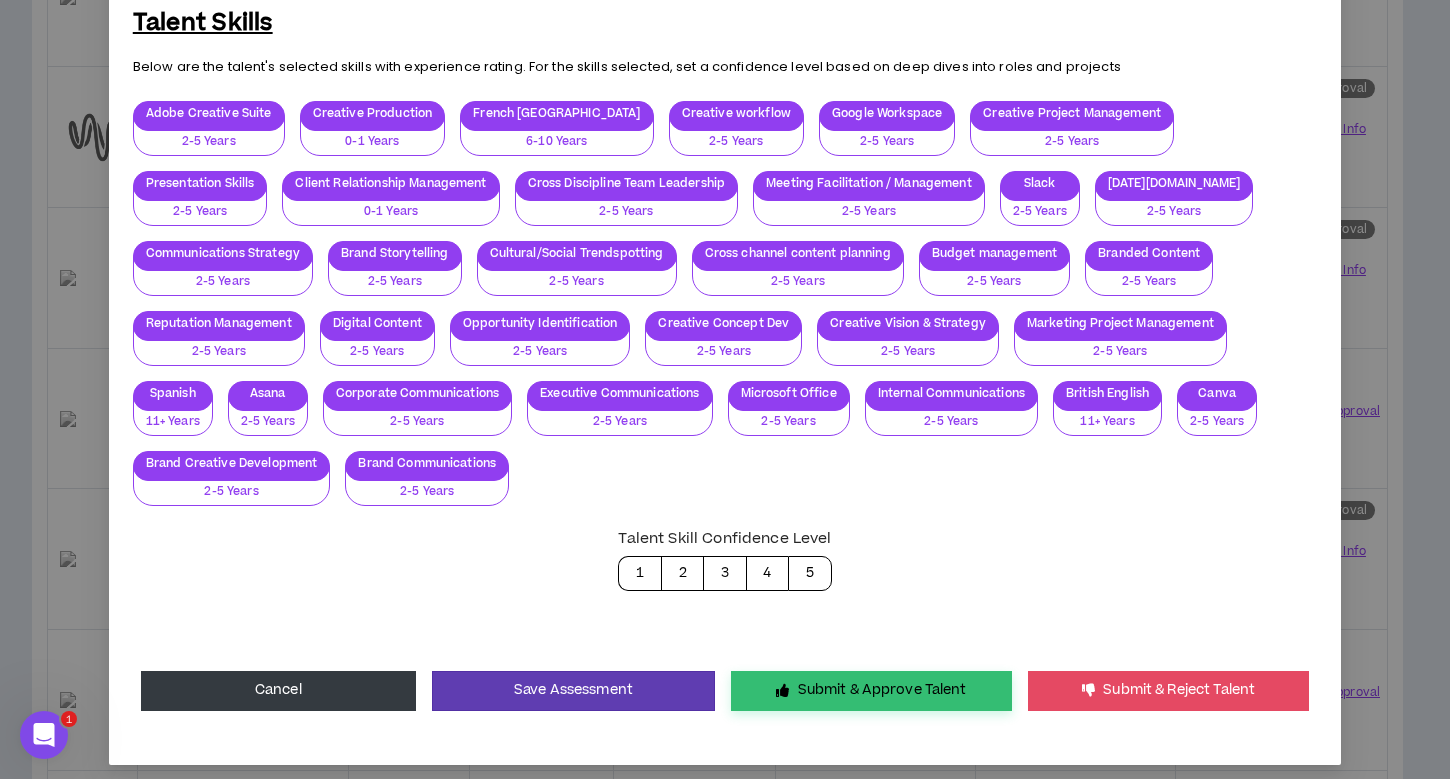 type on "**********" 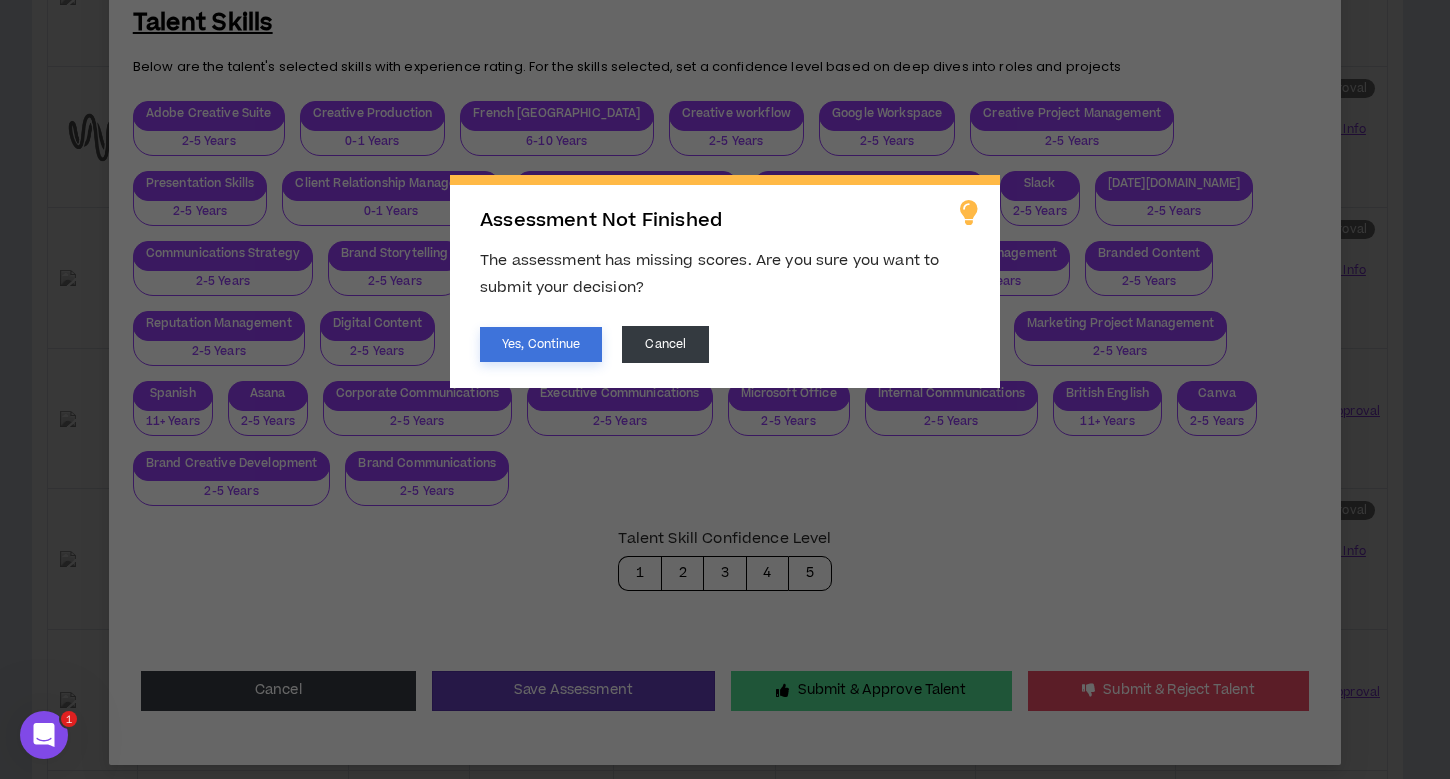click on "Yes, Continue" at bounding box center (541, 344) 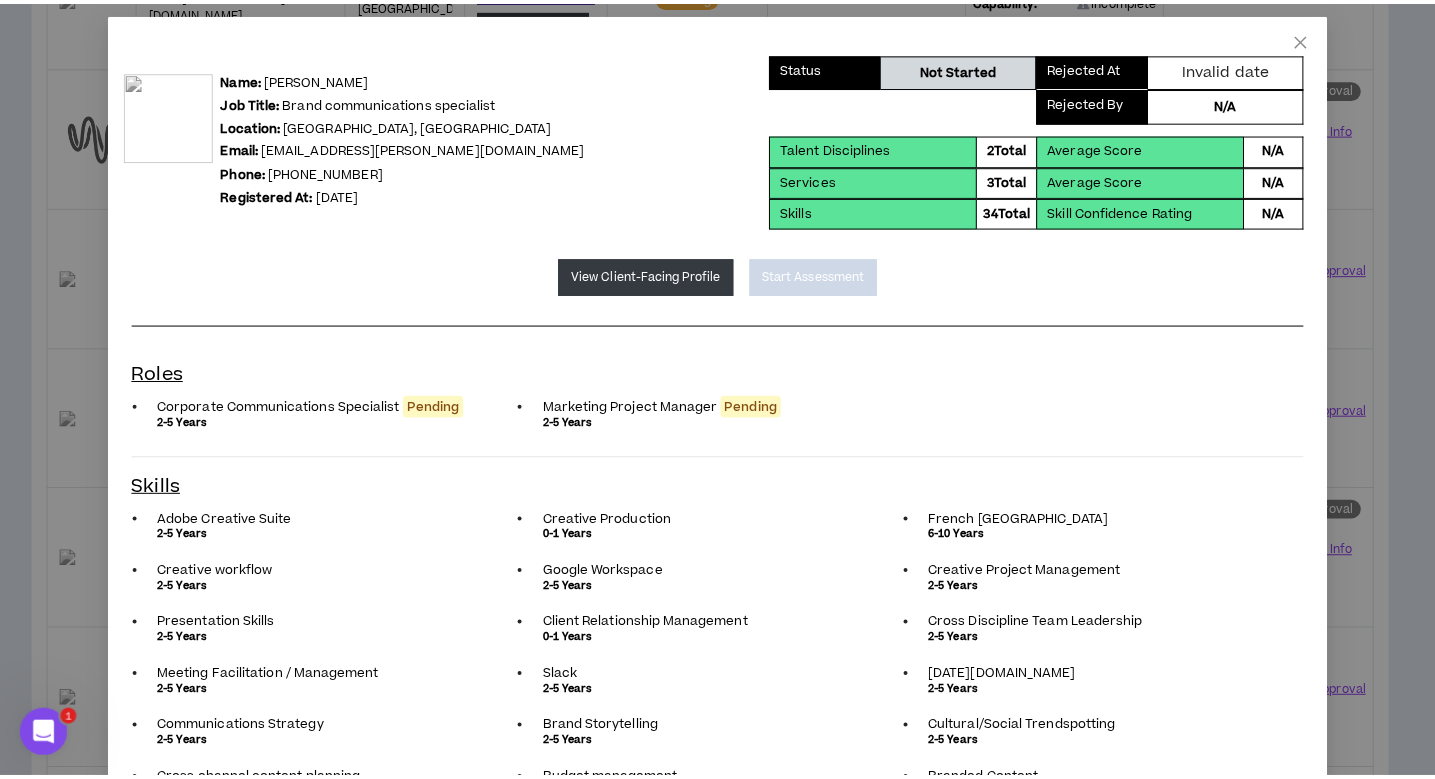 scroll, scrollTop: 0, scrollLeft: 0, axis: both 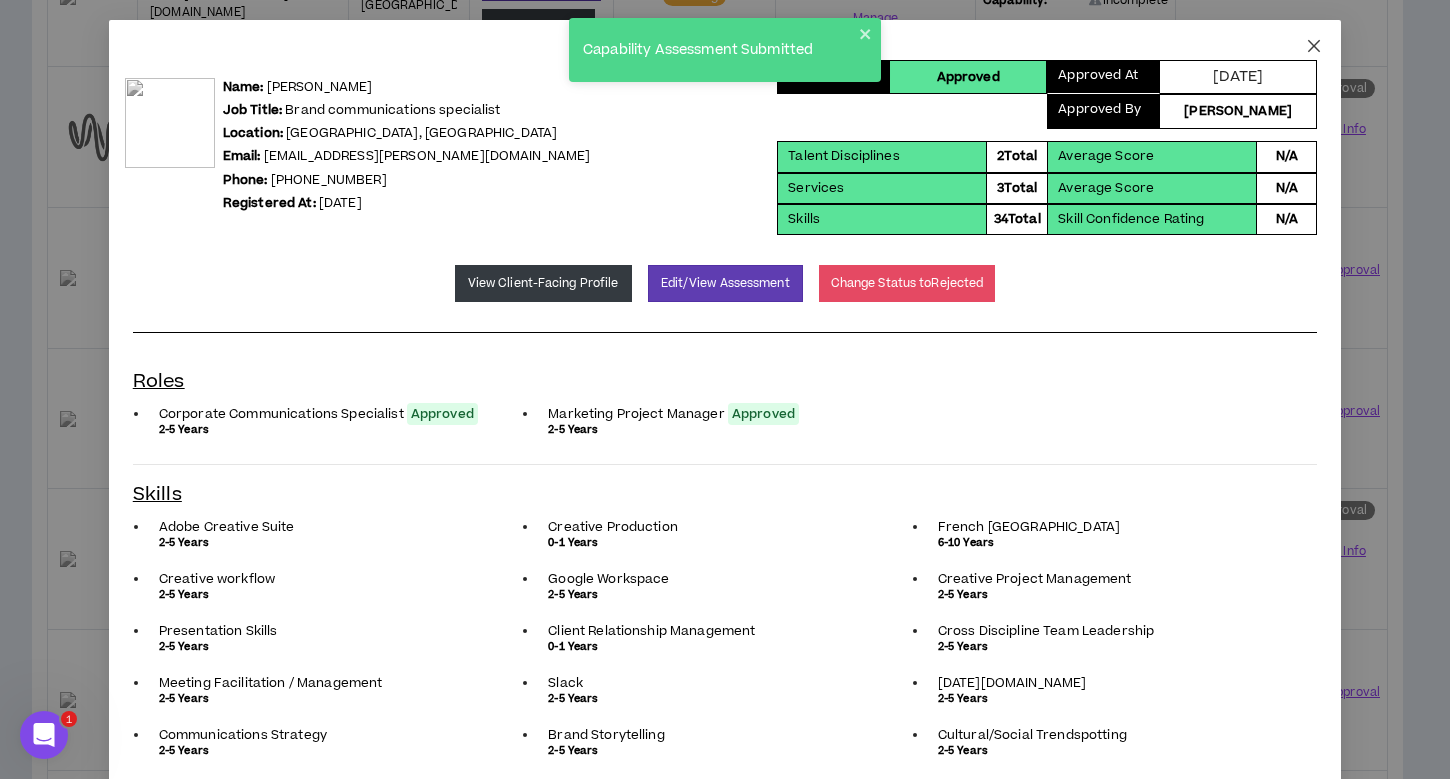 click 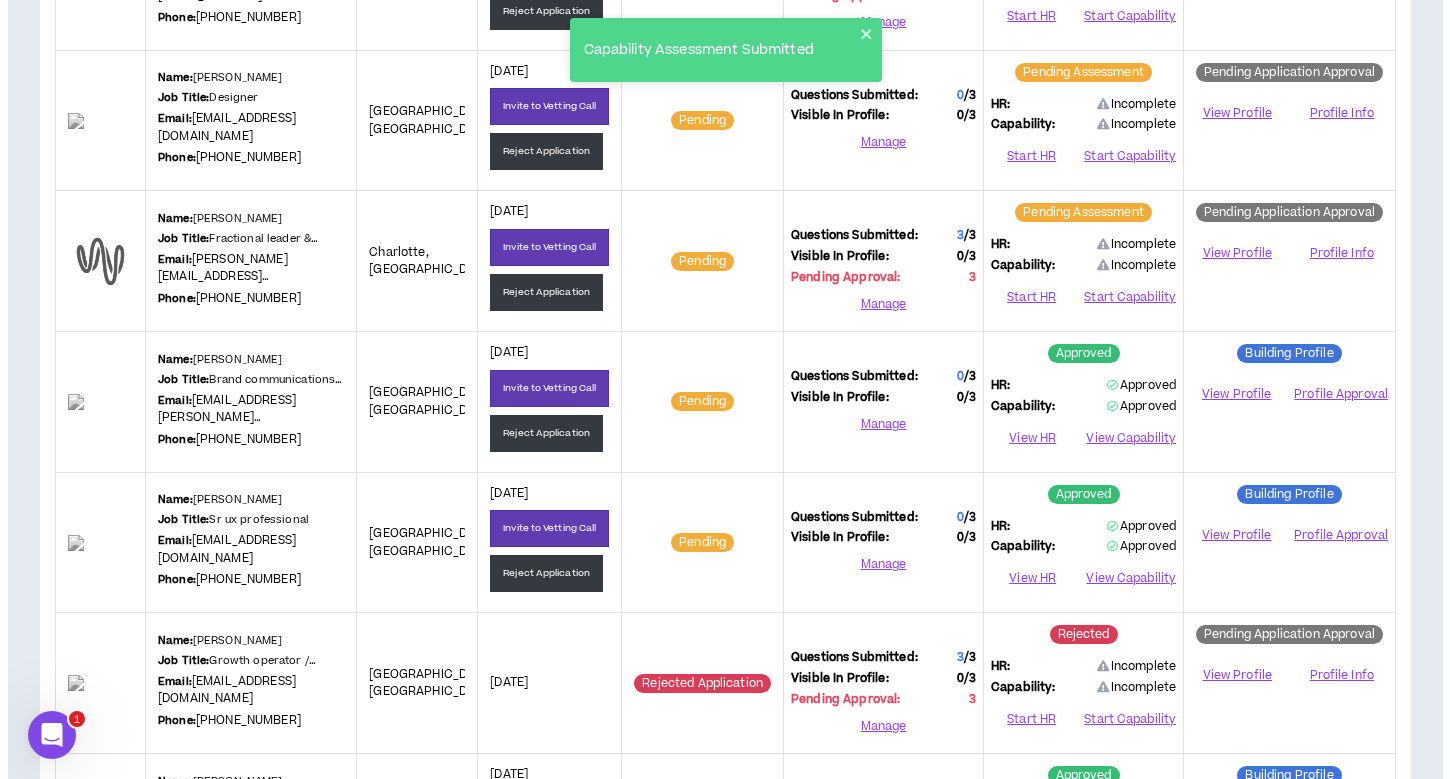 scroll, scrollTop: 1301, scrollLeft: 0, axis: vertical 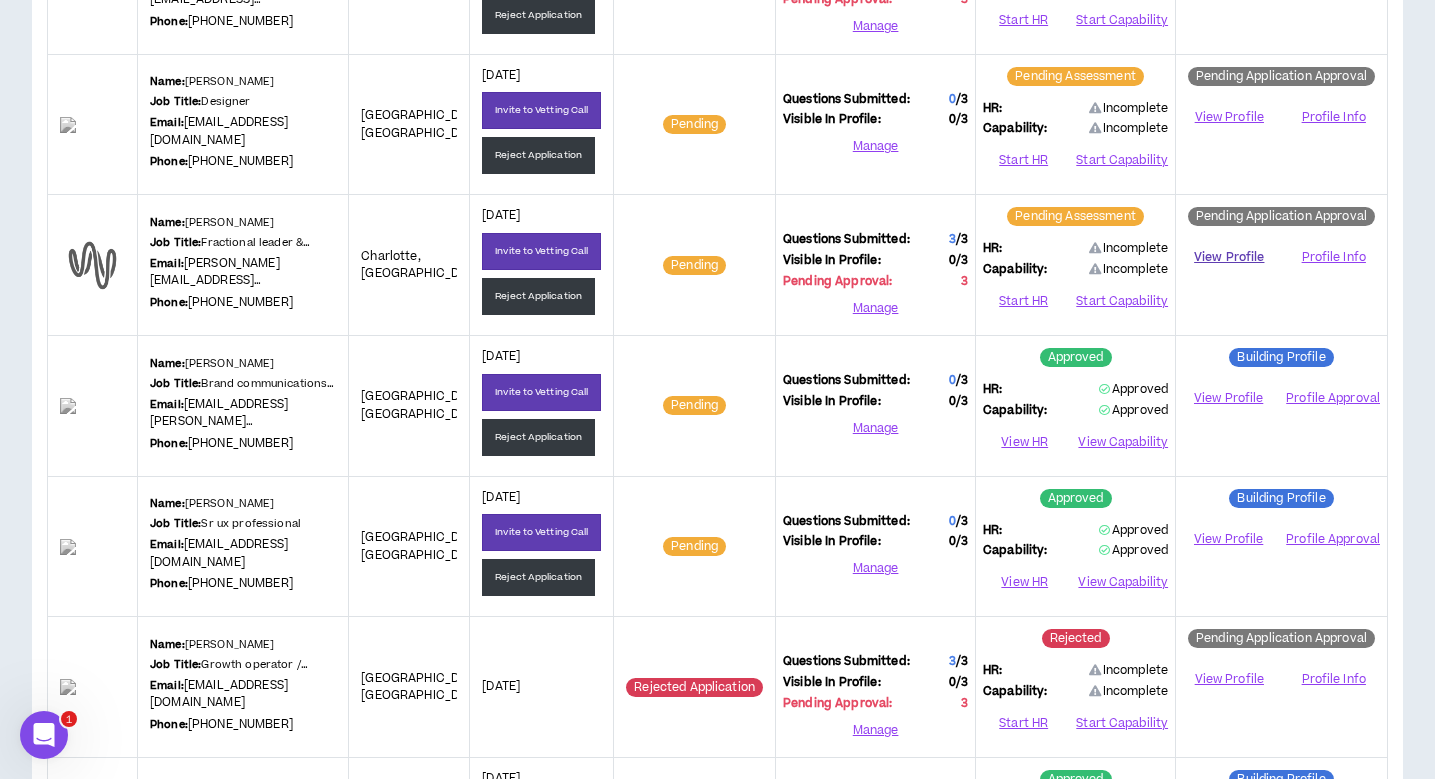click on "View Profile" at bounding box center (1229, 257) 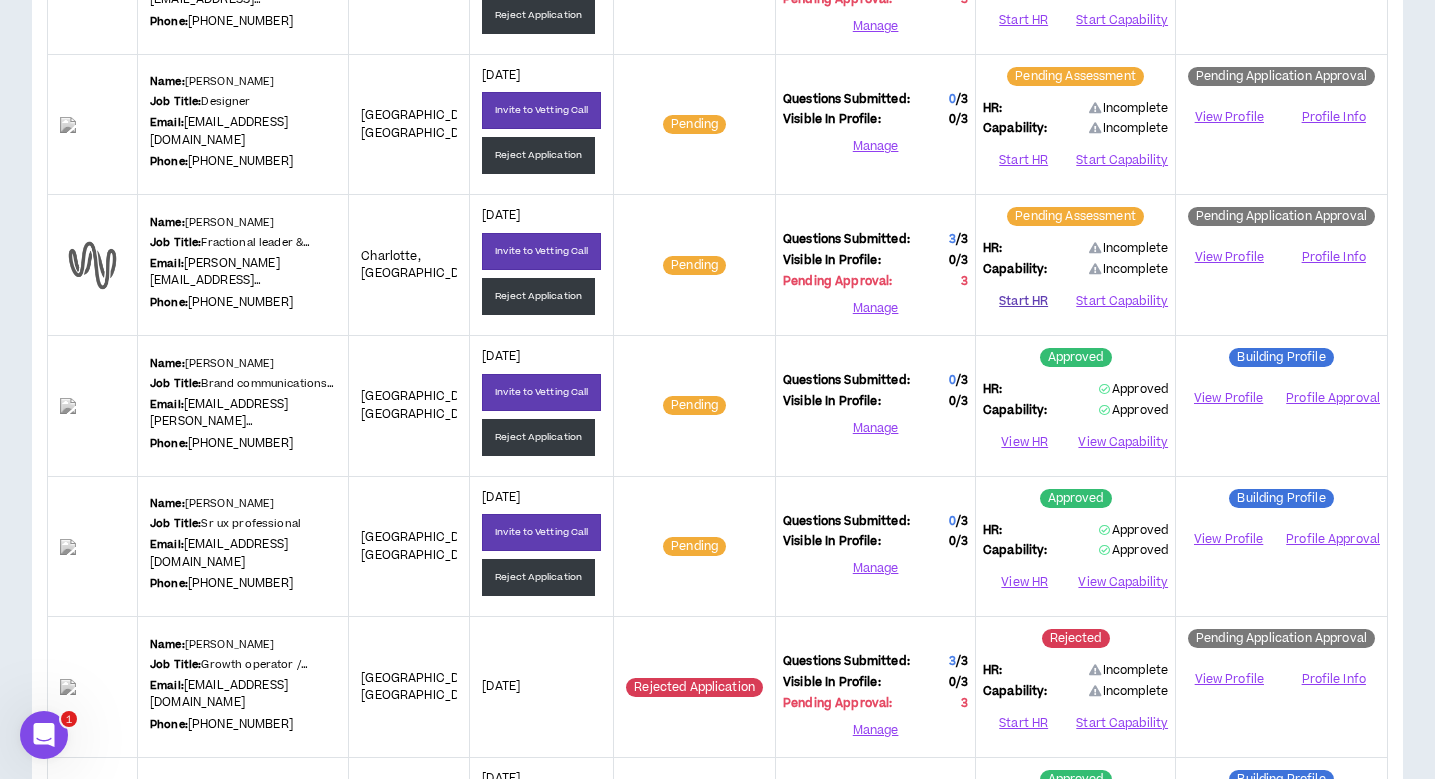 click on "Start HR" at bounding box center (1023, 302) 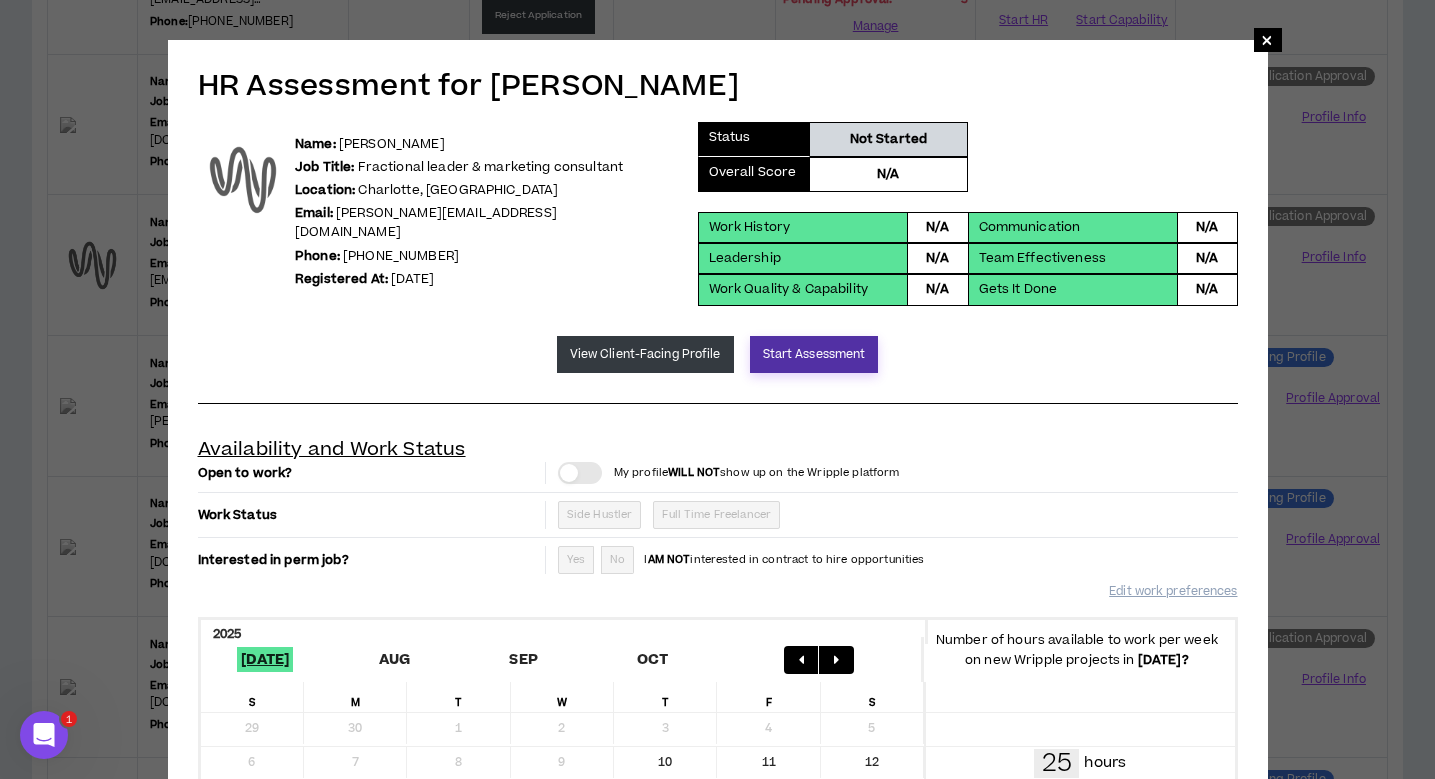 click on "Start Assessment" at bounding box center (814, 354) 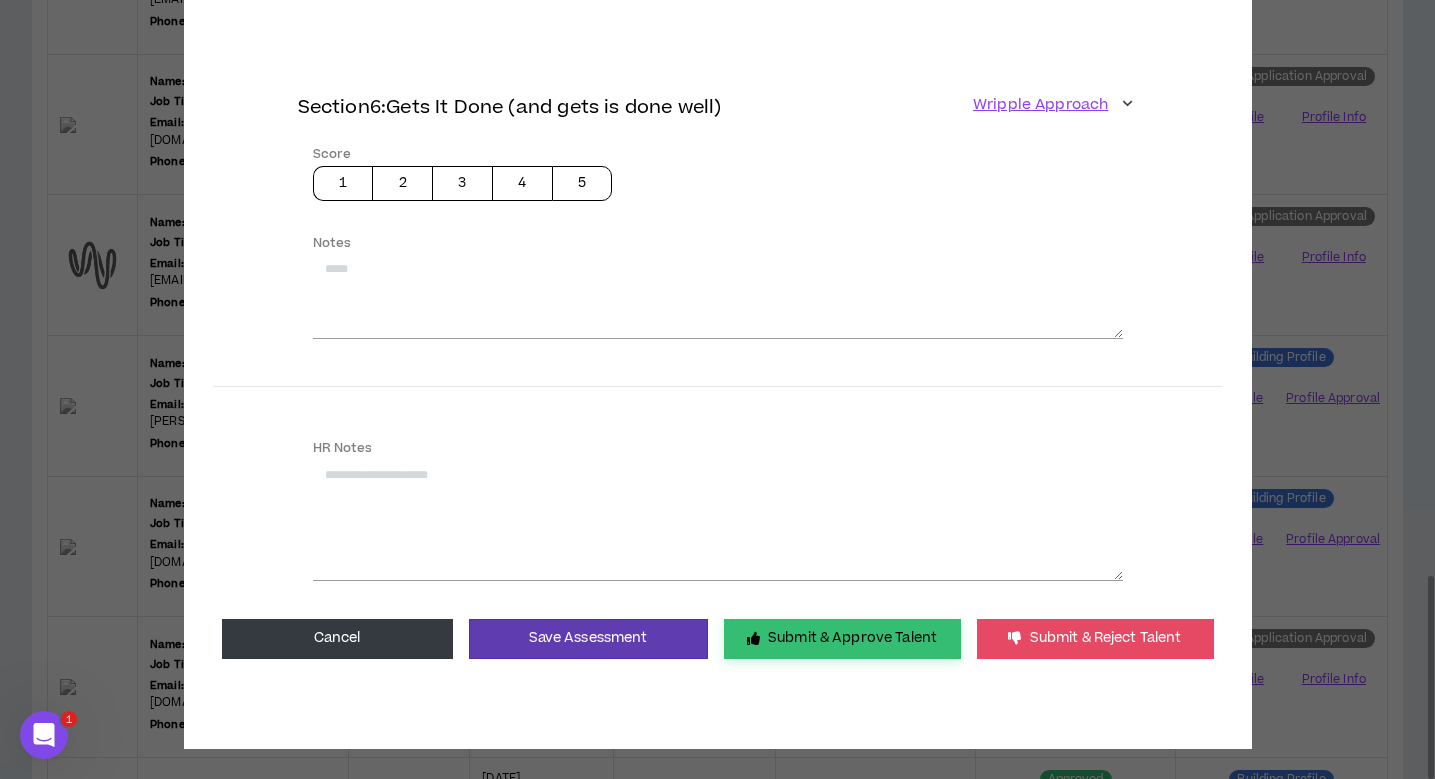 click on "Submit & Approve Talent" at bounding box center (842, 639) 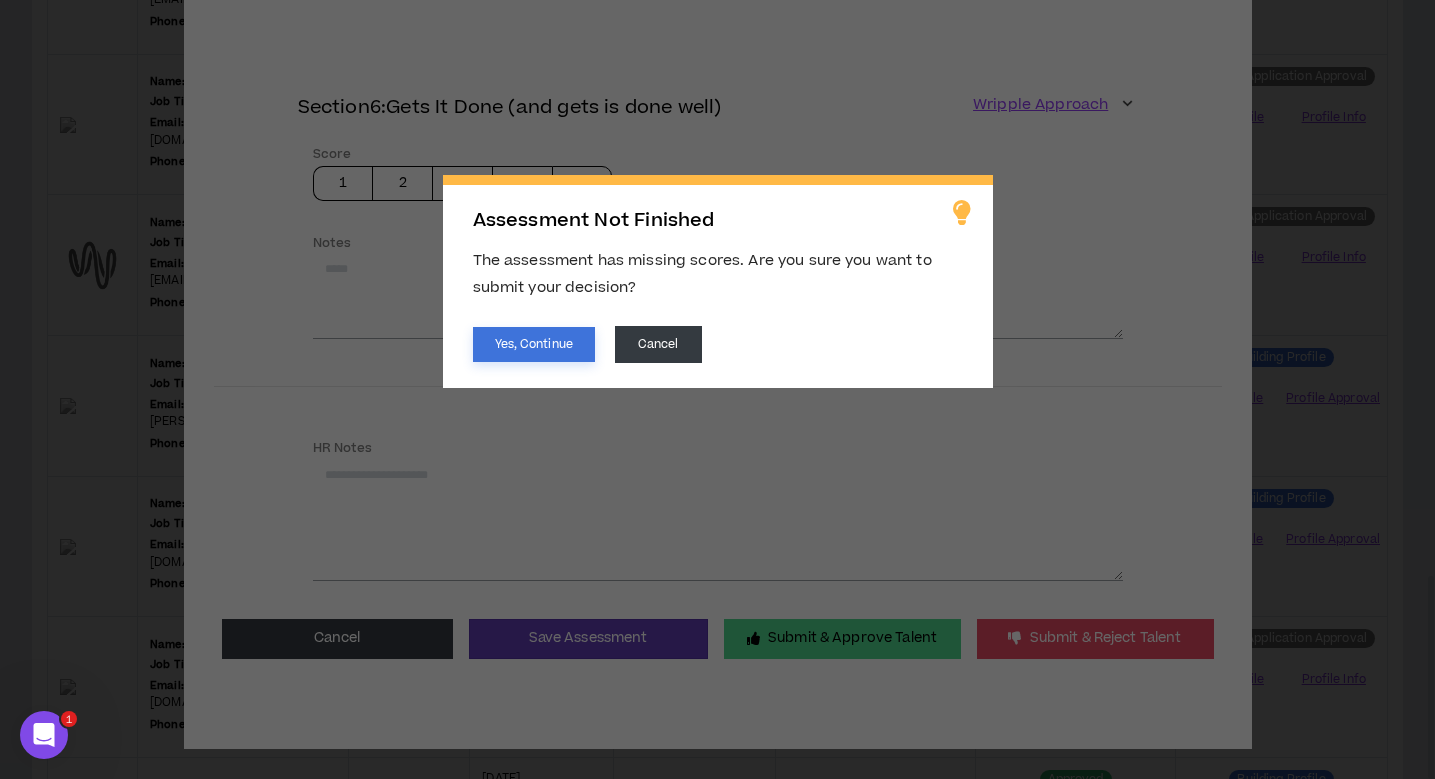 click on "Yes, Continue" at bounding box center [534, 344] 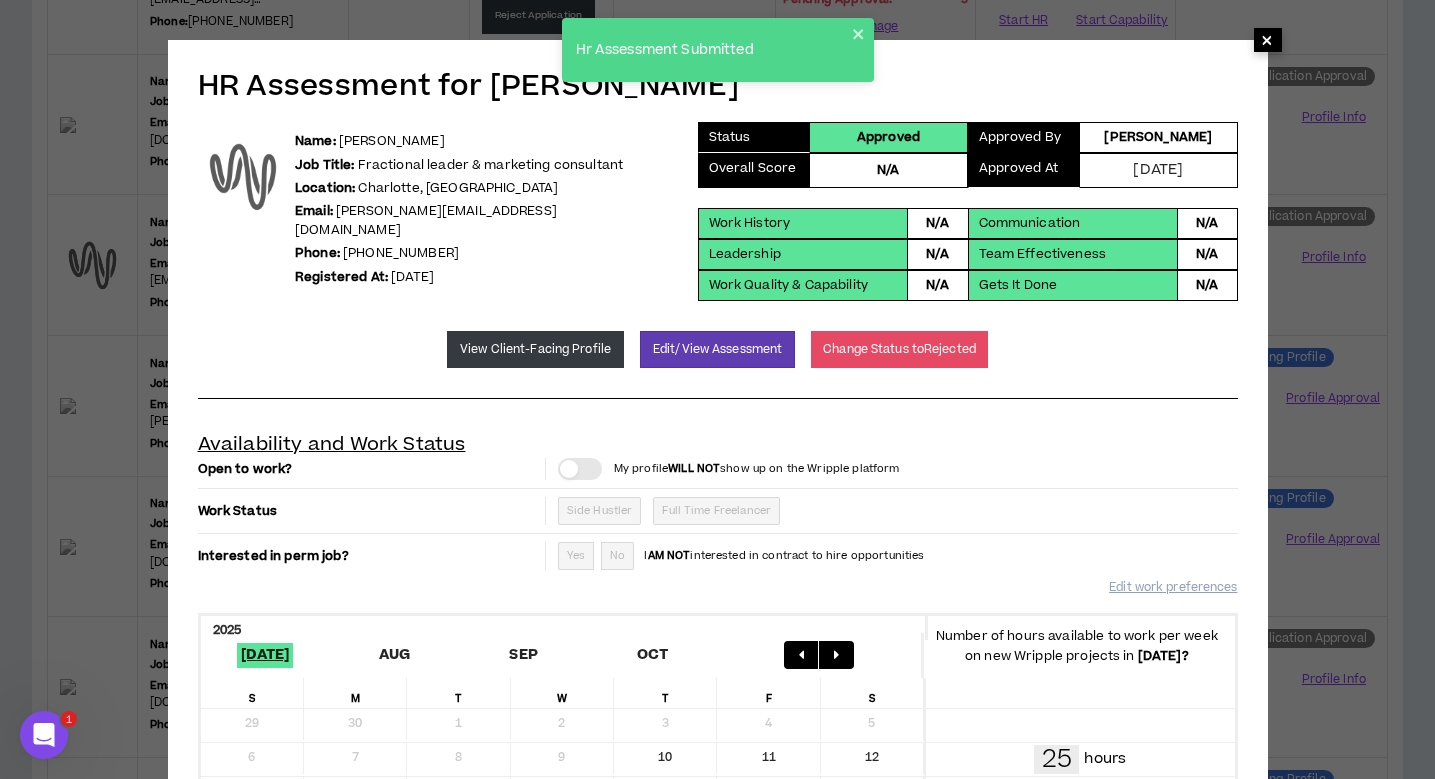 click on "×" at bounding box center [1267, 40] 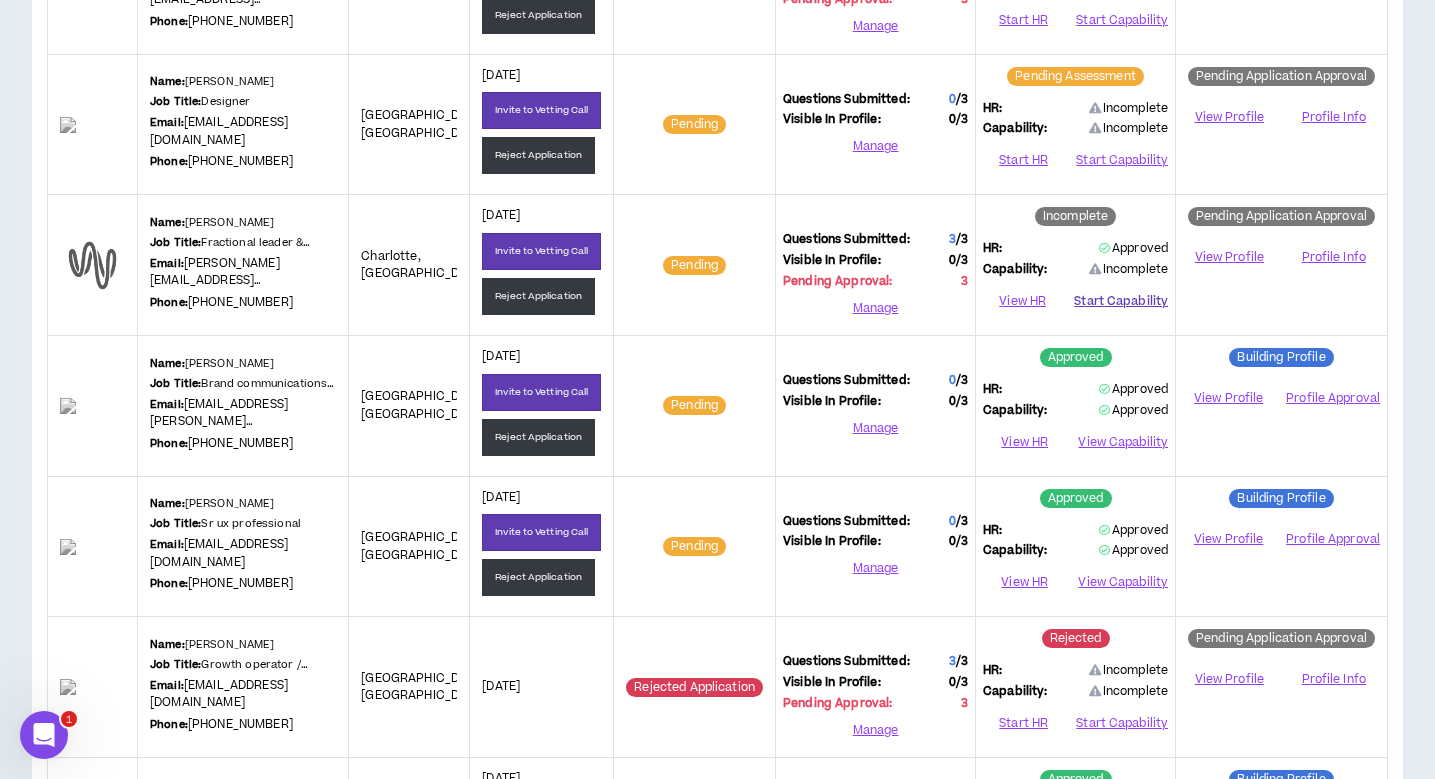 click on "Start Capability" at bounding box center (1121, 302) 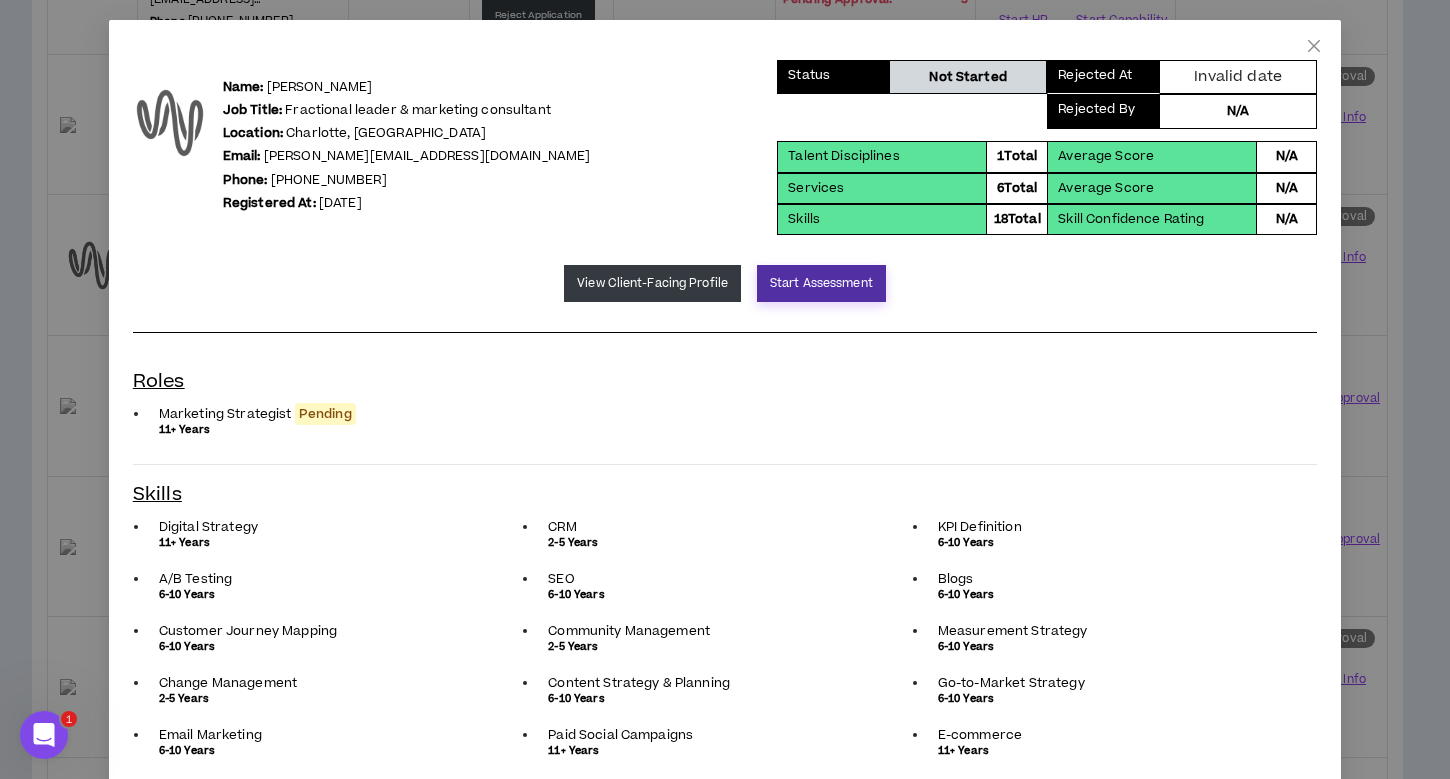 click on "Start Assessment" at bounding box center [821, 283] 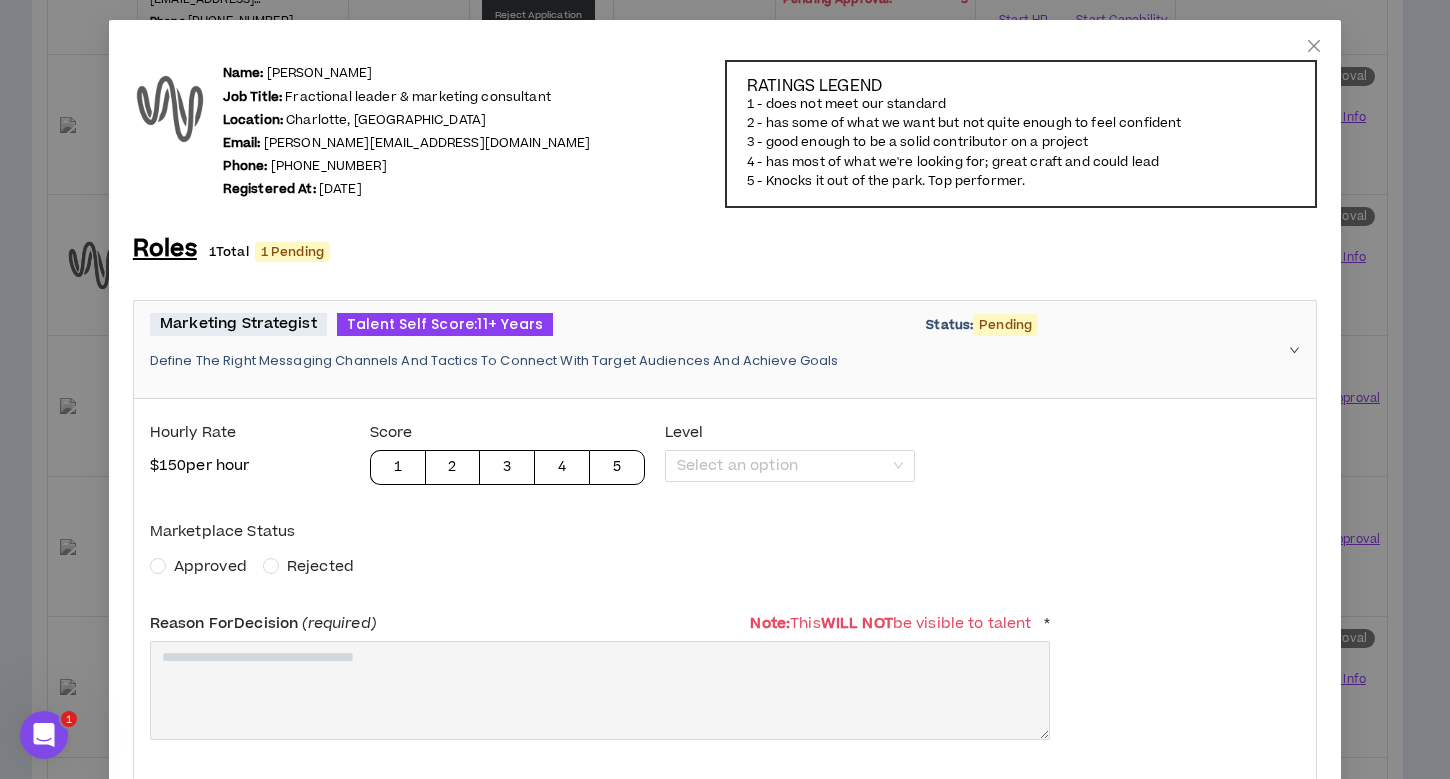 click on "Approved" at bounding box center (210, 566) 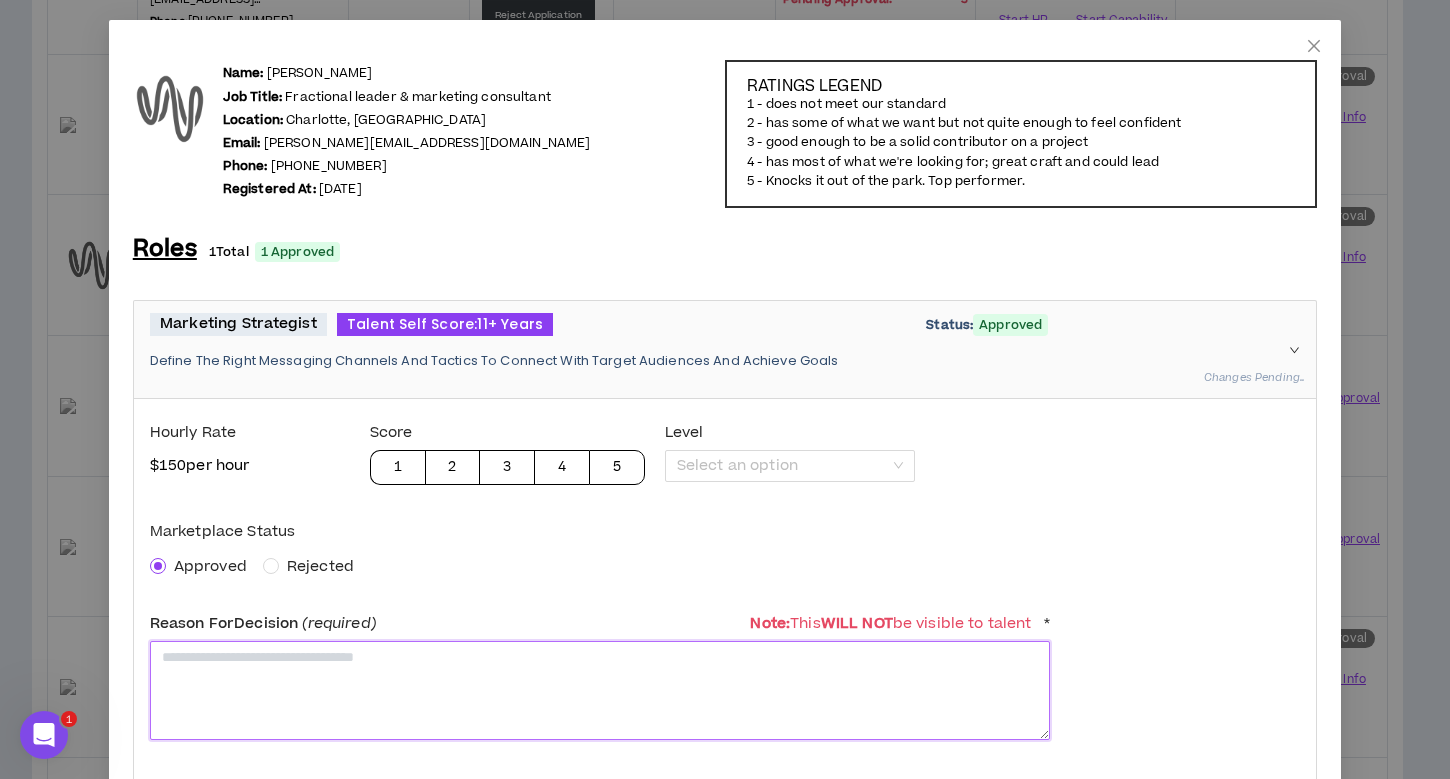click at bounding box center (600, 690) 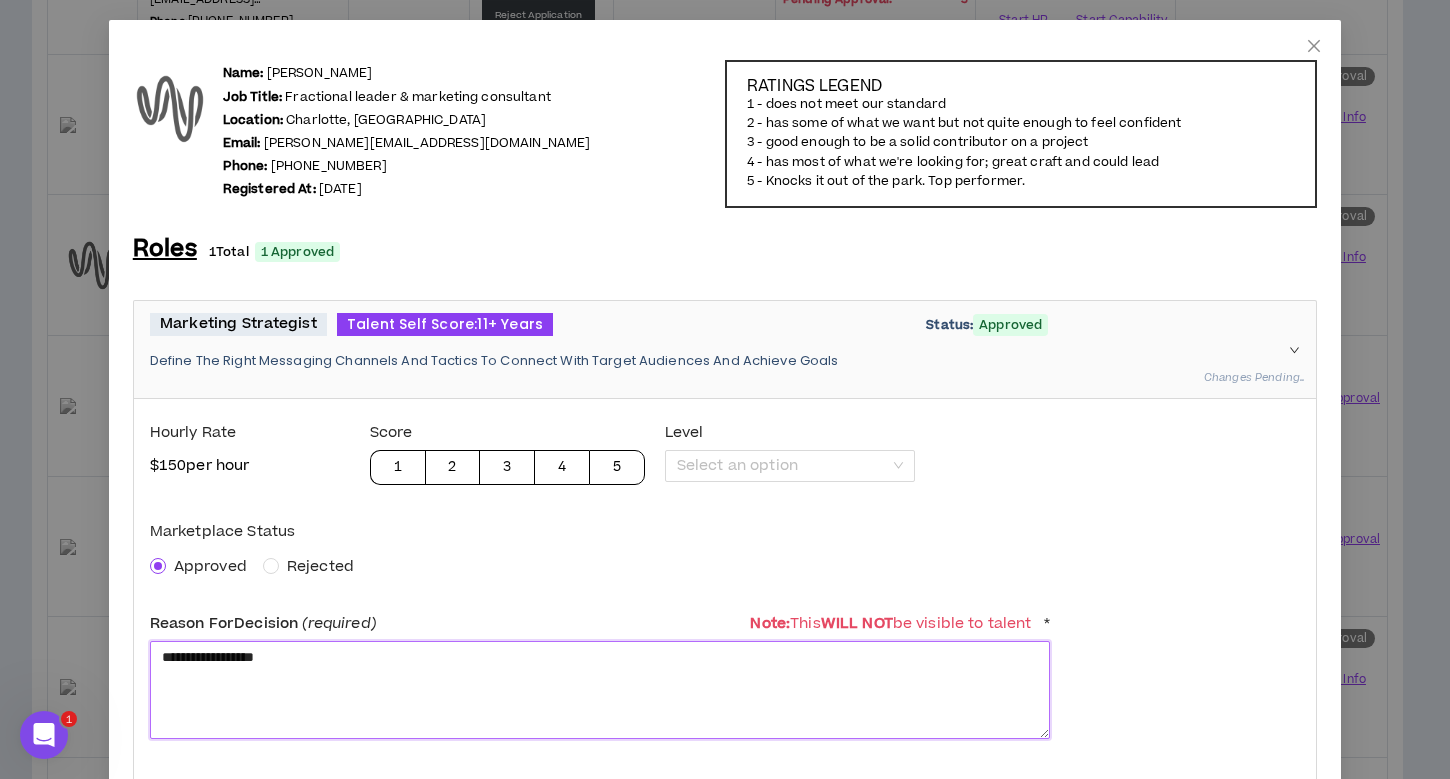 scroll, scrollTop: 1619, scrollLeft: 0, axis: vertical 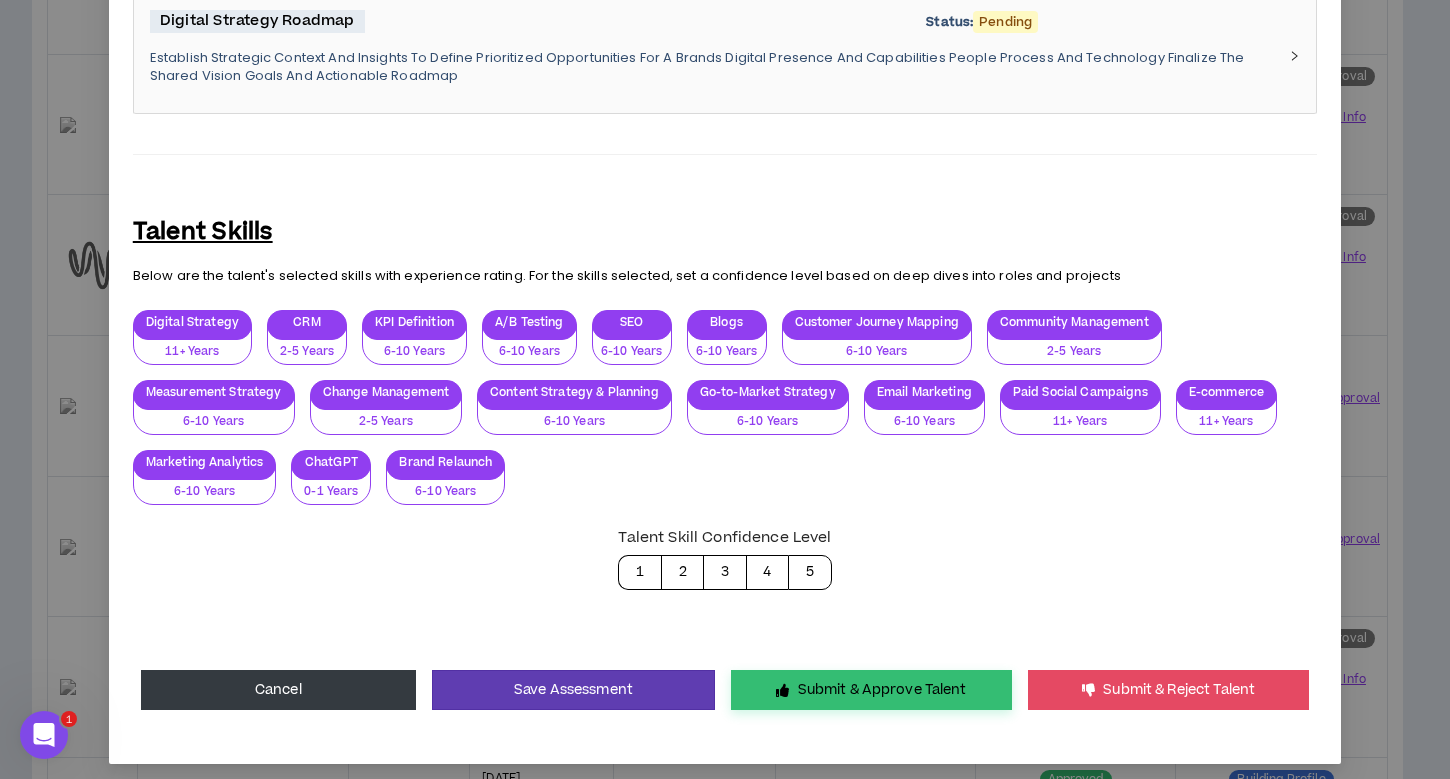 type on "**********" 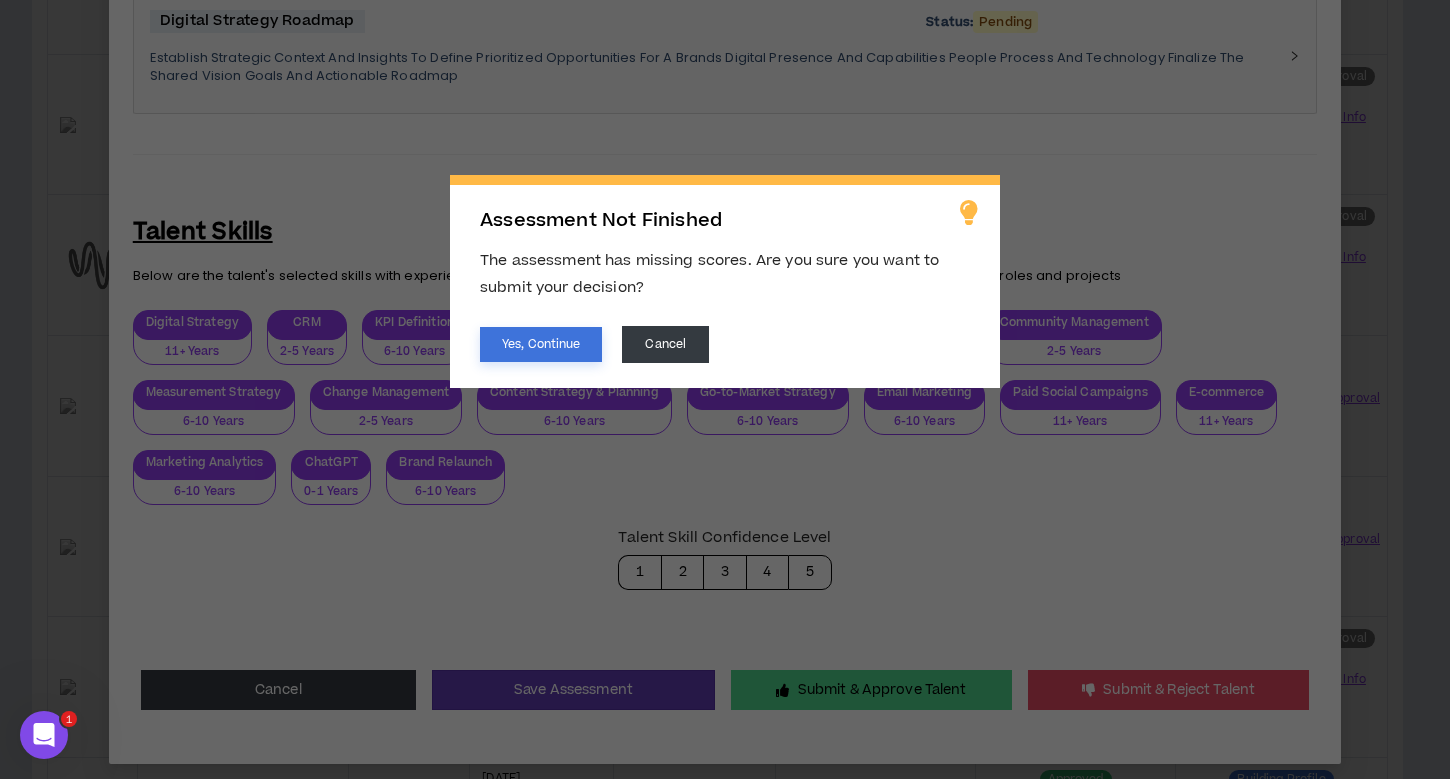 click on "Yes, Continue" at bounding box center (541, 344) 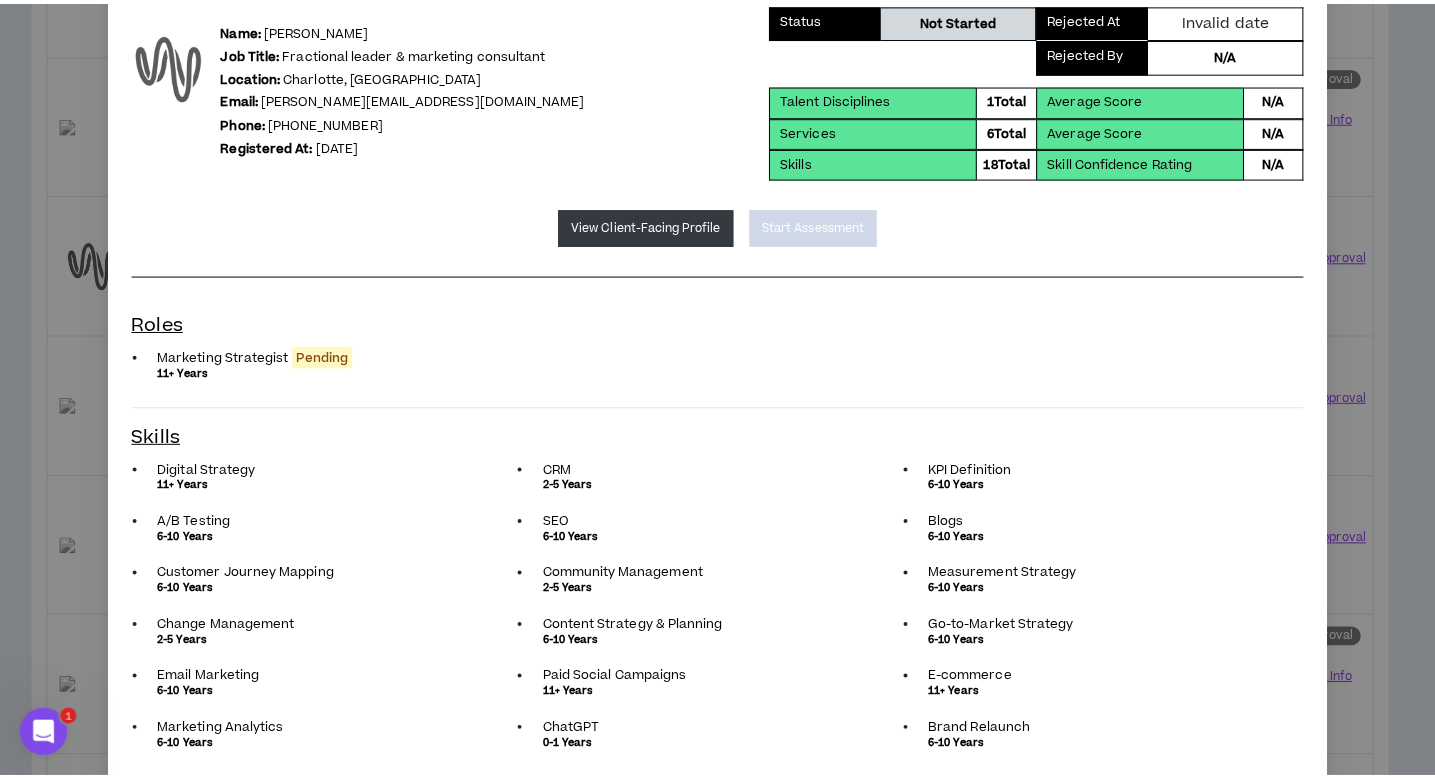 scroll, scrollTop: 0, scrollLeft: 0, axis: both 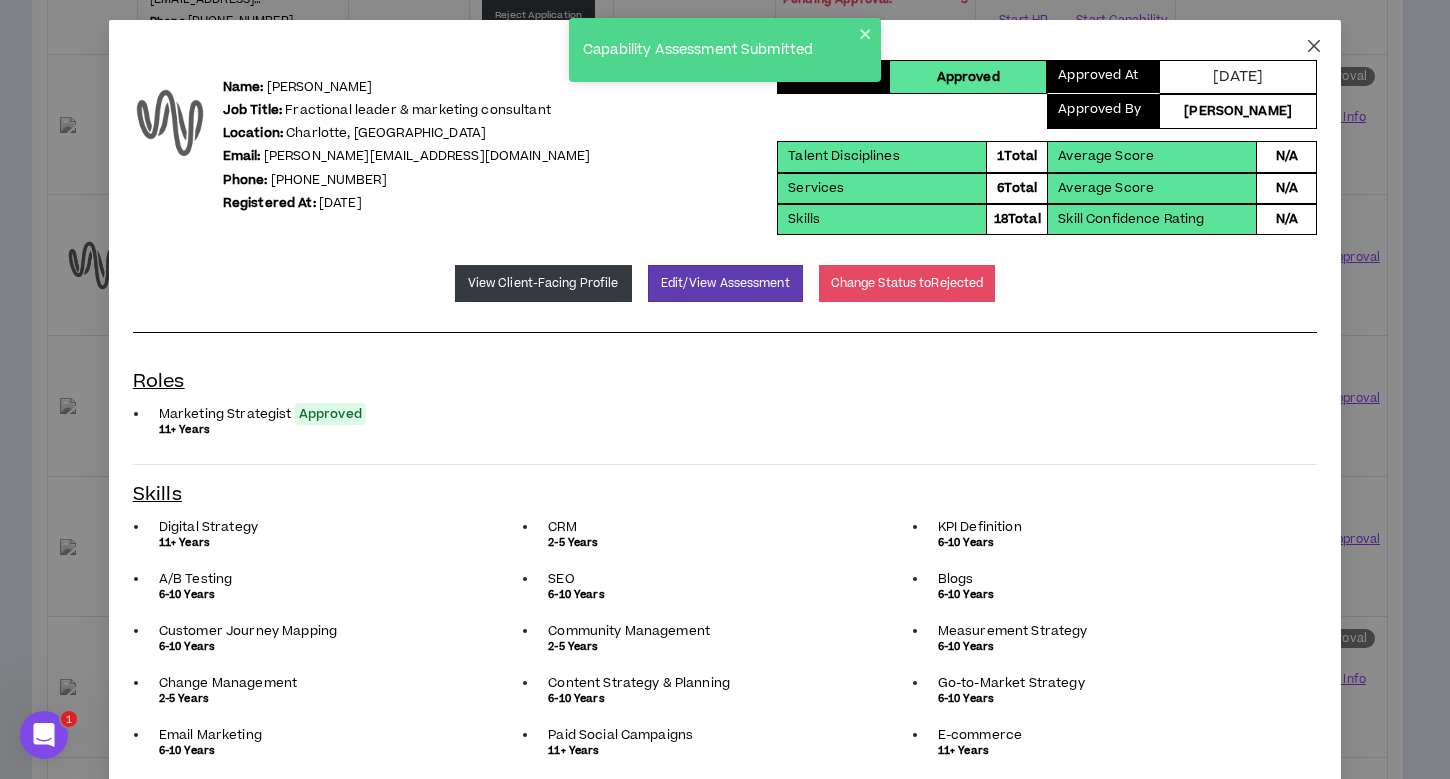 click 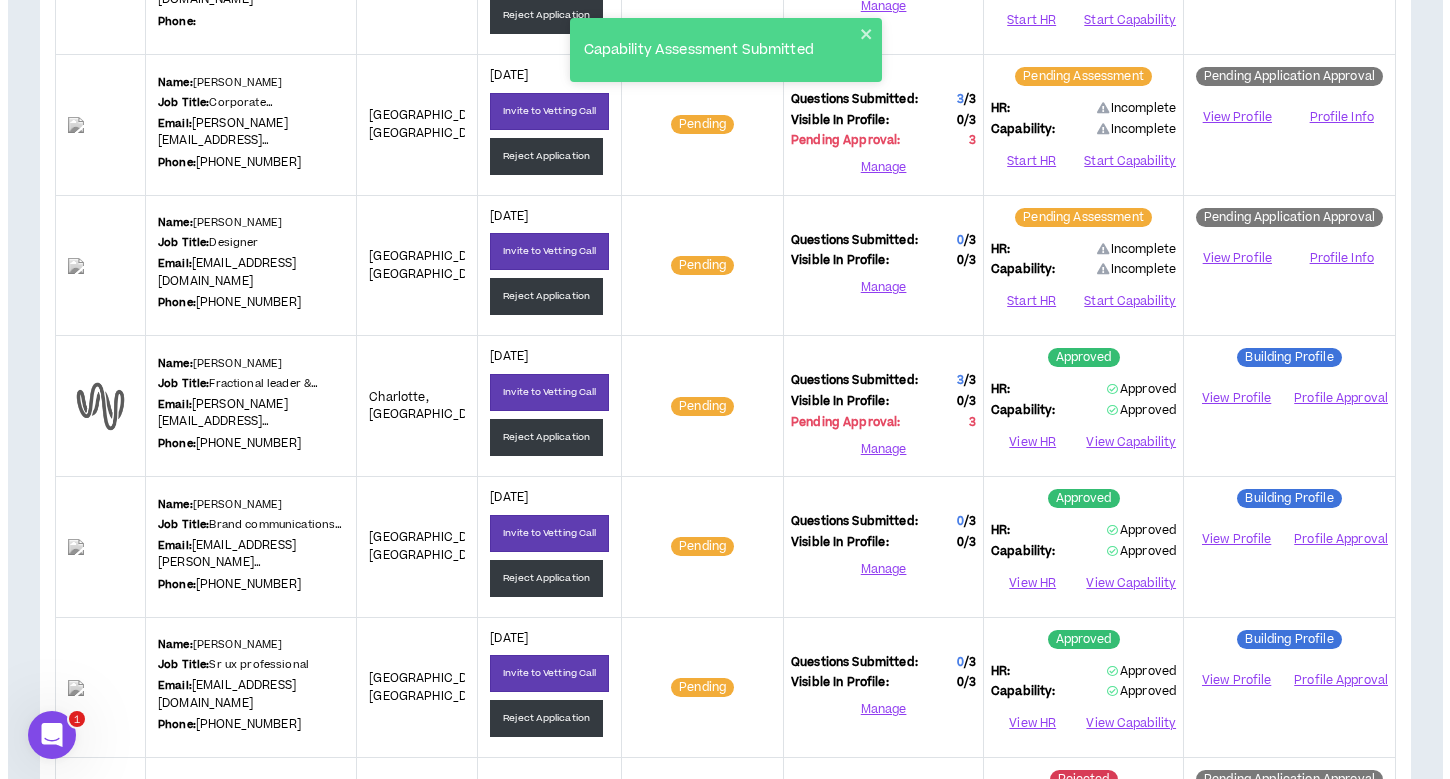 scroll, scrollTop: 1156, scrollLeft: 0, axis: vertical 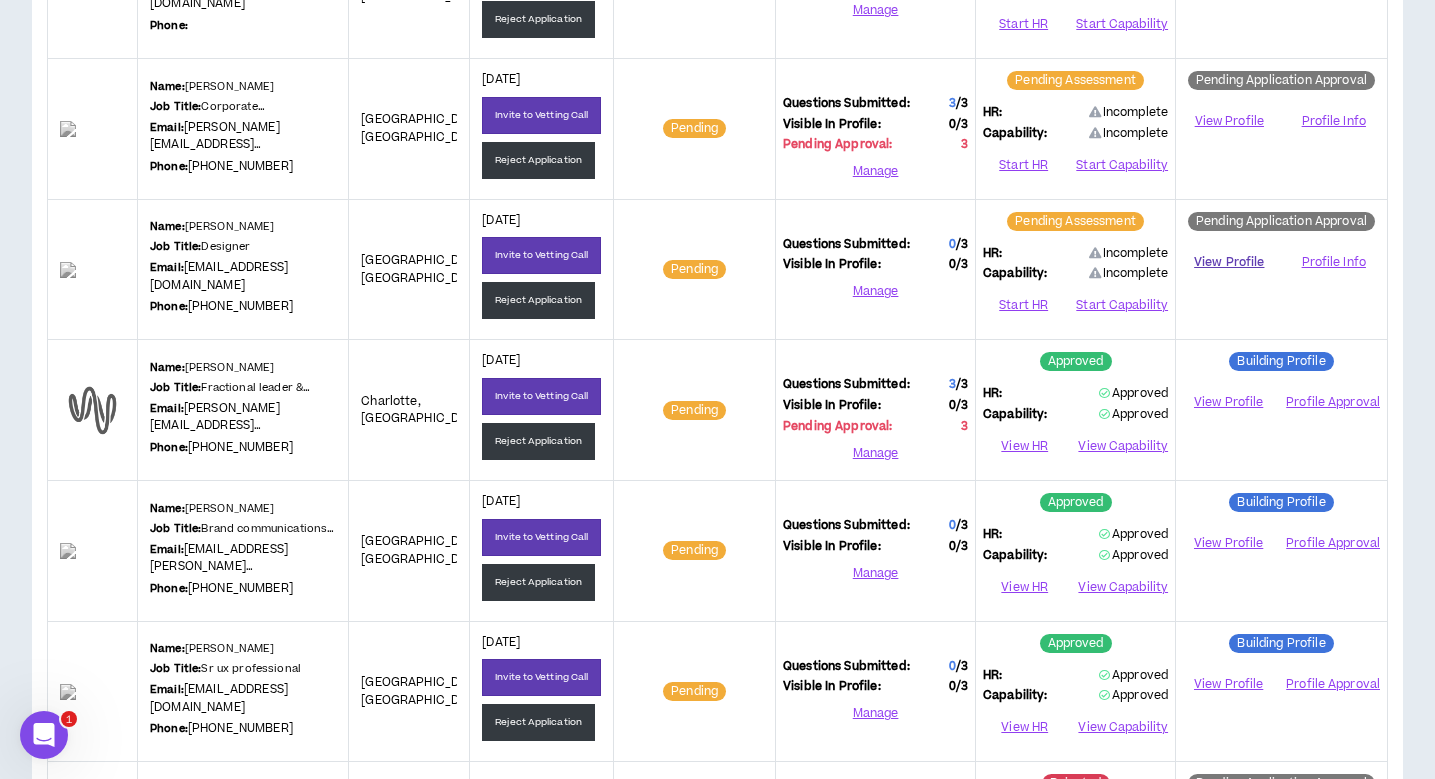 click on "View Profile" at bounding box center (1229, 262) 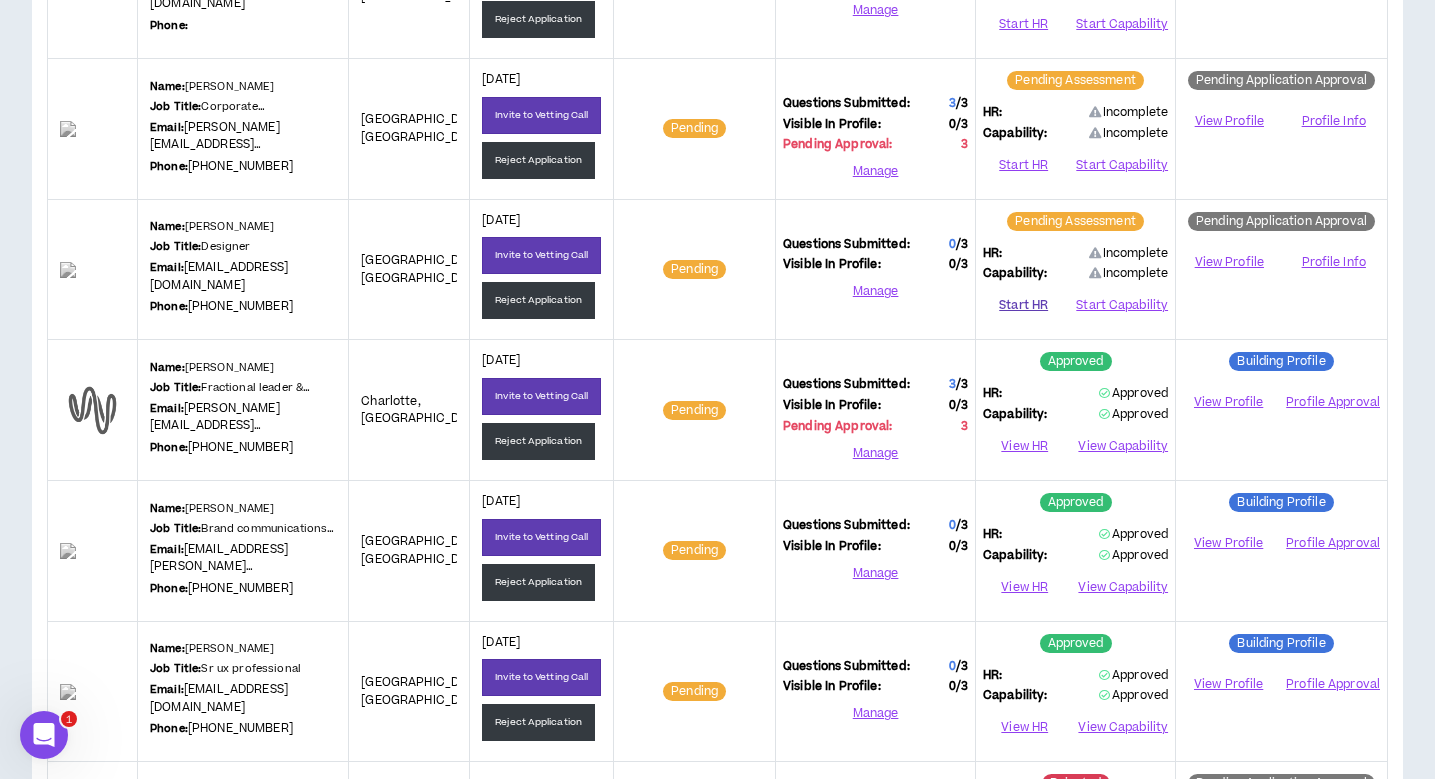 click on "Start HR" at bounding box center [1023, 306] 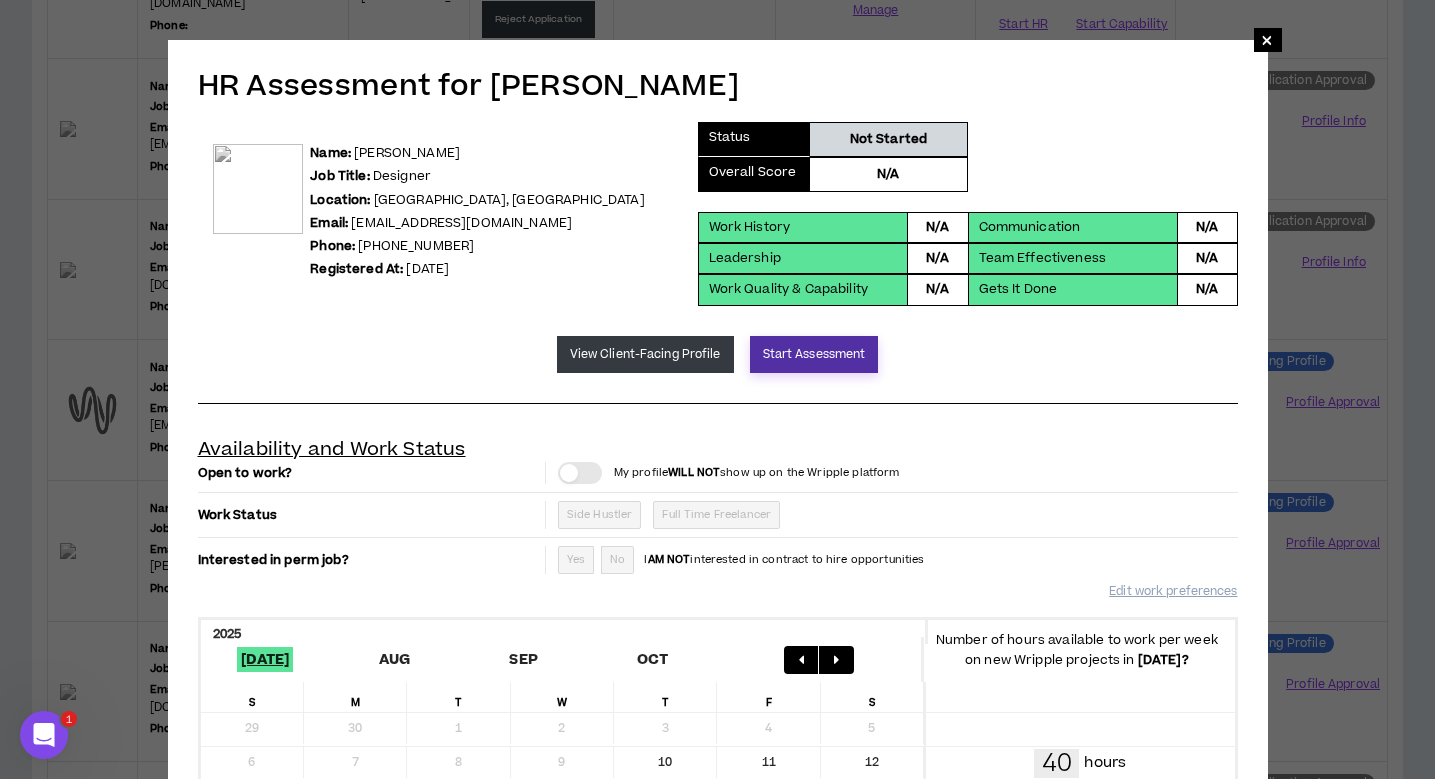 click on "Start Assessment" at bounding box center (814, 354) 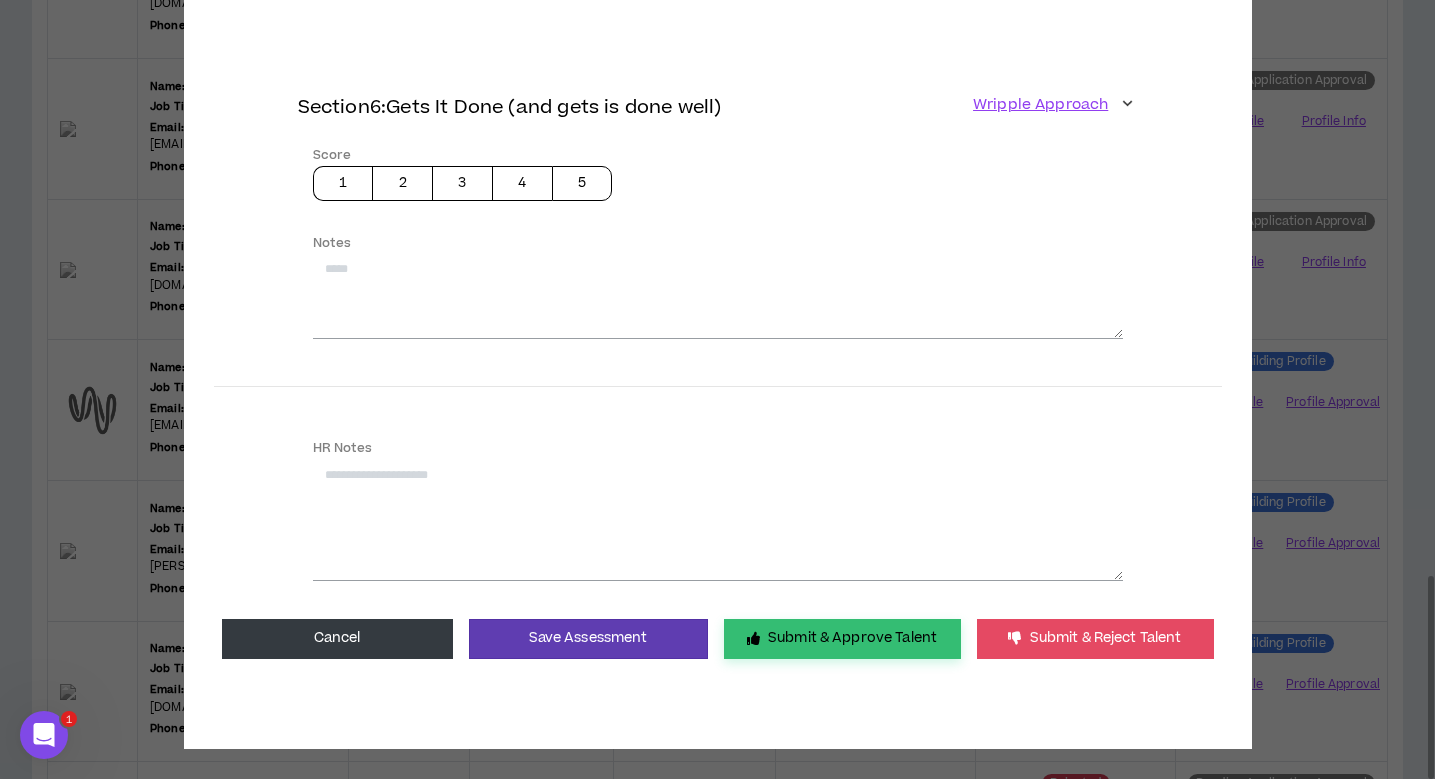 click on "Submit & Approve Talent" at bounding box center (842, 639) 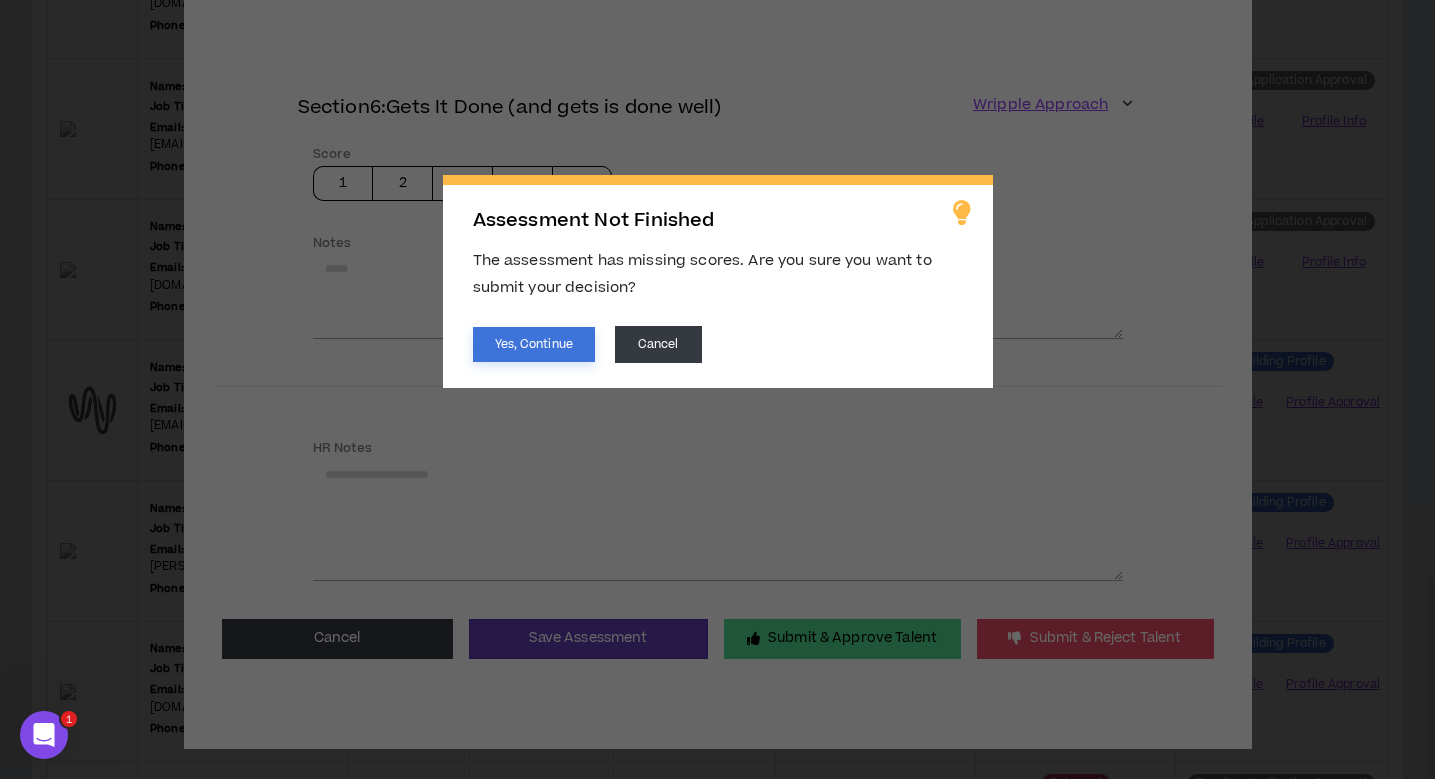 click on "Yes, Continue" at bounding box center [534, 344] 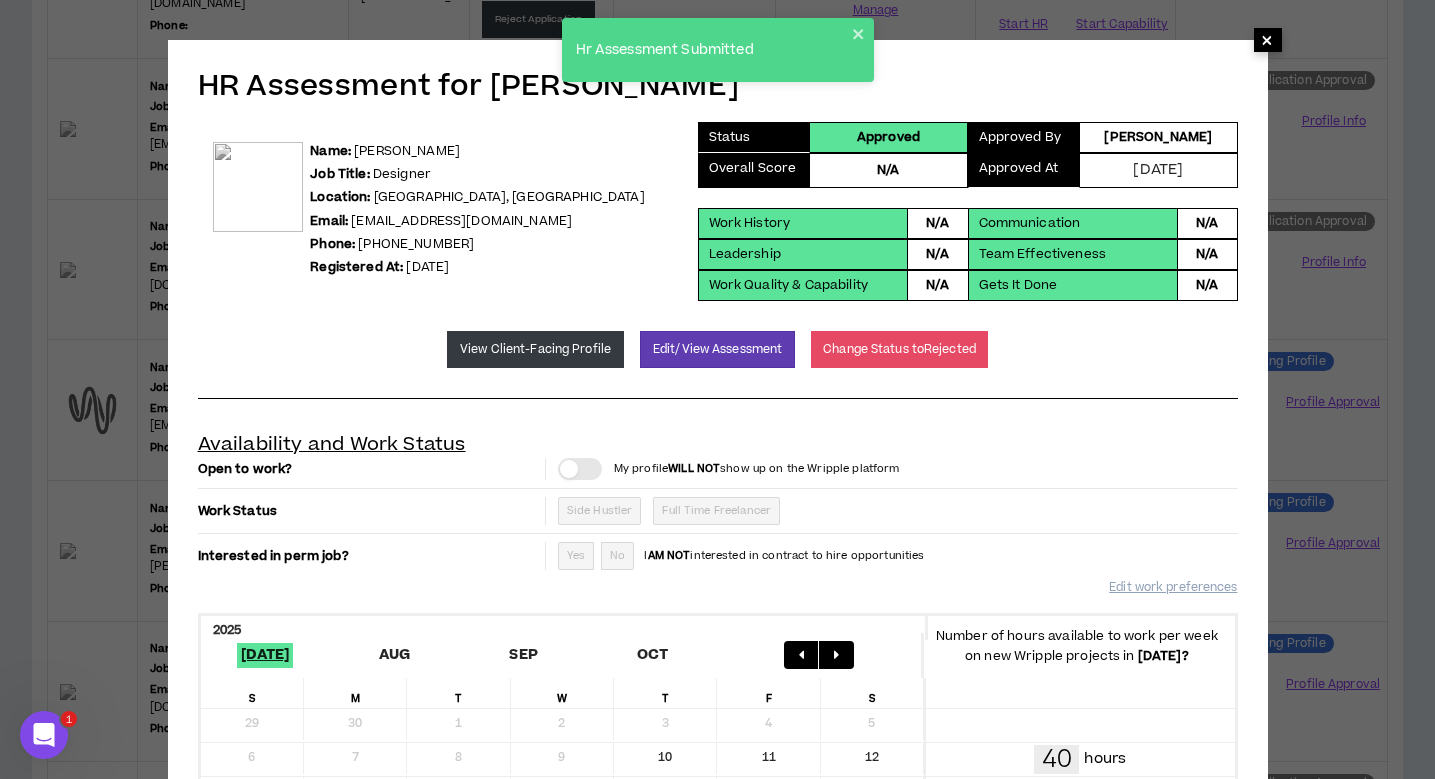 click on "×" at bounding box center [1267, 40] 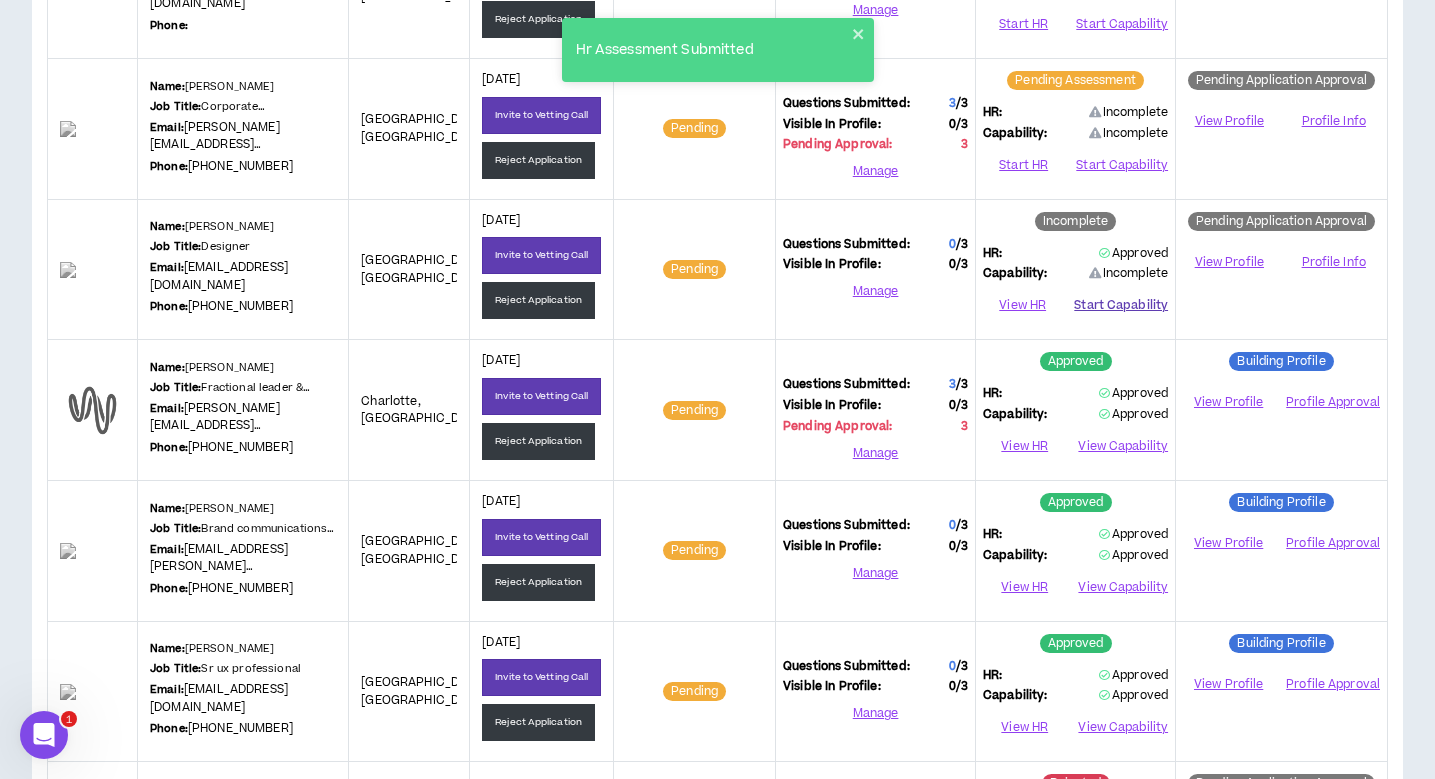 click on "Start Capability" at bounding box center [1121, 306] 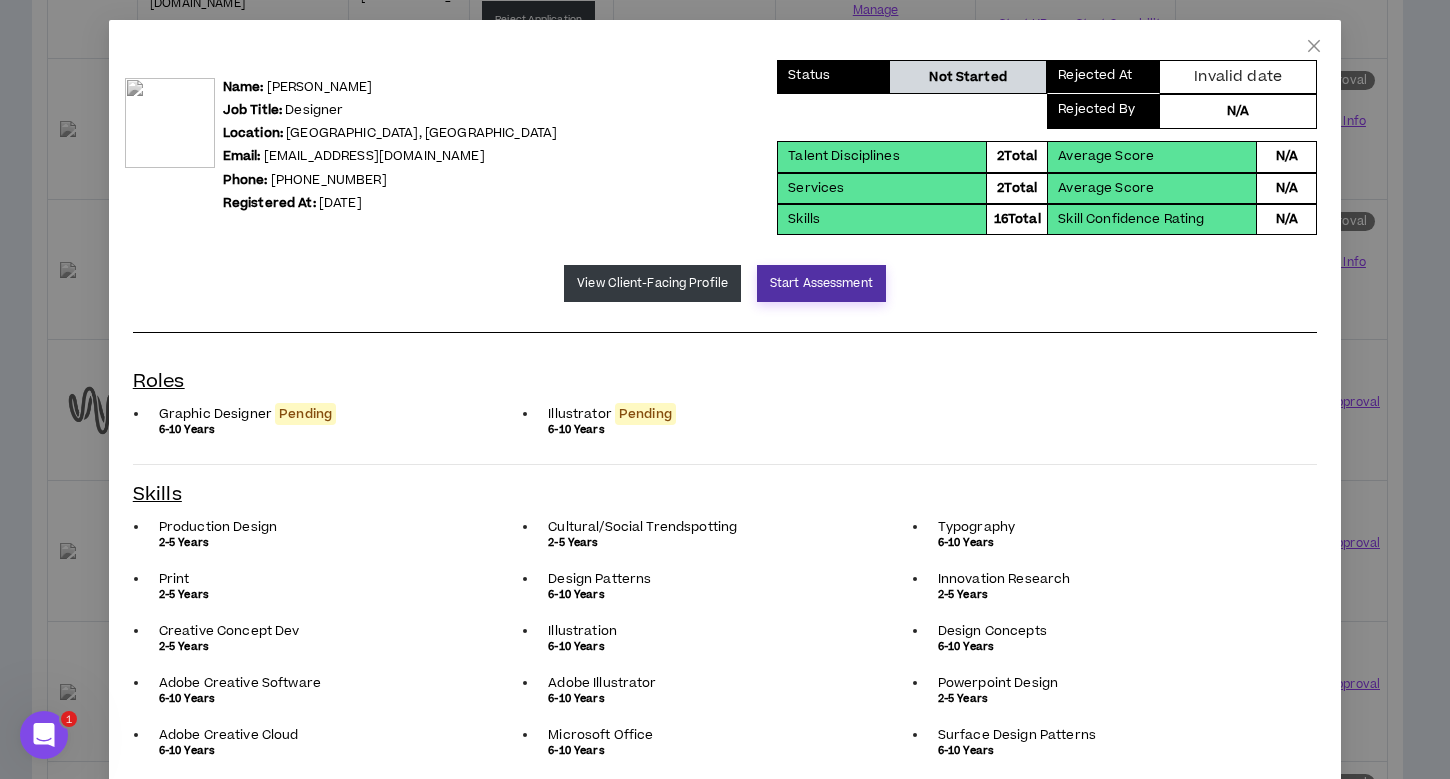 click on "Start Assessment" at bounding box center [821, 283] 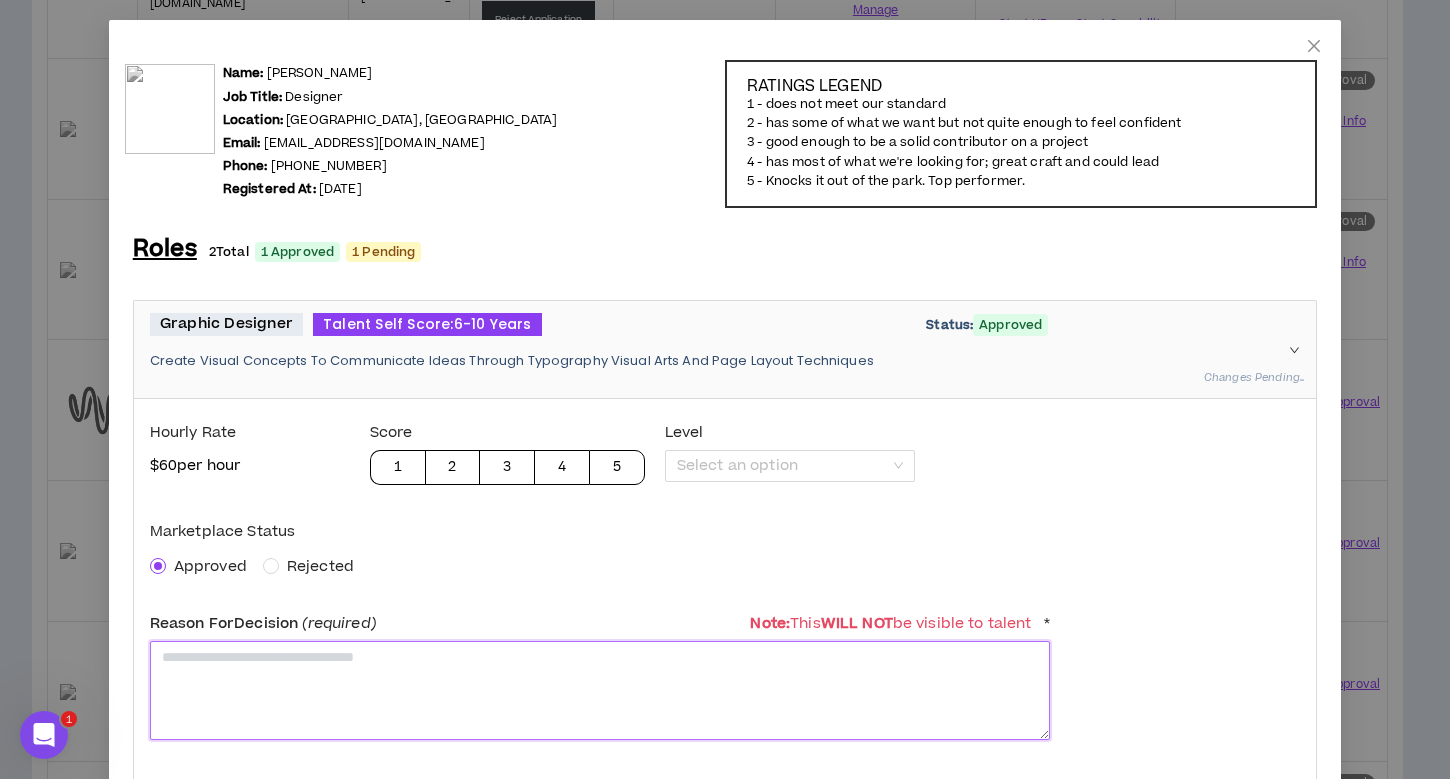 click at bounding box center [600, 690] 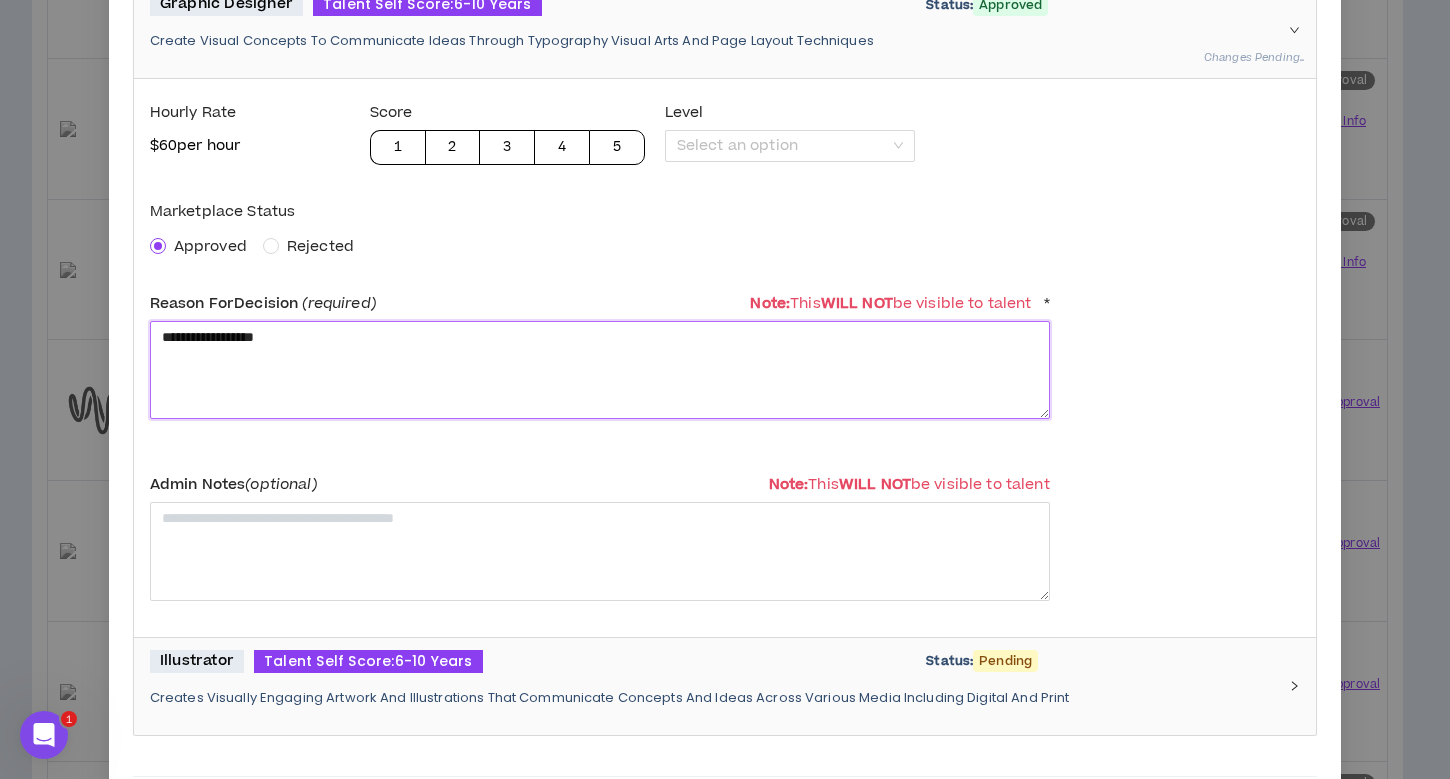 scroll, scrollTop: 737, scrollLeft: 0, axis: vertical 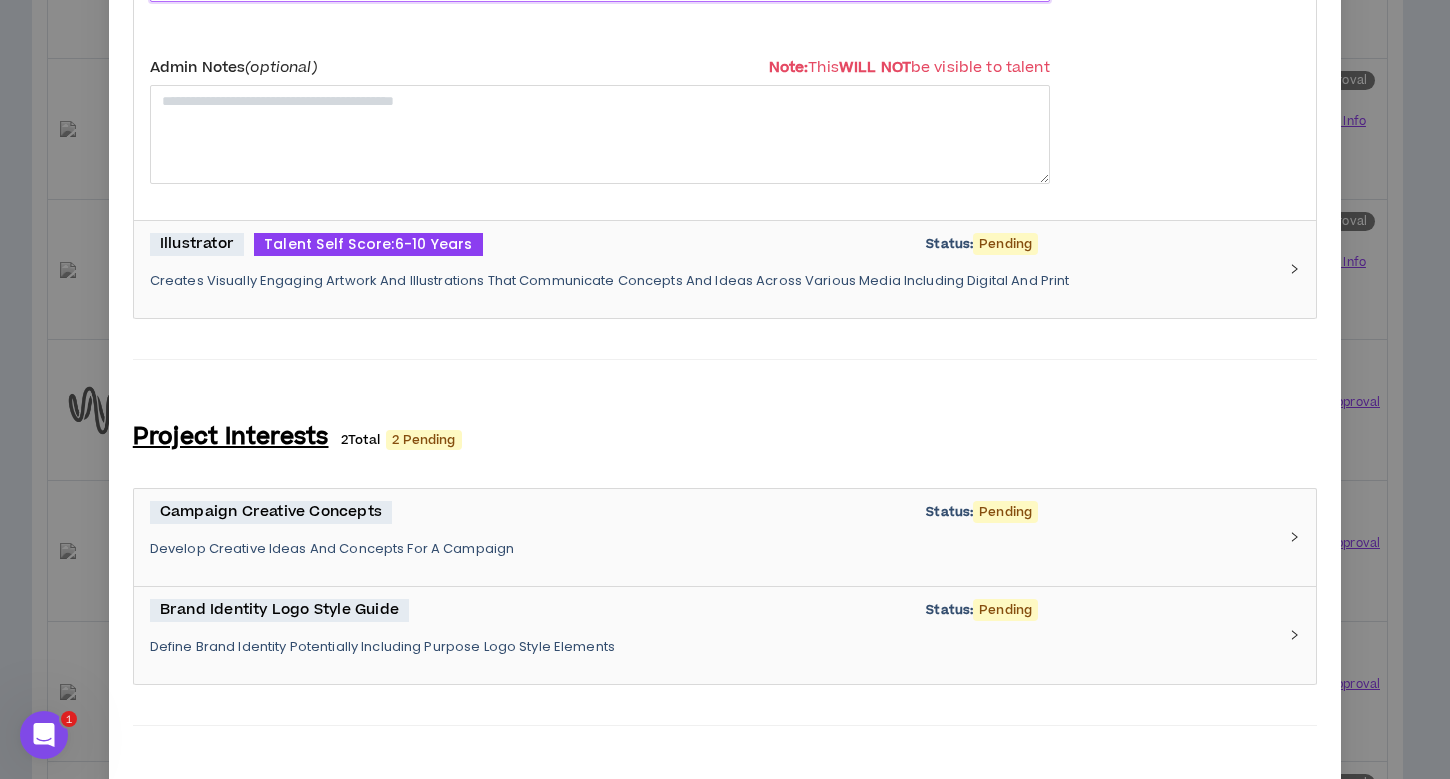type on "**********" 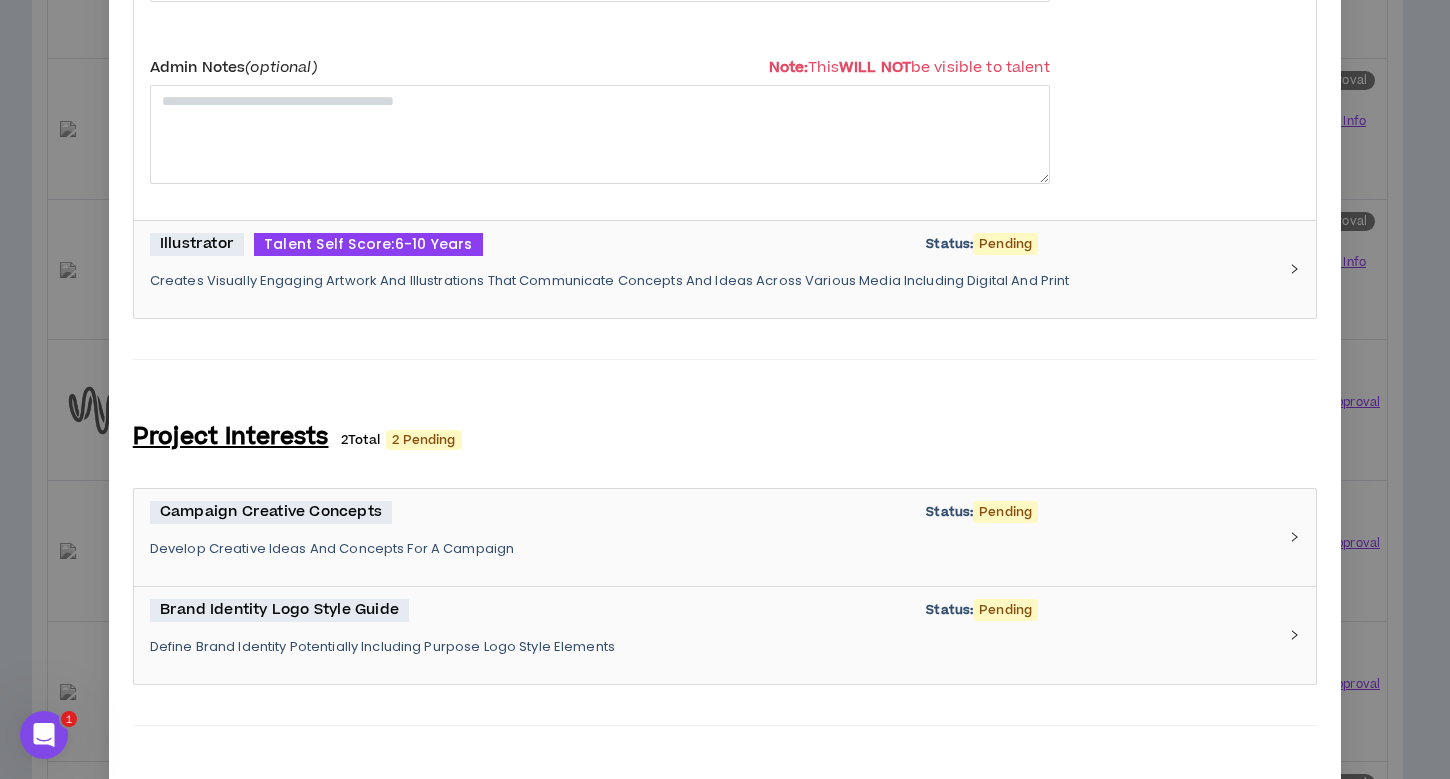 click on "Illustrator Talent Self Score:   6-10 Years Status:  Pending Creates Visually Engaging Artwork And Illustrations That Communicate Concepts And Ideas Across Various Media Including Digital And Print" at bounding box center [713, 269] 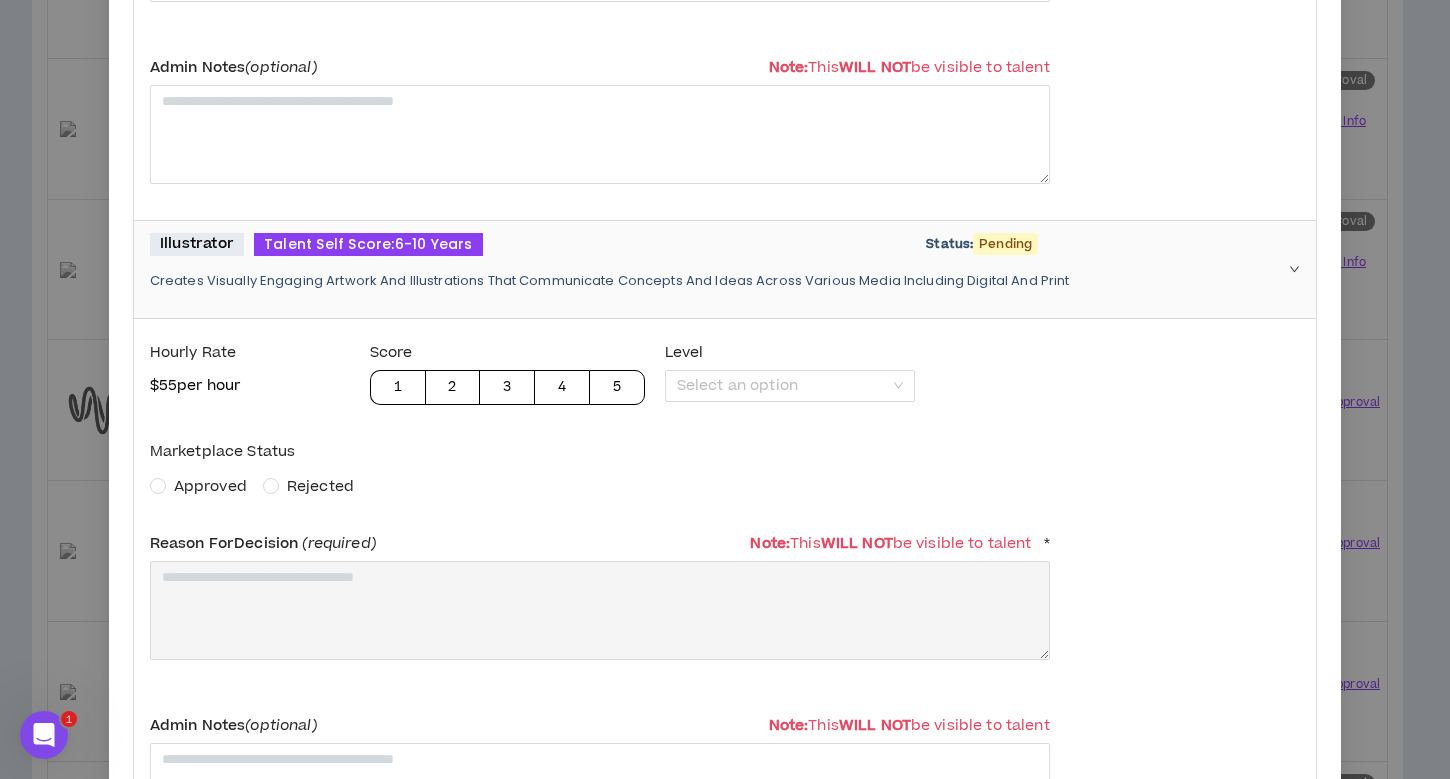 click on "Approved" at bounding box center [210, 487] 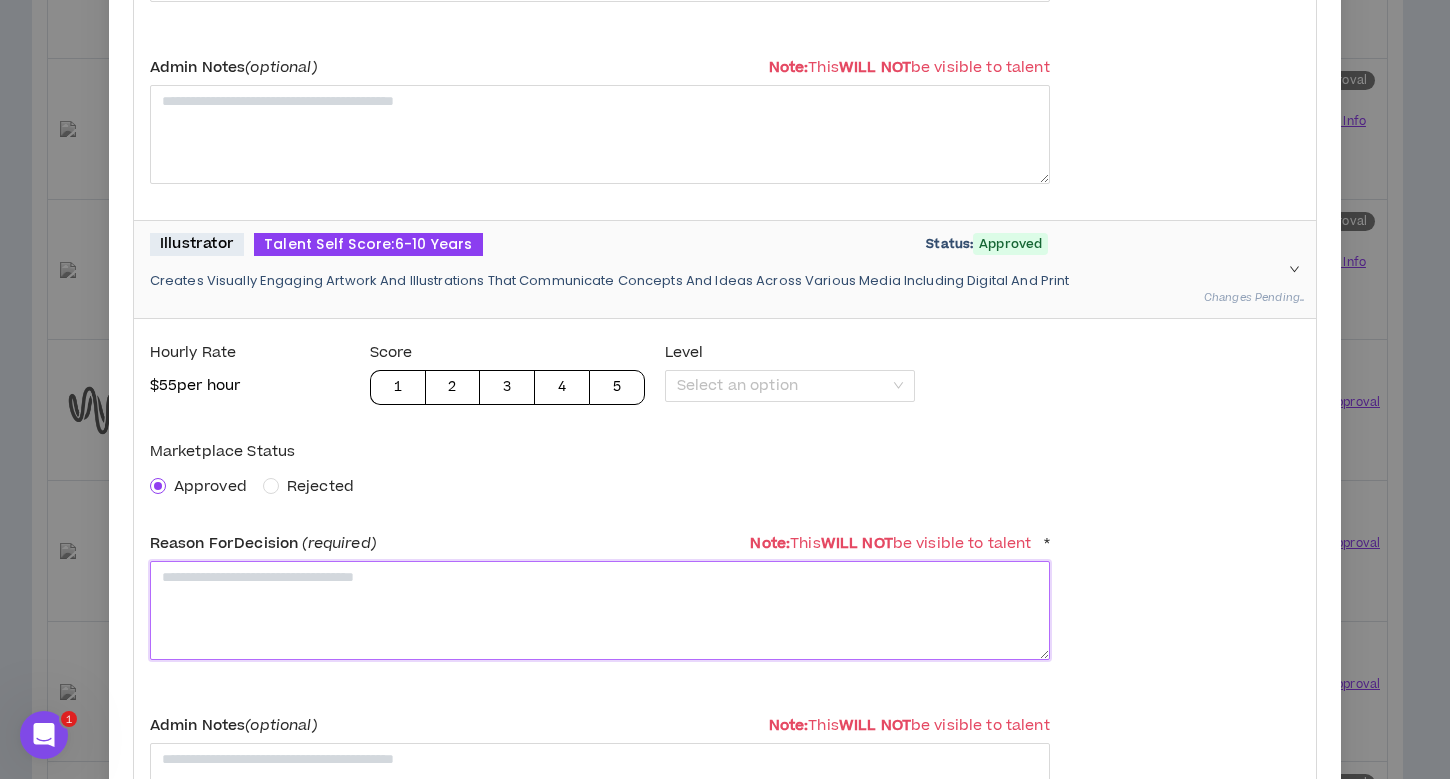 click at bounding box center [600, 610] 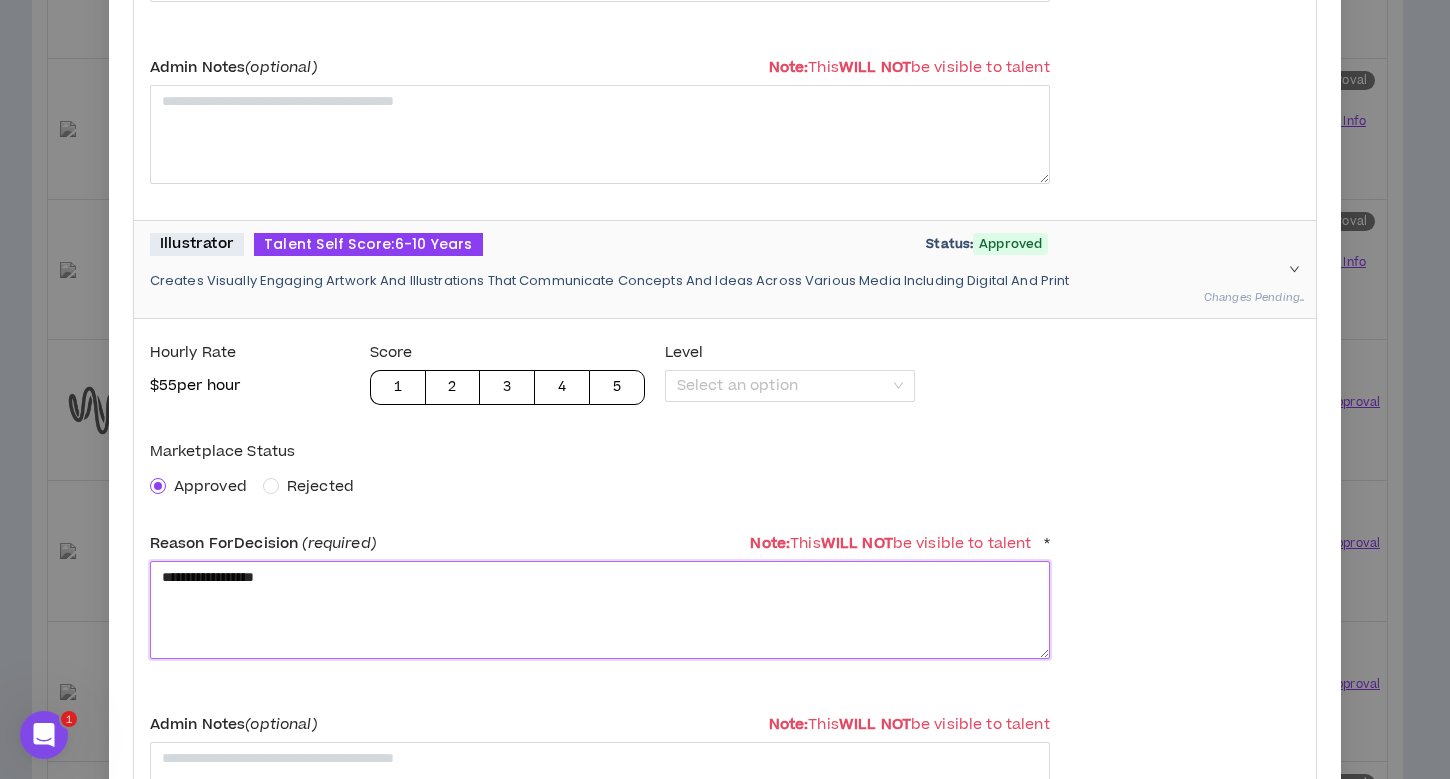 scroll, scrollTop: 1867, scrollLeft: 0, axis: vertical 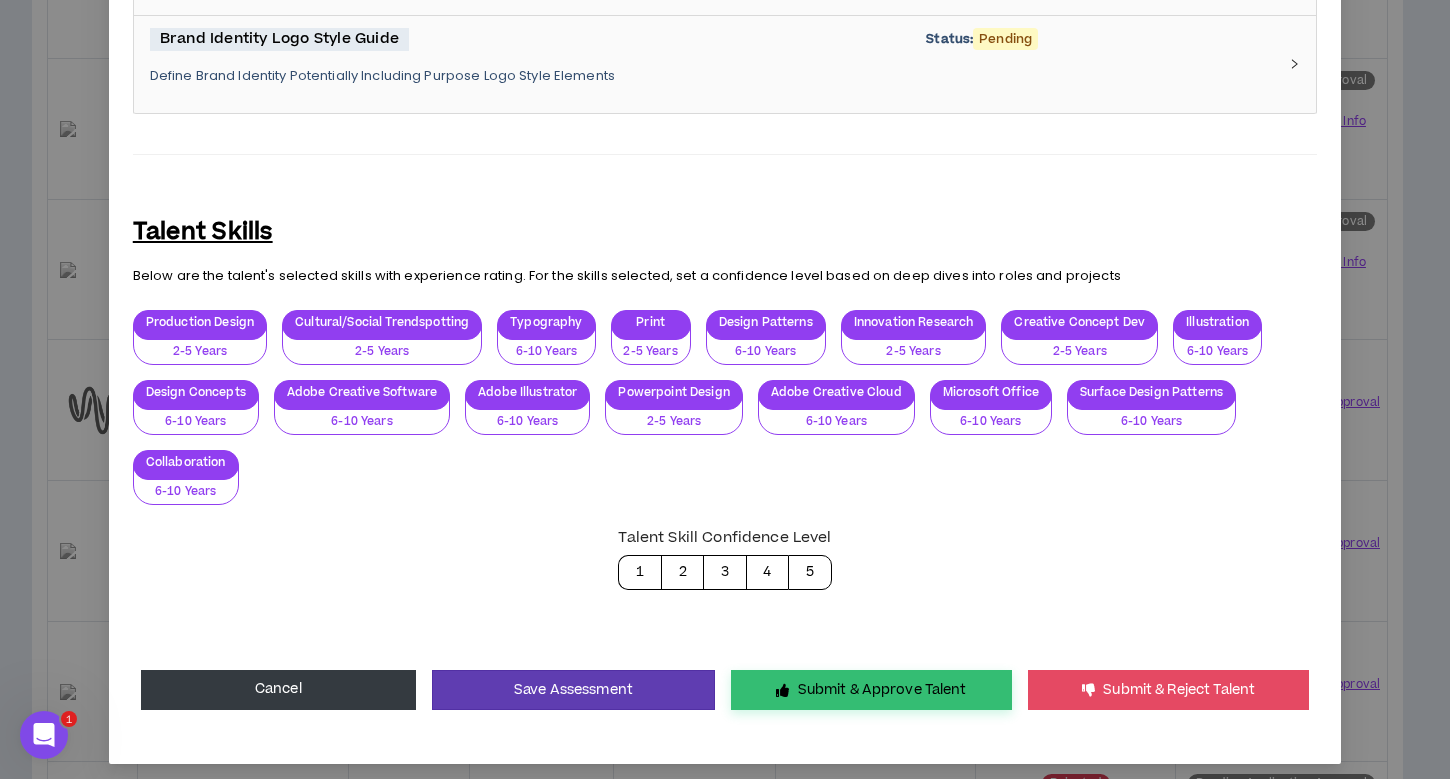 type on "**********" 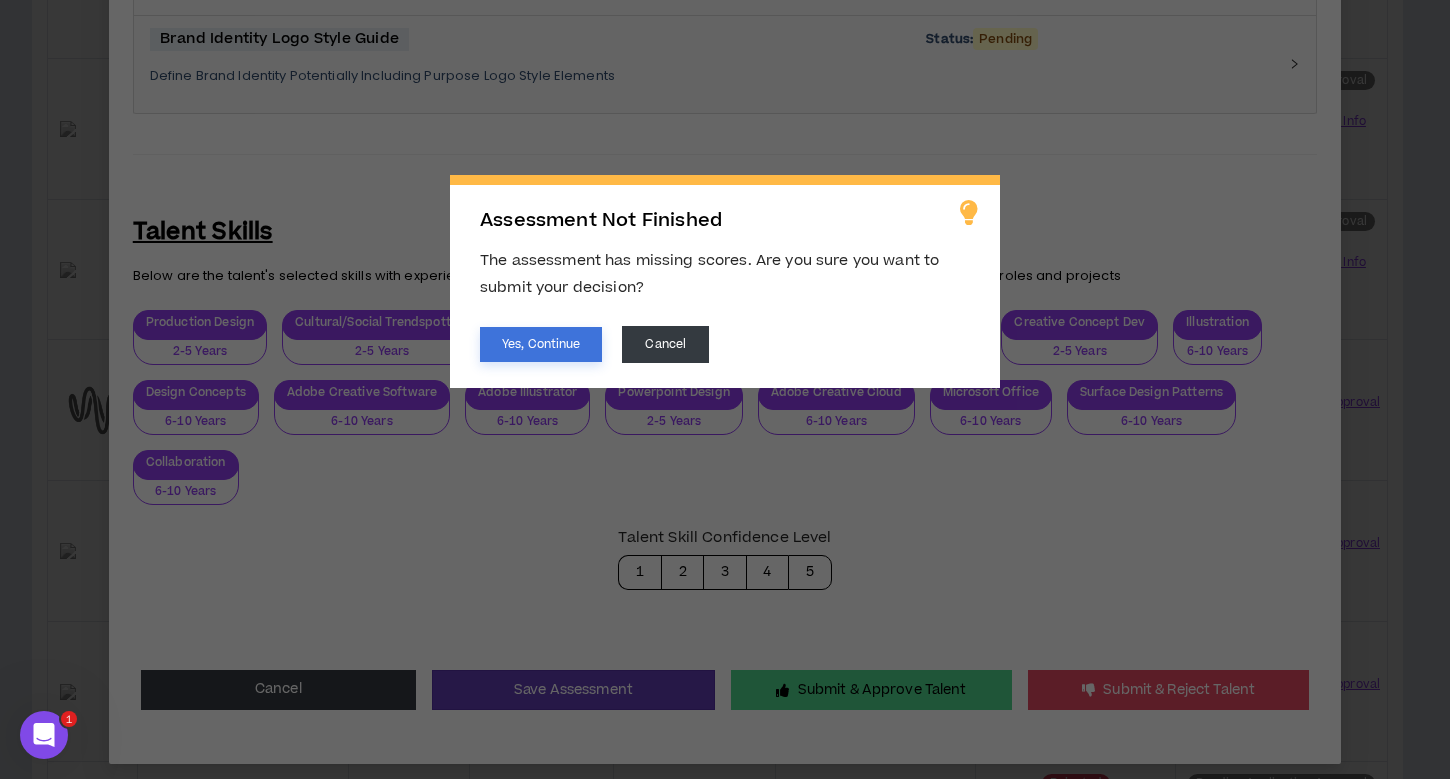 click on "Yes, Continue" at bounding box center (541, 344) 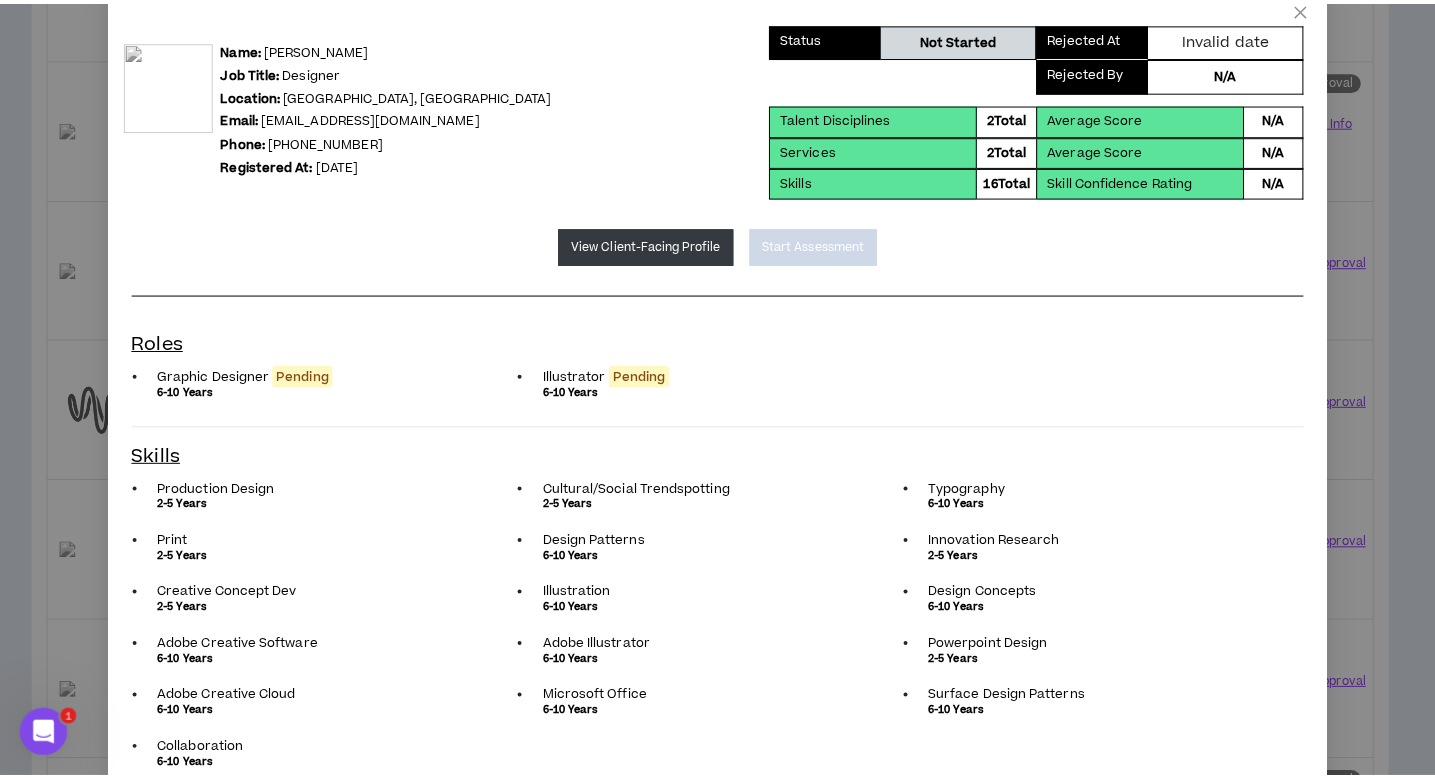 scroll, scrollTop: 0, scrollLeft: 0, axis: both 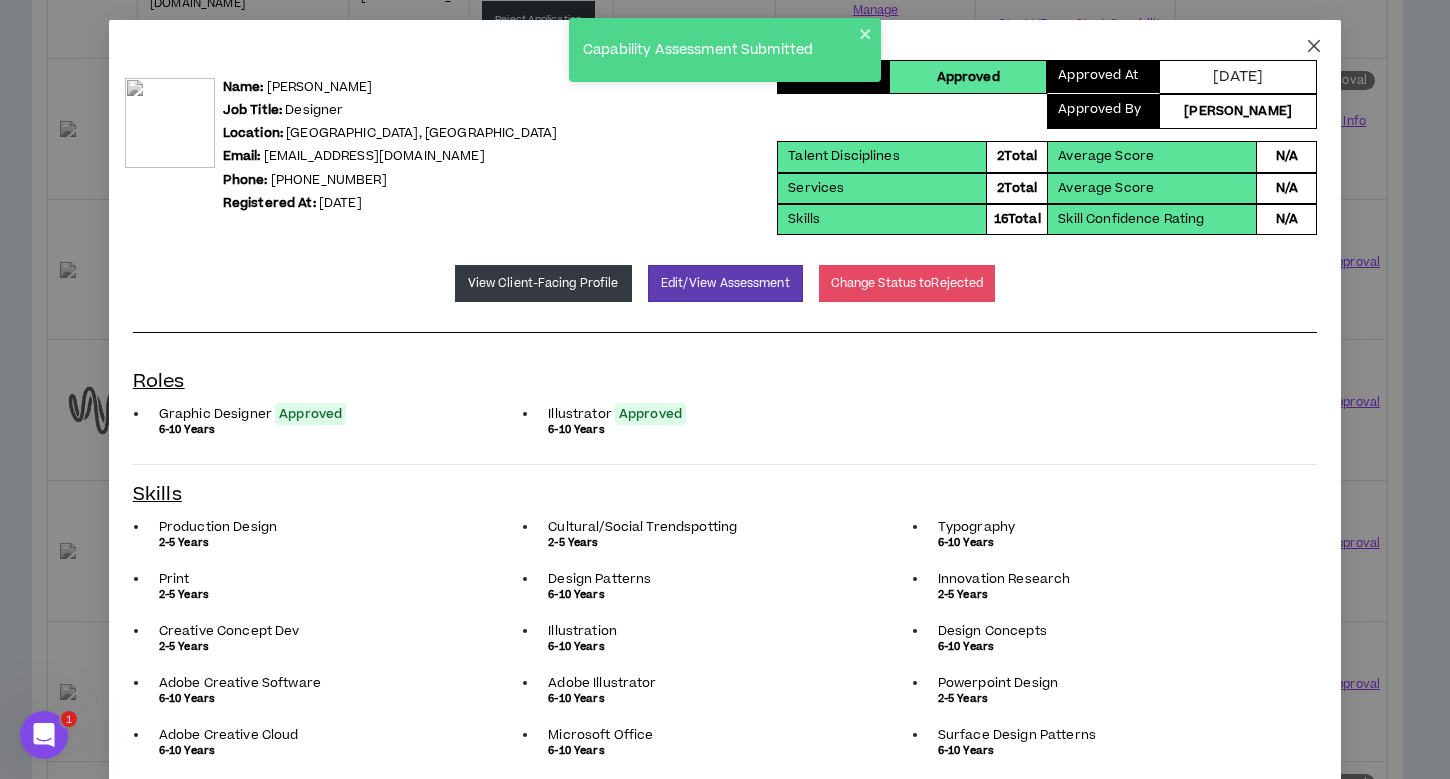 click 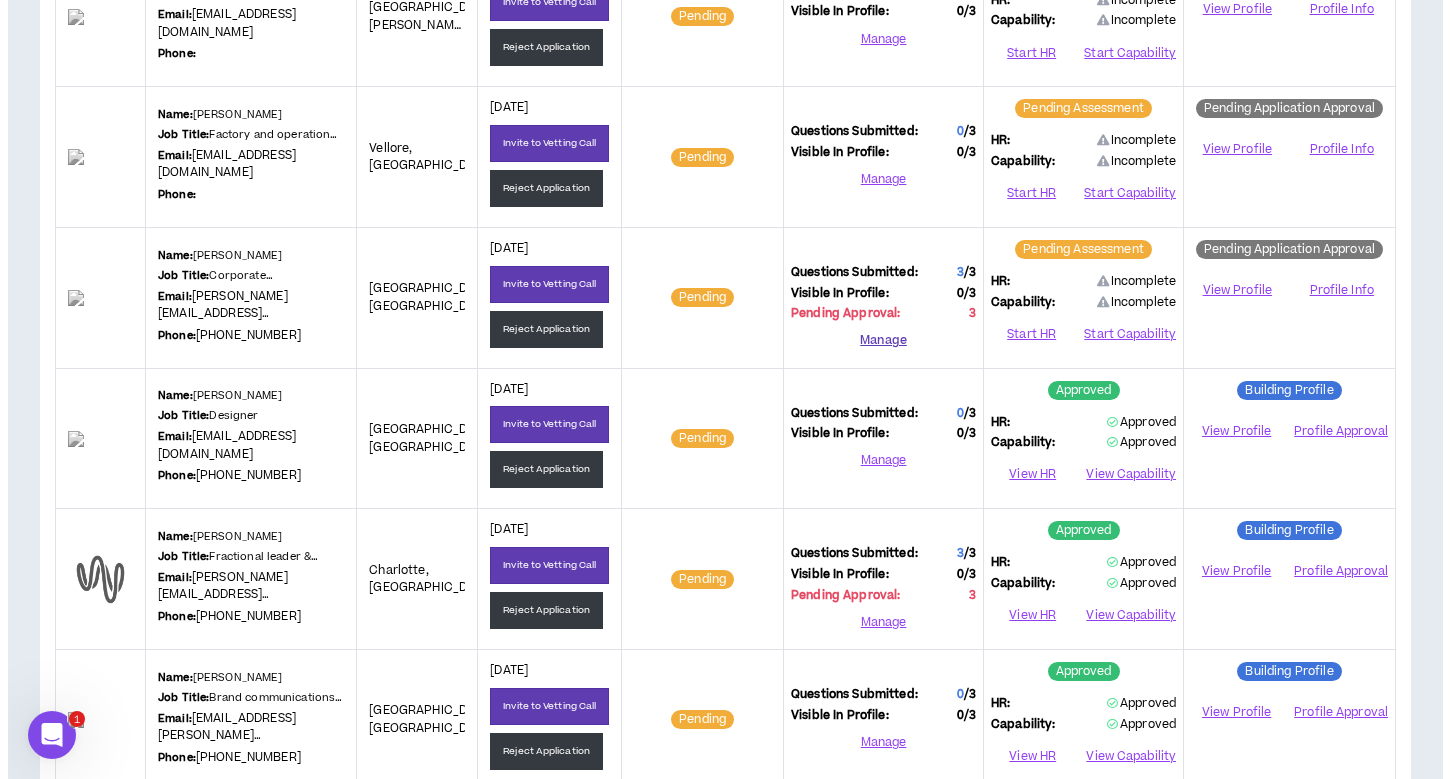 scroll, scrollTop: 976, scrollLeft: 0, axis: vertical 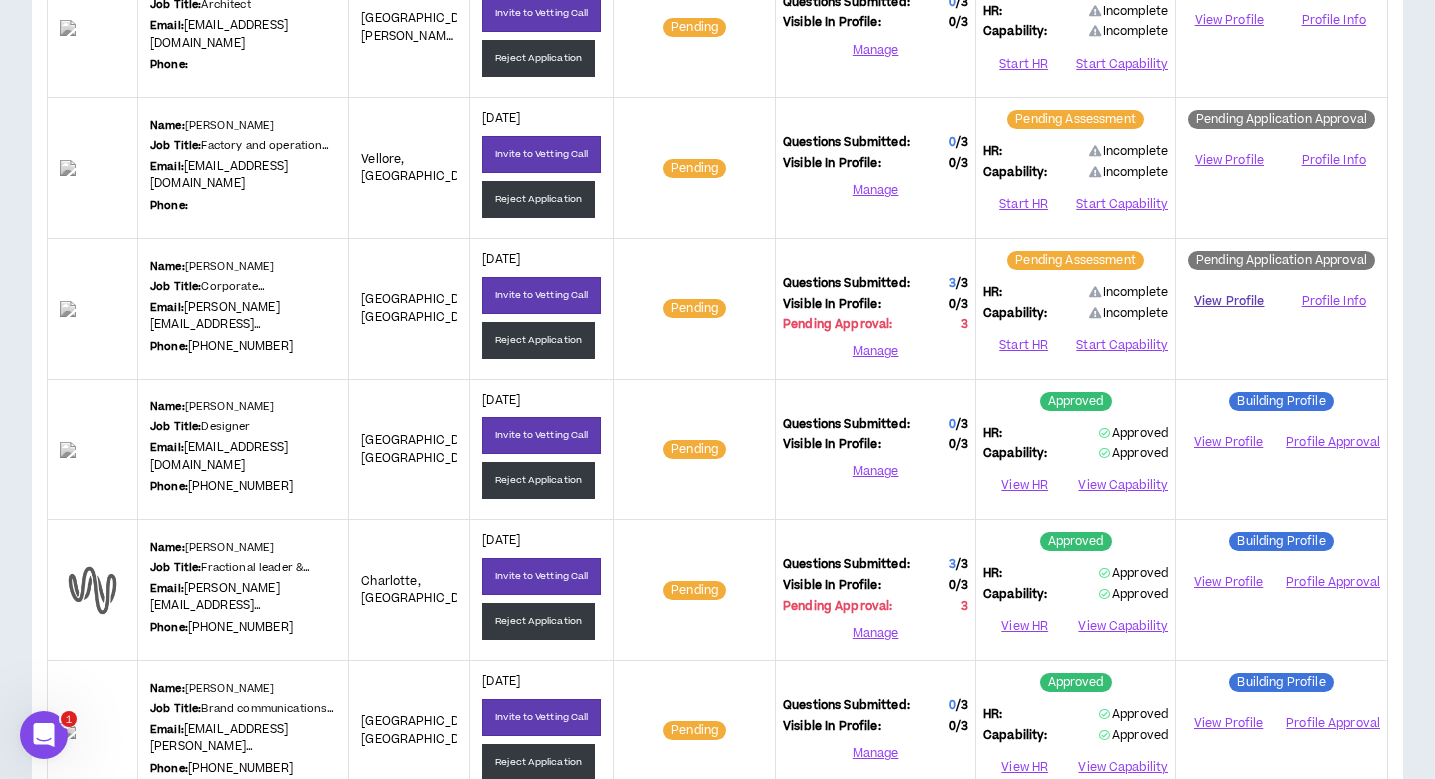 click on "View Profile" at bounding box center (1229, 301) 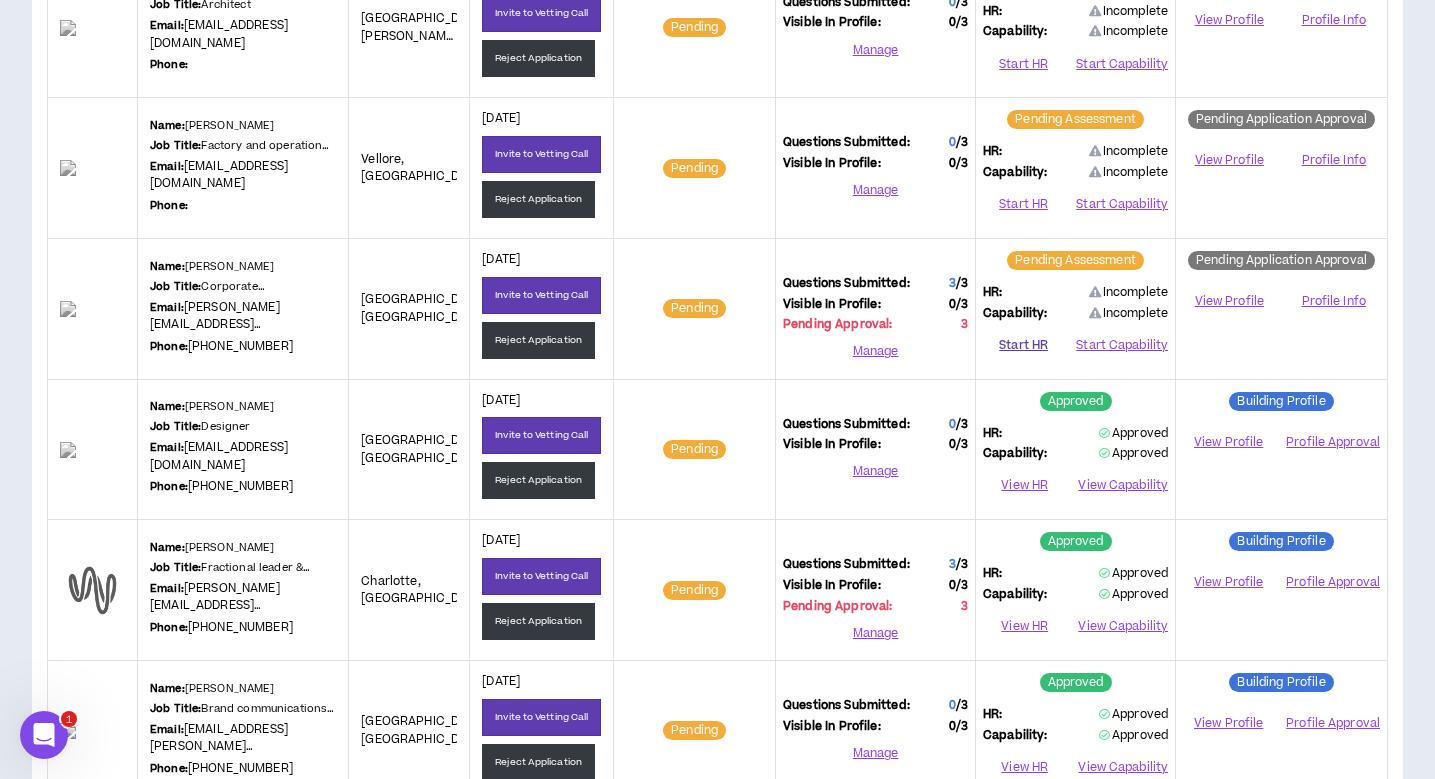 click on "Start HR" at bounding box center [1023, 345] 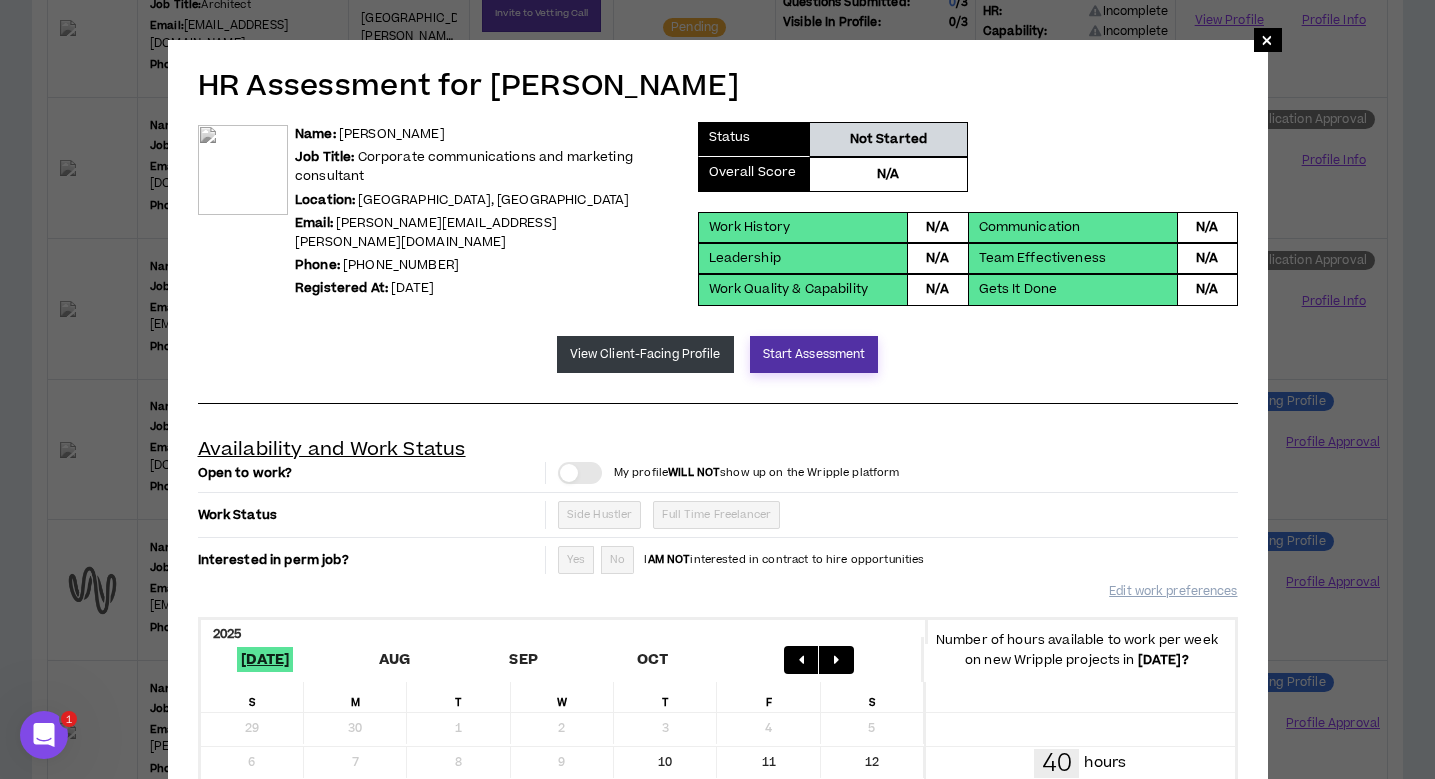 click on "Start Assessment" at bounding box center (814, 354) 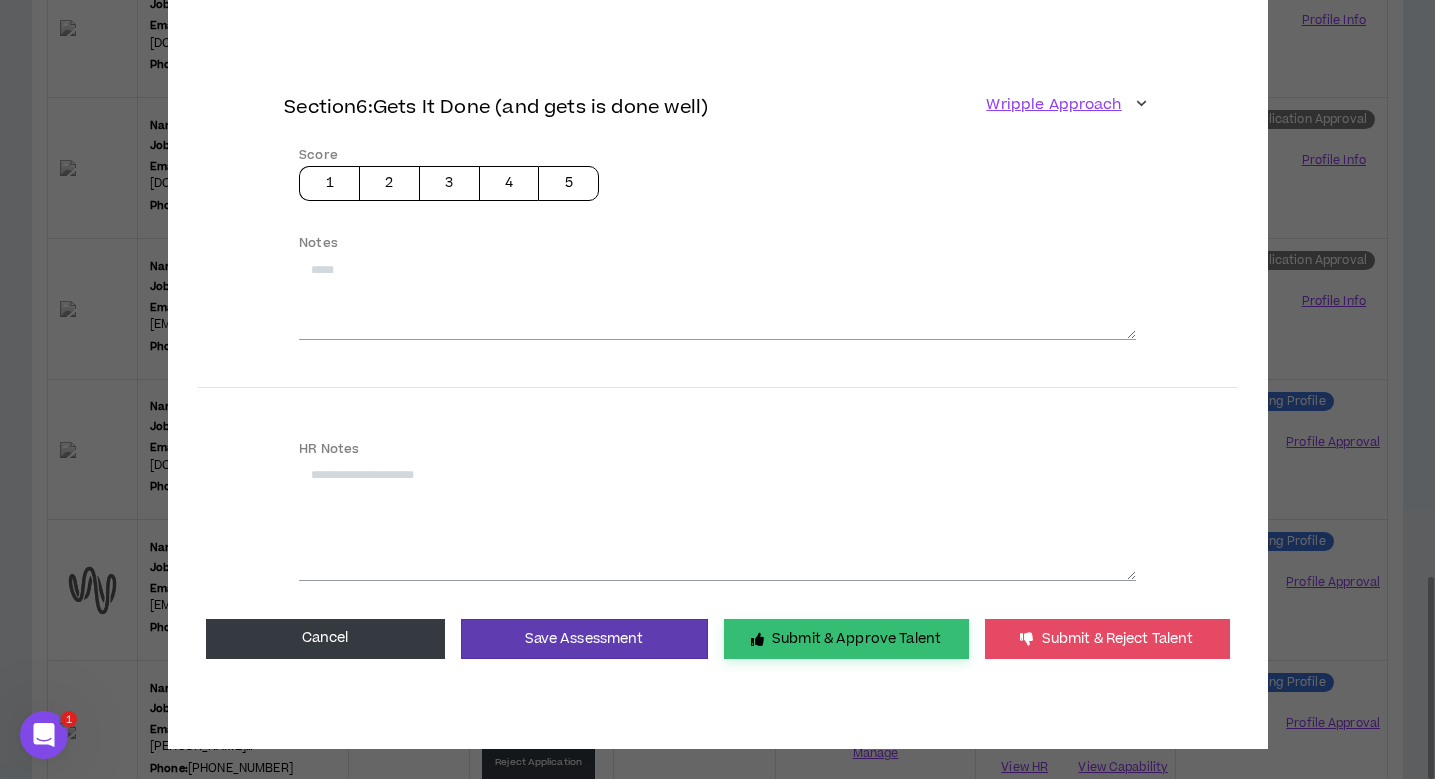 click on "Submit & Approve Talent" at bounding box center [846, 639] 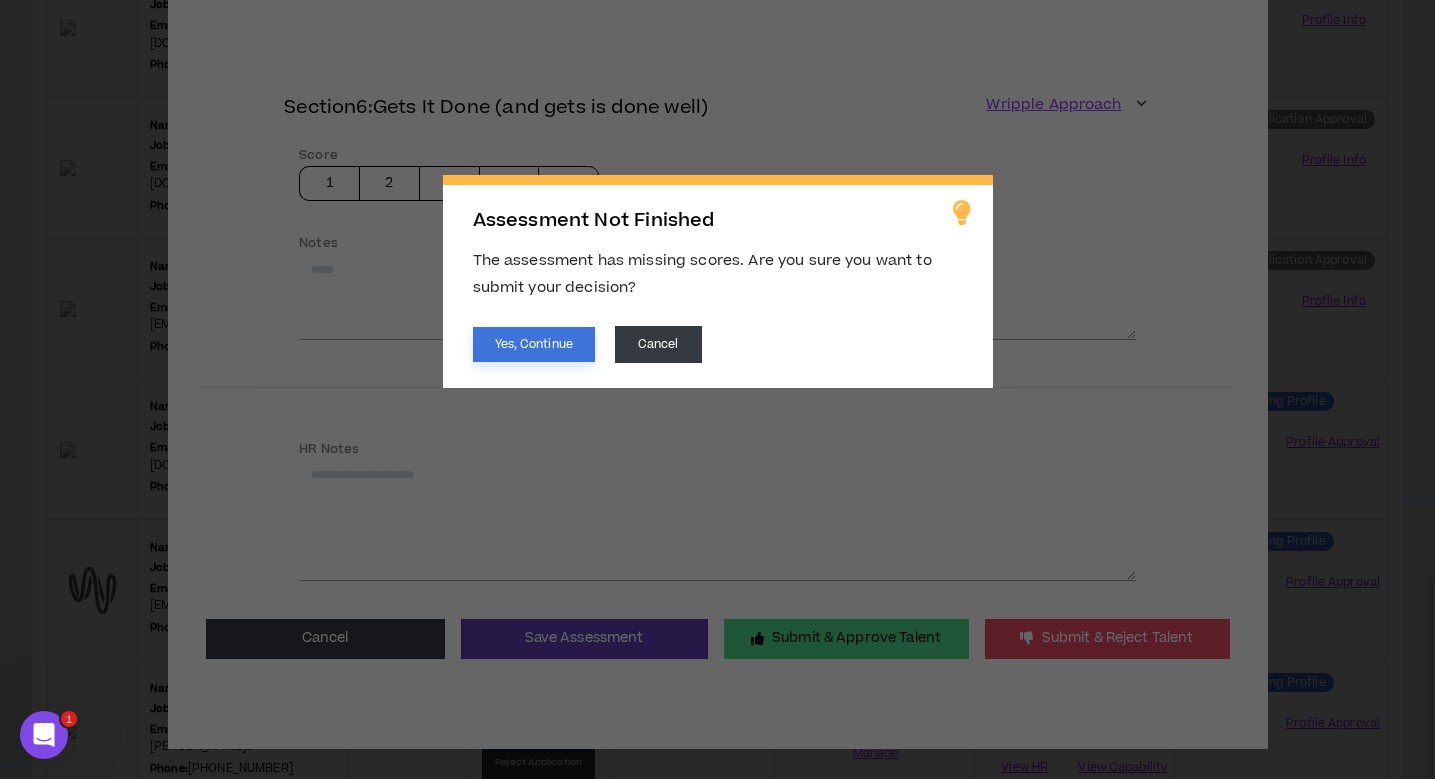 click on "Yes, Continue" at bounding box center [534, 344] 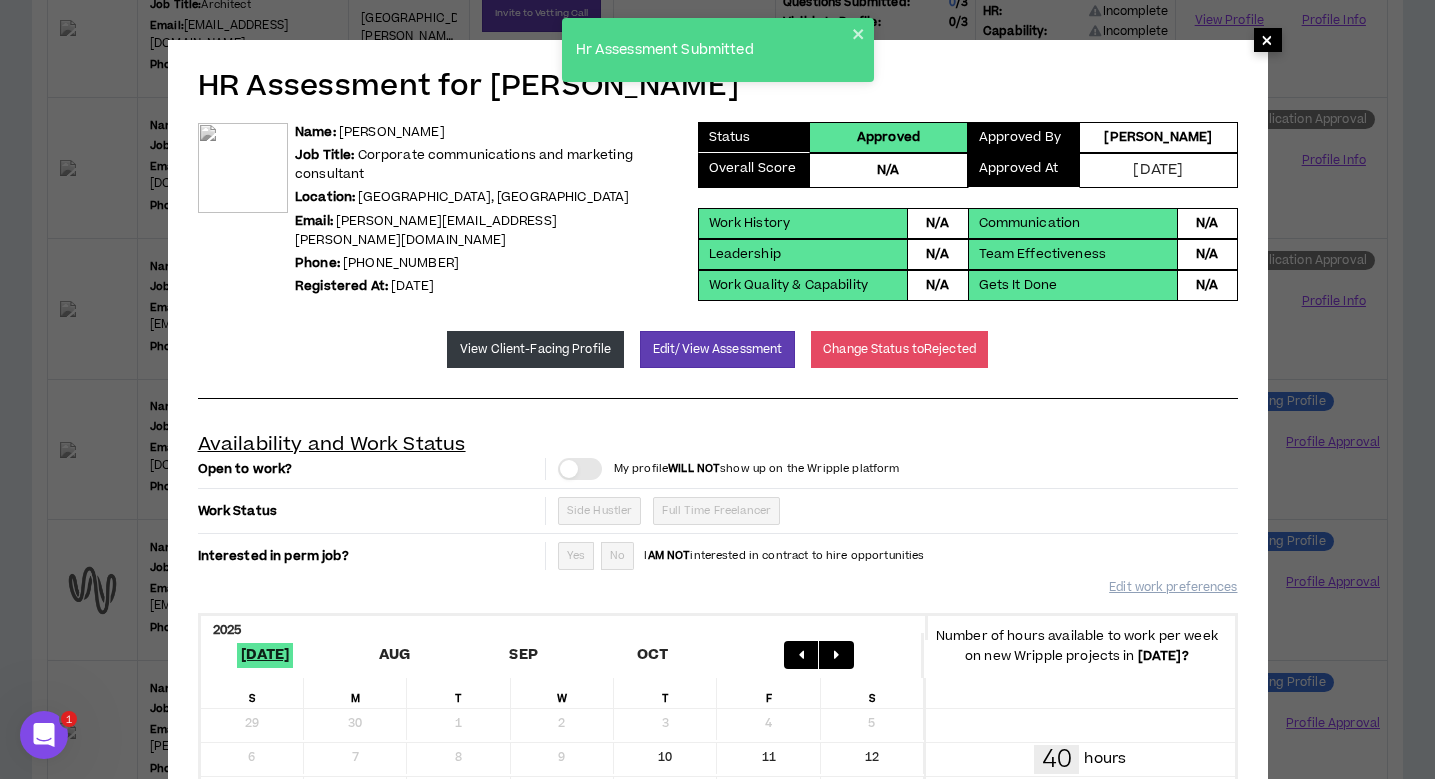 click on "×" at bounding box center [1267, 40] 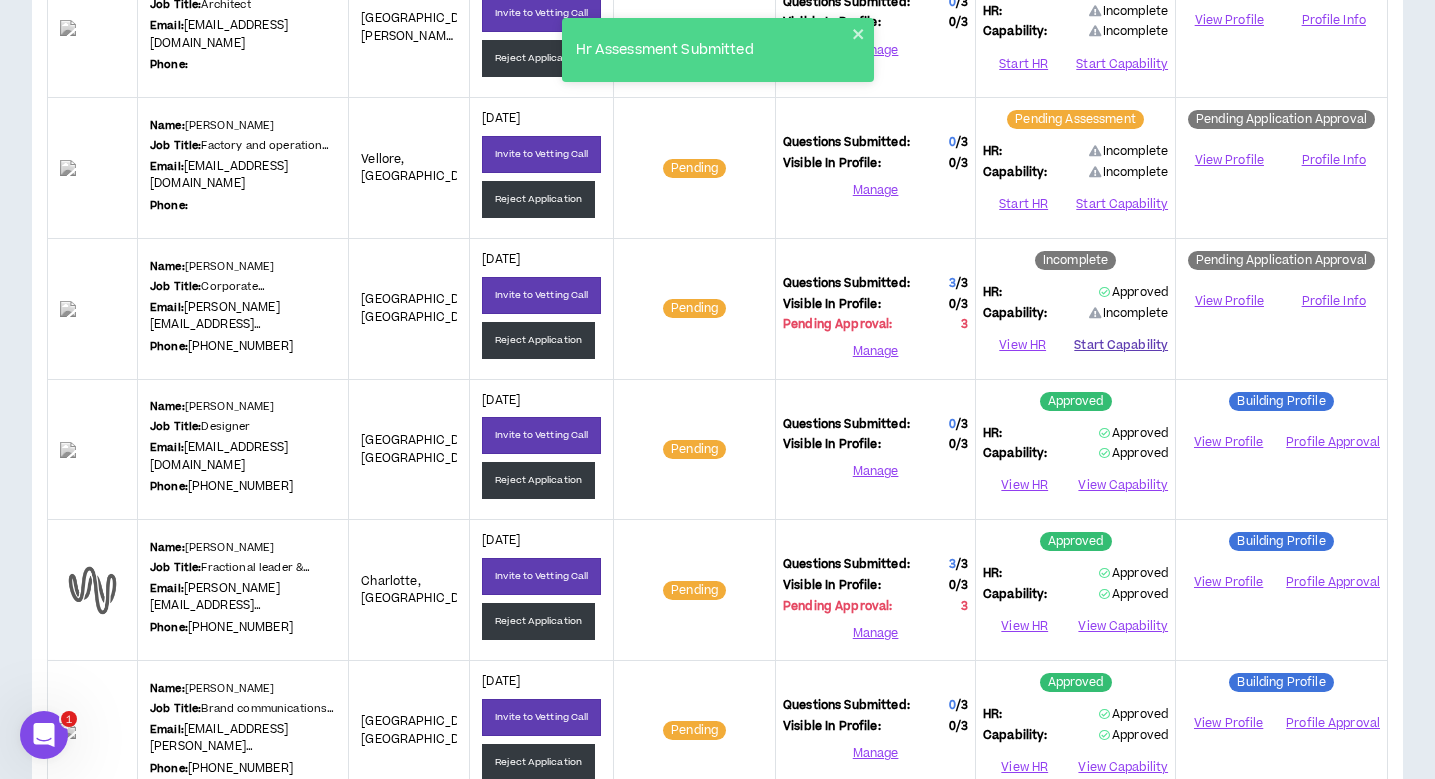 click on "Start Capability" at bounding box center (1121, 345) 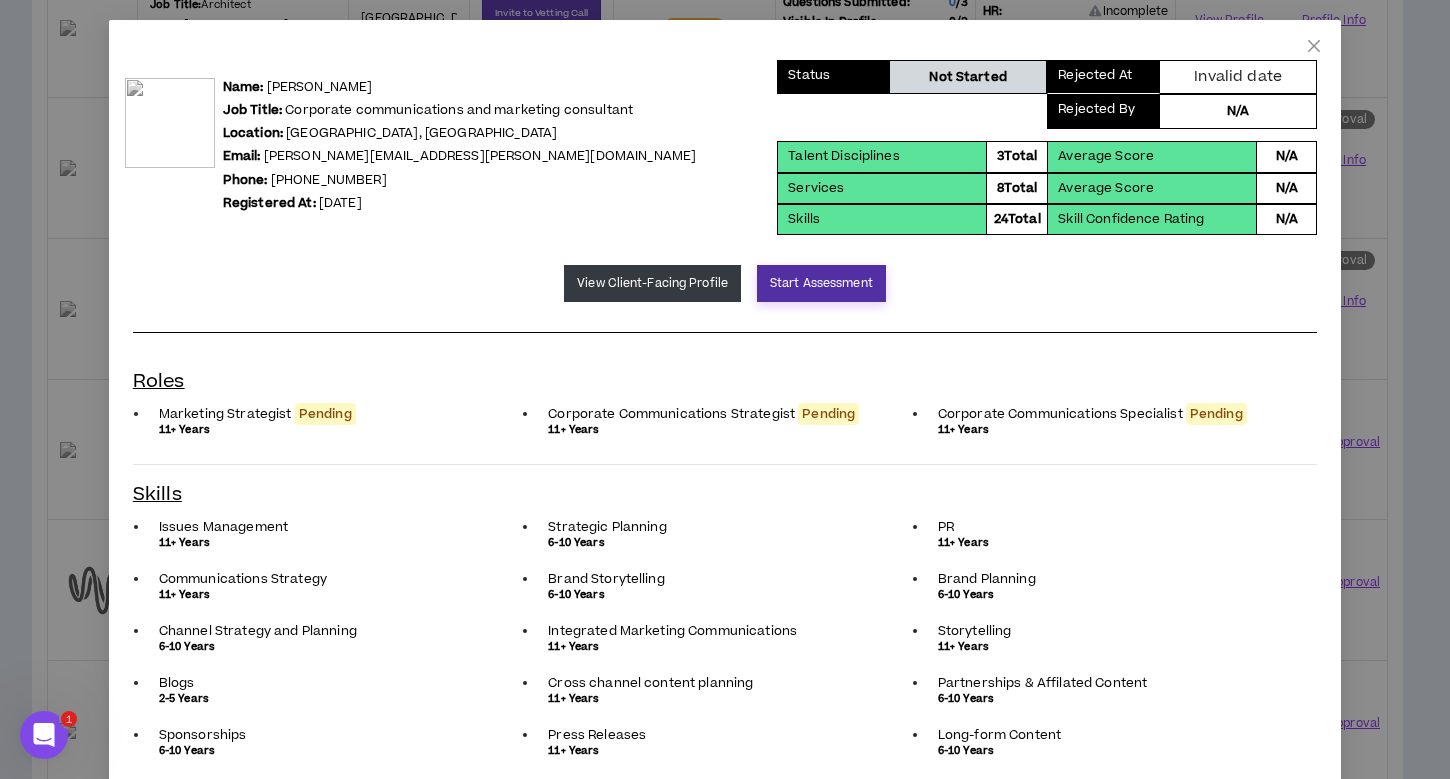 click on "Start Assessment" at bounding box center (821, 283) 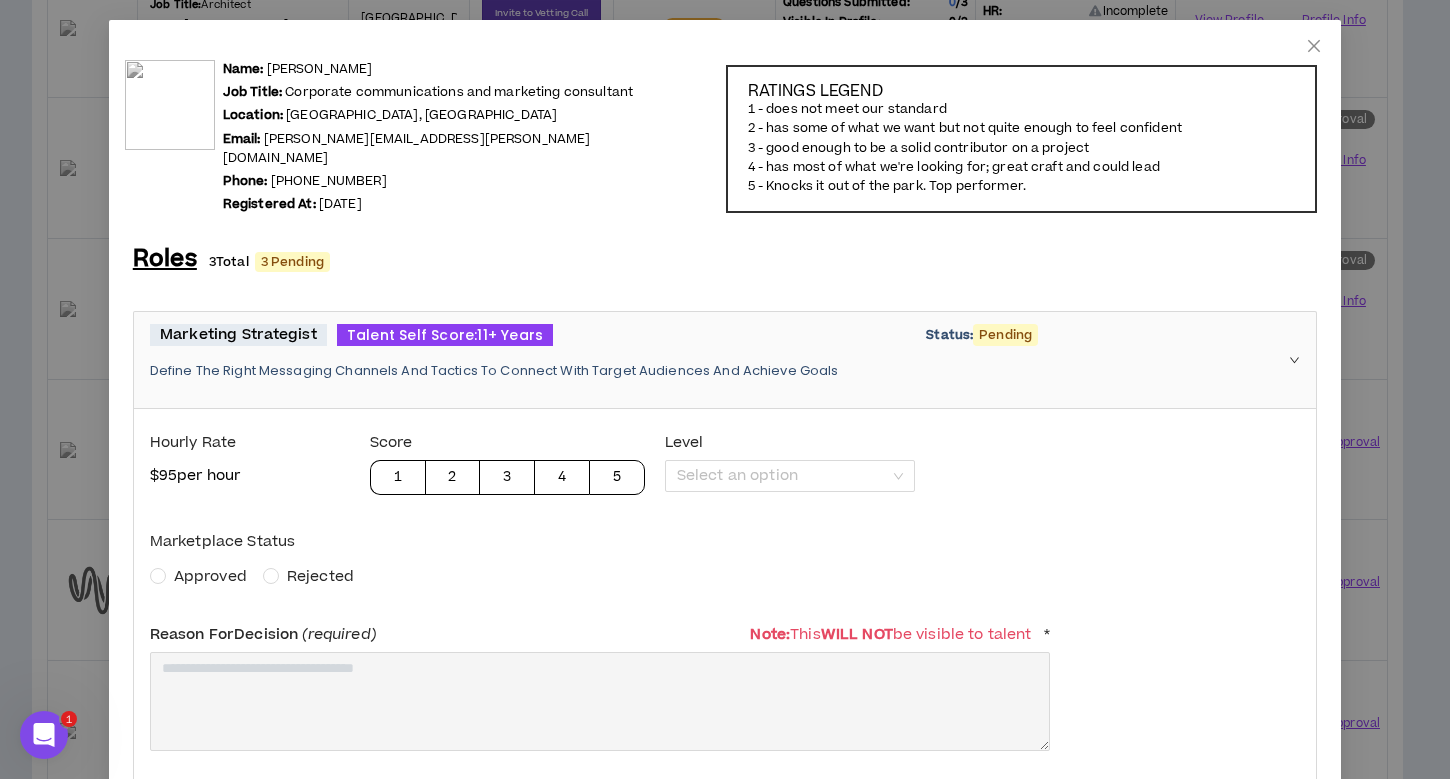 click on "Approved" at bounding box center (210, 576) 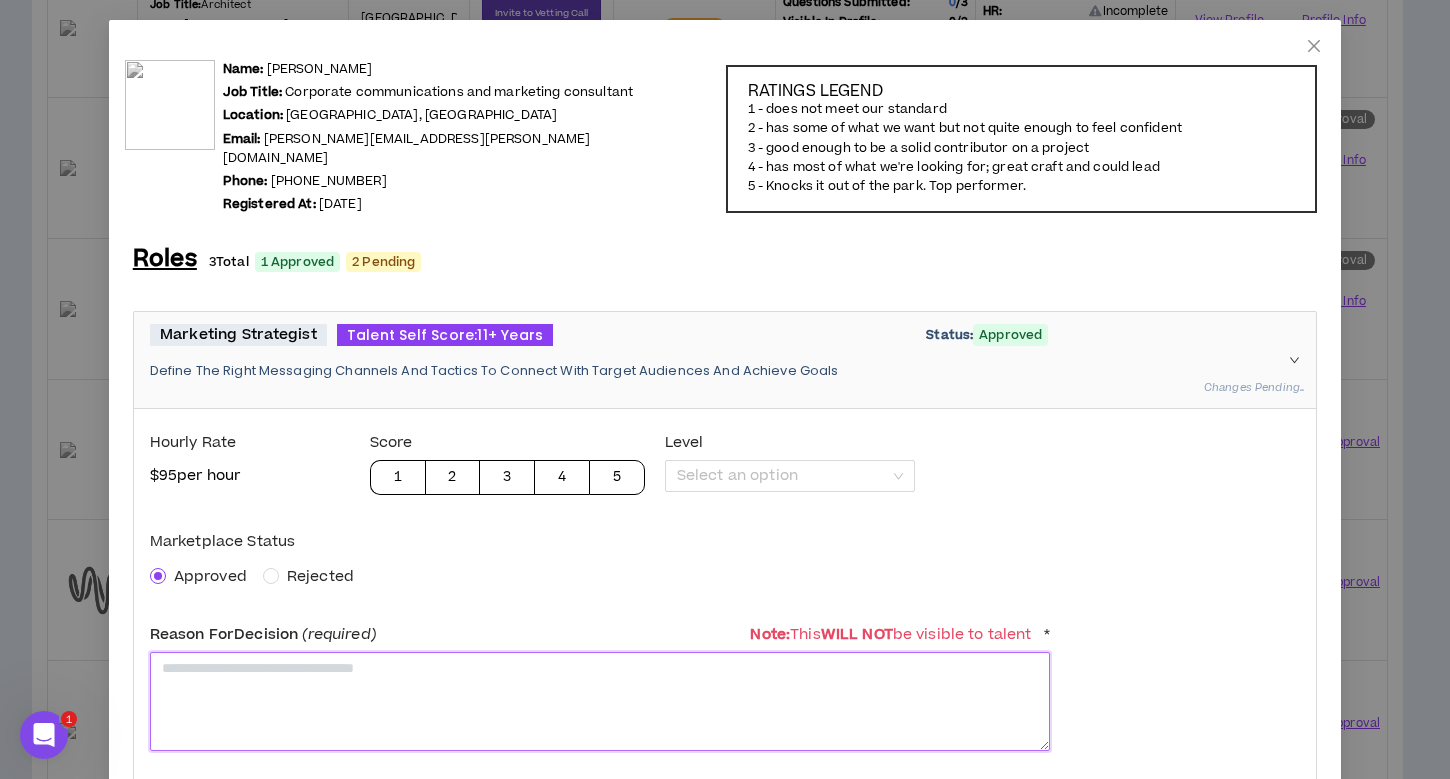 click at bounding box center [600, 701] 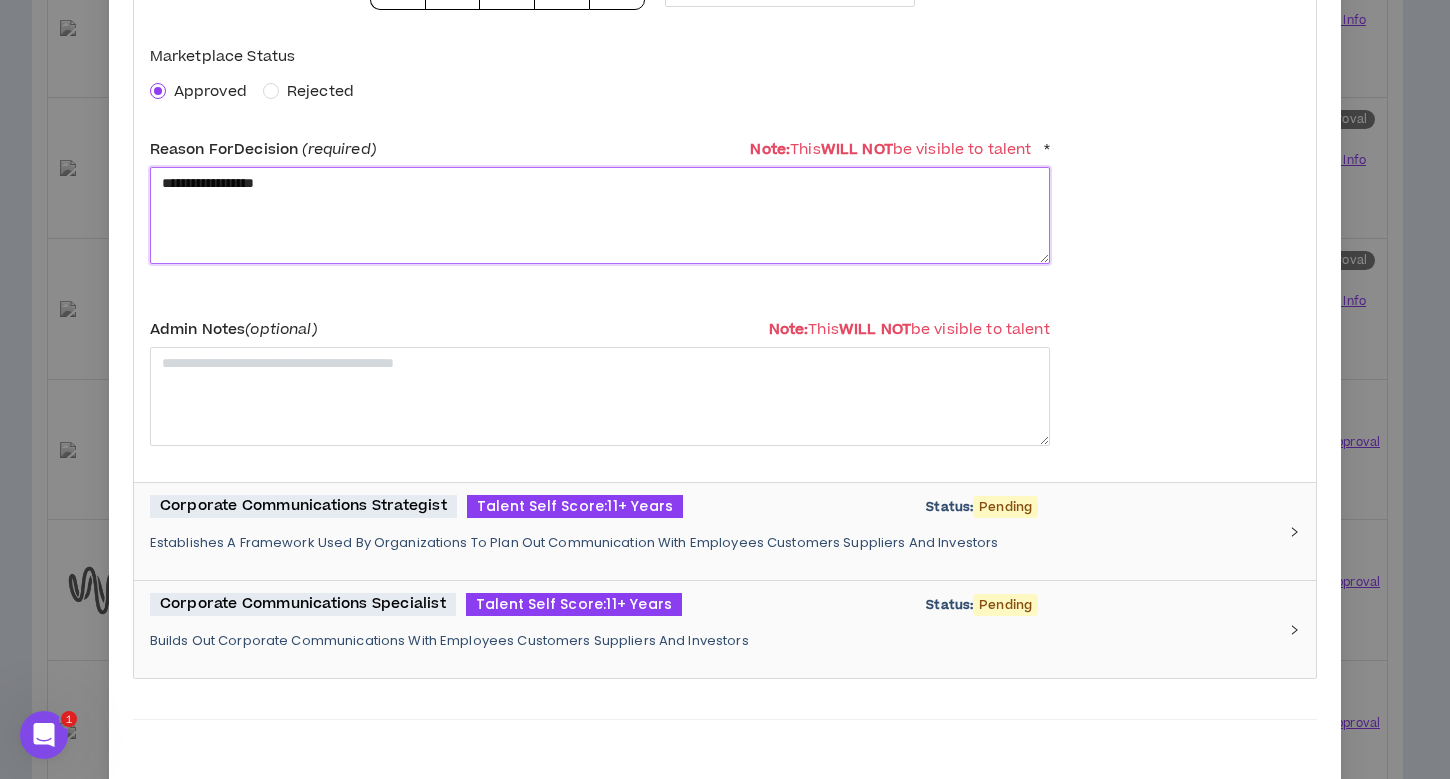 type on "**********" 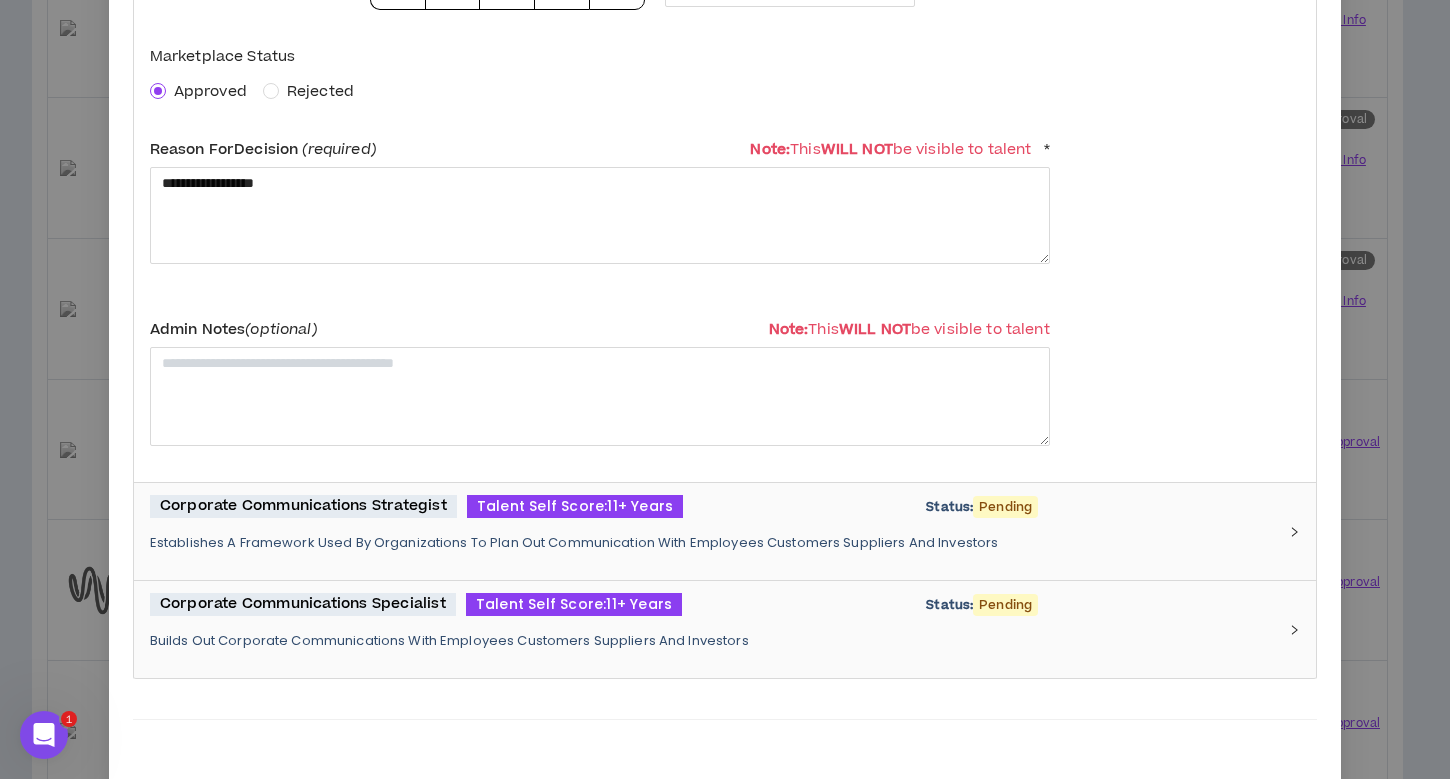 click on "Corporate Communications Strategist" at bounding box center [303, 506] 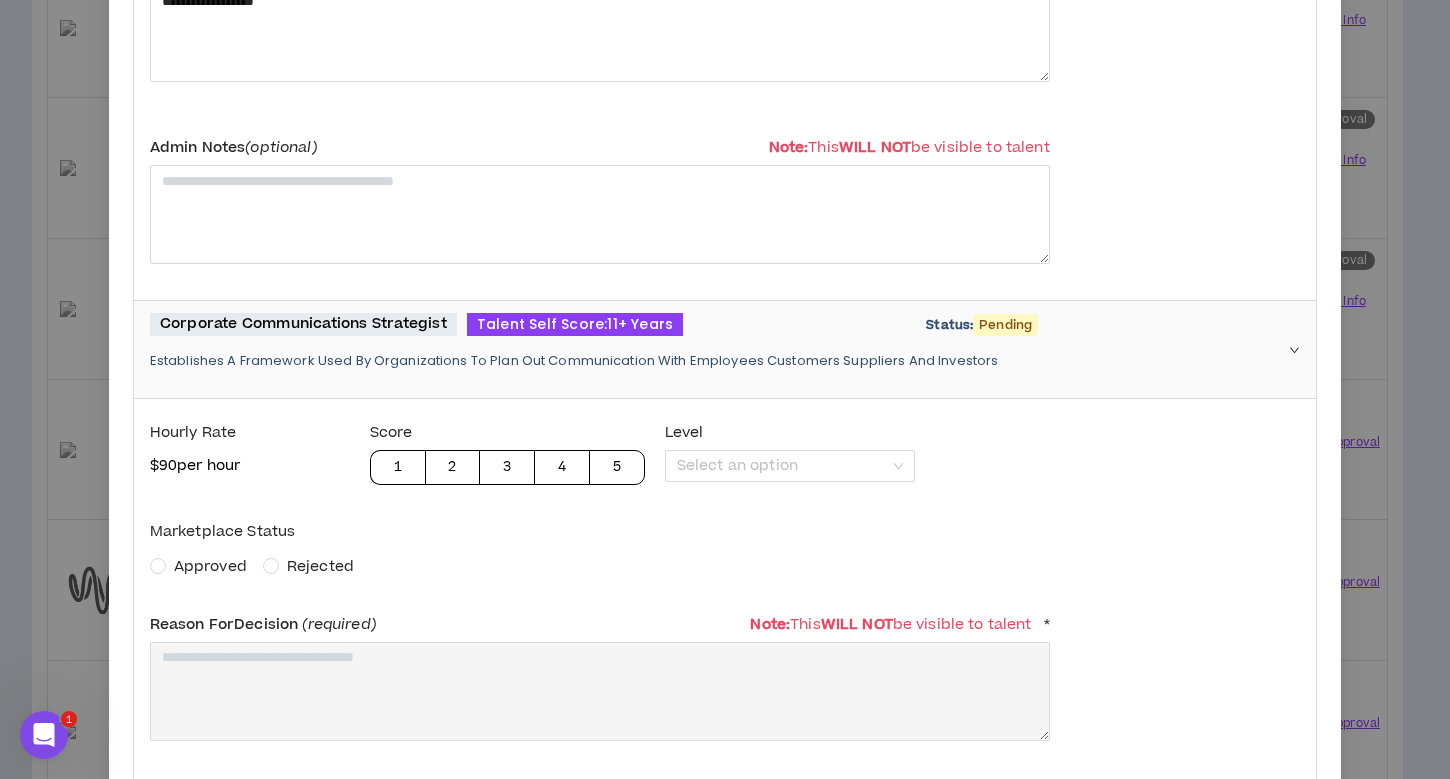 scroll, scrollTop: 847, scrollLeft: 0, axis: vertical 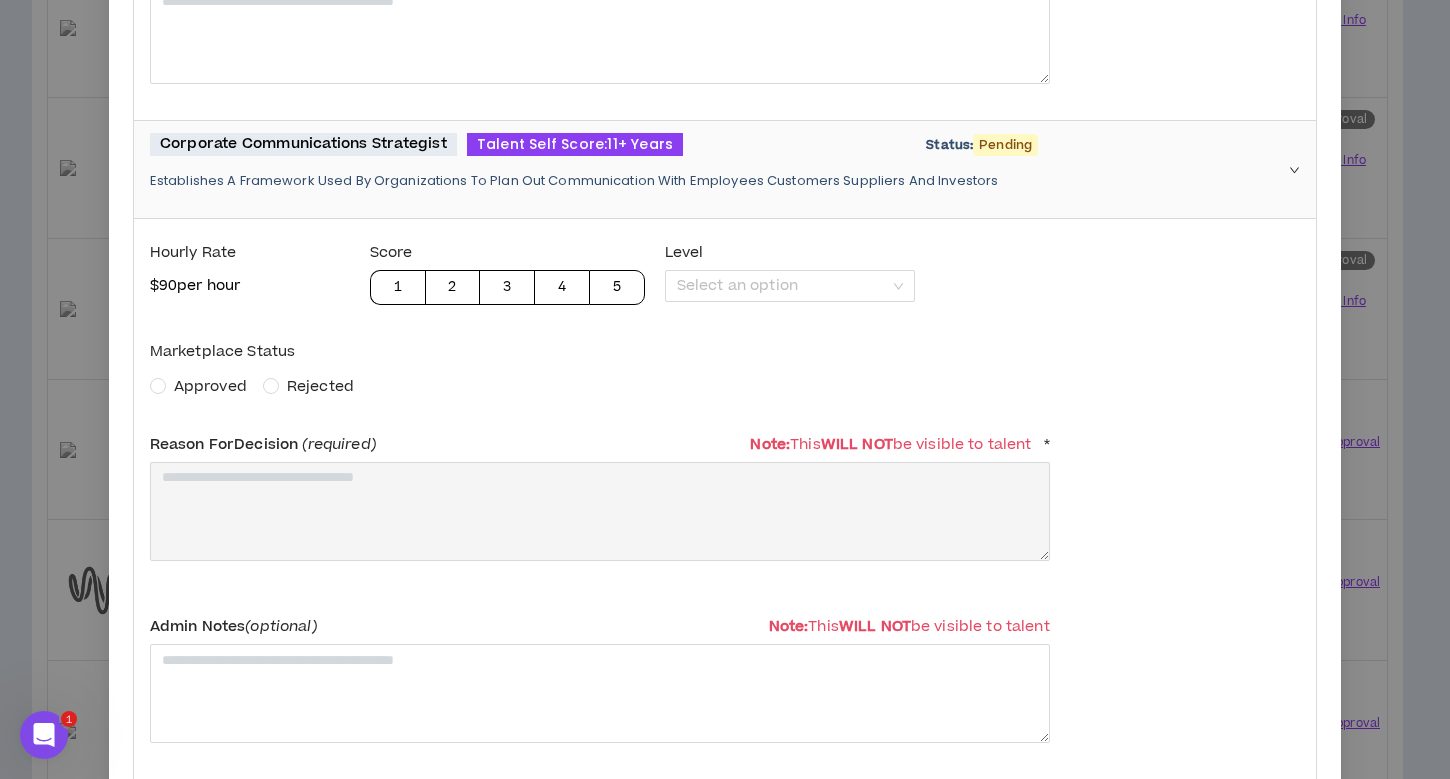 click on "Approved" at bounding box center (210, 386) 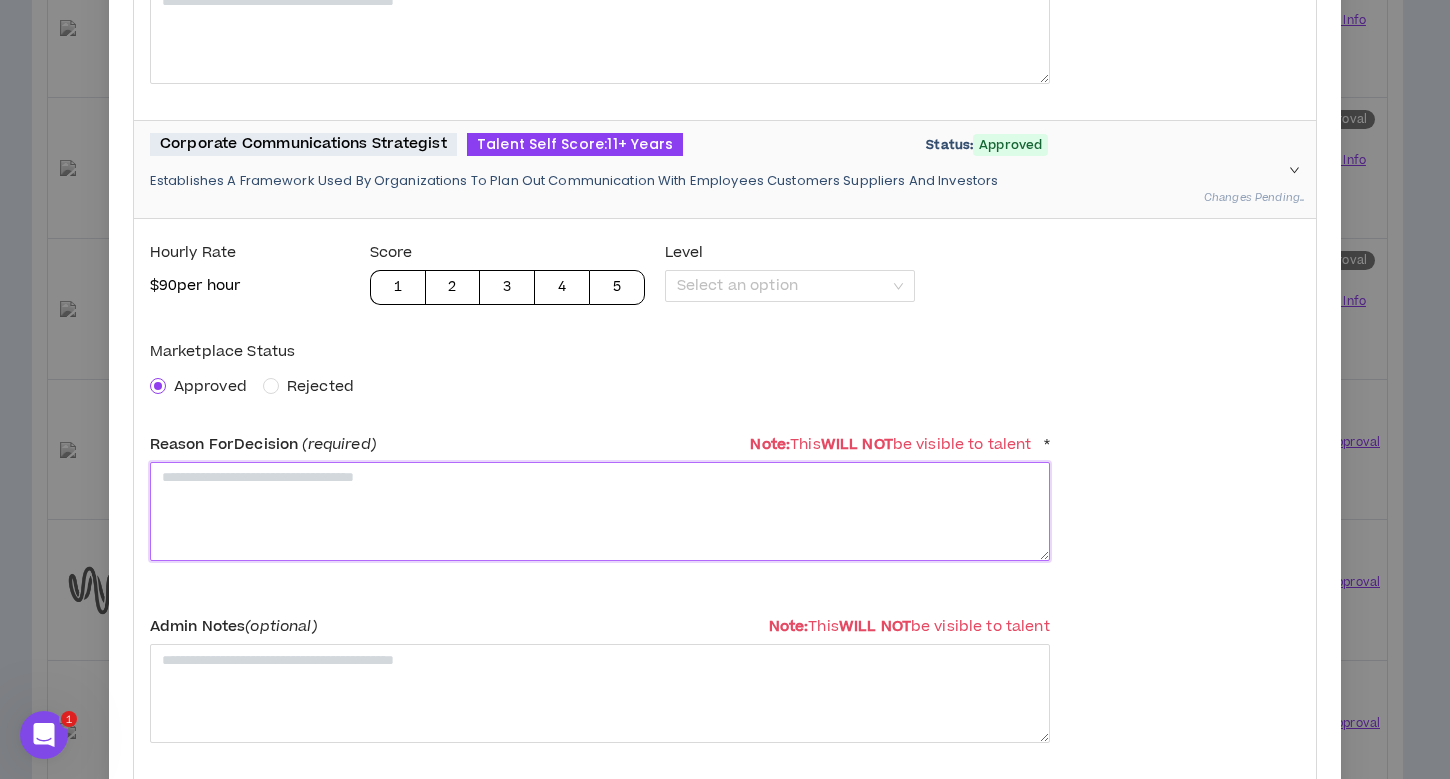 click at bounding box center (600, 511) 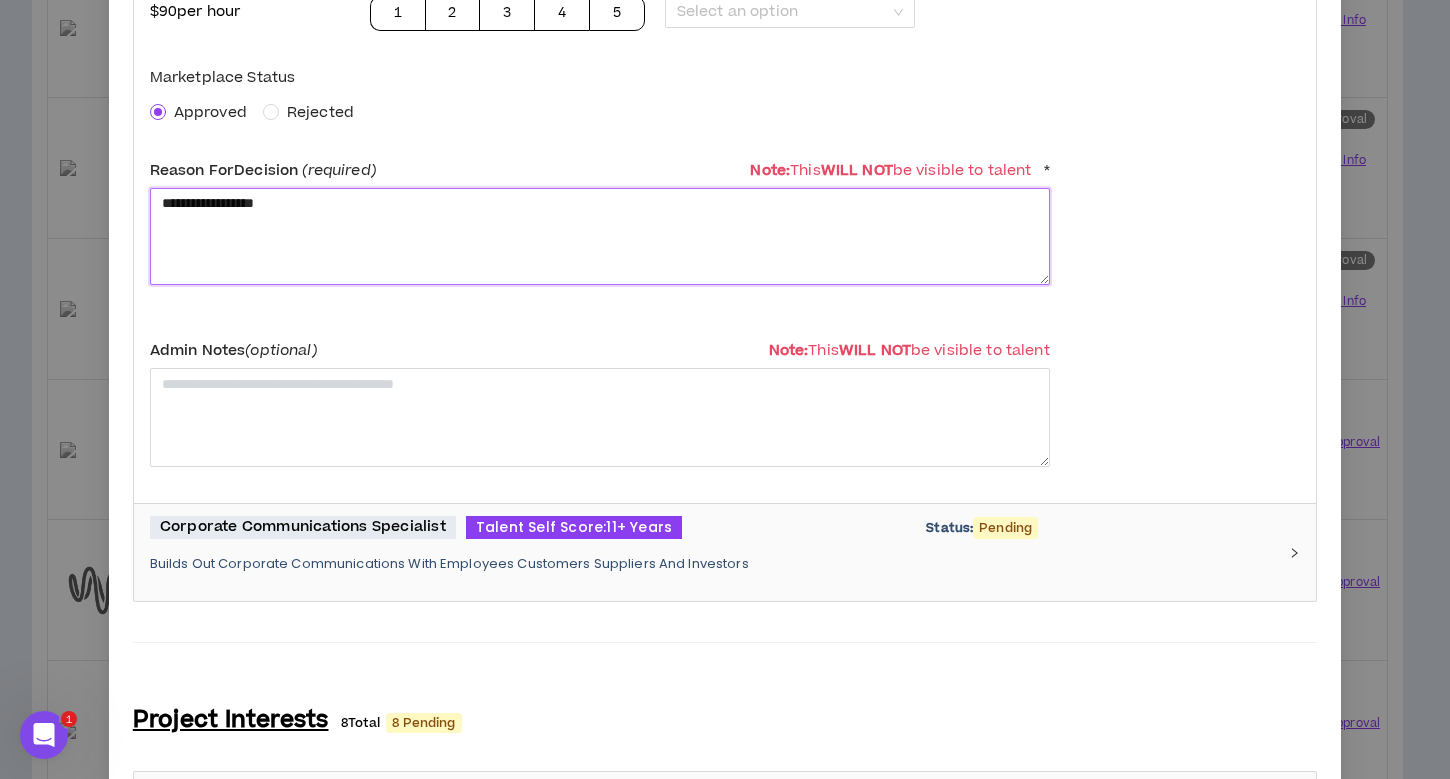 scroll, scrollTop: 1261, scrollLeft: 0, axis: vertical 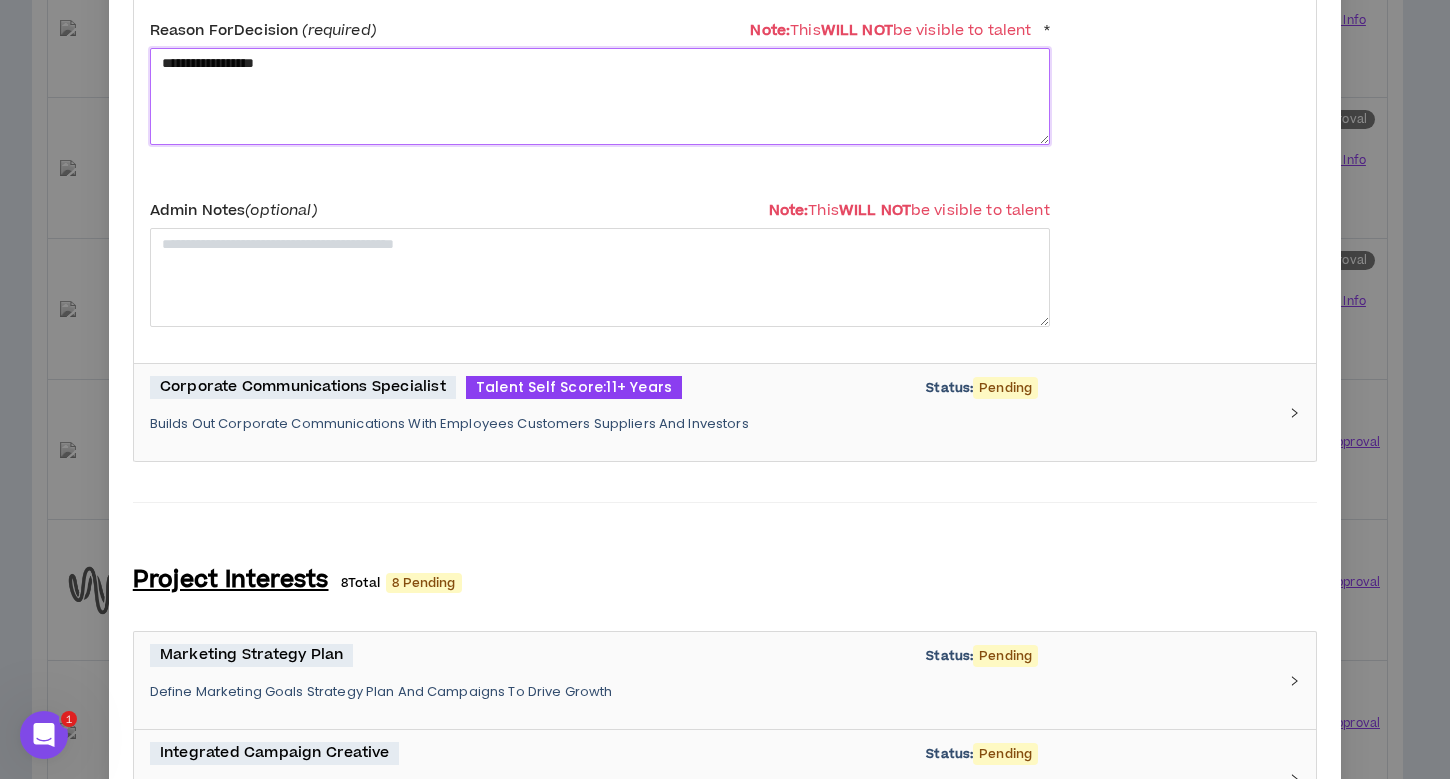 type on "**********" 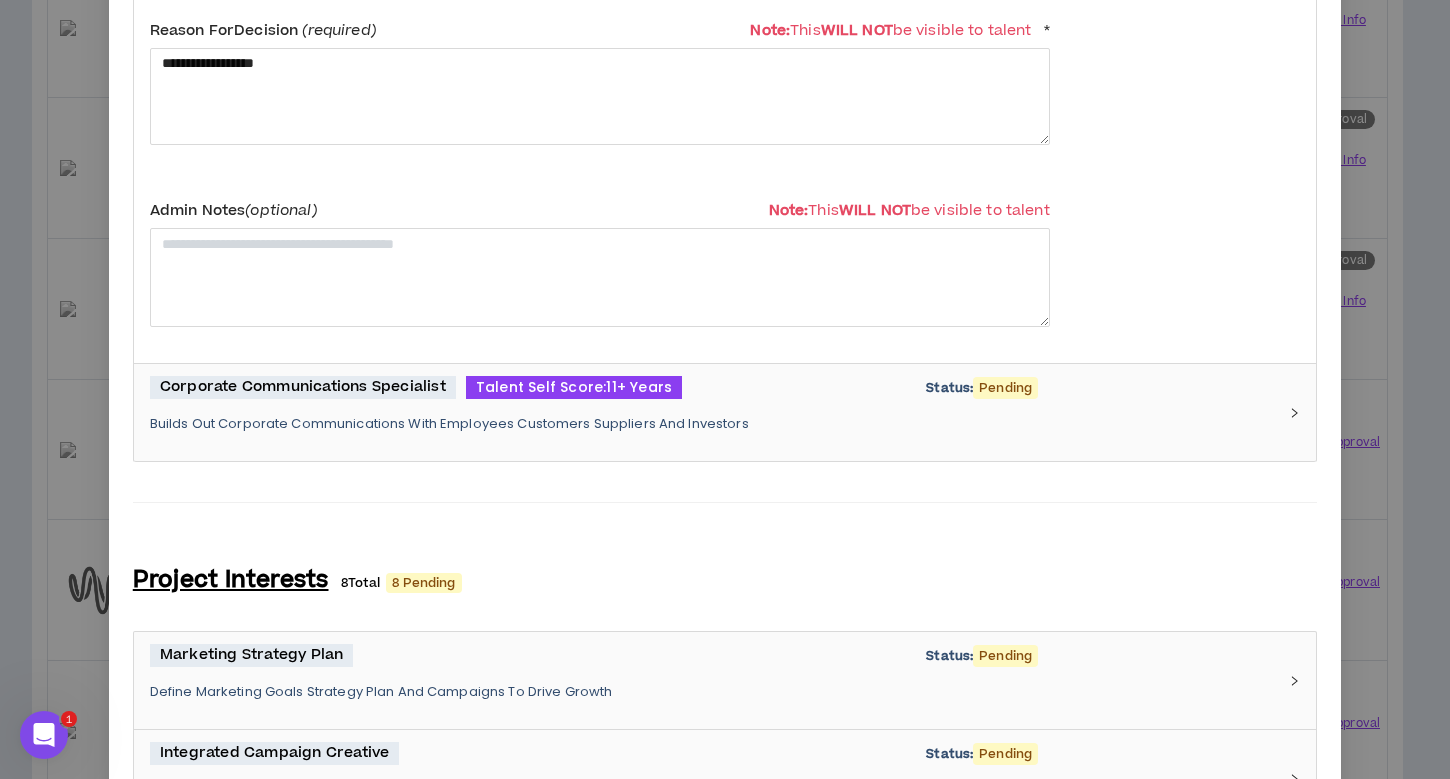 click on "Corporate Communications Specialist Talent Self Score:   11+ Years Status:  Pending Builds Out Corporate Communications With Employees Customers Suppliers And Investors" at bounding box center (713, 412) 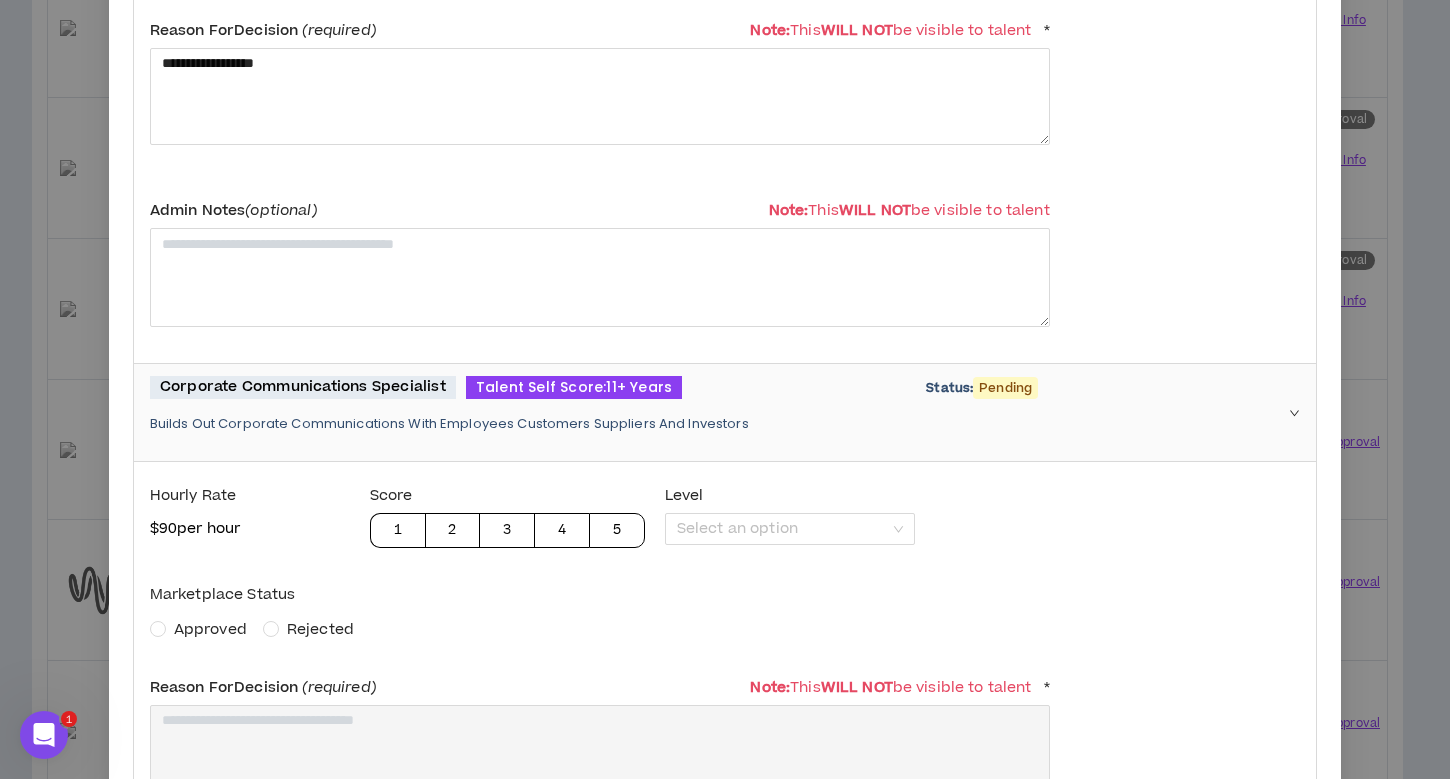 click on "Approved" at bounding box center [210, 629] 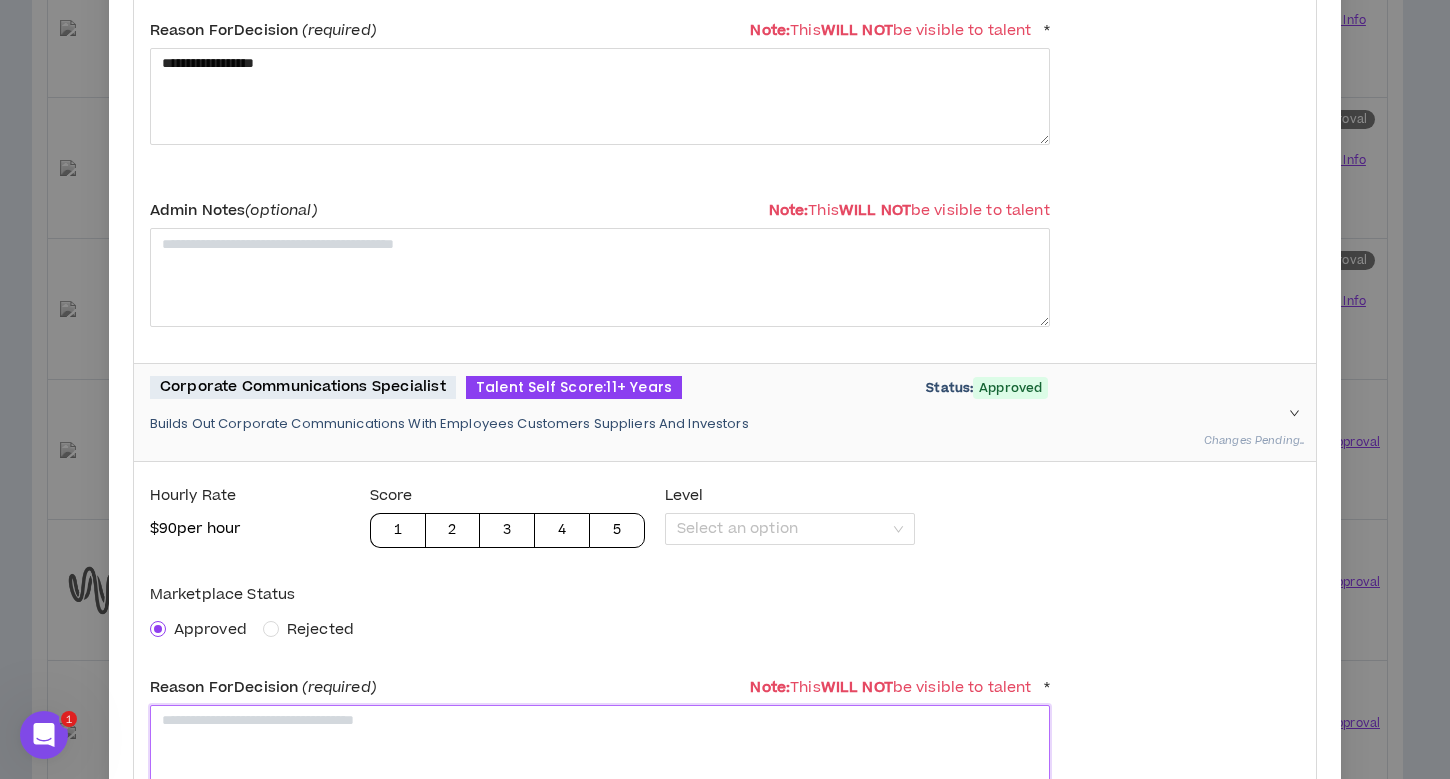 click at bounding box center [600, 754] 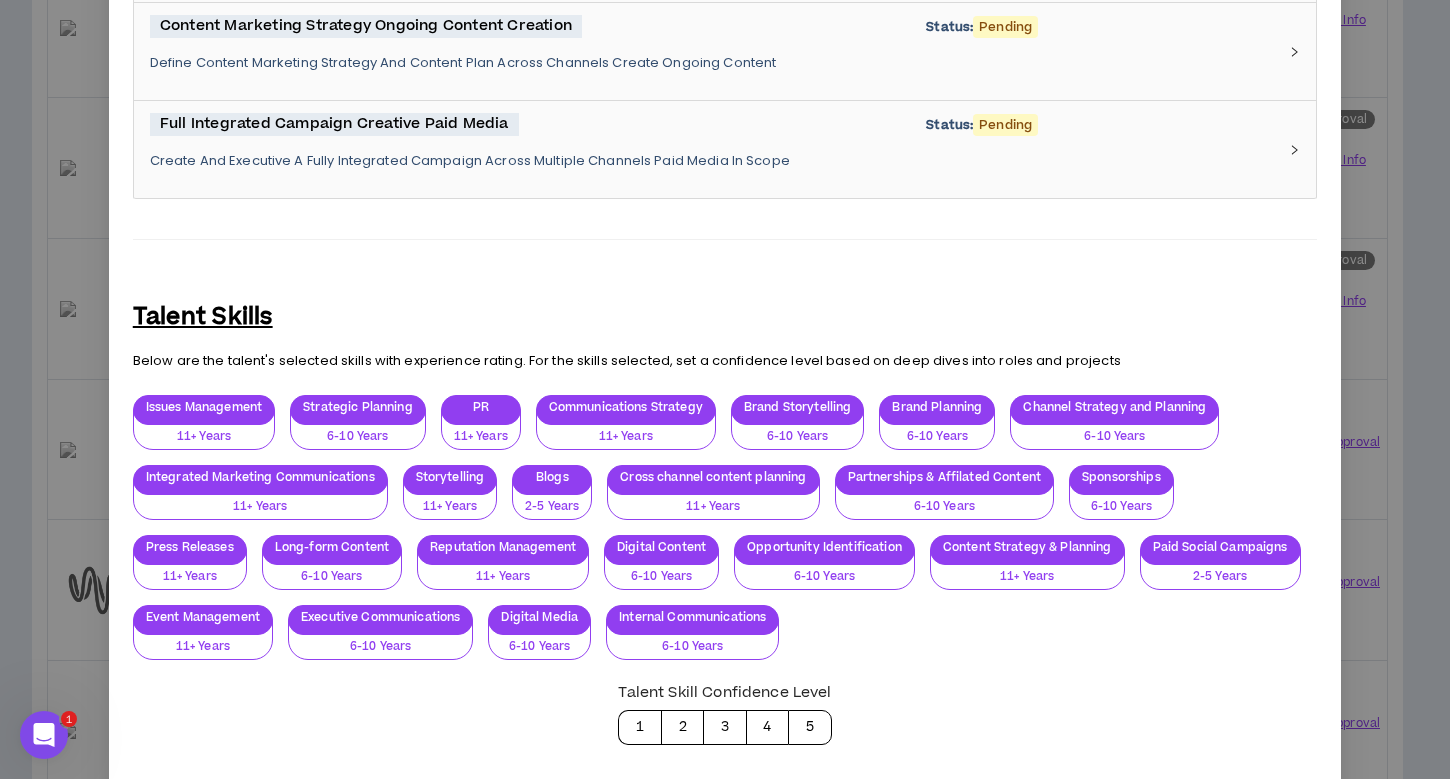 scroll, scrollTop: 3174, scrollLeft: 0, axis: vertical 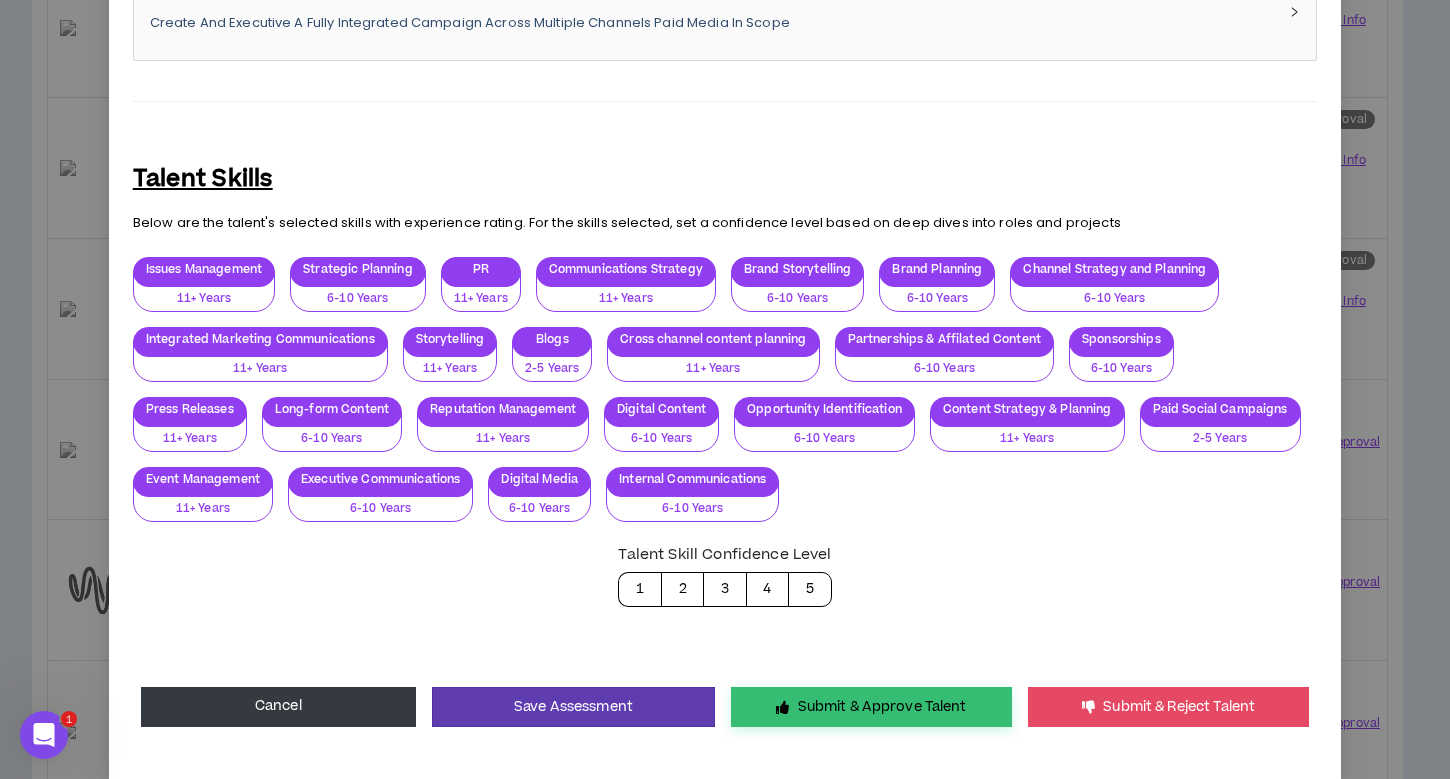 type on "**********" 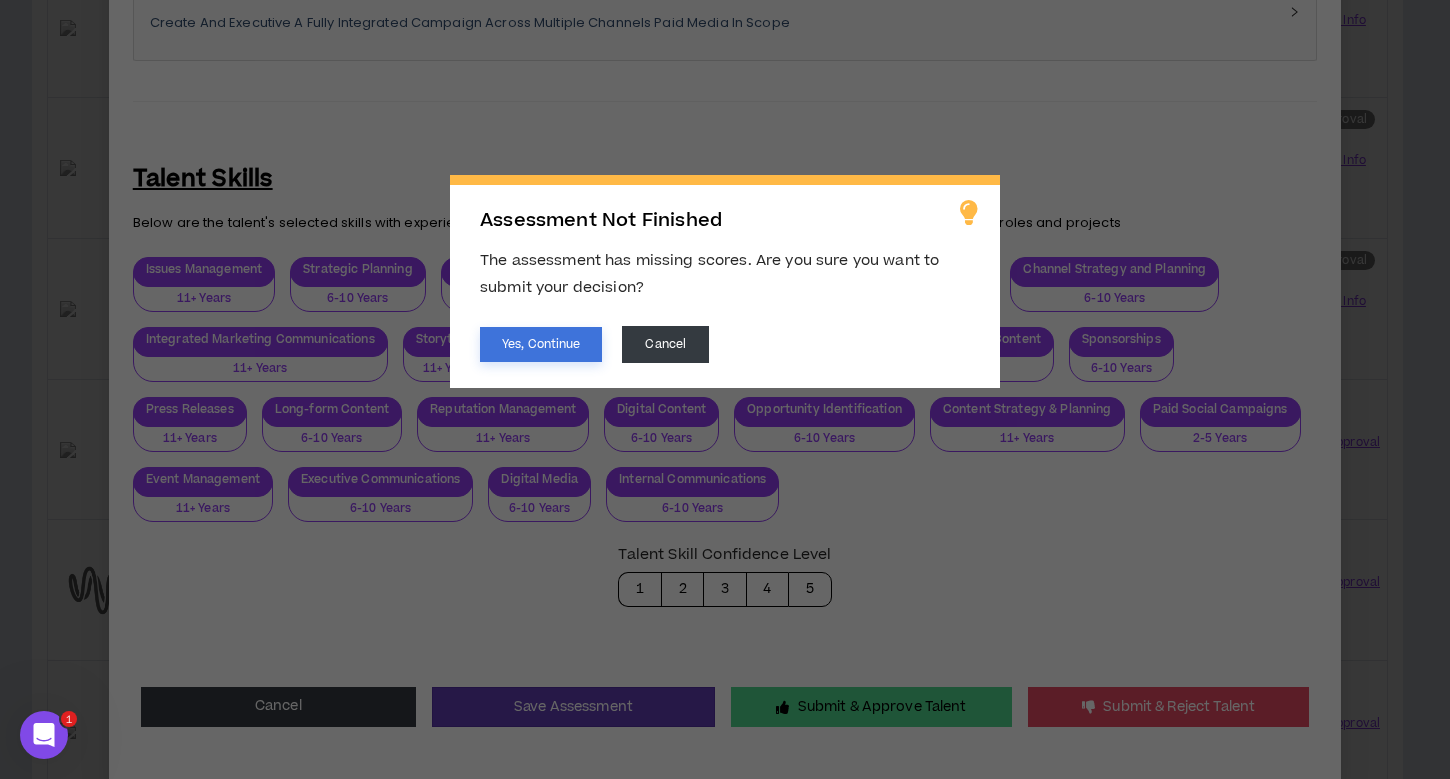 click on "Yes, Continue" at bounding box center [541, 344] 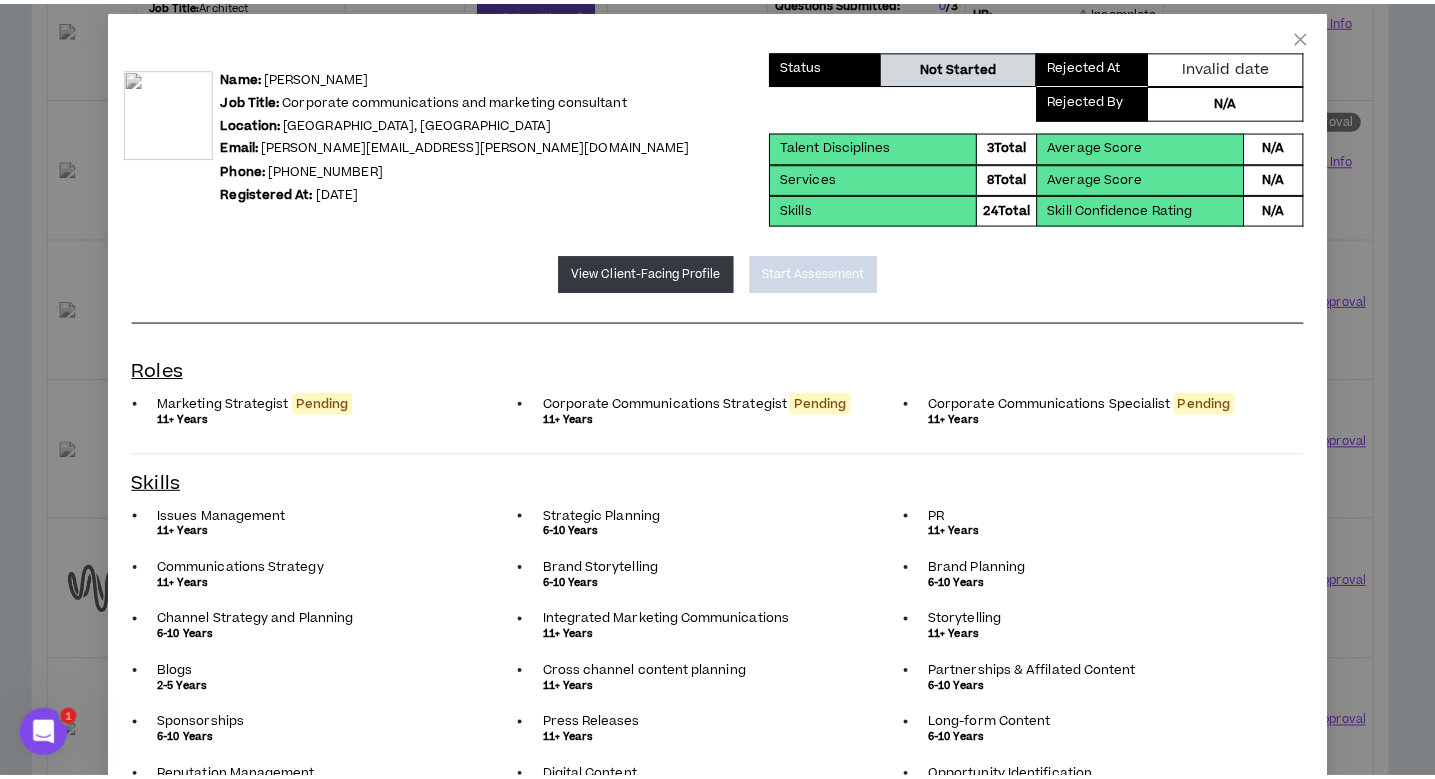 scroll, scrollTop: 0, scrollLeft: 0, axis: both 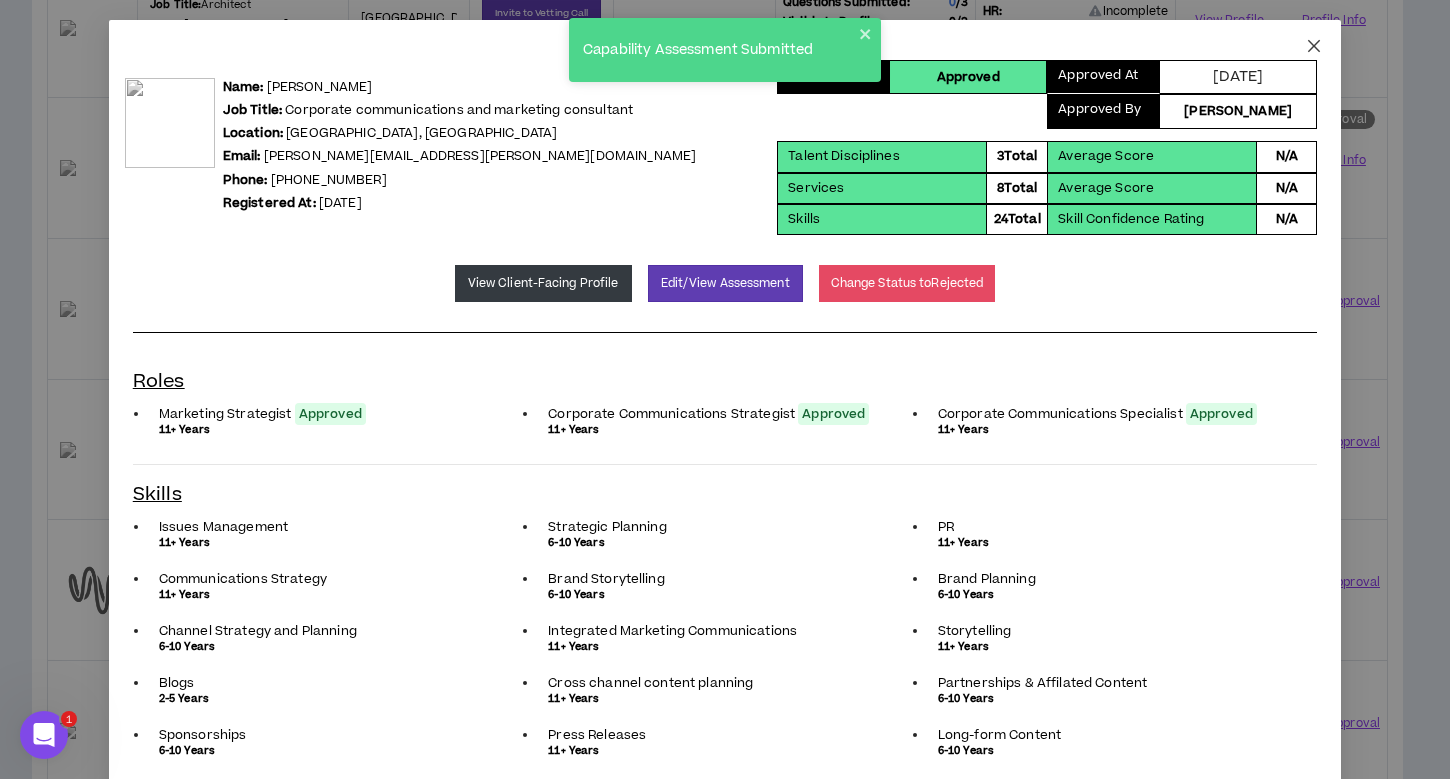 click 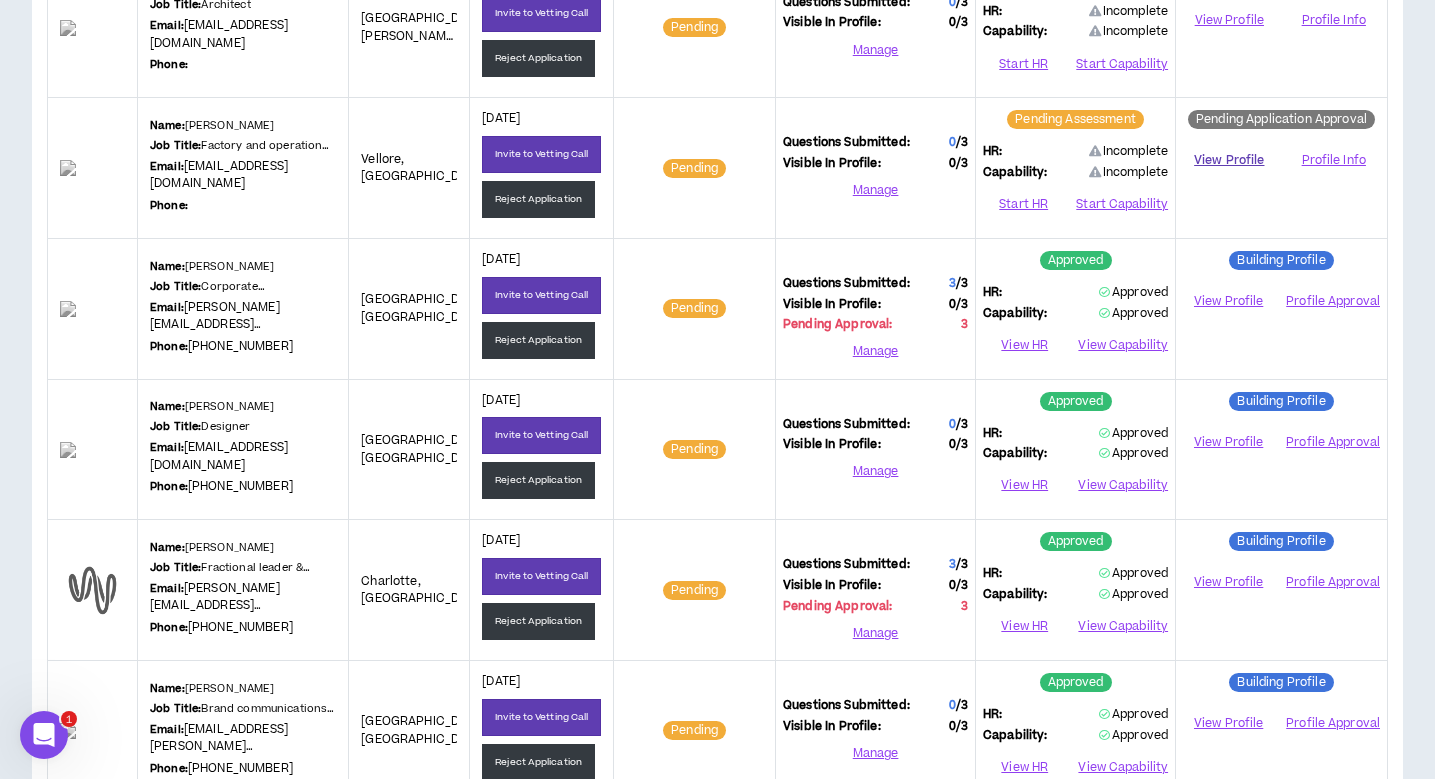 click on "View Profile" at bounding box center [1229, 160] 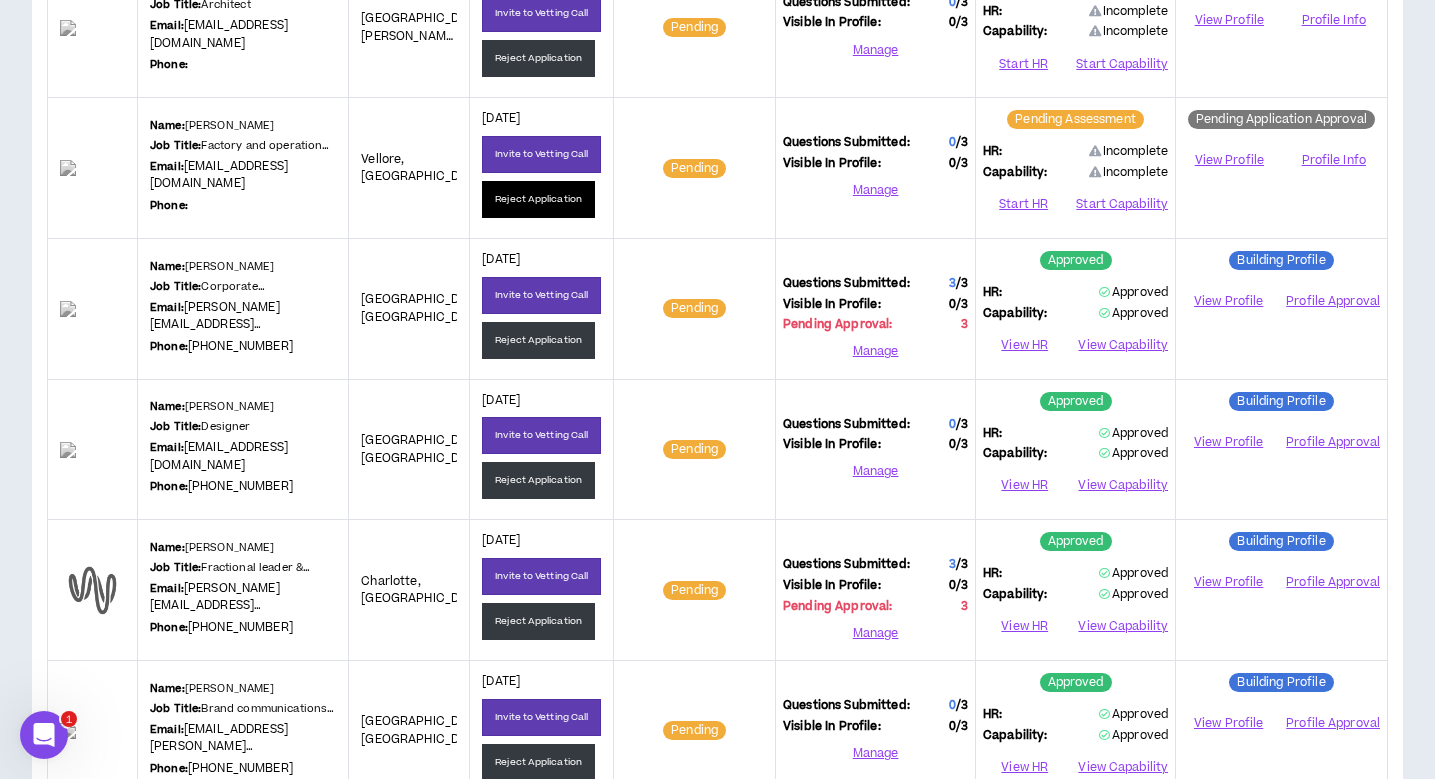 click on "Reject Application" at bounding box center [538, 199] 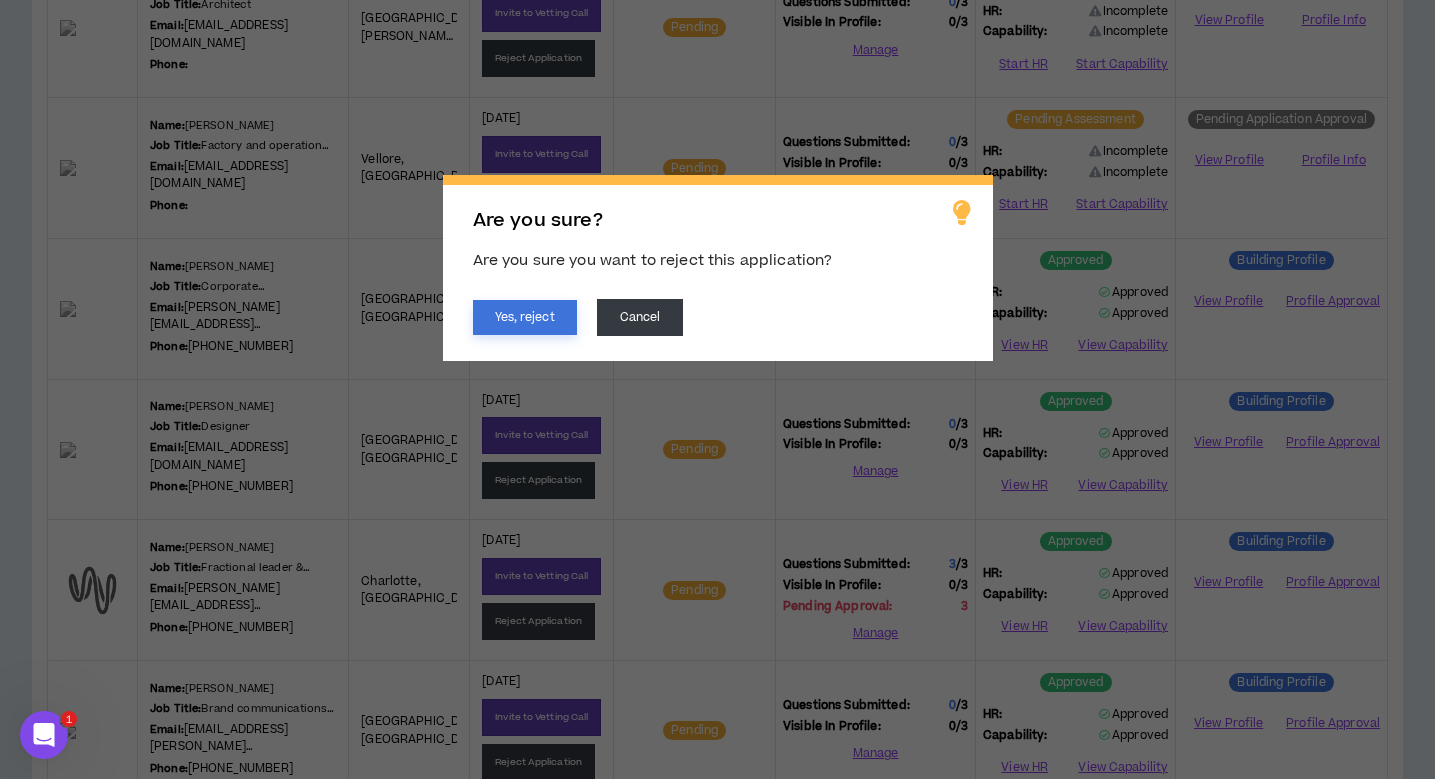 click on "Yes, reject" at bounding box center [525, 317] 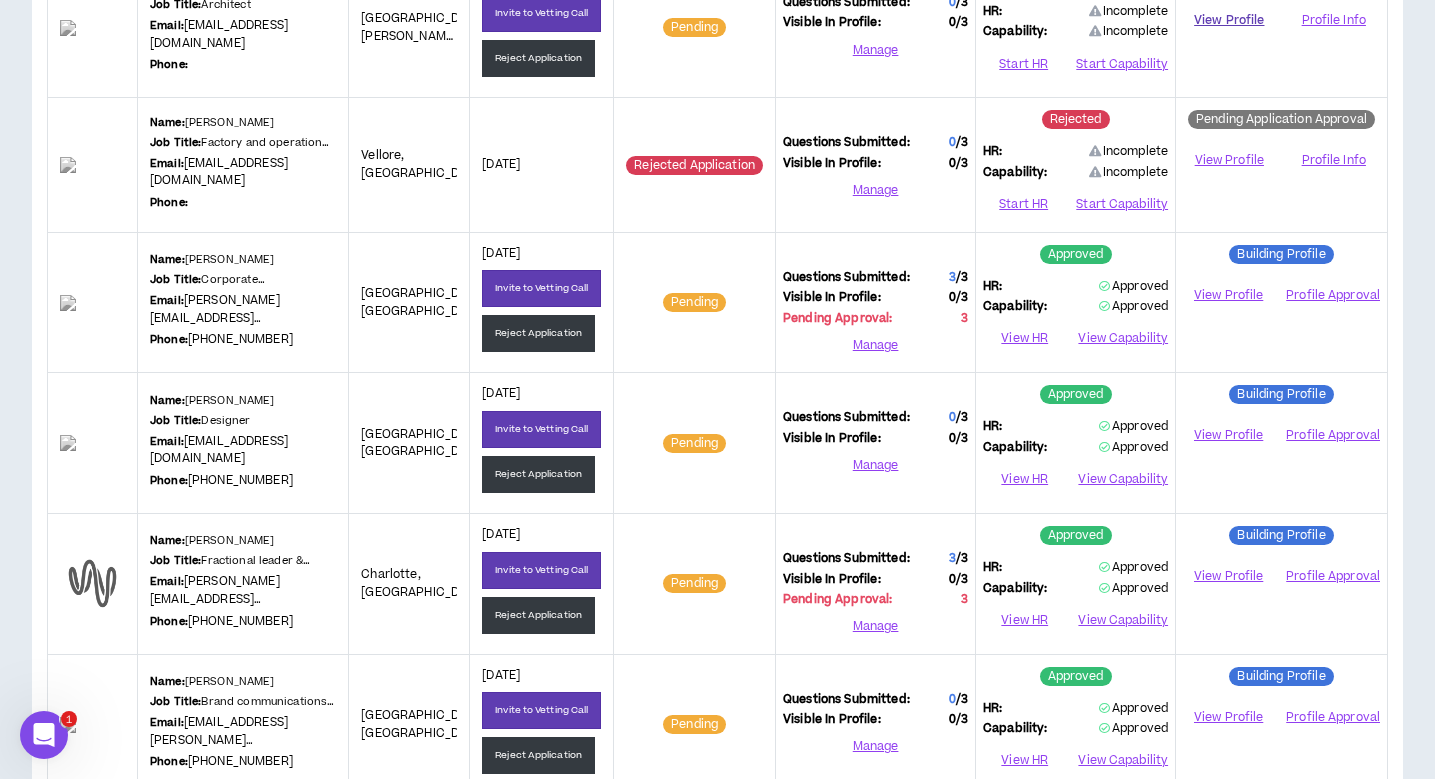 click on "View Profile" at bounding box center (1229, 20) 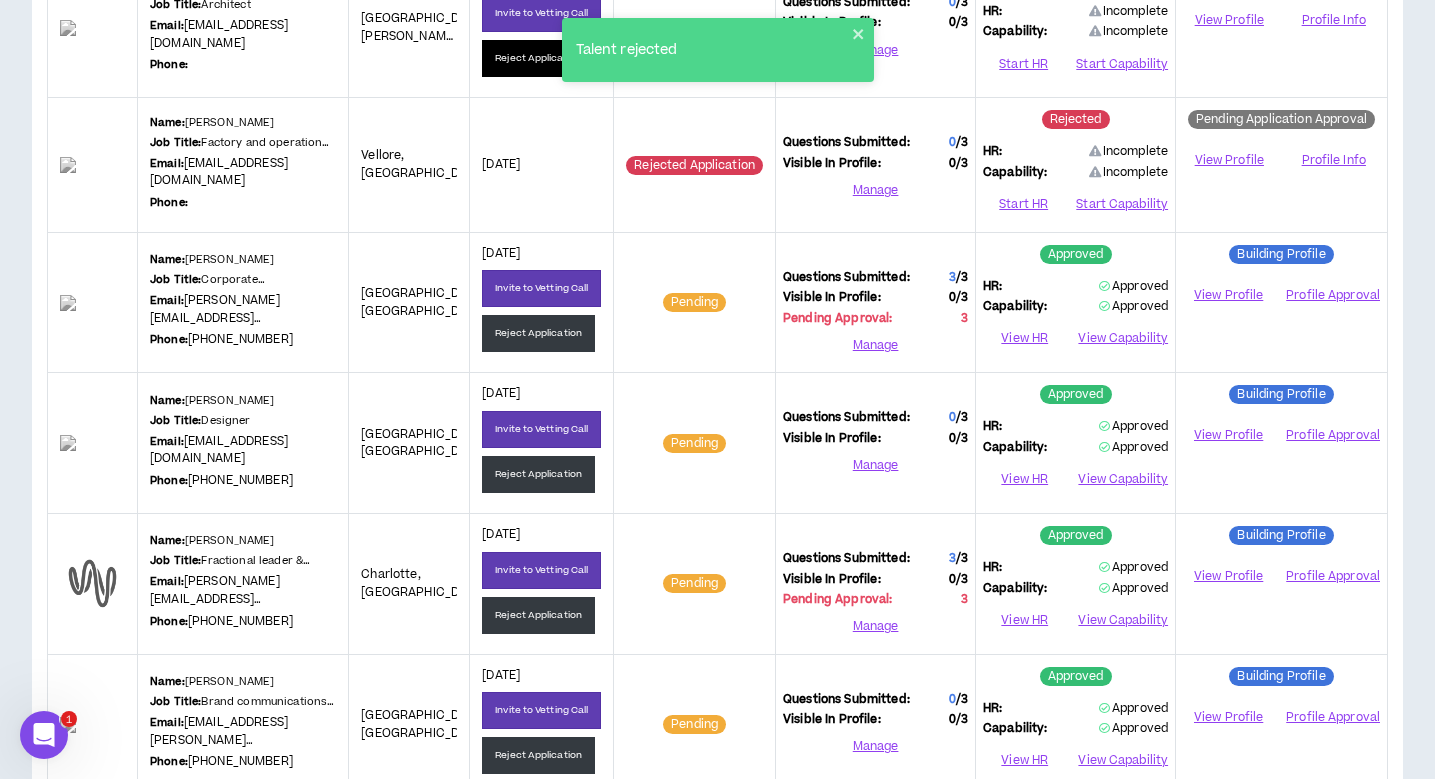 click on "Reject Application" at bounding box center [538, 58] 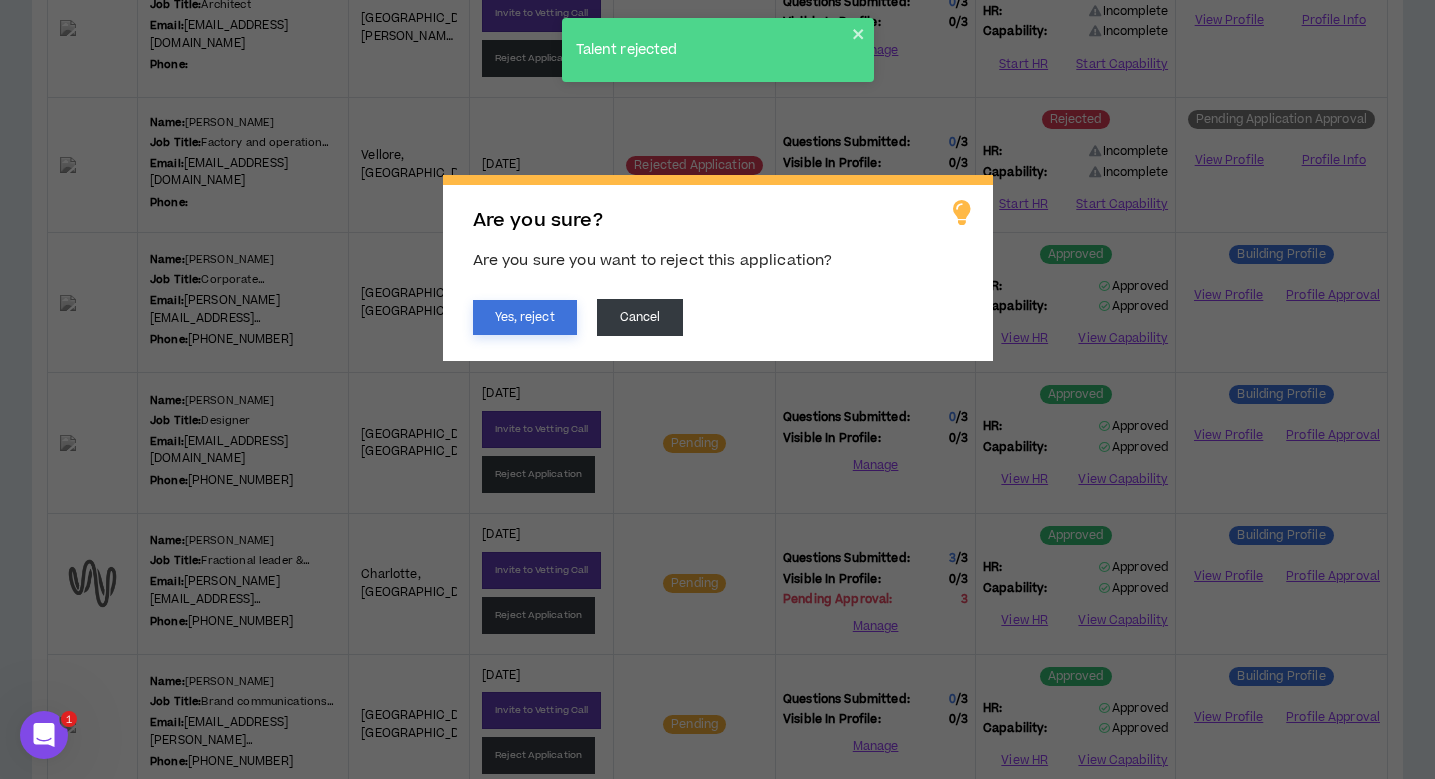 click on "Yes, reject" at bounding box center (525, 317) 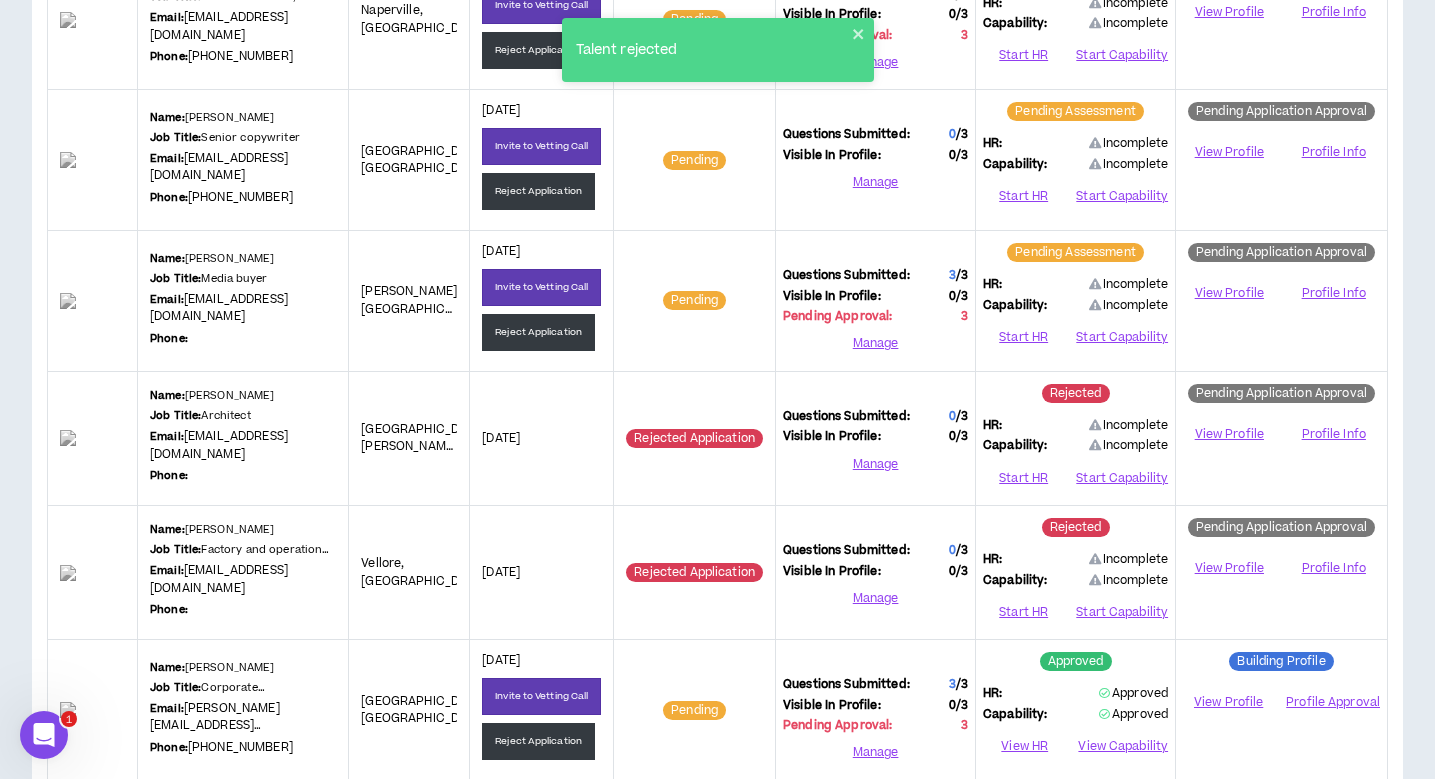 scroll, scrollTop: 423, scrollLeft: 0, axis: vertical 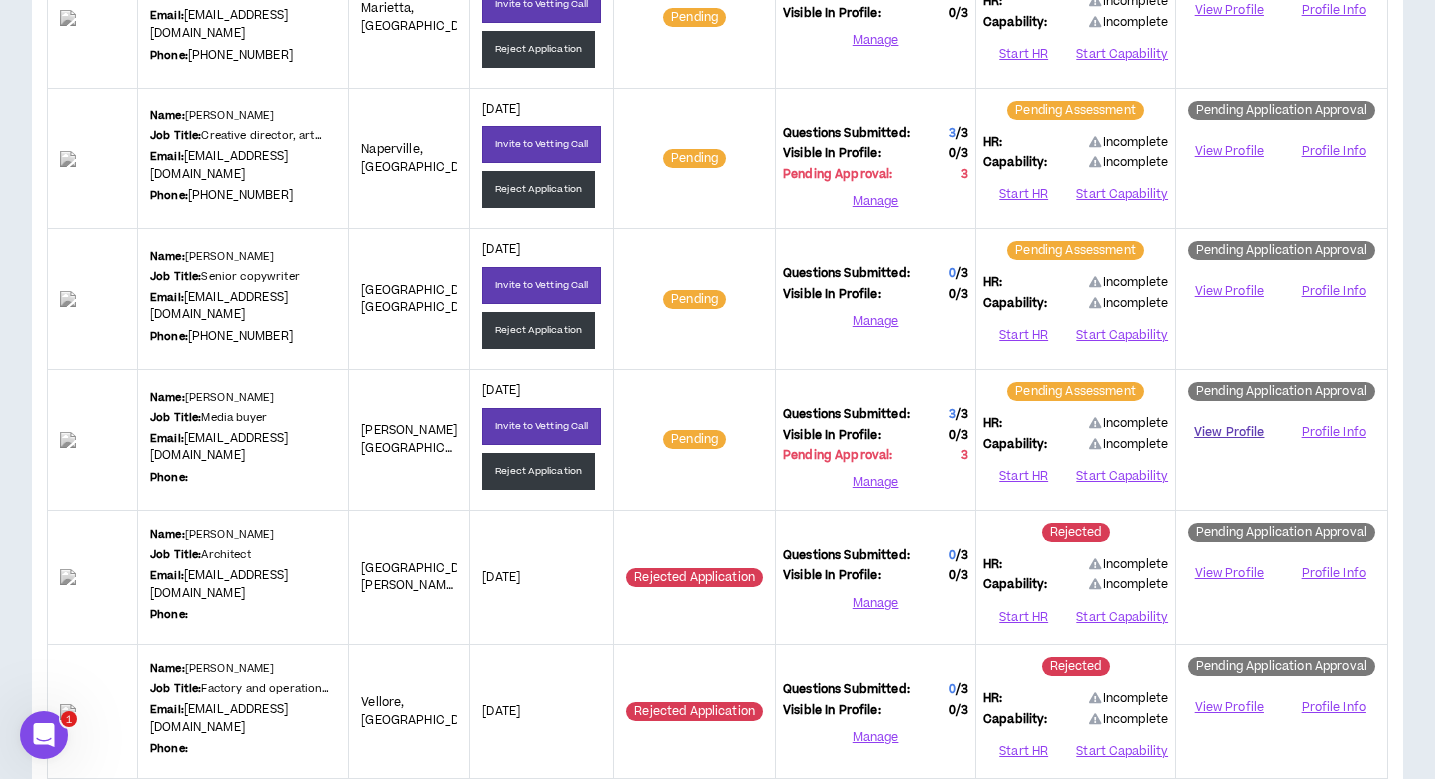 click on "View Profile" at bounding box center (1229, 432) 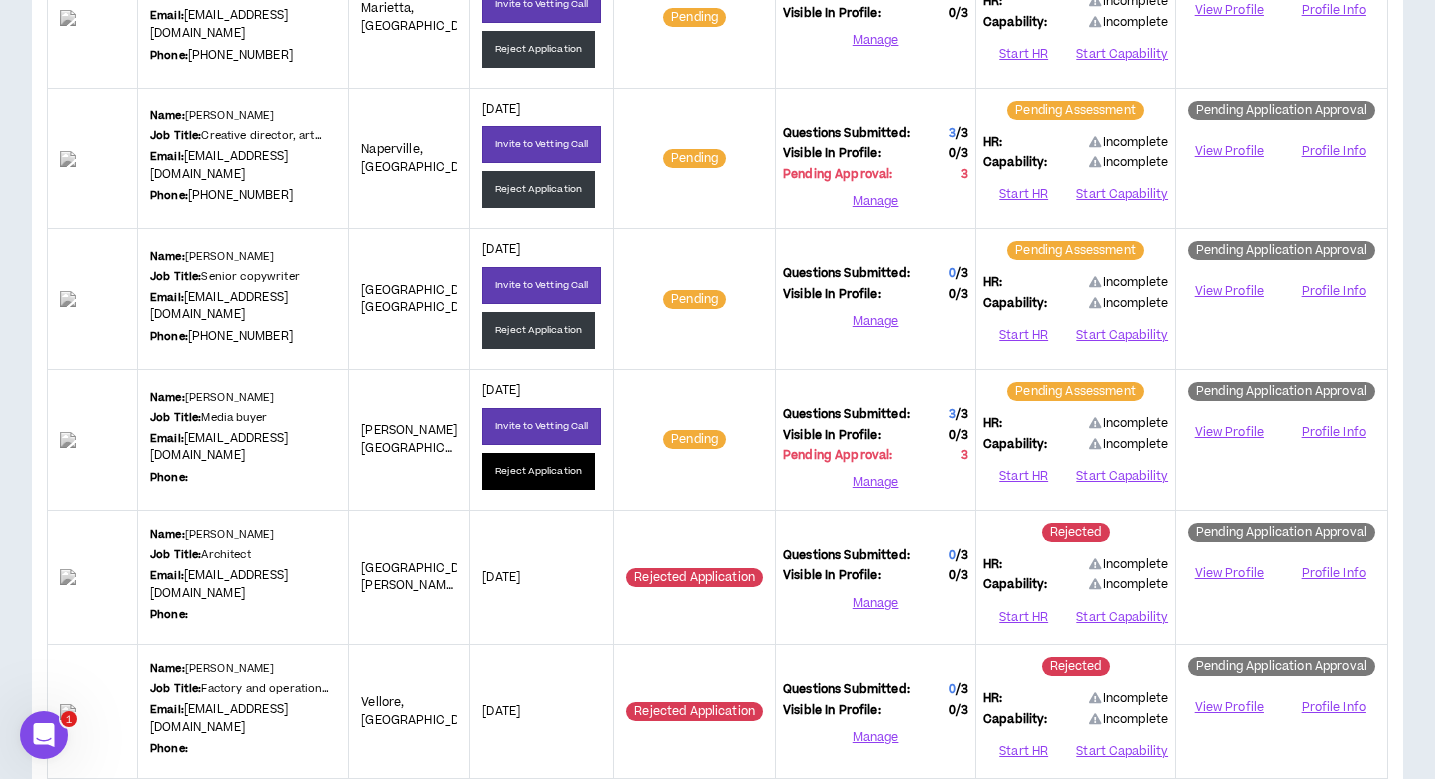 click on "Reject Application" at bounding box center [538, 471] 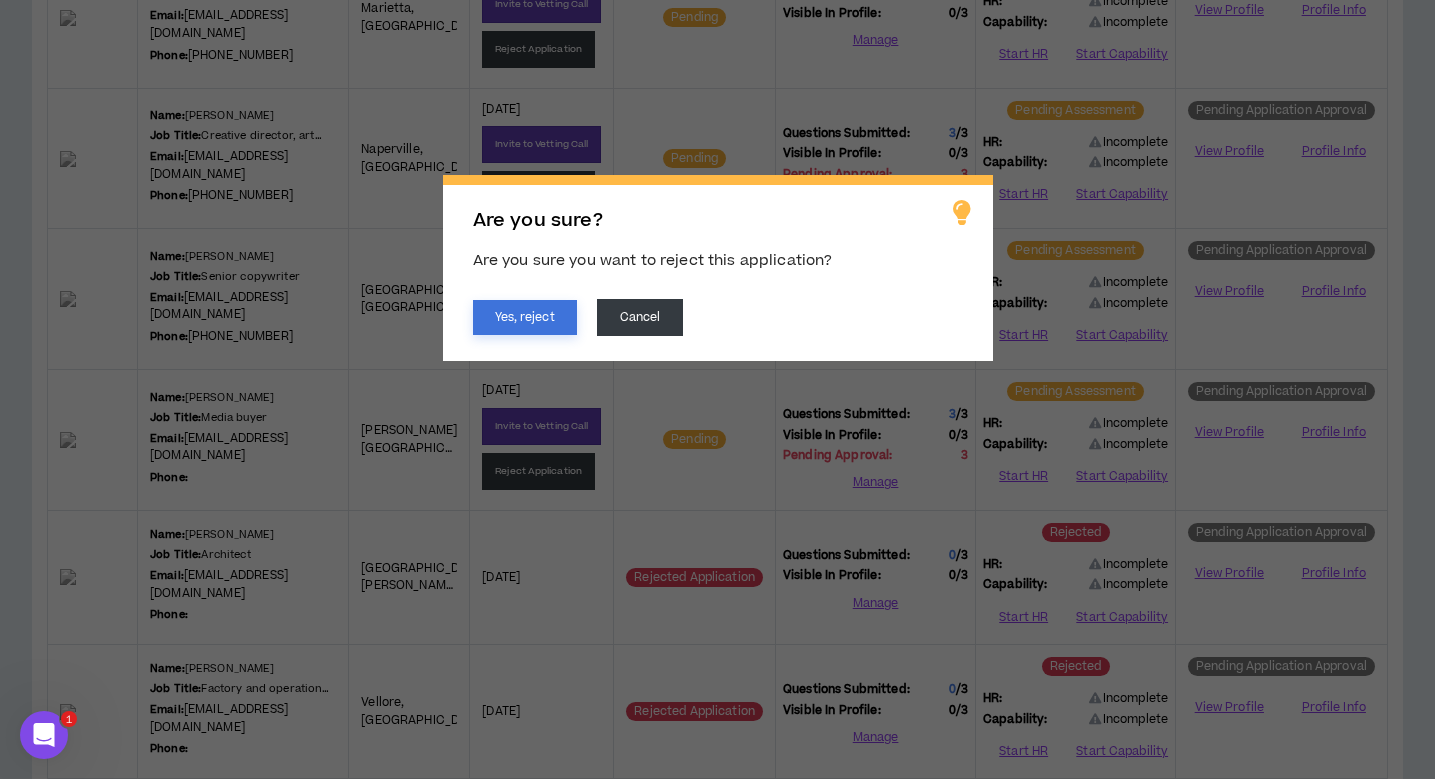 click on "Yes, reject" at bounding box center (525, 317) 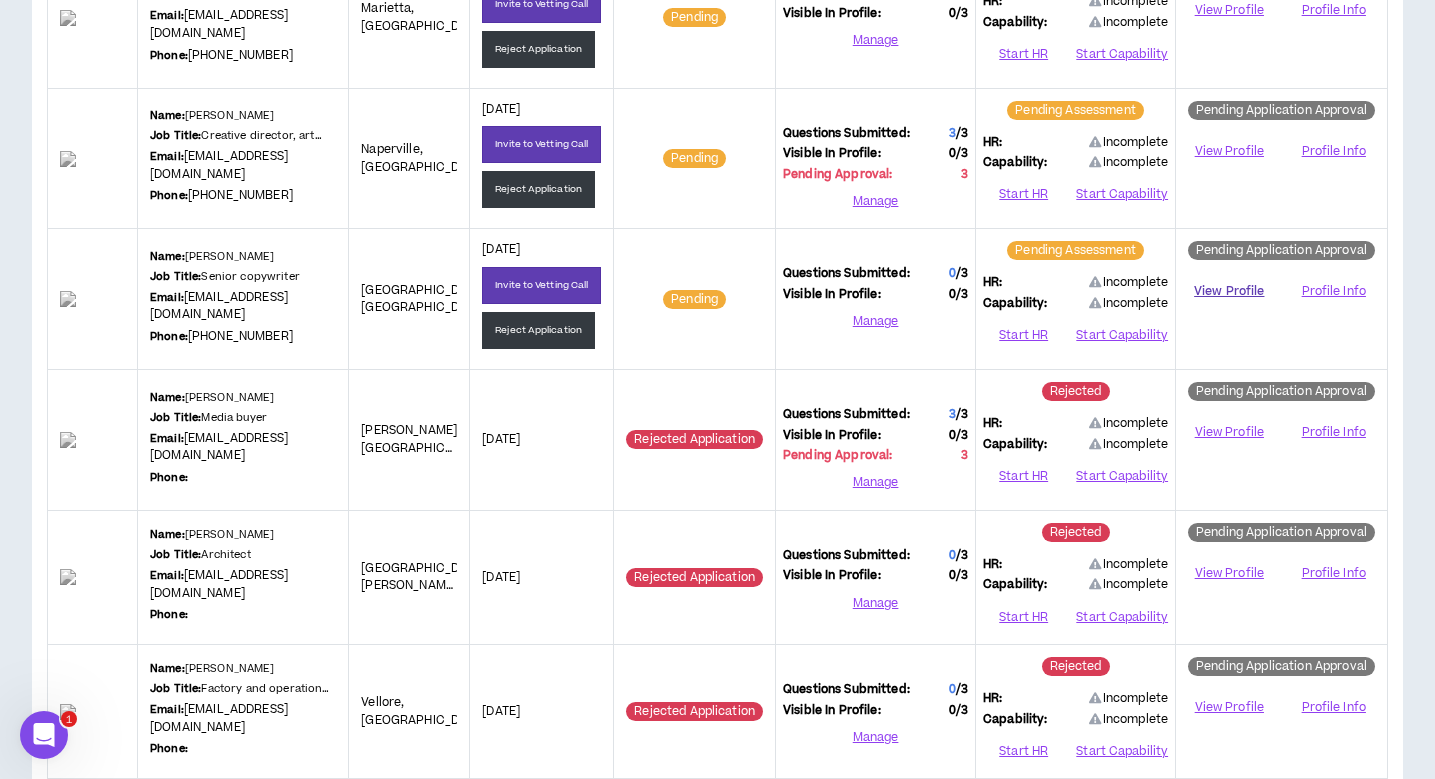 click on "View Profile" at bounding box center (1229, 291) 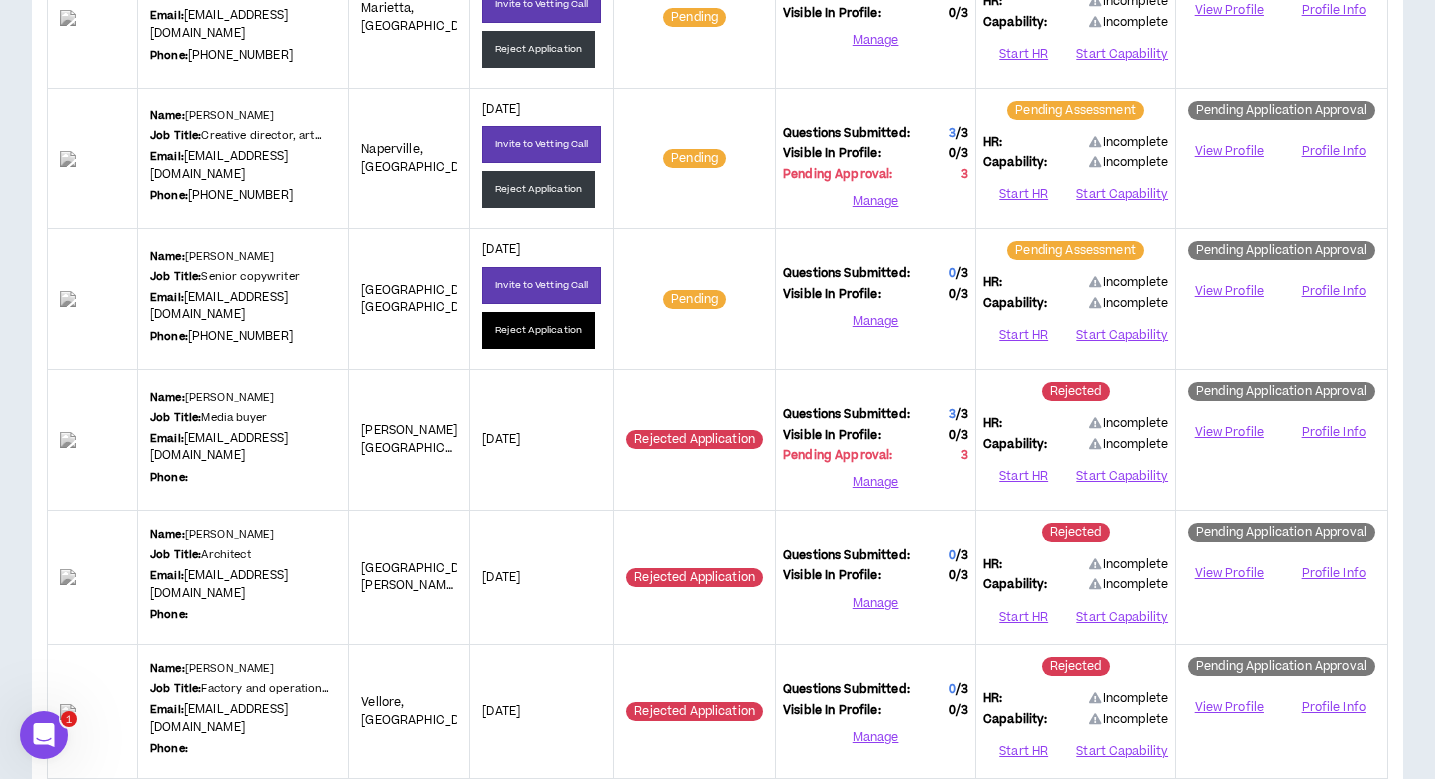 click on "Reject Application" at bounding box center (538, 330) 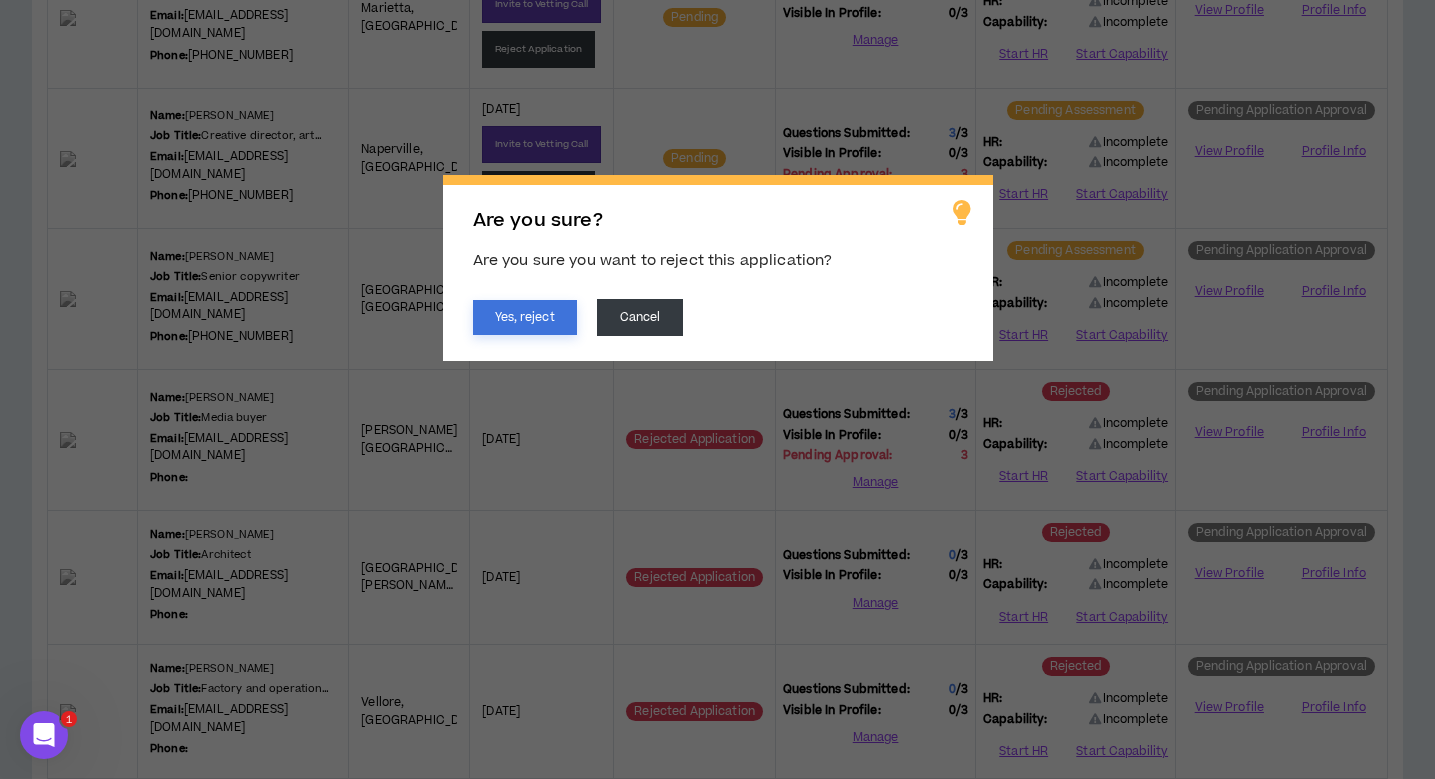 click on "Yes, reject" at bounding box center [525, 317] 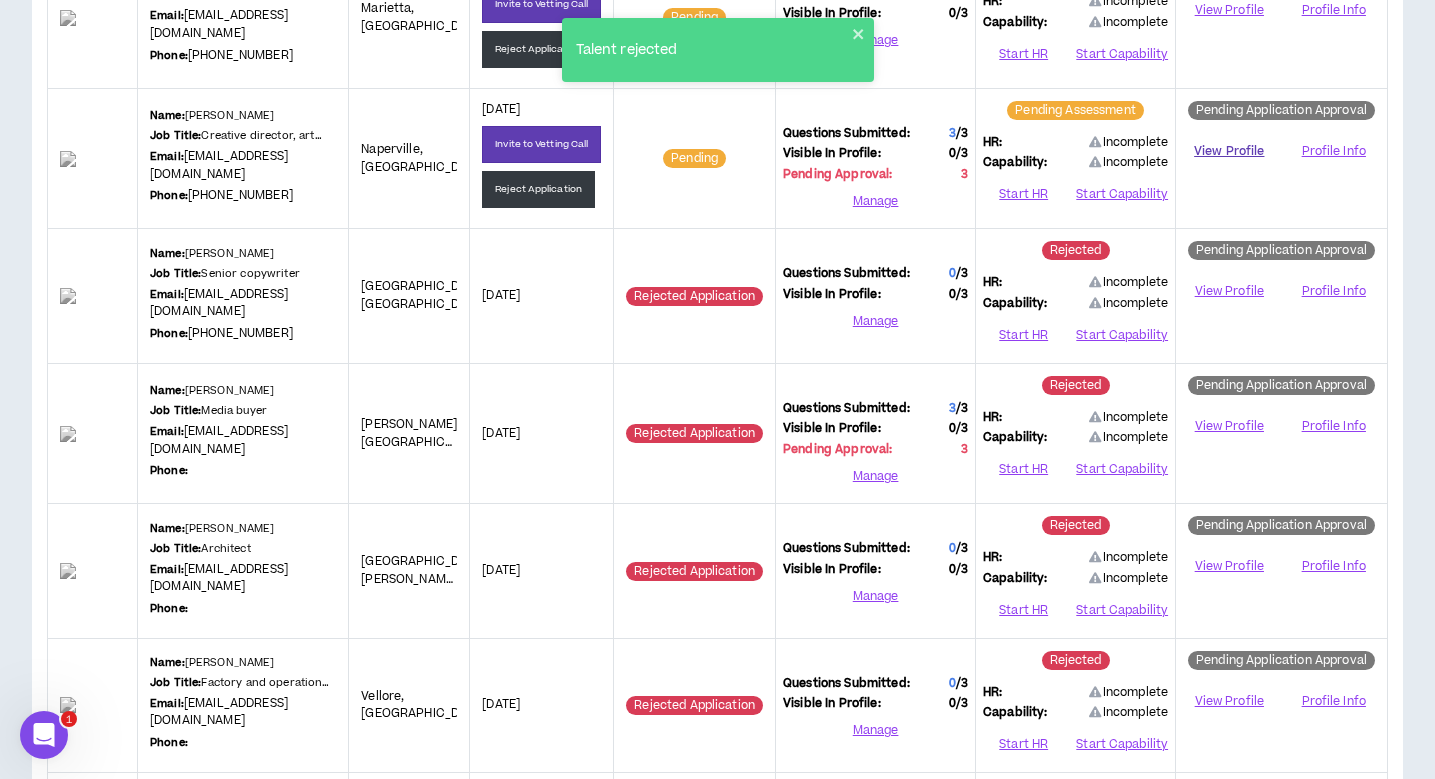 click on "View Profile" at bounding box center [1229, 151] 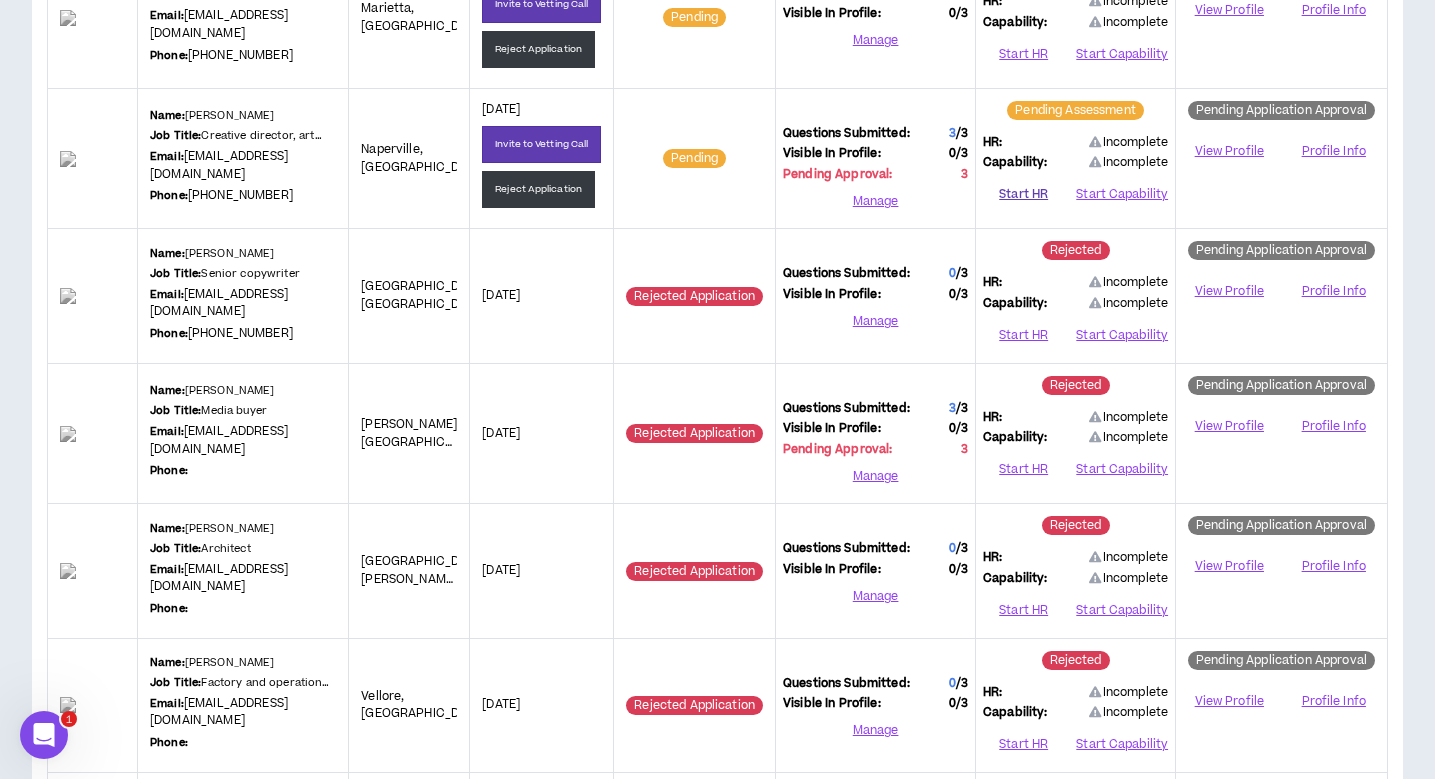 click on "Start HR" at bounding box center (1023, 195) 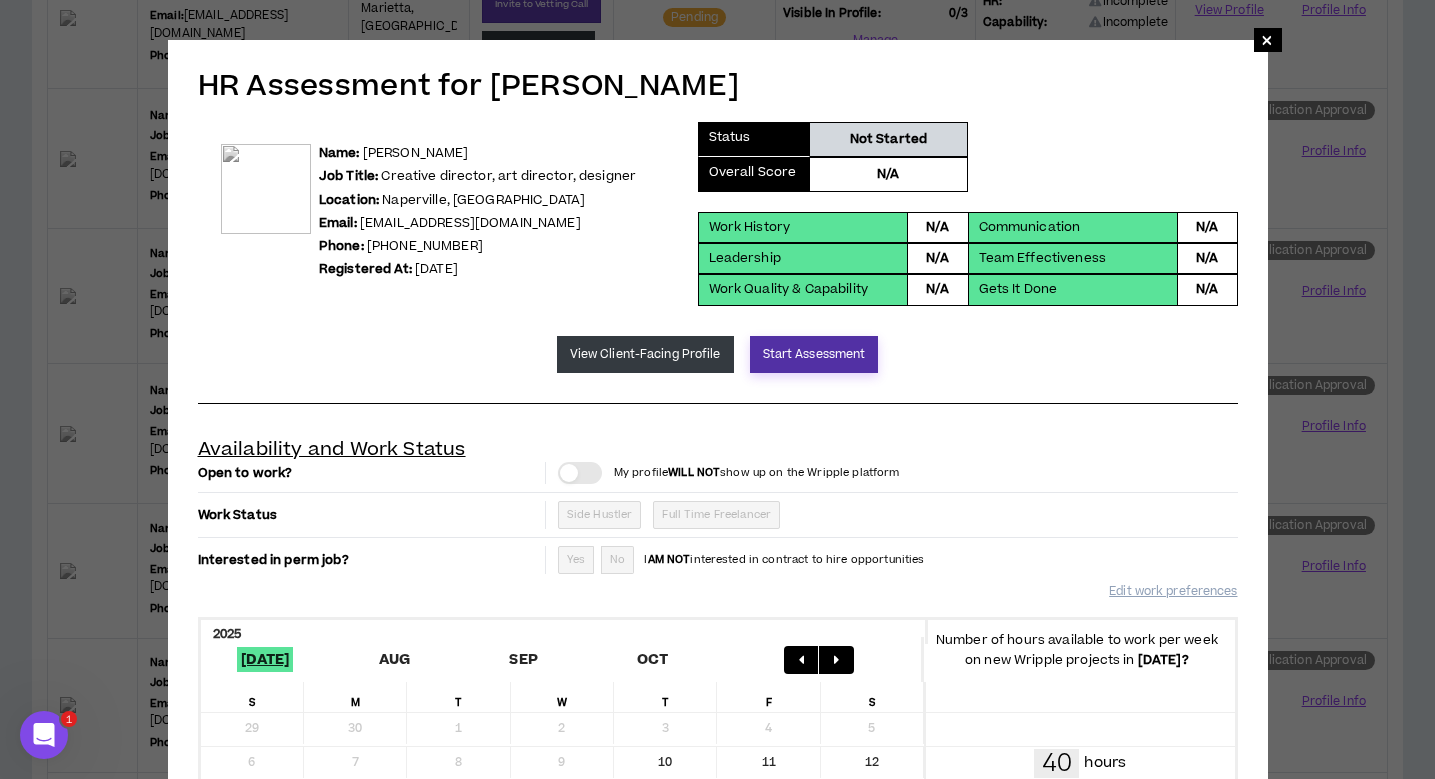 click on "Start Assessment" at bounding box center [814, 354] 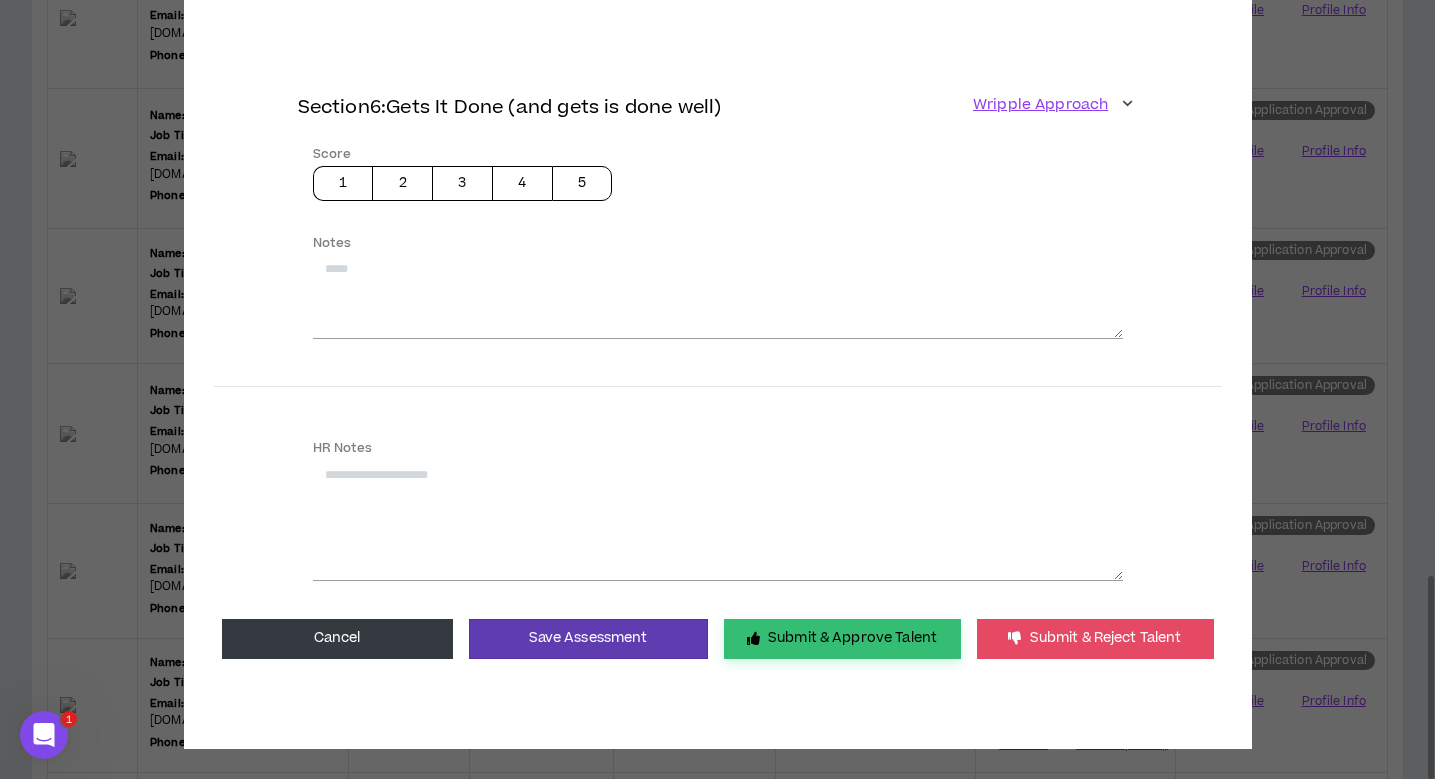 click on "Submit & Approve Talent" at bounding box center [842, 639] 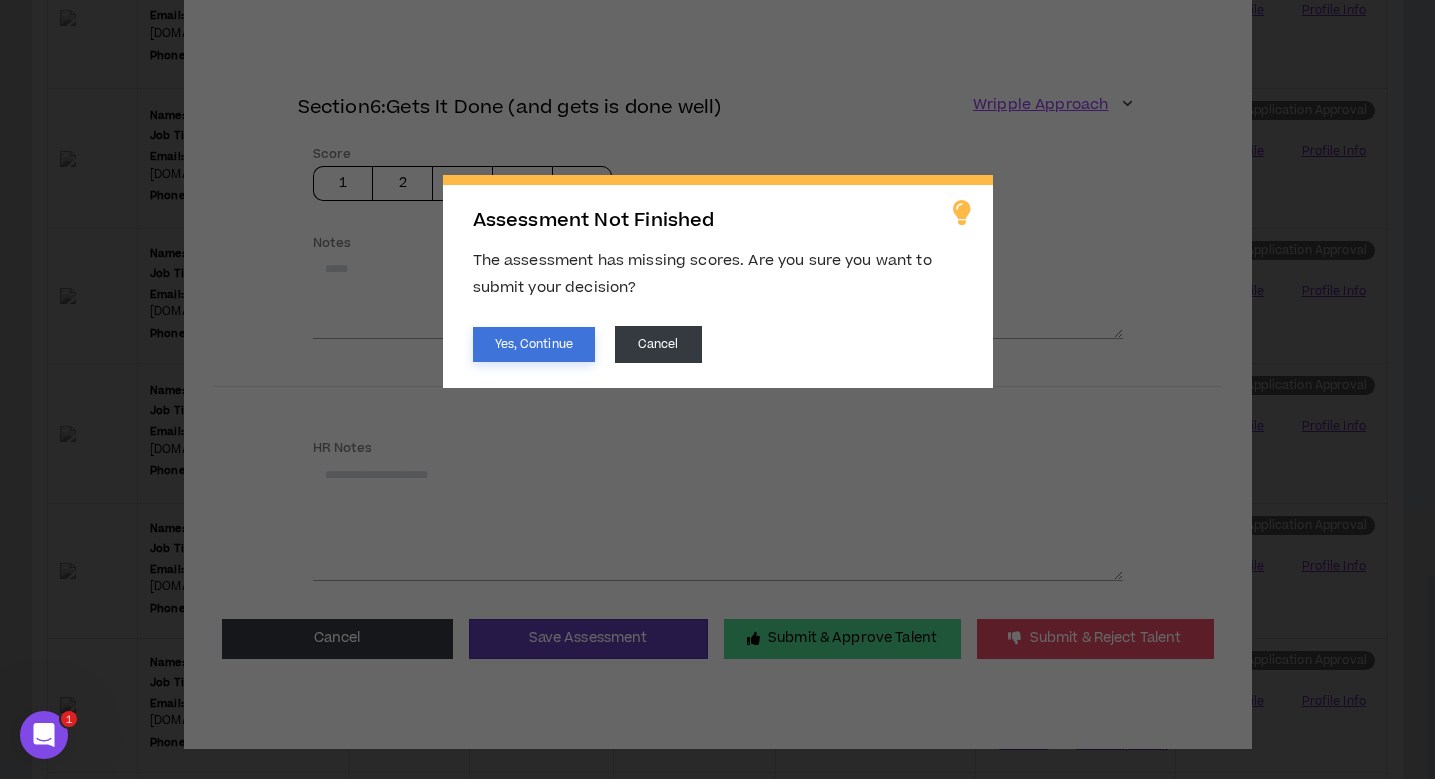 click on "Yes, Continue" at bounding box center [534, 344] 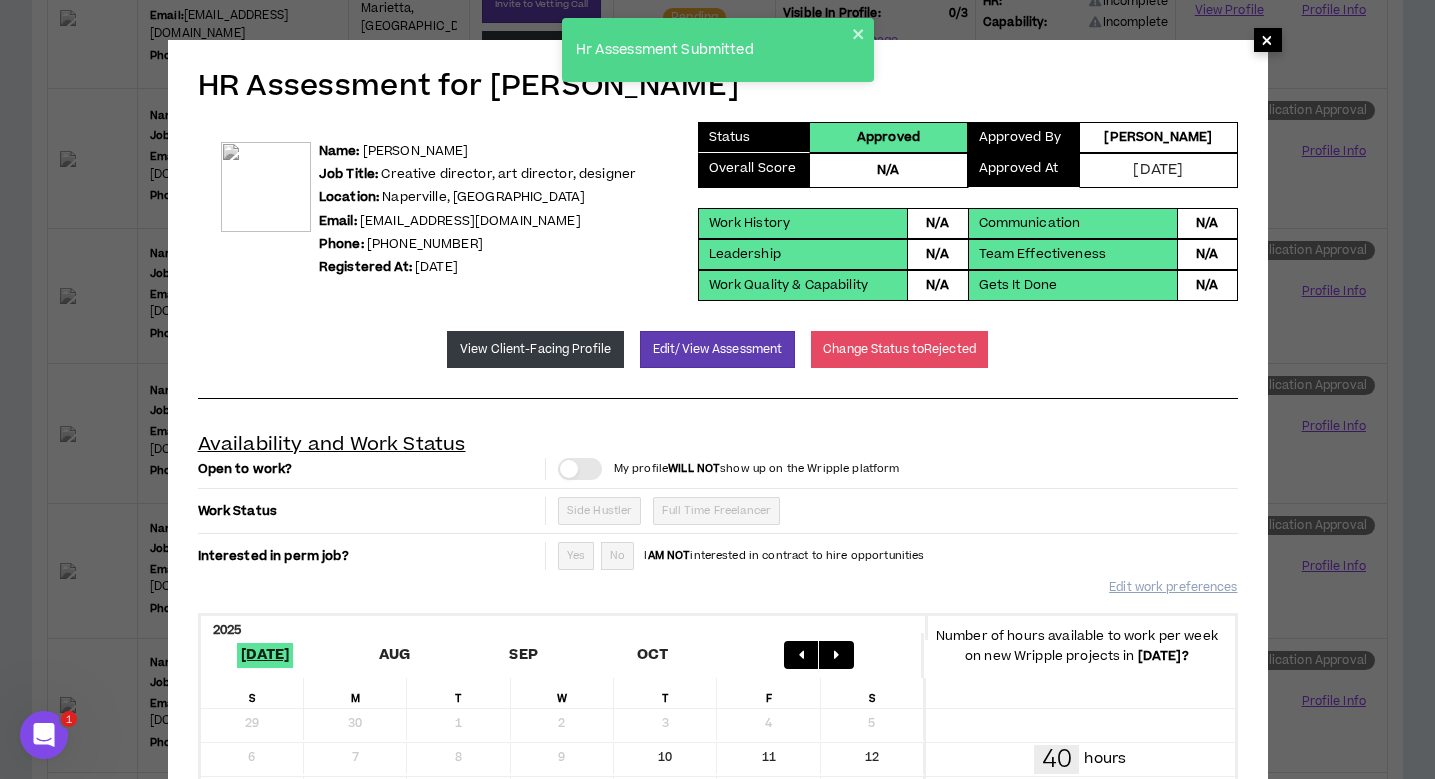 click on "×" at bounding box center [1267, 40] 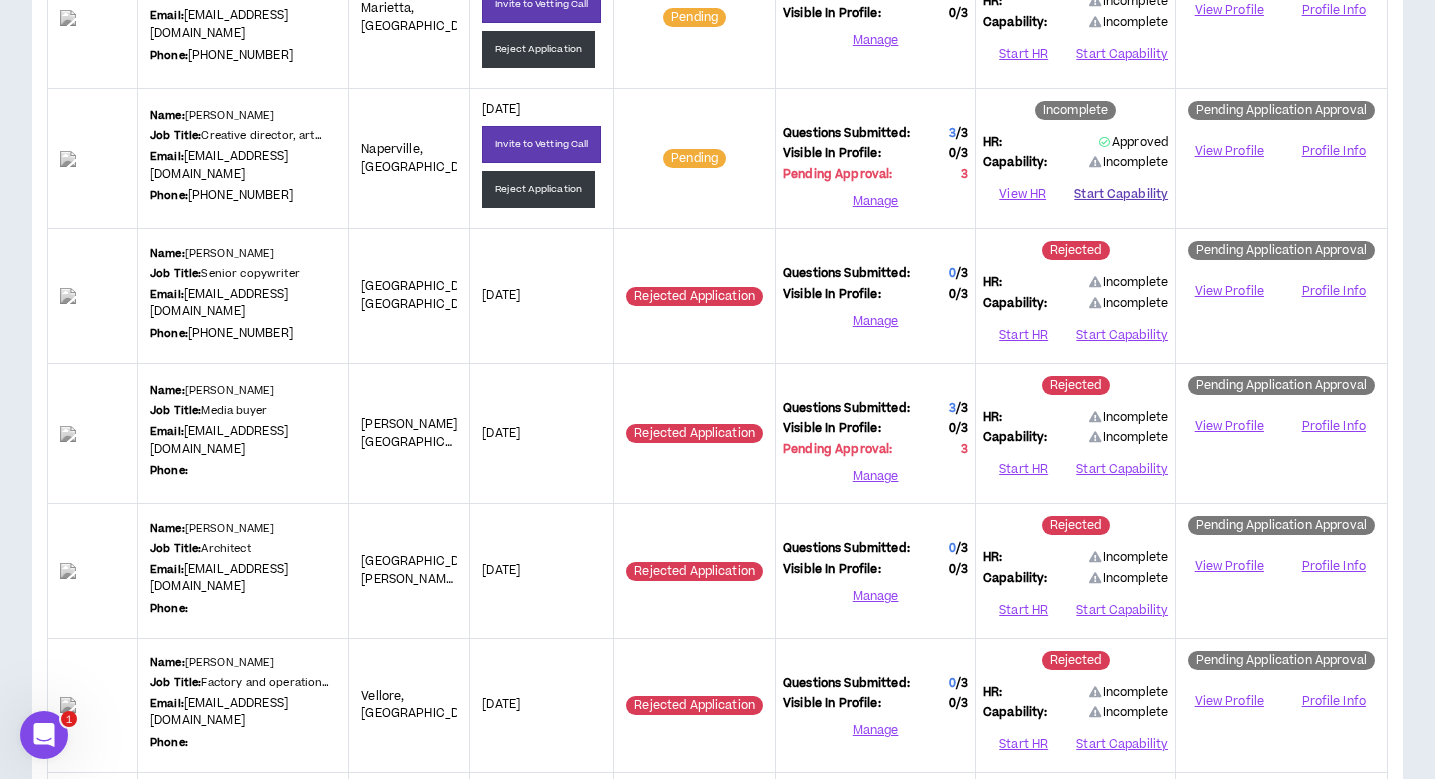 click on "Start Capability" at bounding box center (1121, 195) 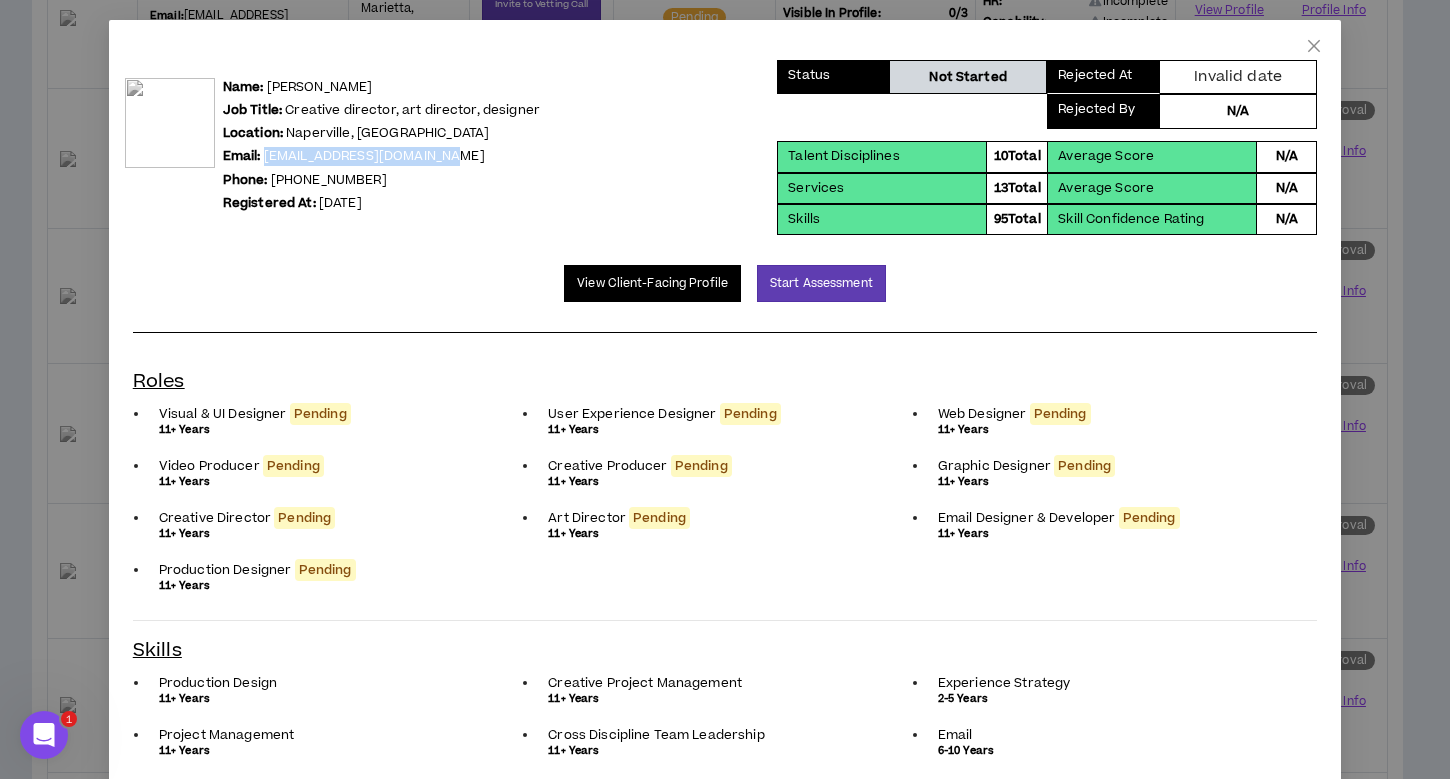 click on "View Client-Facing Profile" at bounding box center [652, 283] 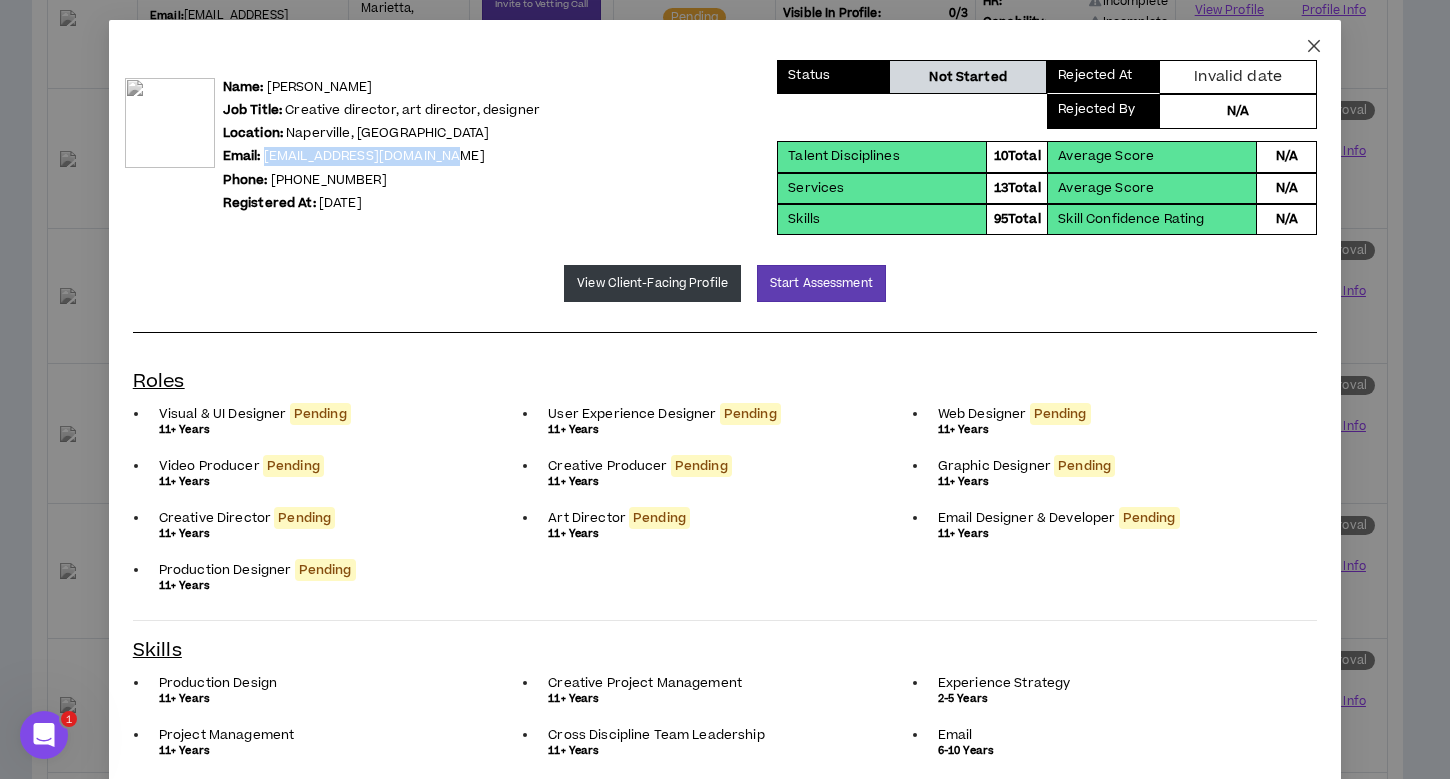 click 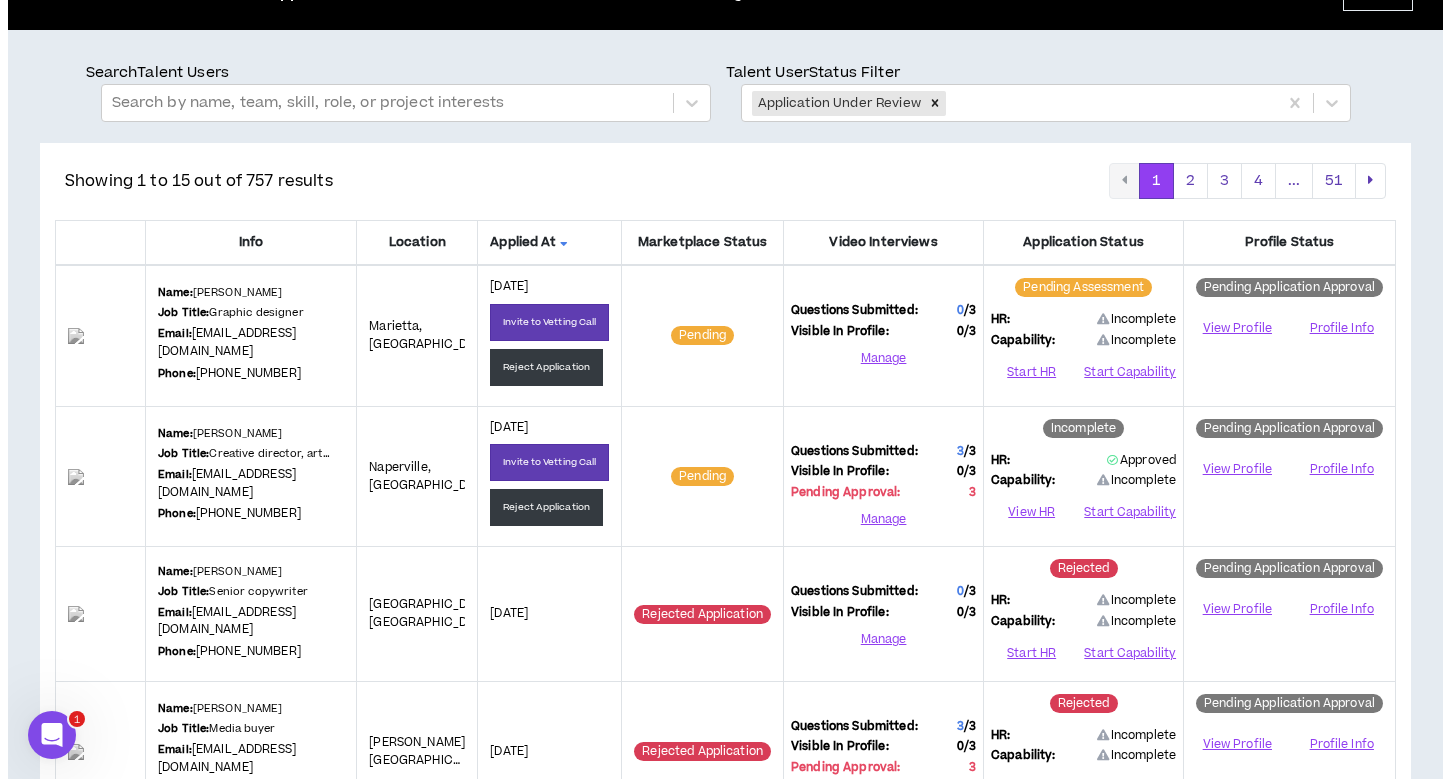 scroll, scrollTop: 19, scrollLeft: 0, axis: vertical 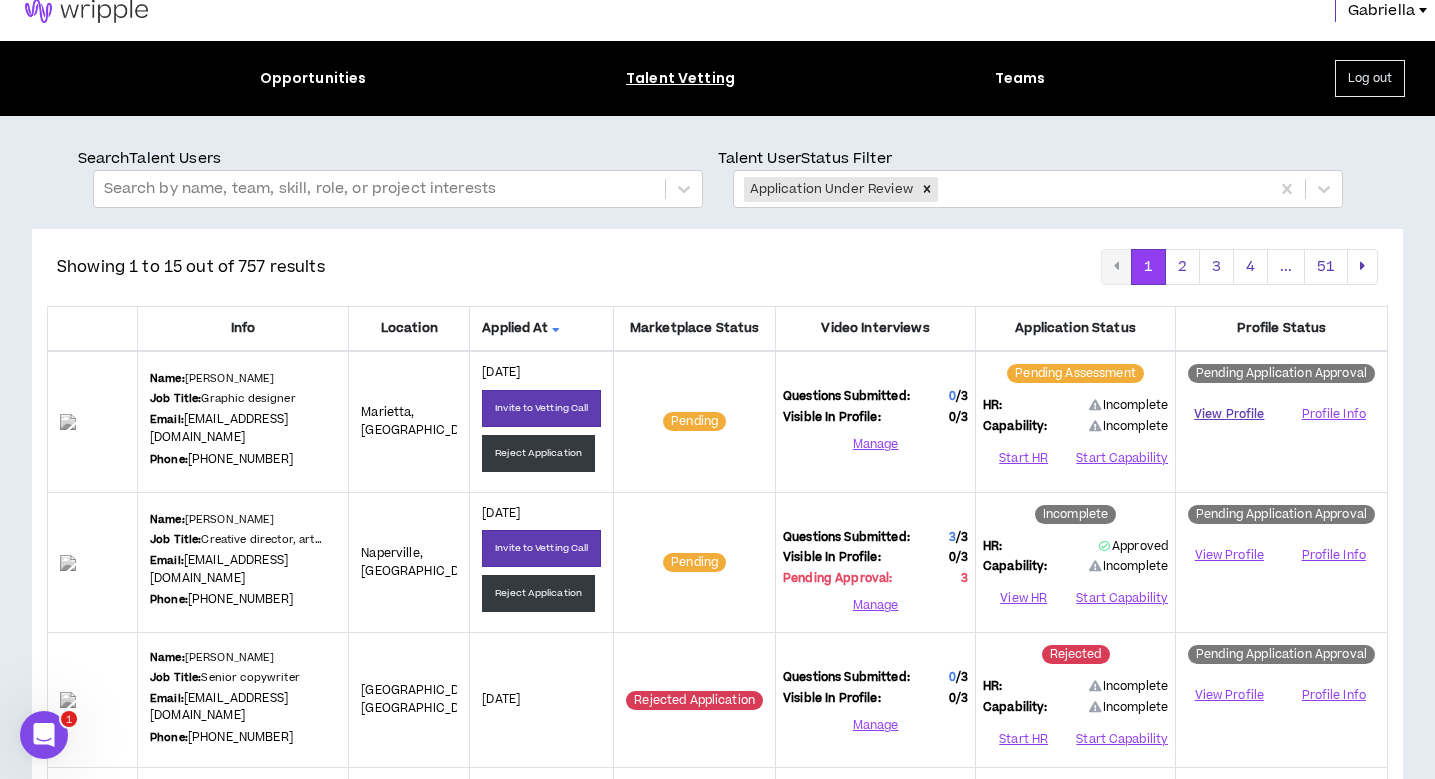 click on "View Profile" at bounding box center [1229, 414] 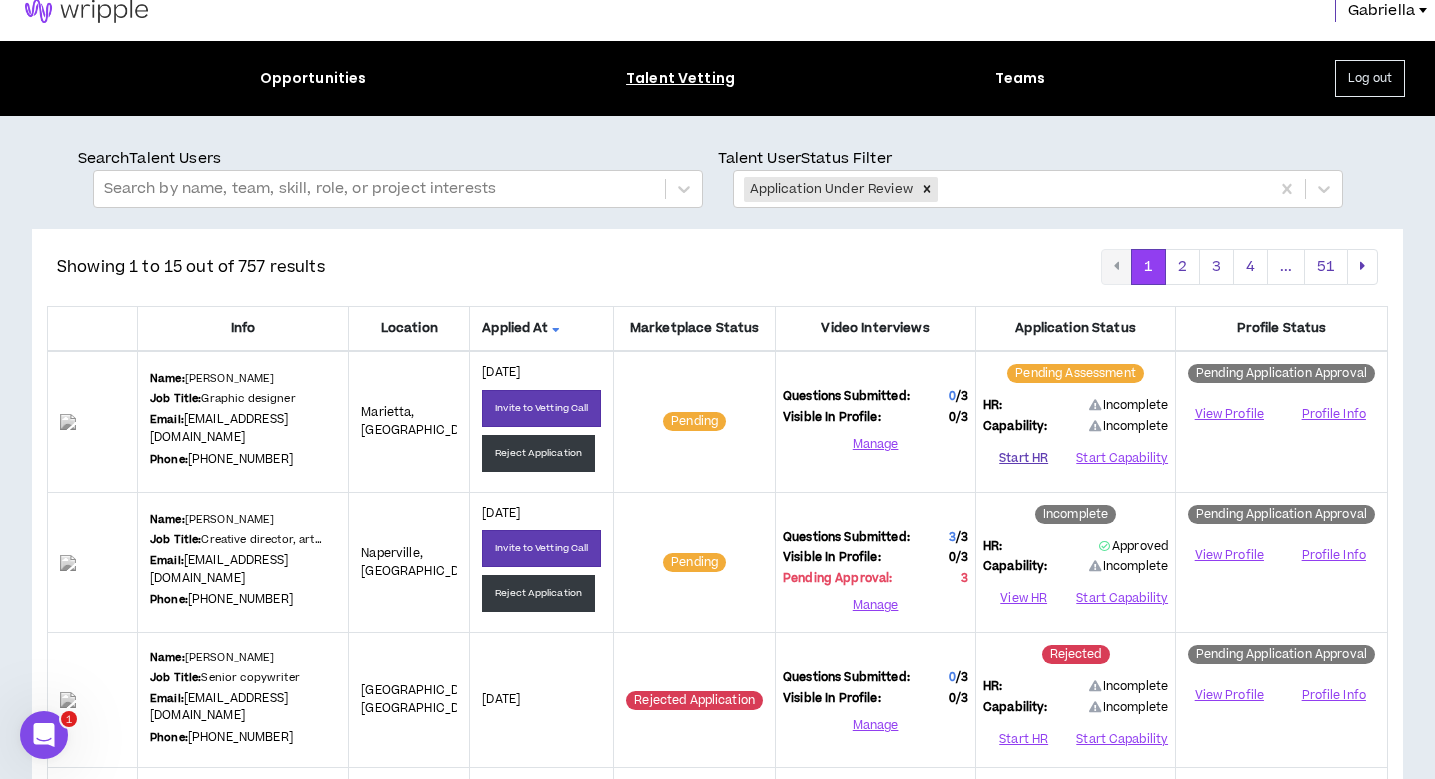 click on "Start HR" at bounding box center [1023, 458] 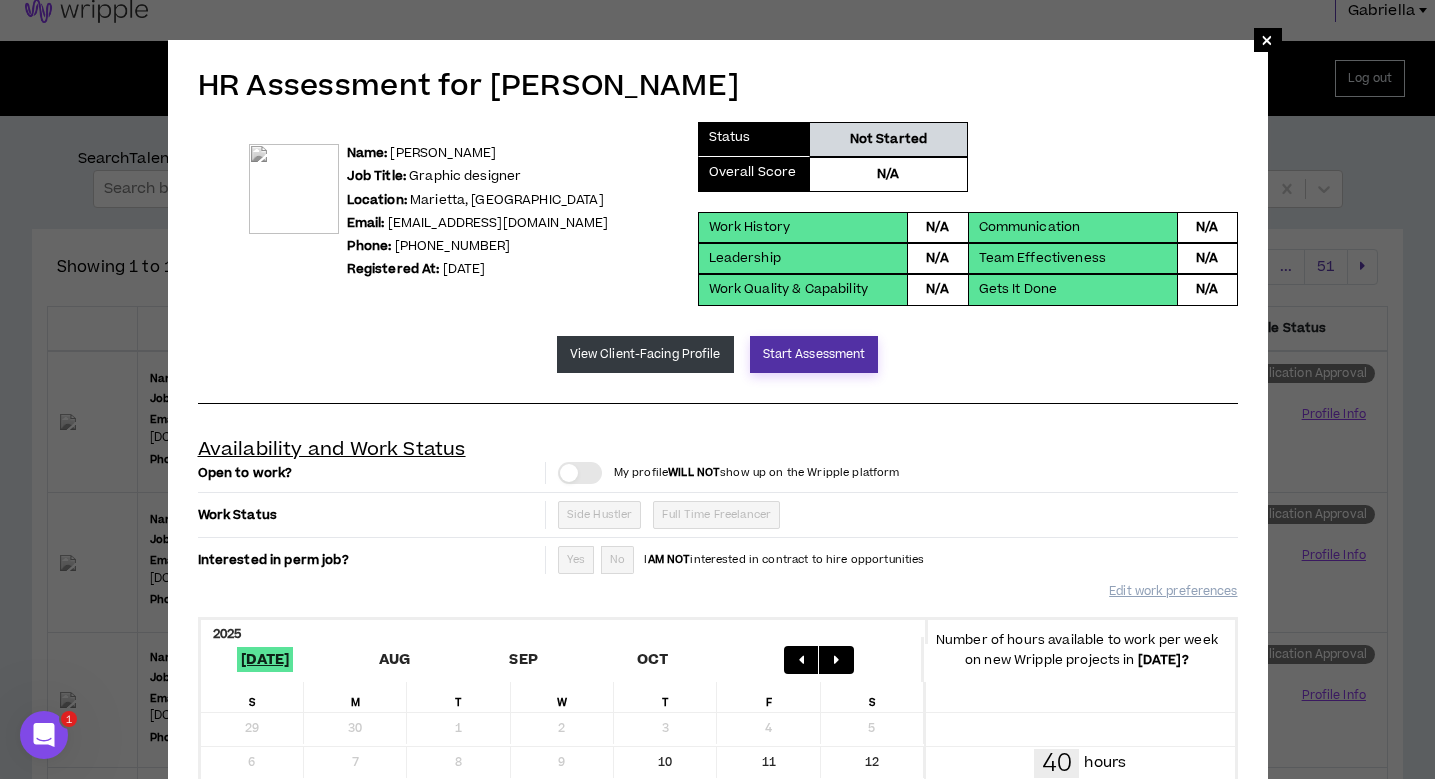 click on "Start Assessment" at bounding box center (814, 354) 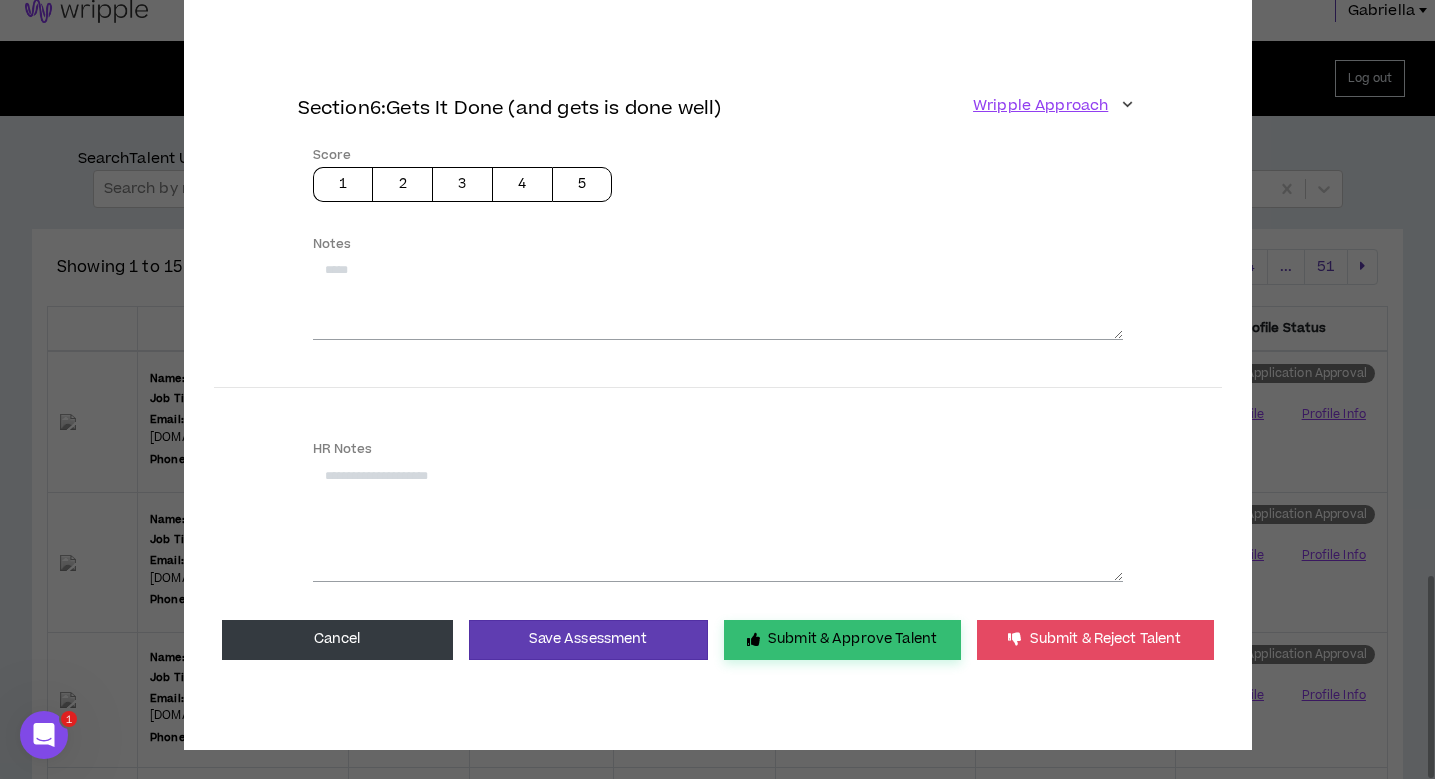 click on "Submit & Approve Talent" at bounding box center (842, 640) 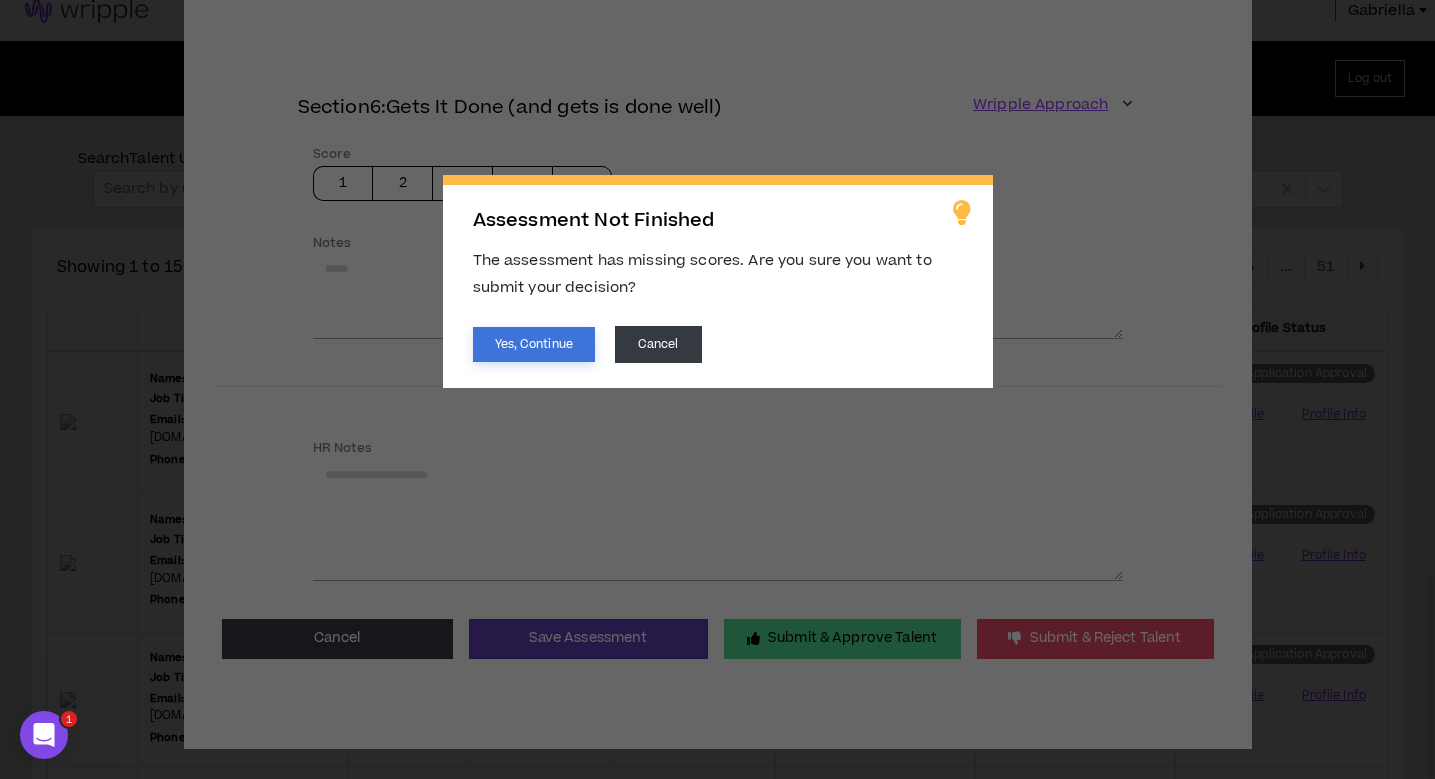 click on "Yes, Continue" at bounding box center [534, 344] 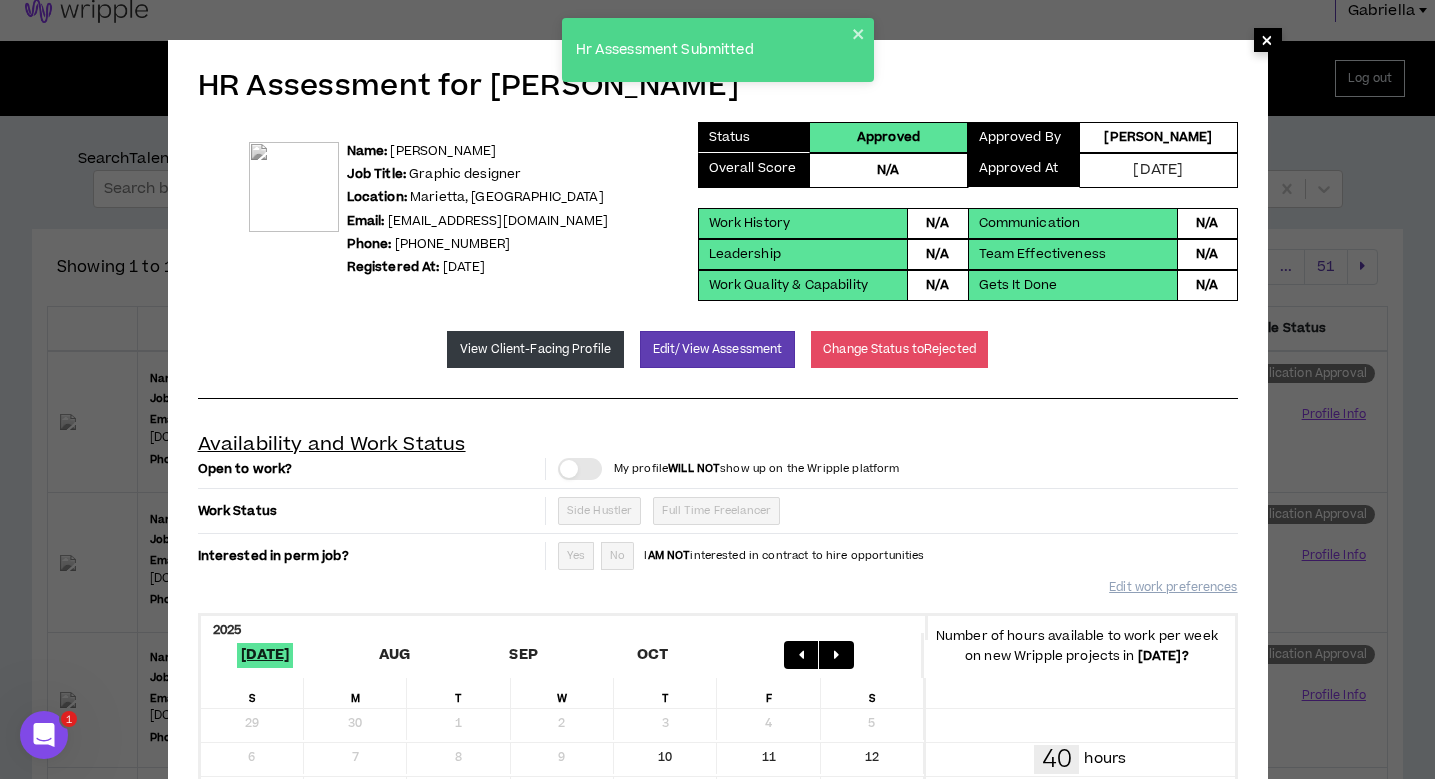 click on "×" at bounding box center [1267, 40] 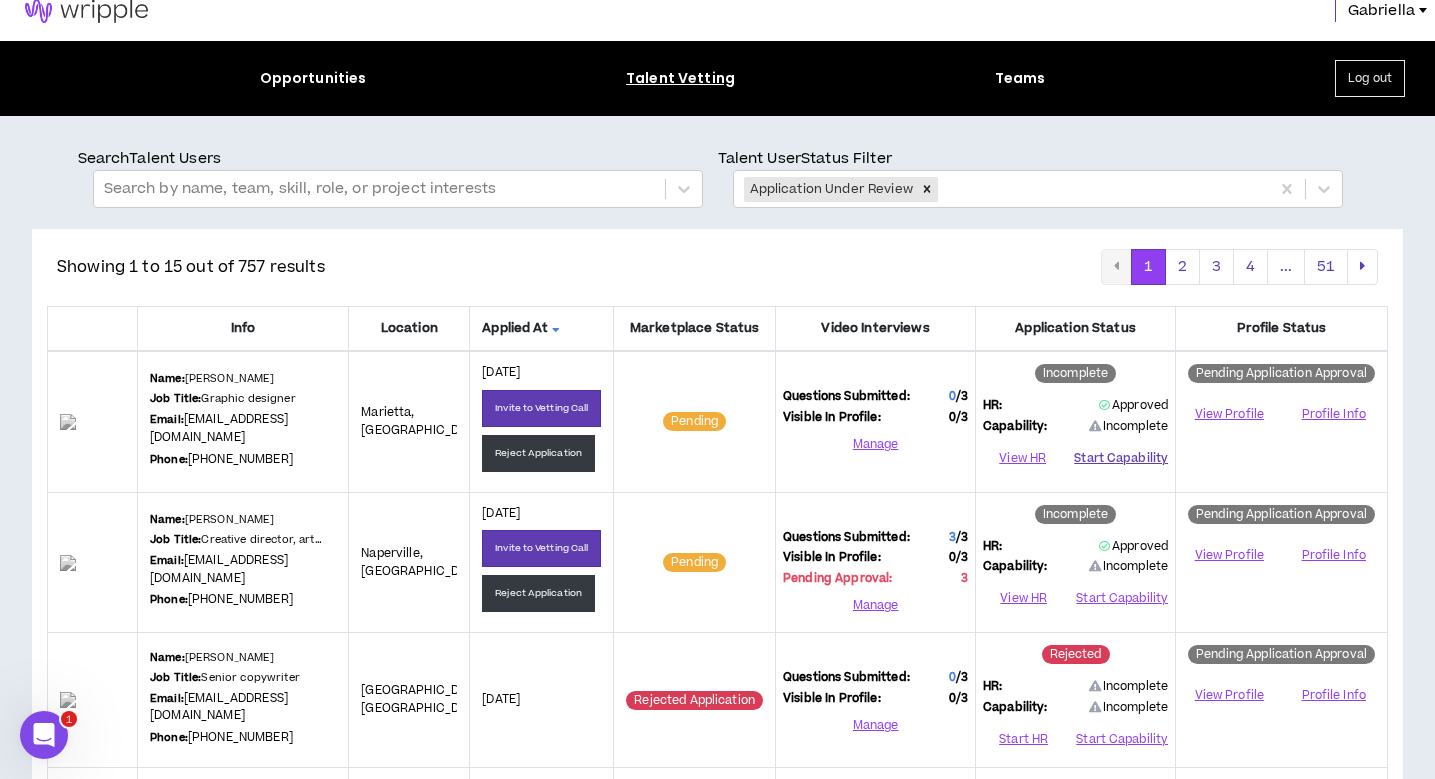click on "Start Capability" at bounding box center (1121, 458) 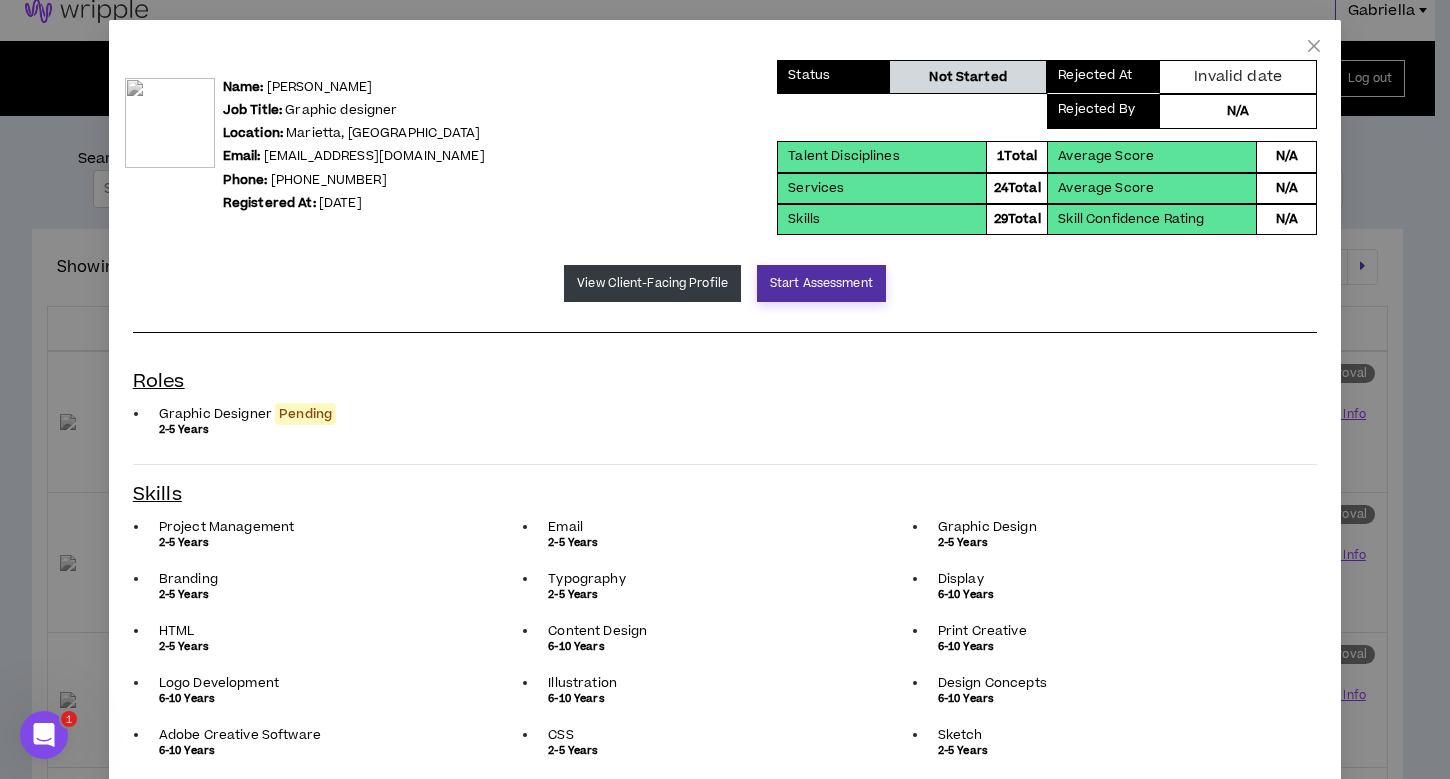 click on "Start Assessment" at bounding box center [821, 283] 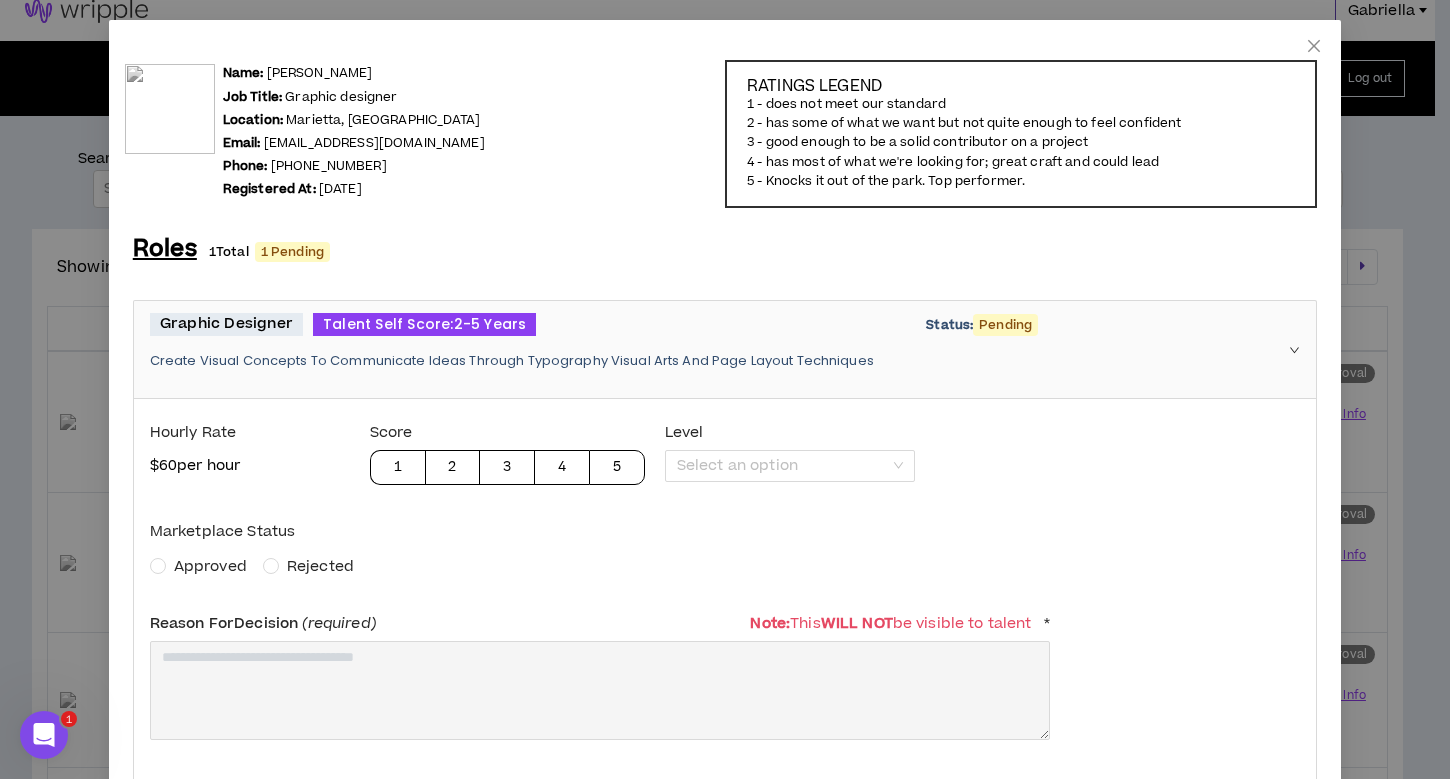 click on "Approved" at bounding box center [210, 566] 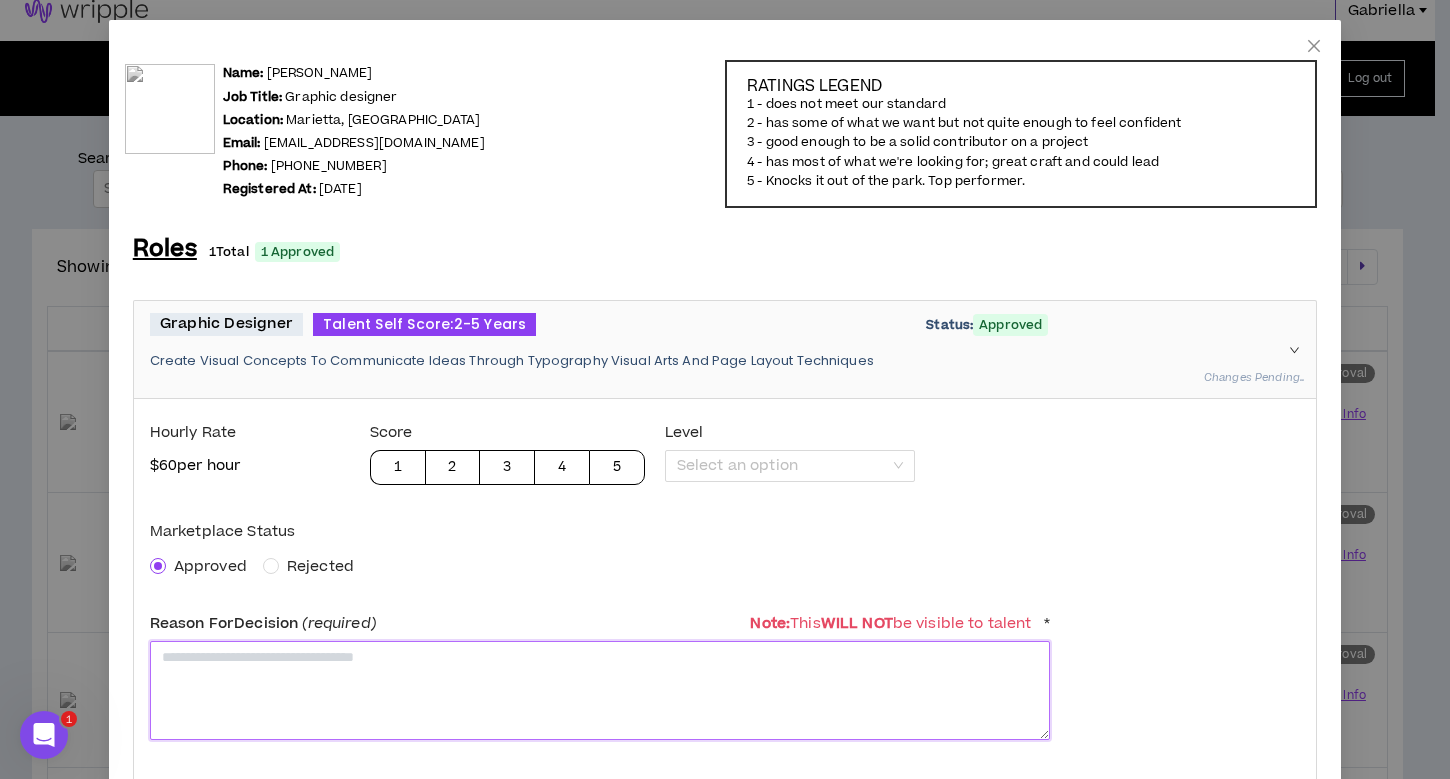 click at bounding box center [600, 690] 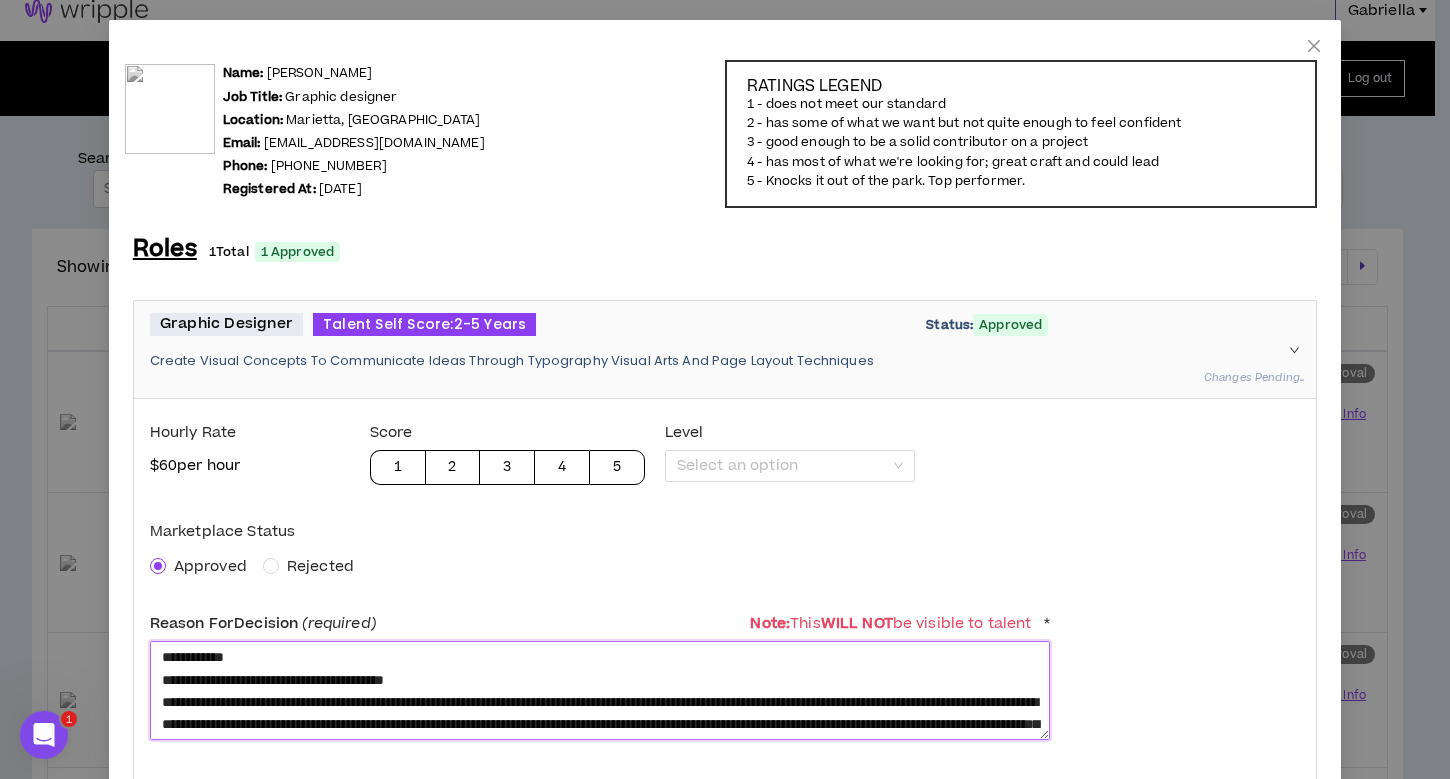 type on "**********" 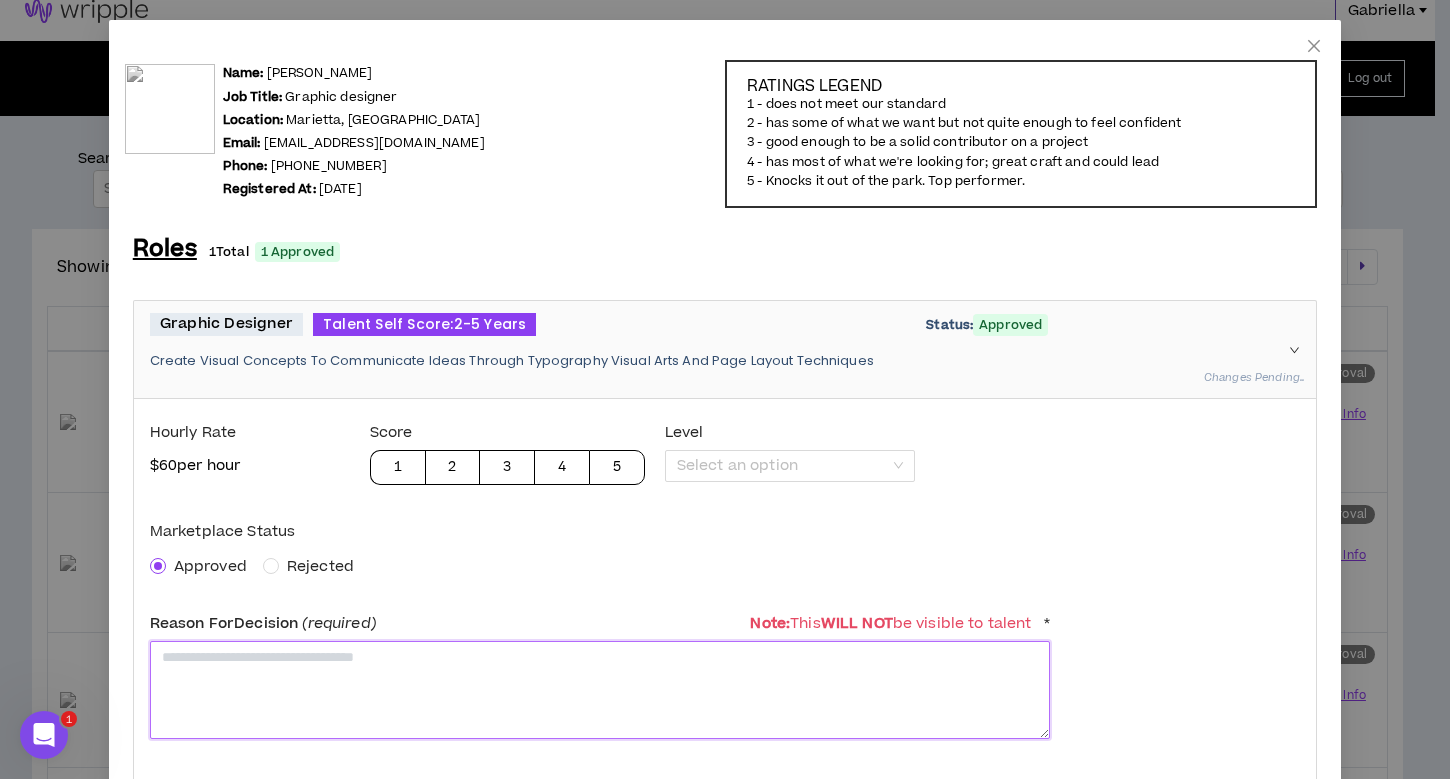 scroll, scrollTop: 0, scrollLeft: 0, axis: both 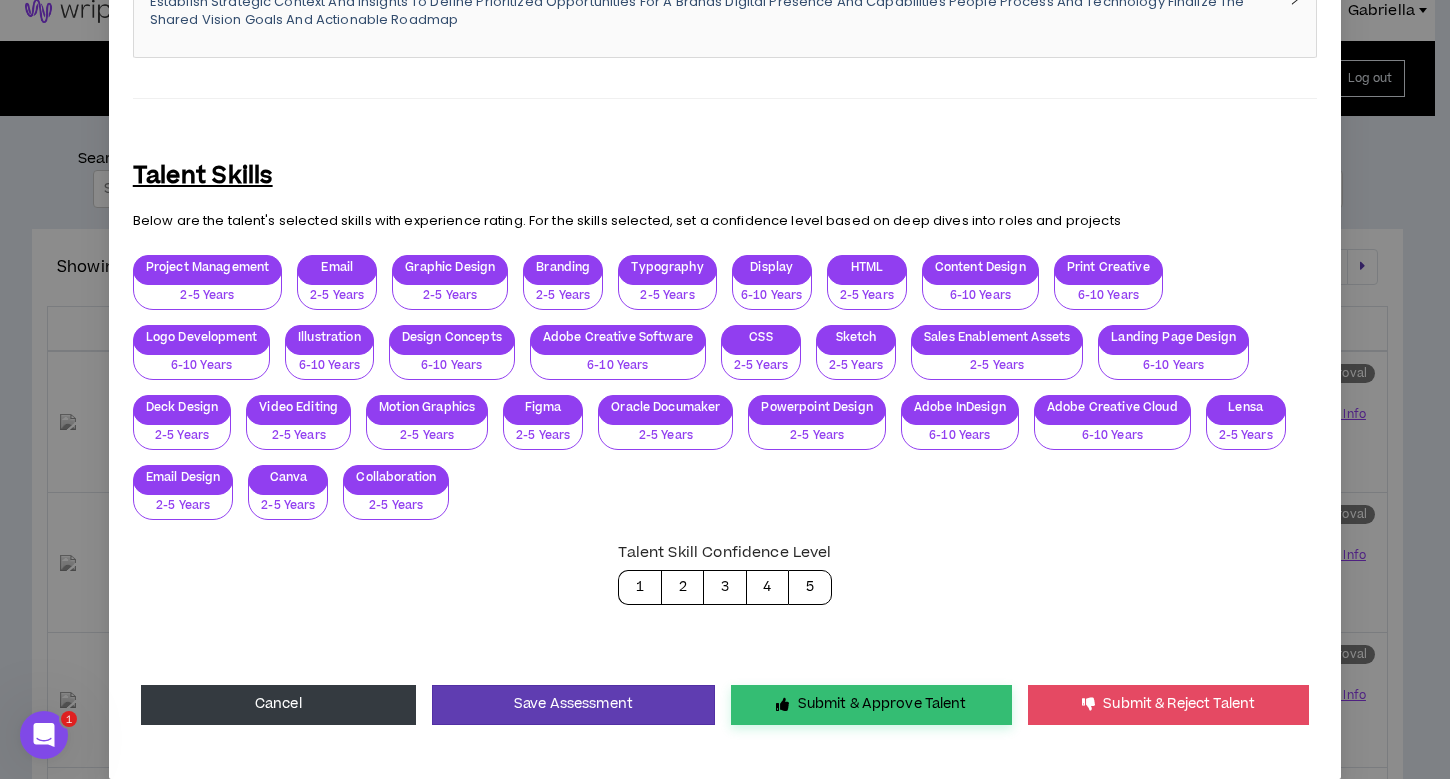 type on "**********" 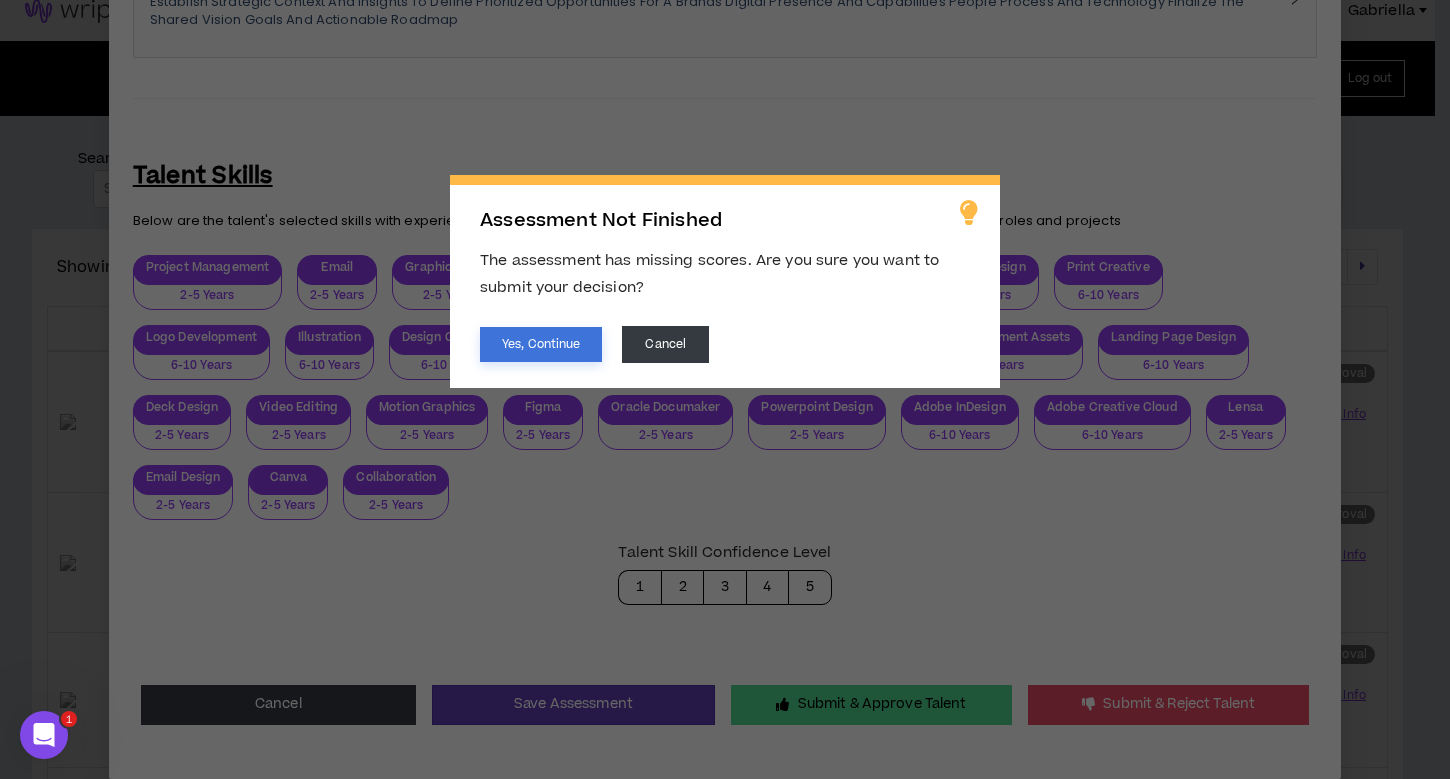 click on "Yes, Continue" at bounding box center [541, 344] 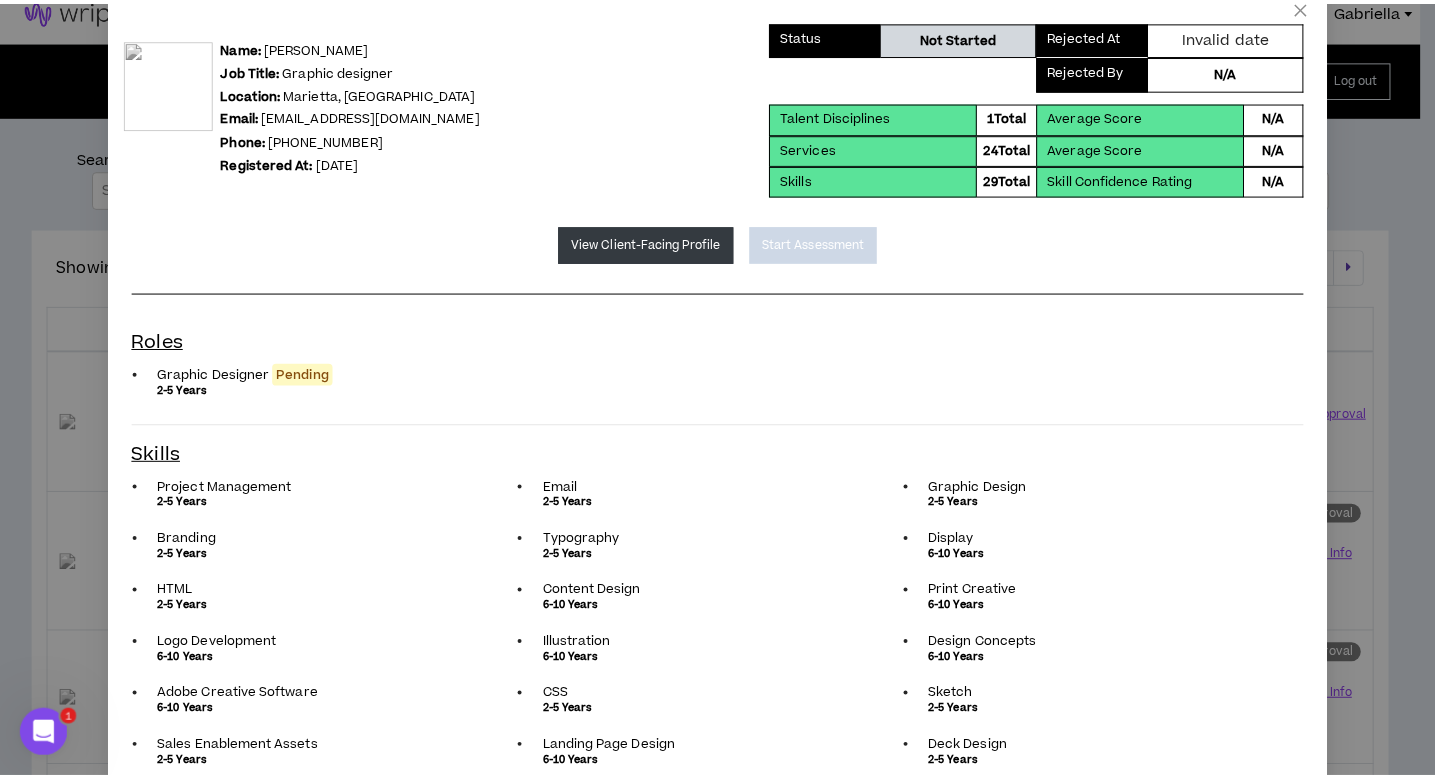 scroll, scrollTop: 0, scrollLeft: 0, axis: both 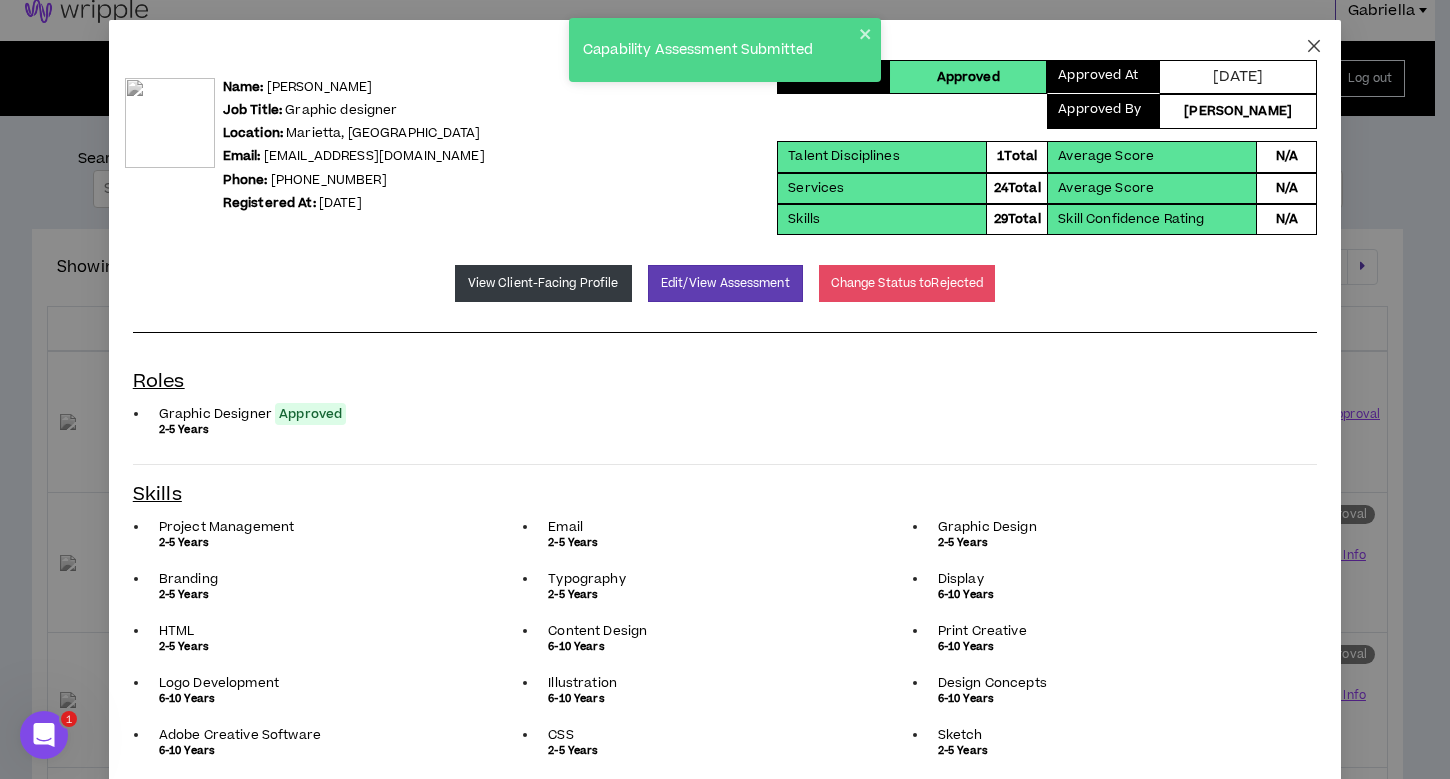 click 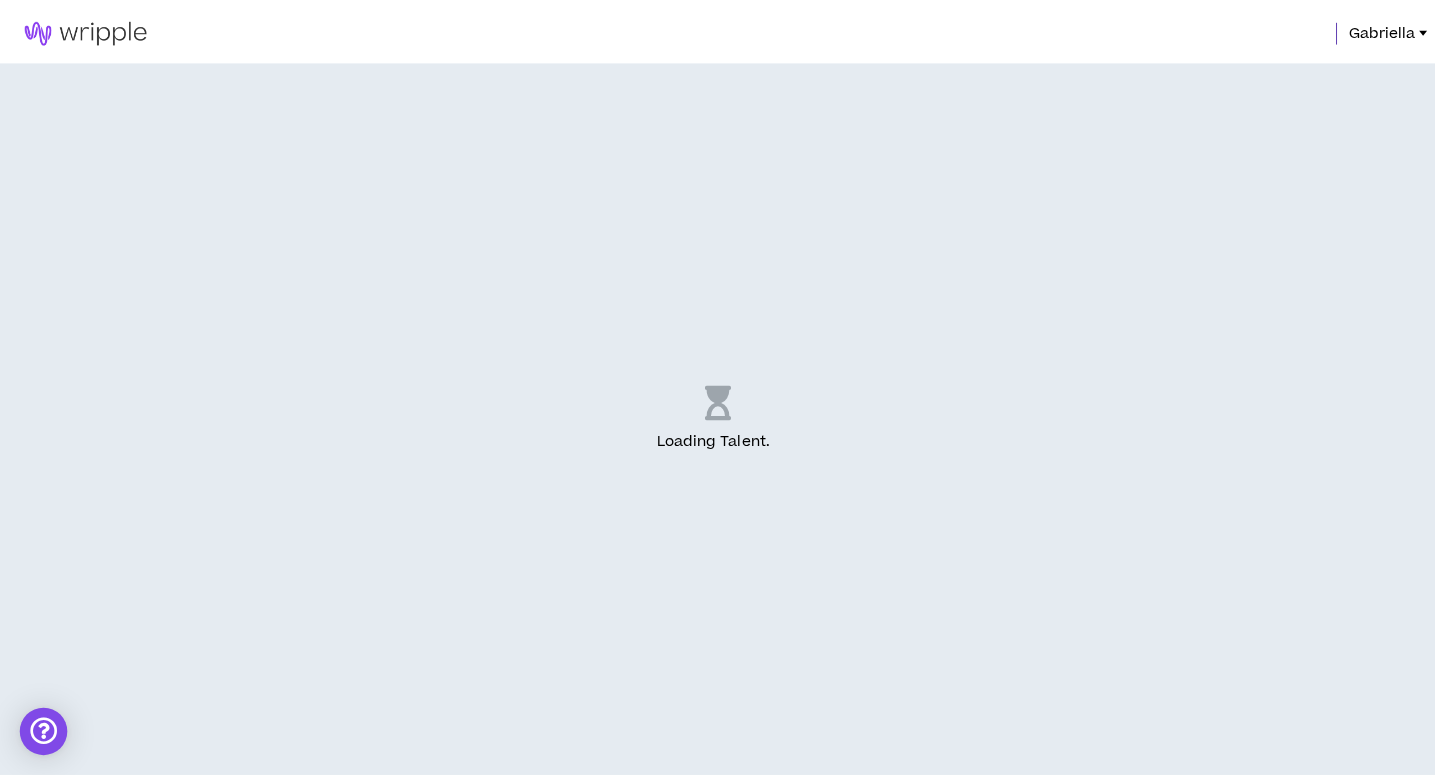 scroll, scrollTop: 0, scrollLeft: 0, axis: both 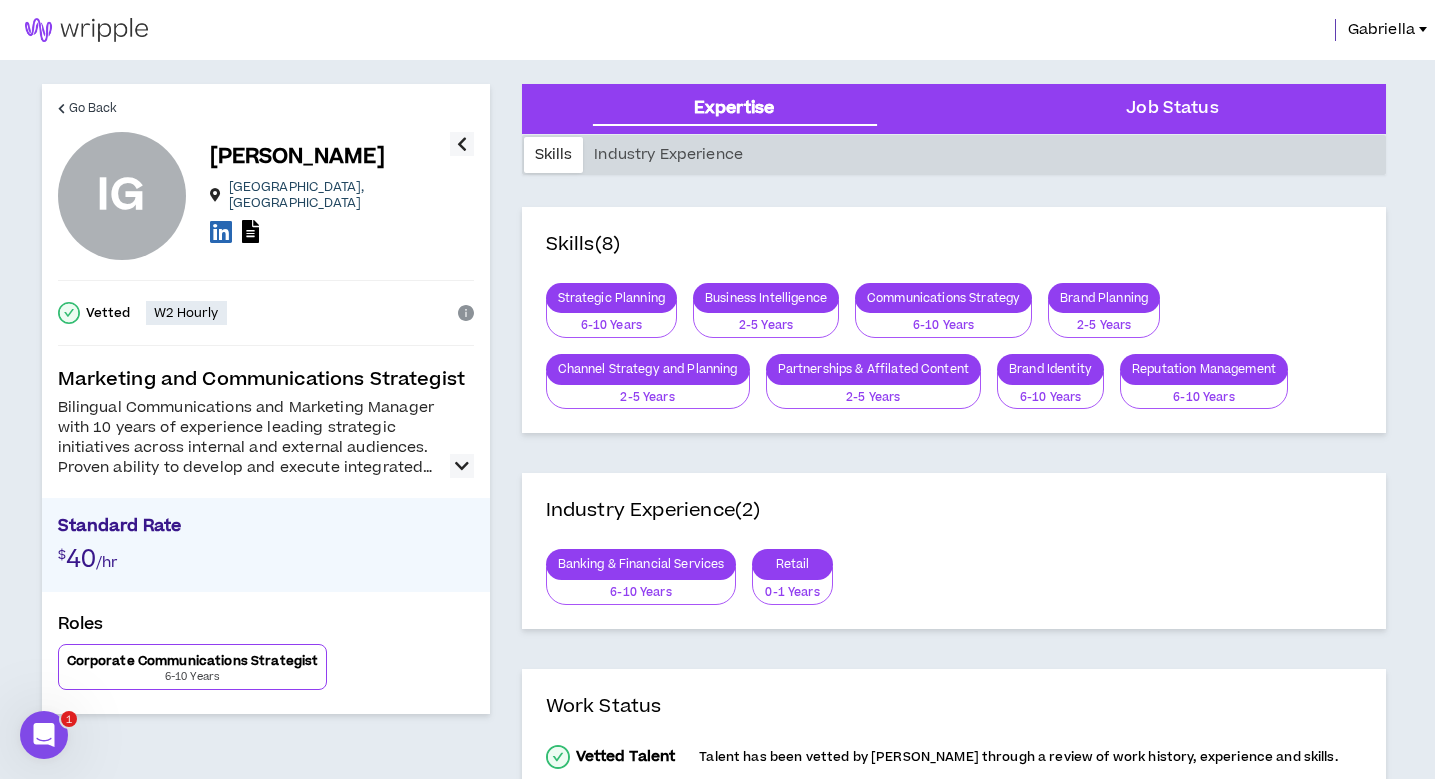 click at bounding box center [462, 466] 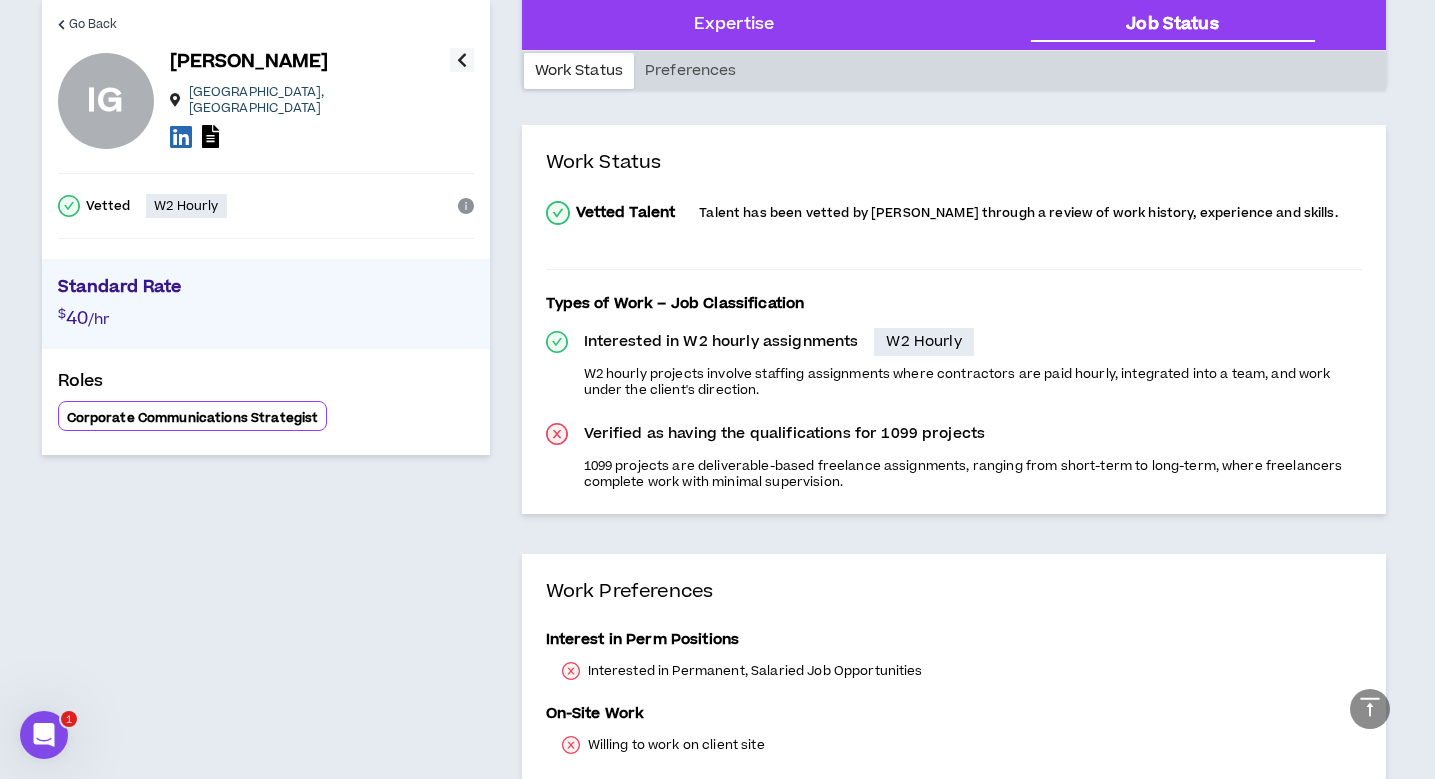 scroll, scrollTop: 0, scrollLeft: 0, axis: both 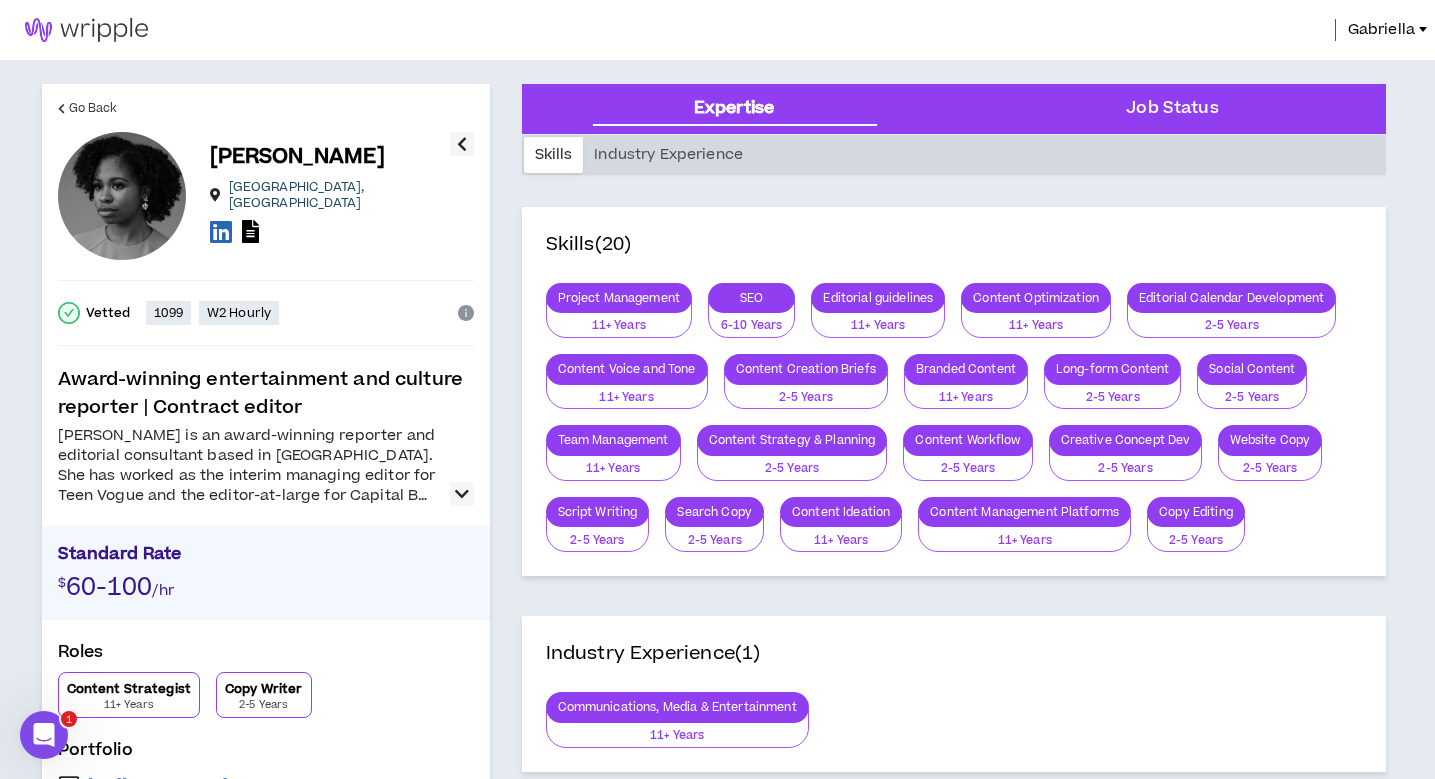 click at bounding box center [462, 494] 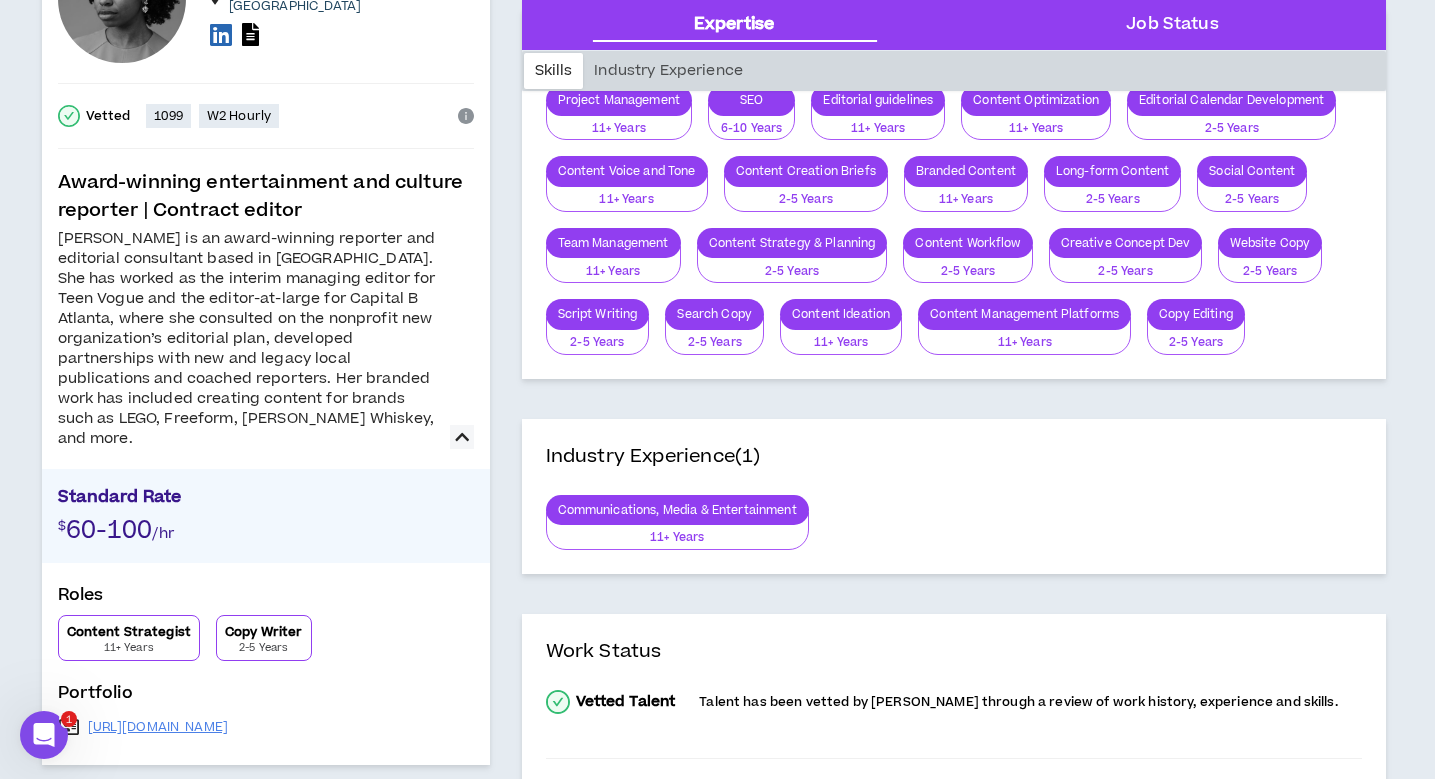 scroll, scrollTop: 264, scrollLeft: 0, axis: vertical 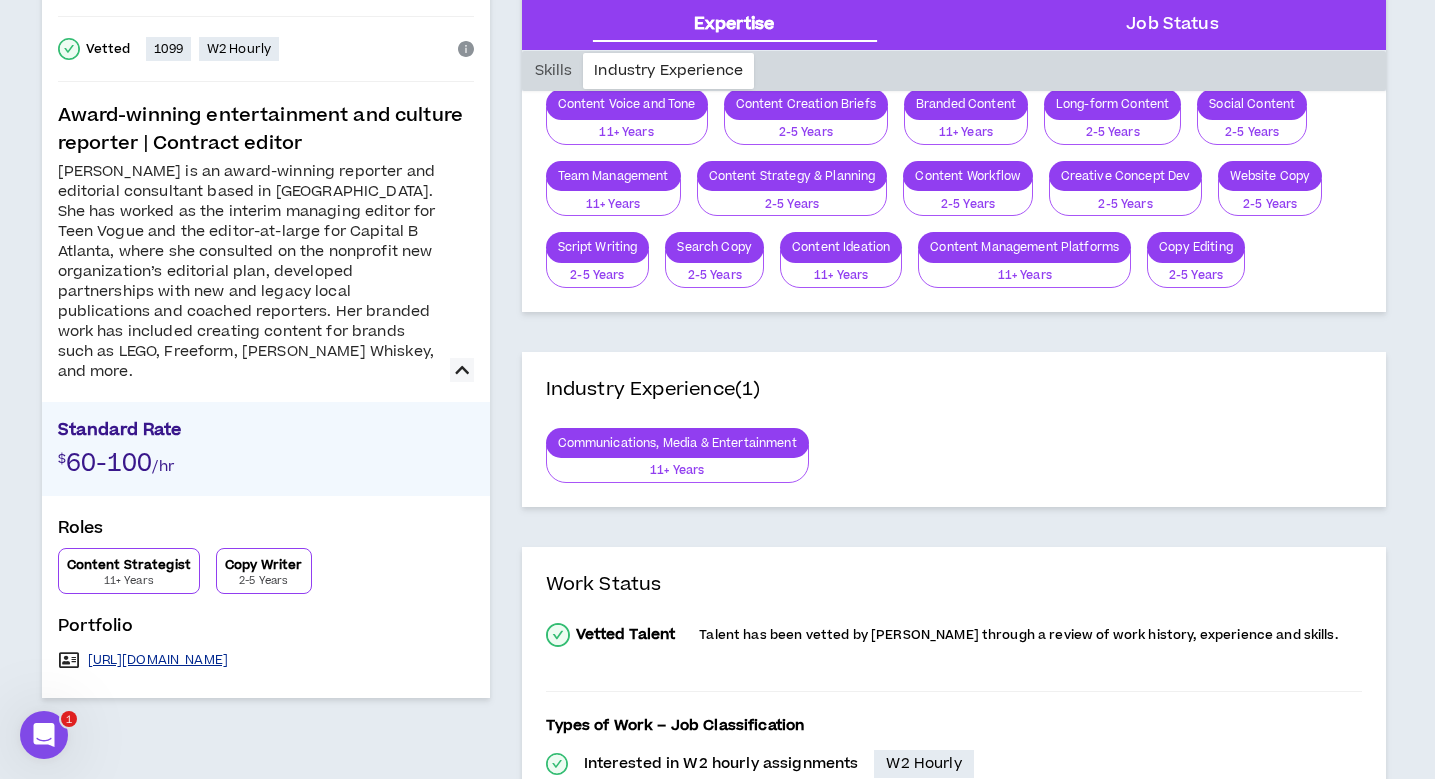 click on "https://www.jewelwicker.com" at bounding box center [158, 660] 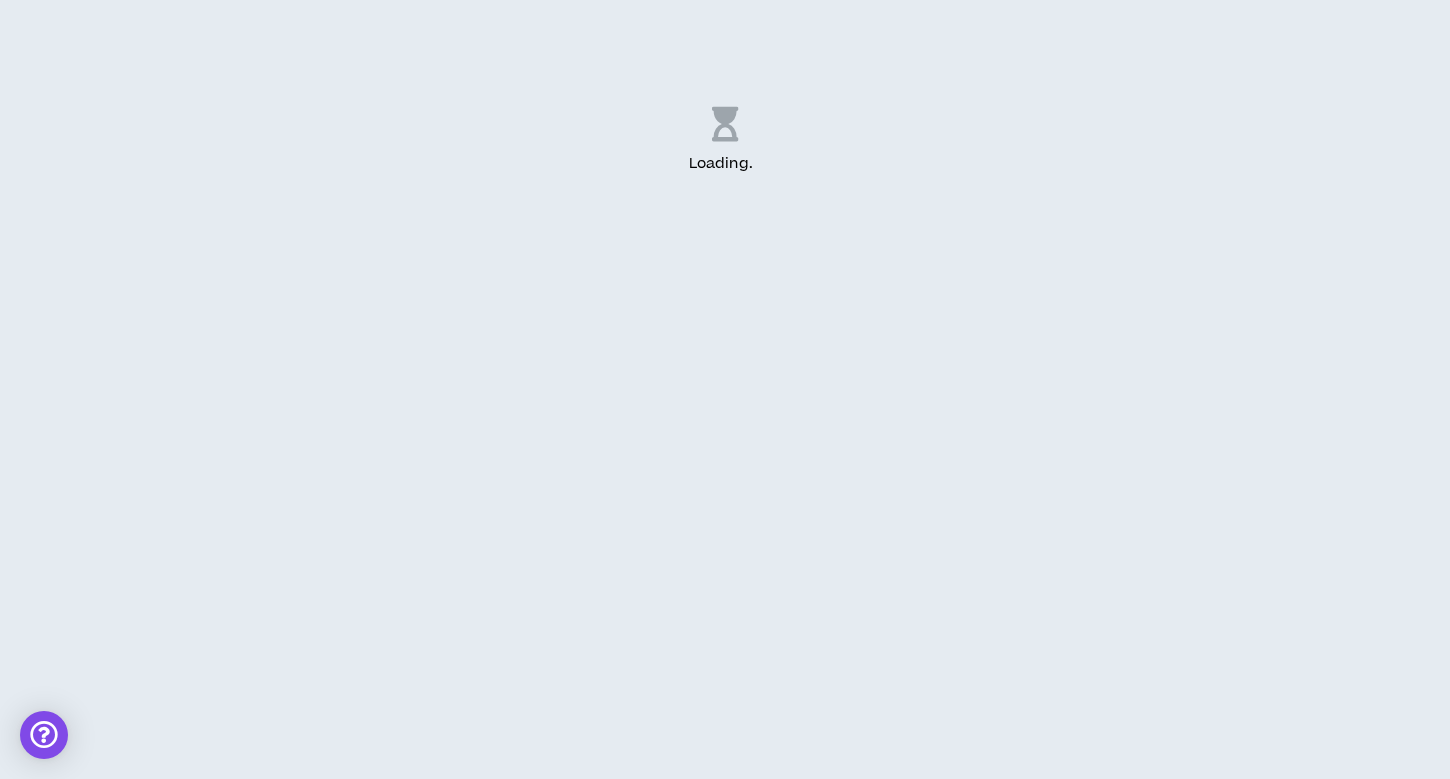 scroll, scrollTop: 0, scrollLeft: 0, axis: both 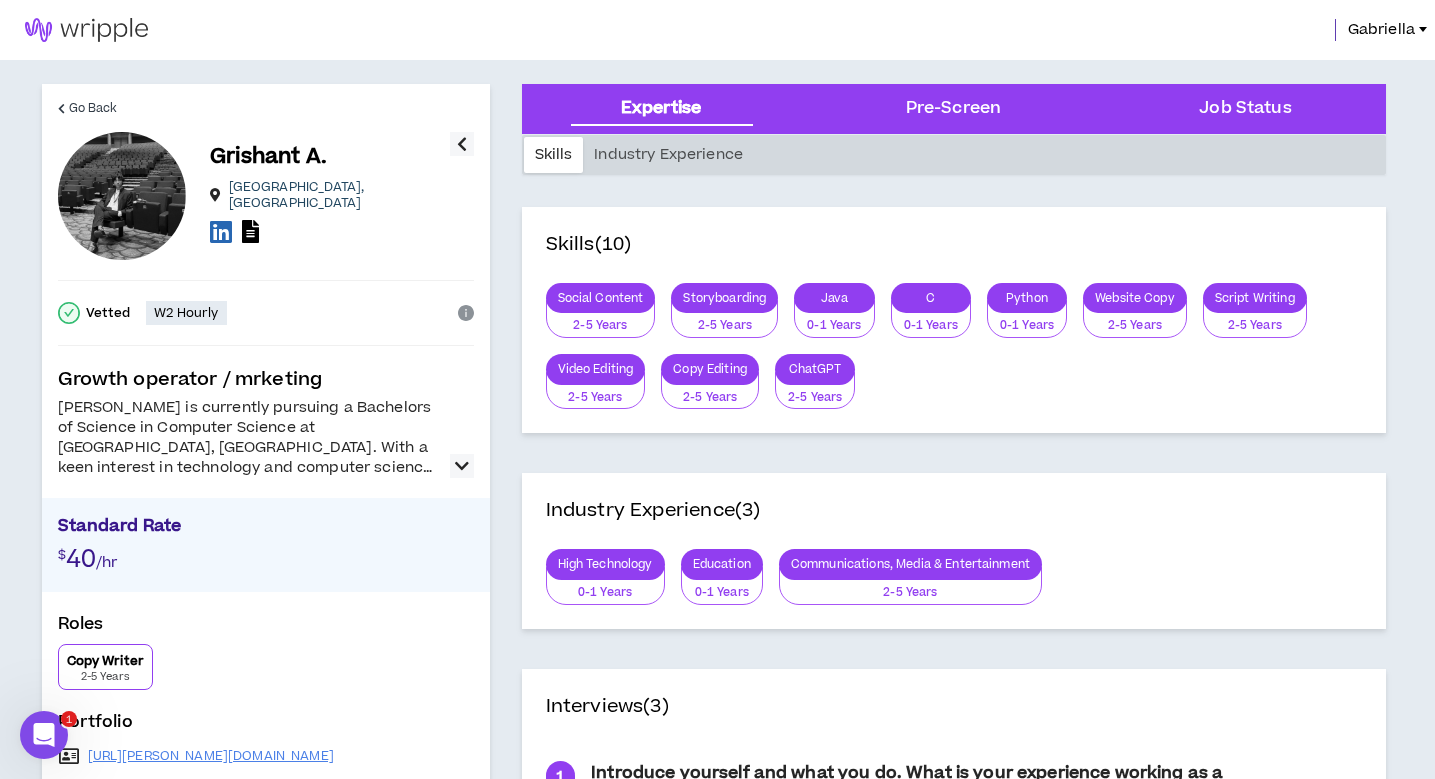 click at bounding box center (462, 466) 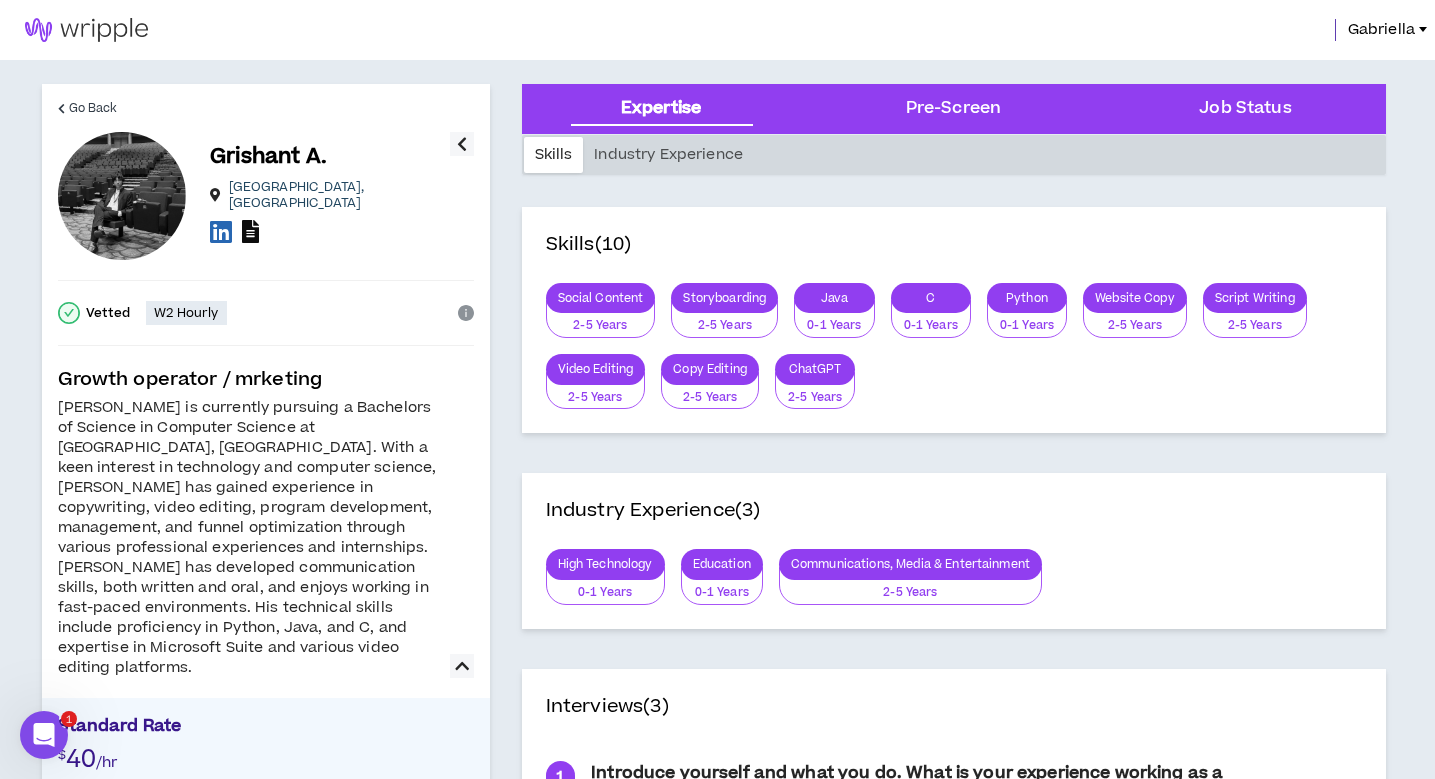 click at bounding box center (250, 231) 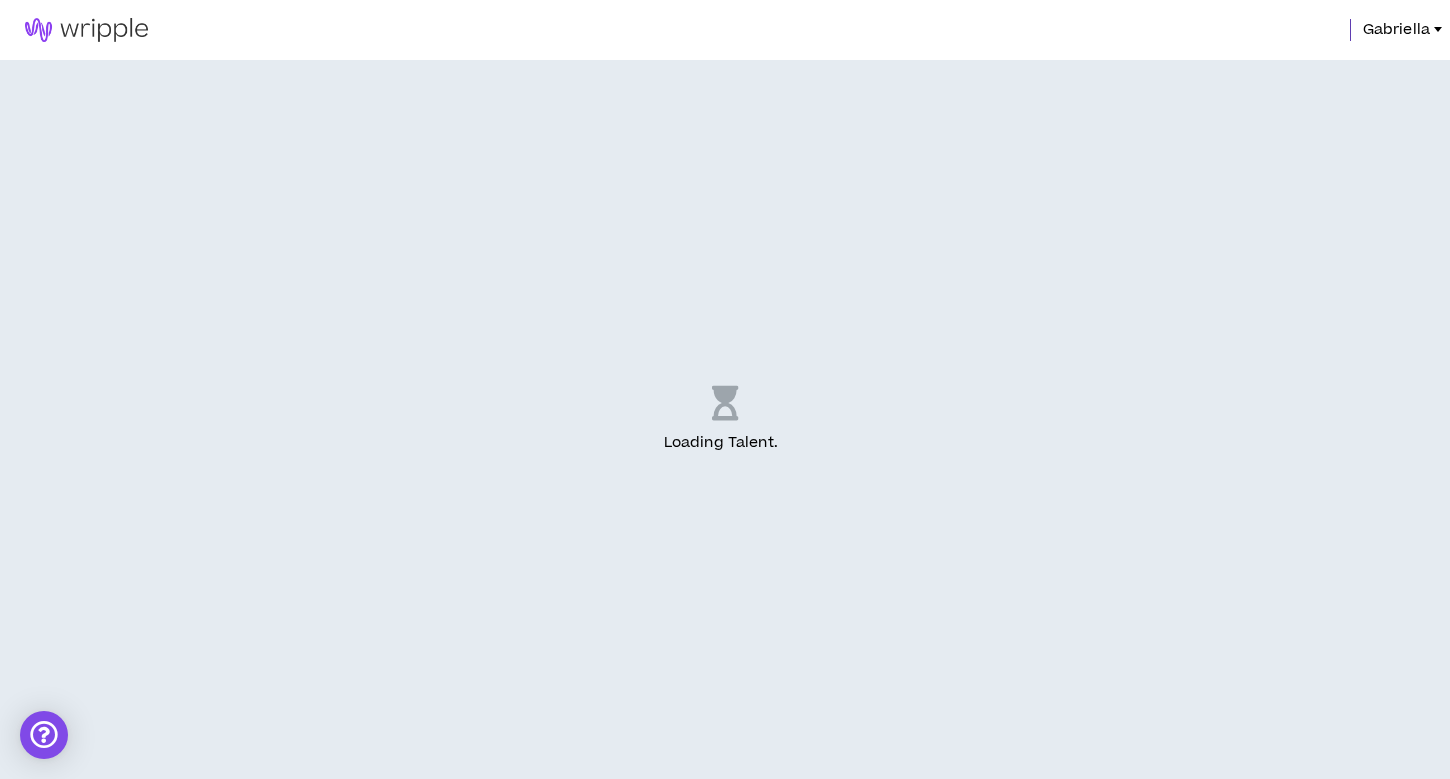 scroll, scrollTop: 0, scrollLeft: 0, axis: both 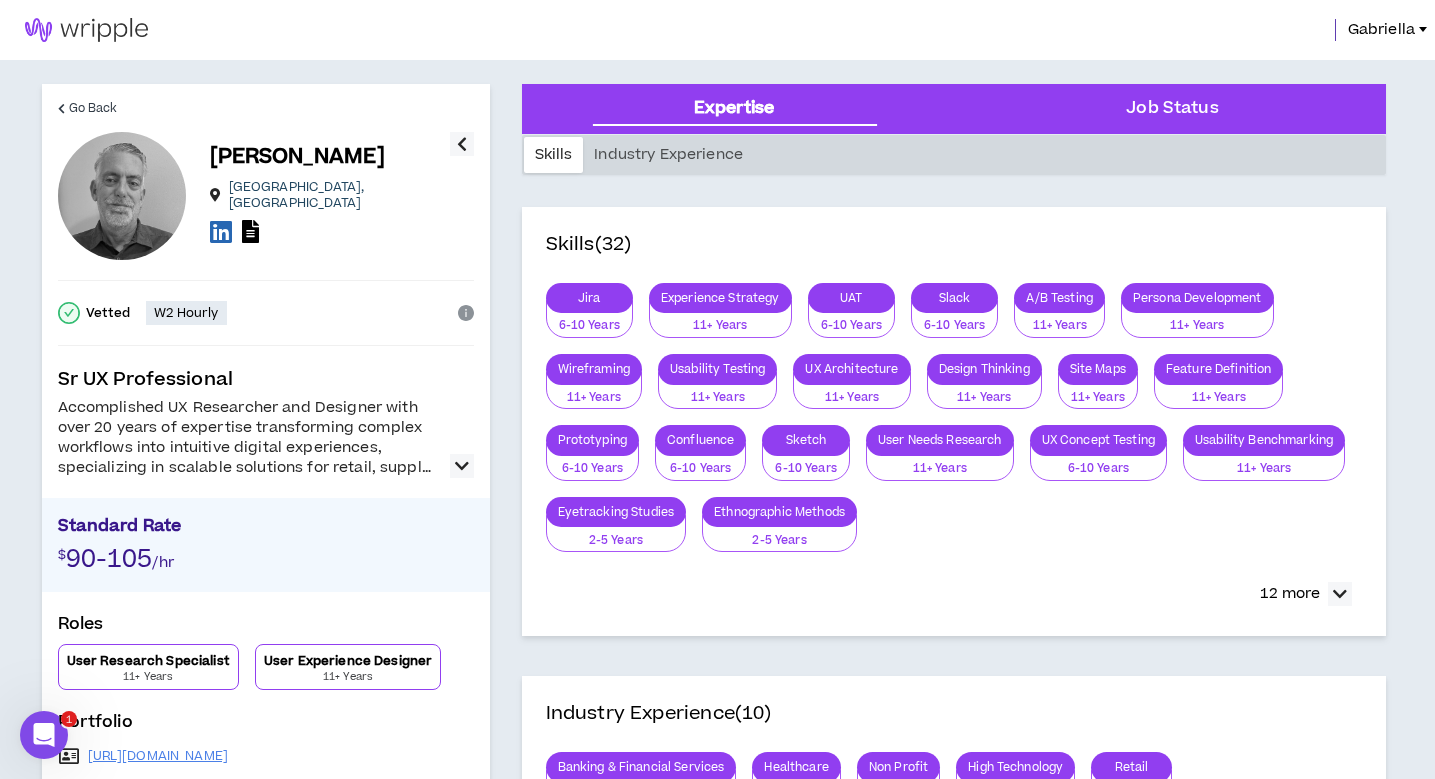 click at bounding box center [462, 466] 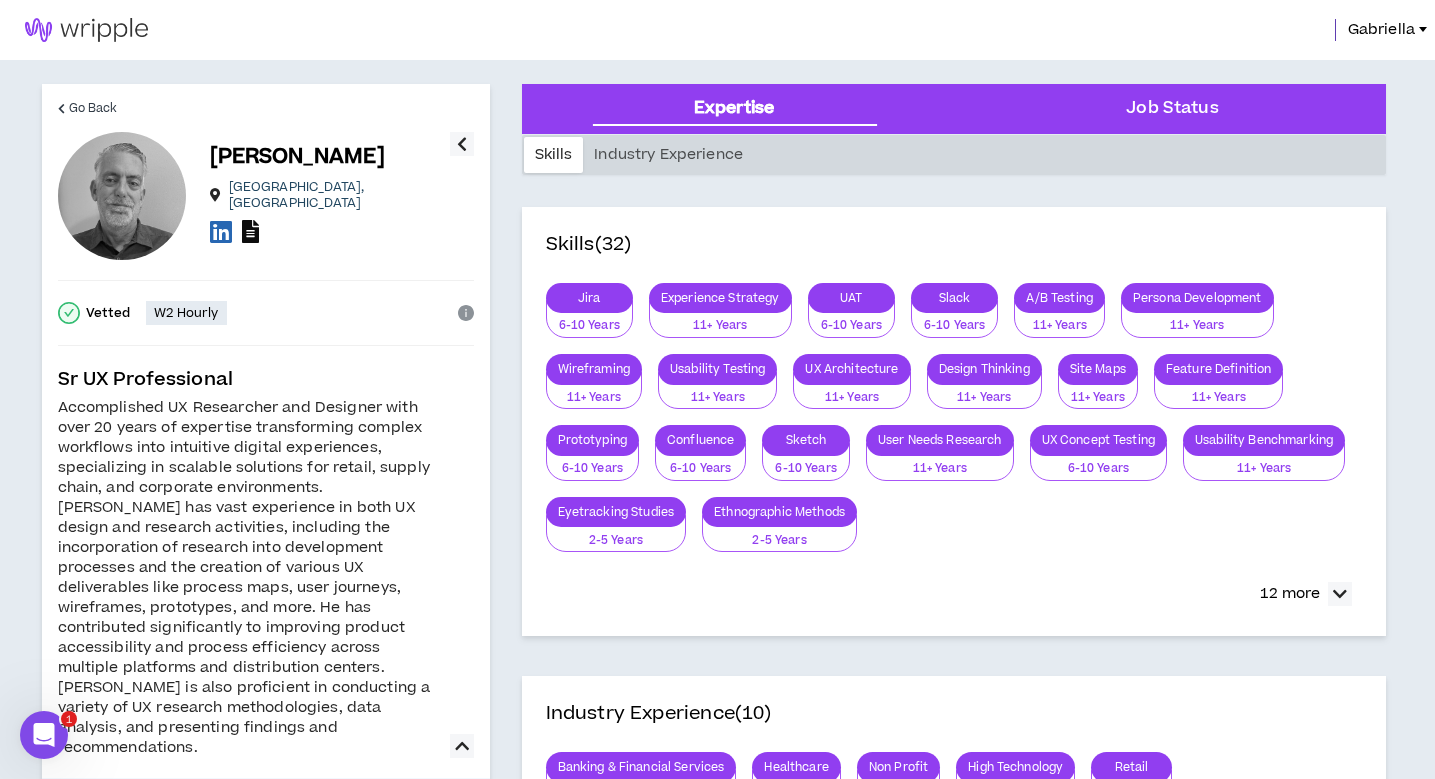click at bounding box center [250, 231] 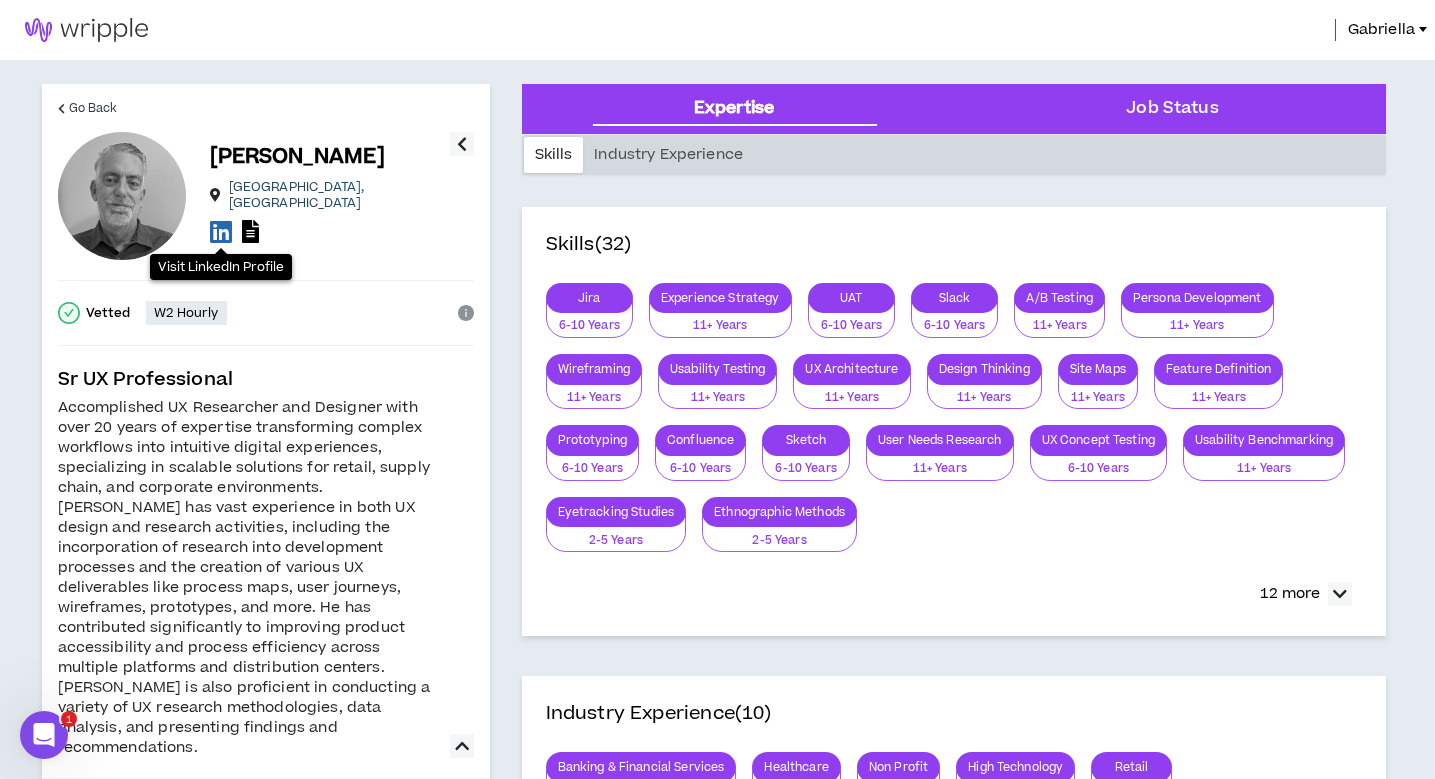 click at bounding box center (221, 231) 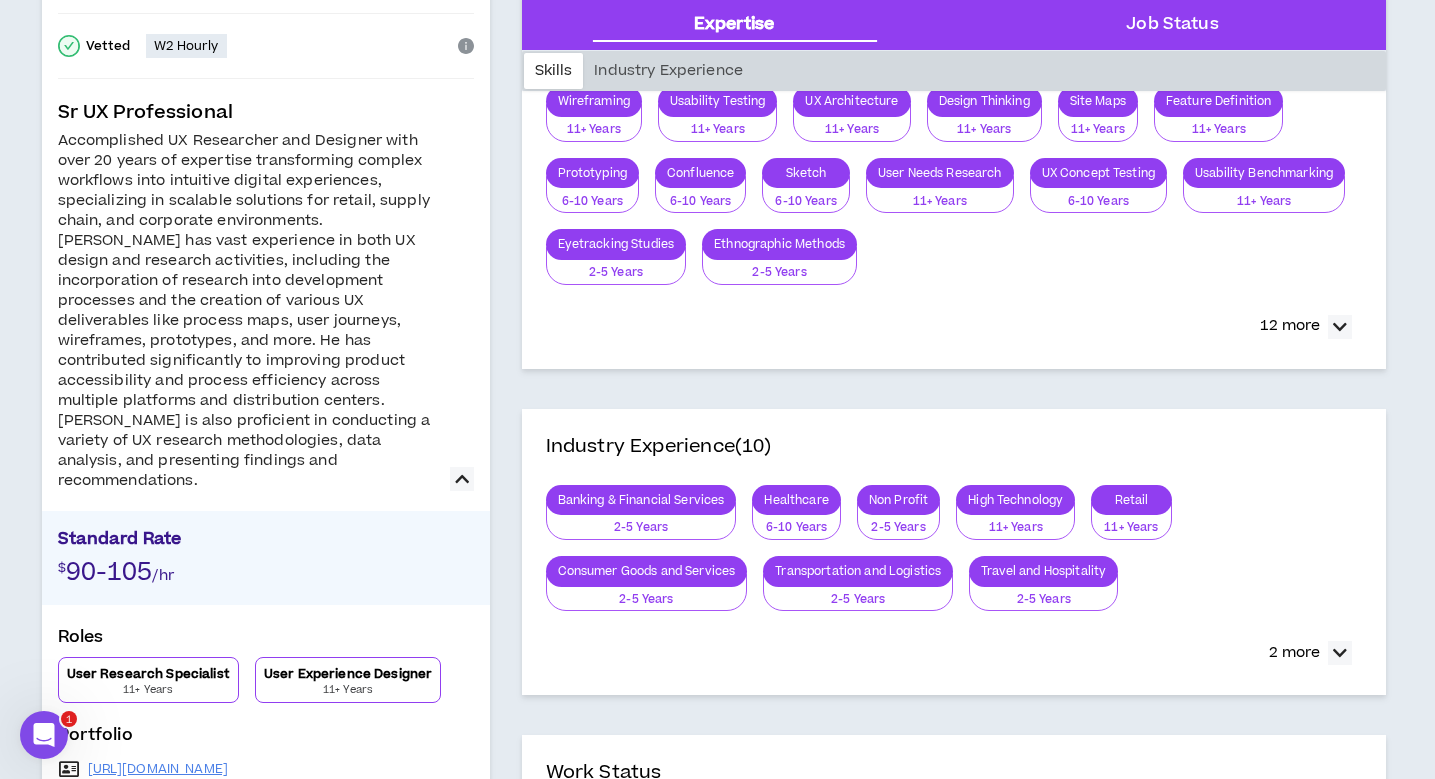 scroll, scrollTop: 0, scrollLeft: 0, axis: both 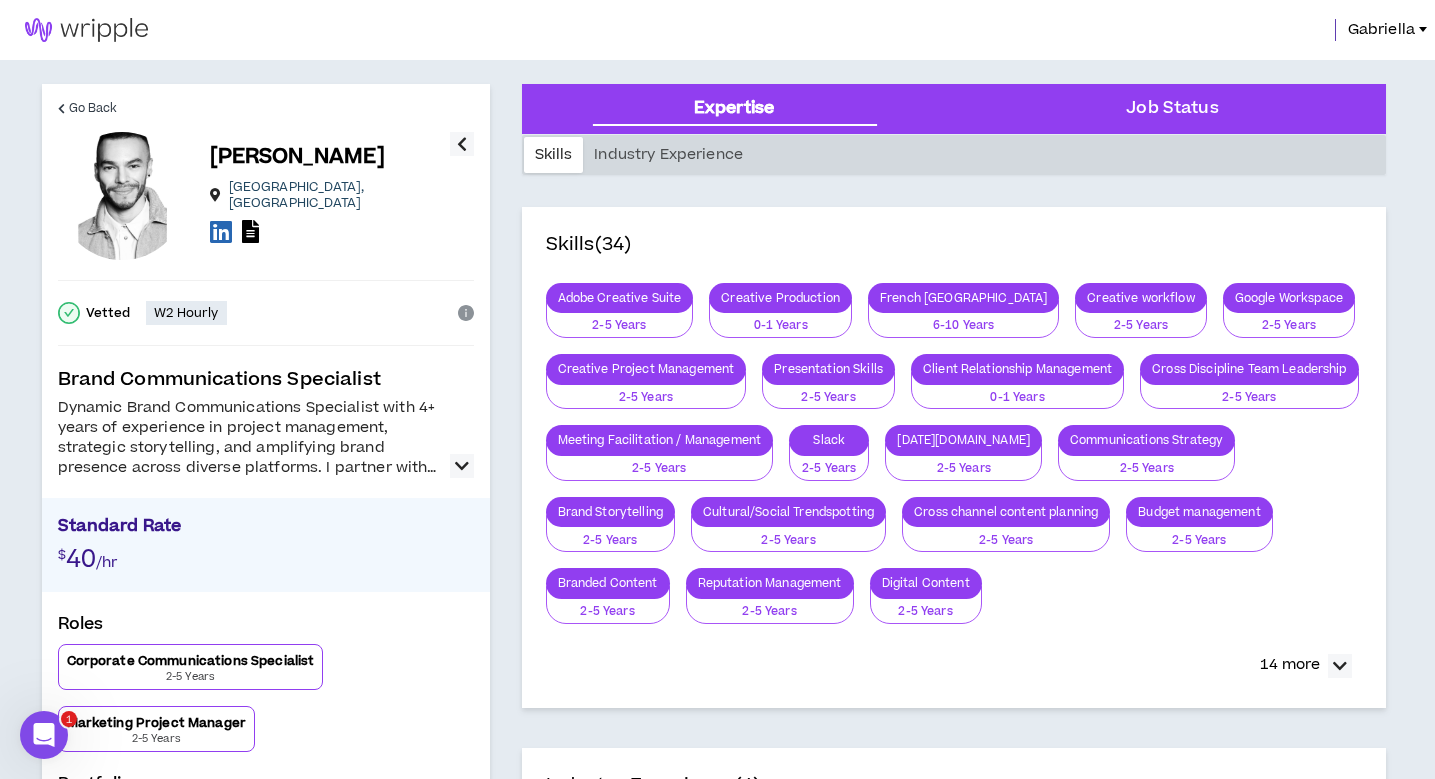 click at bounding box center [462, 466] 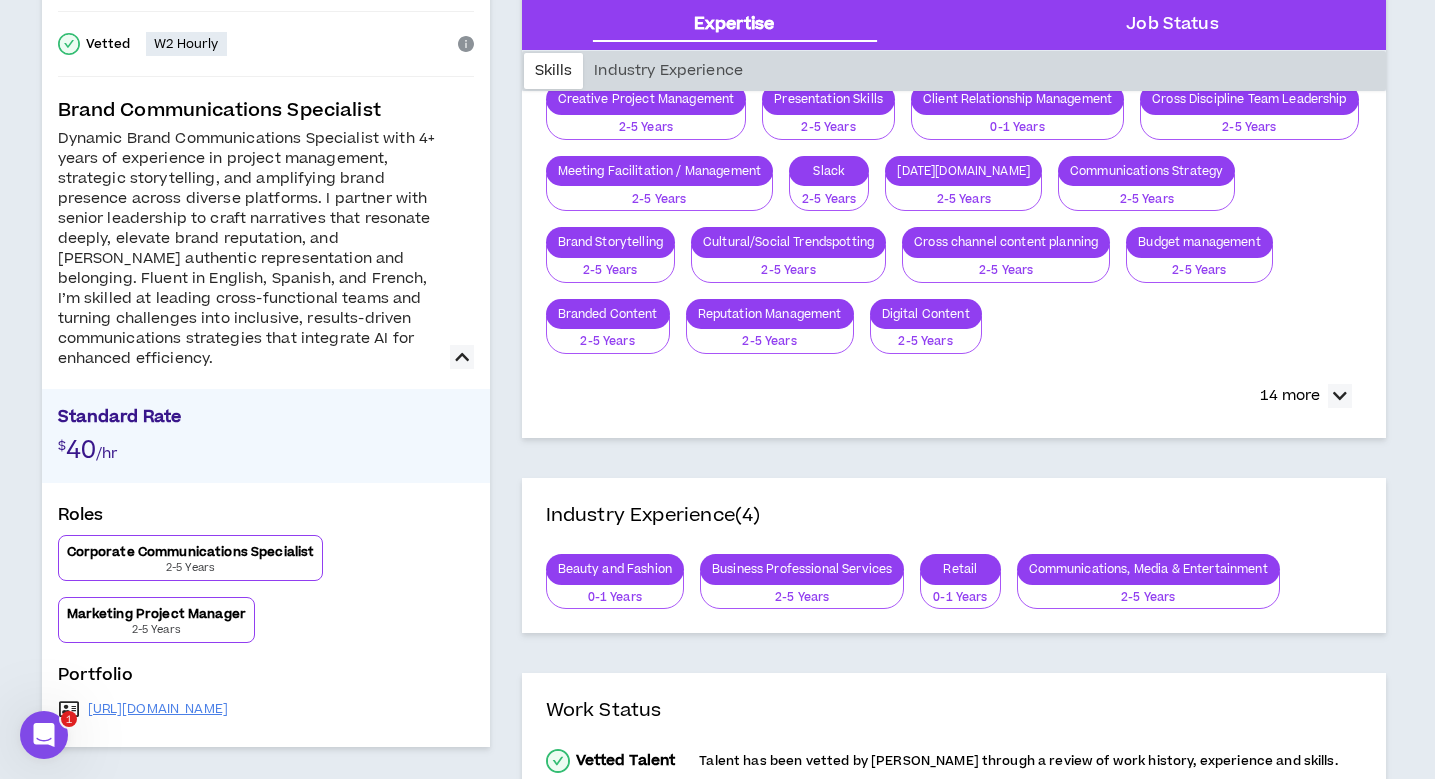scroll, scrollTop: 0, scrollLeft: 0, axis: both 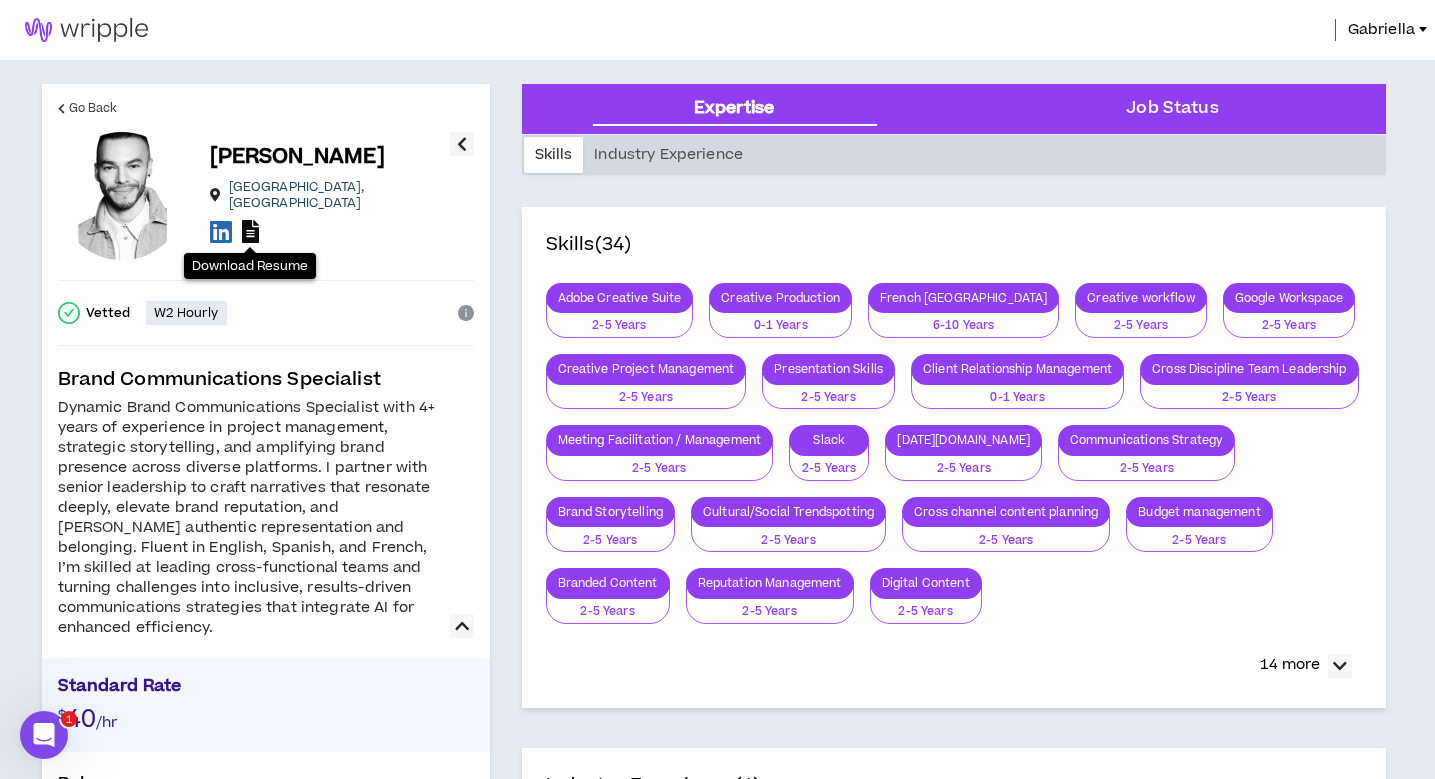 click at bounding box center (250, 231) 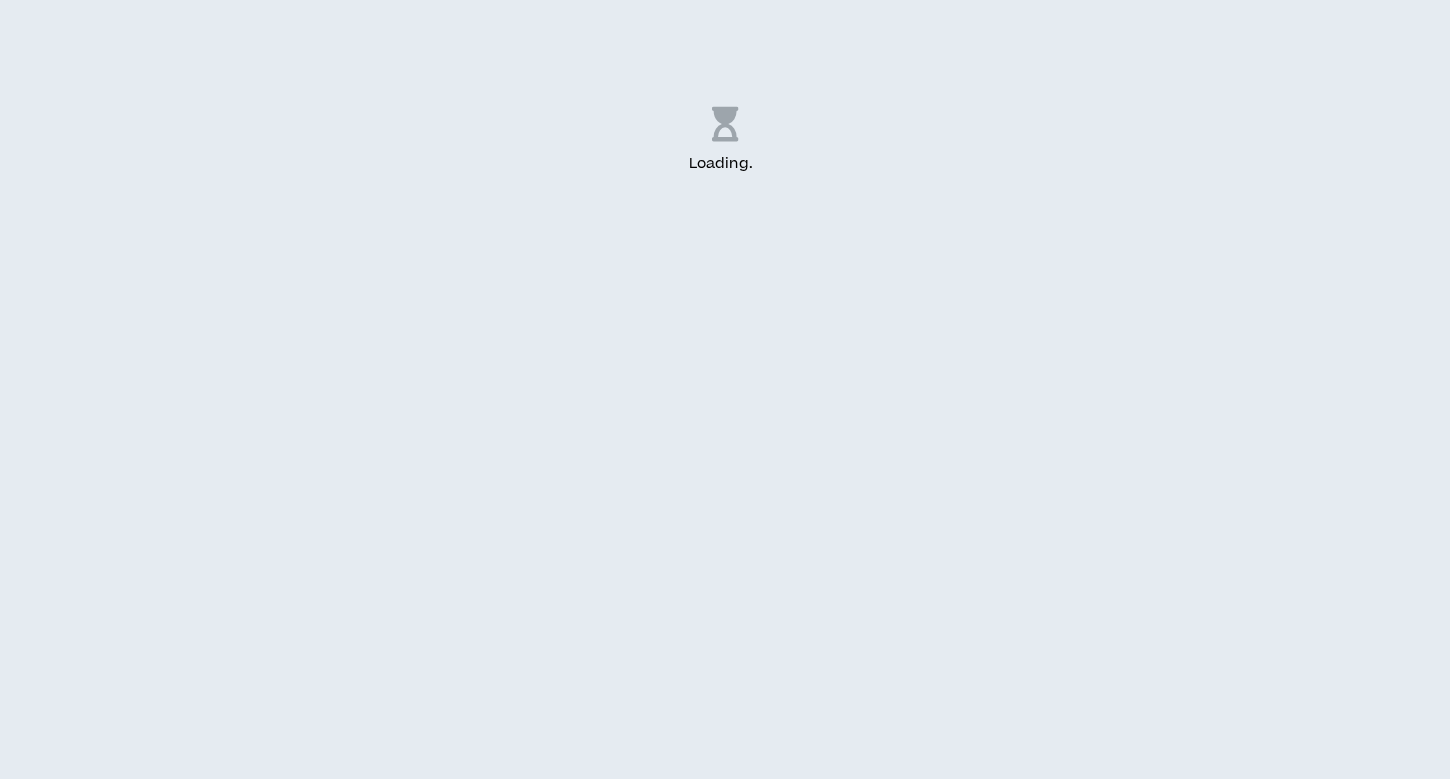 scroll, scrollTop: 0, scrollLeft: 0, axis: both 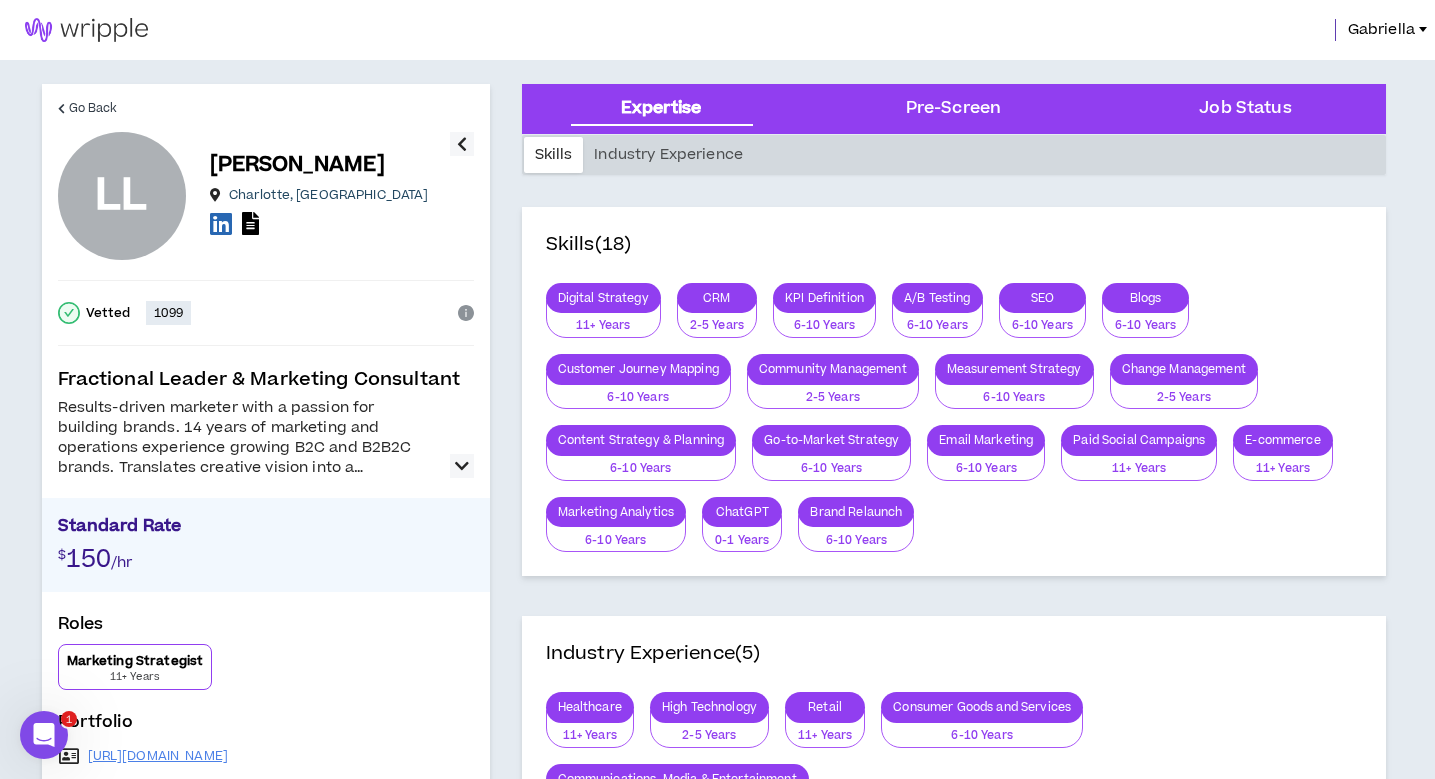 click at bounding box center [462, 466] 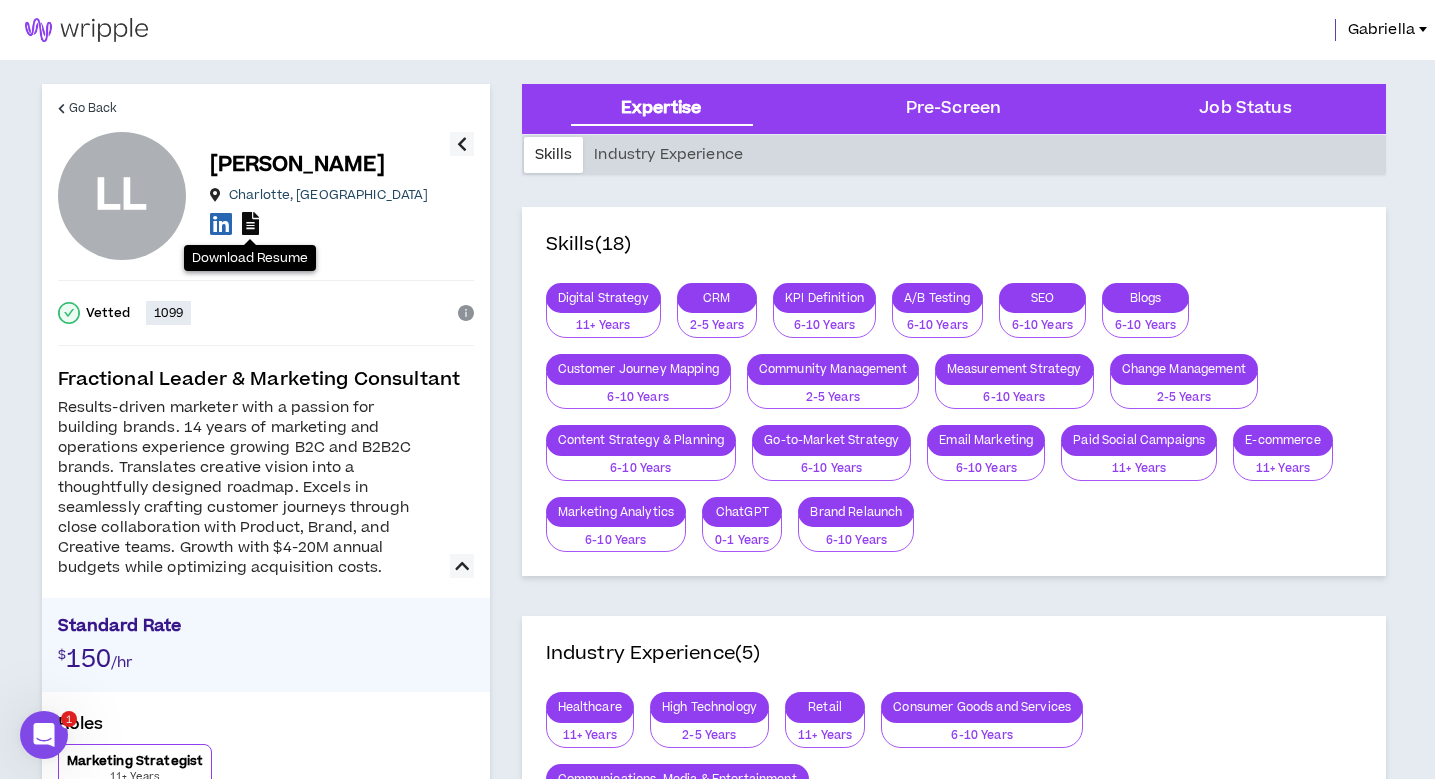 click at bounding box center [250, 223] 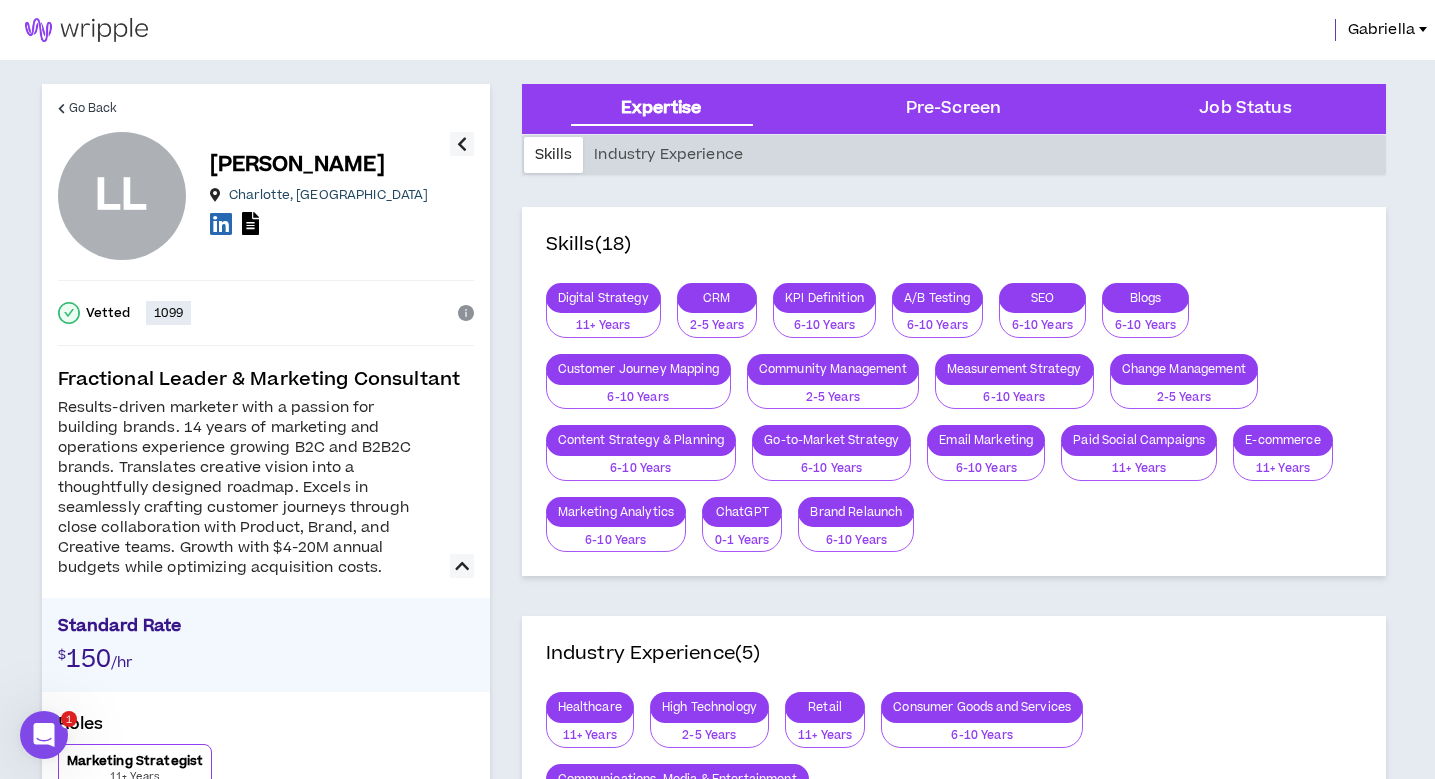 scroll, scrollTop: 187, scrollLeft: 0, axis: vertical 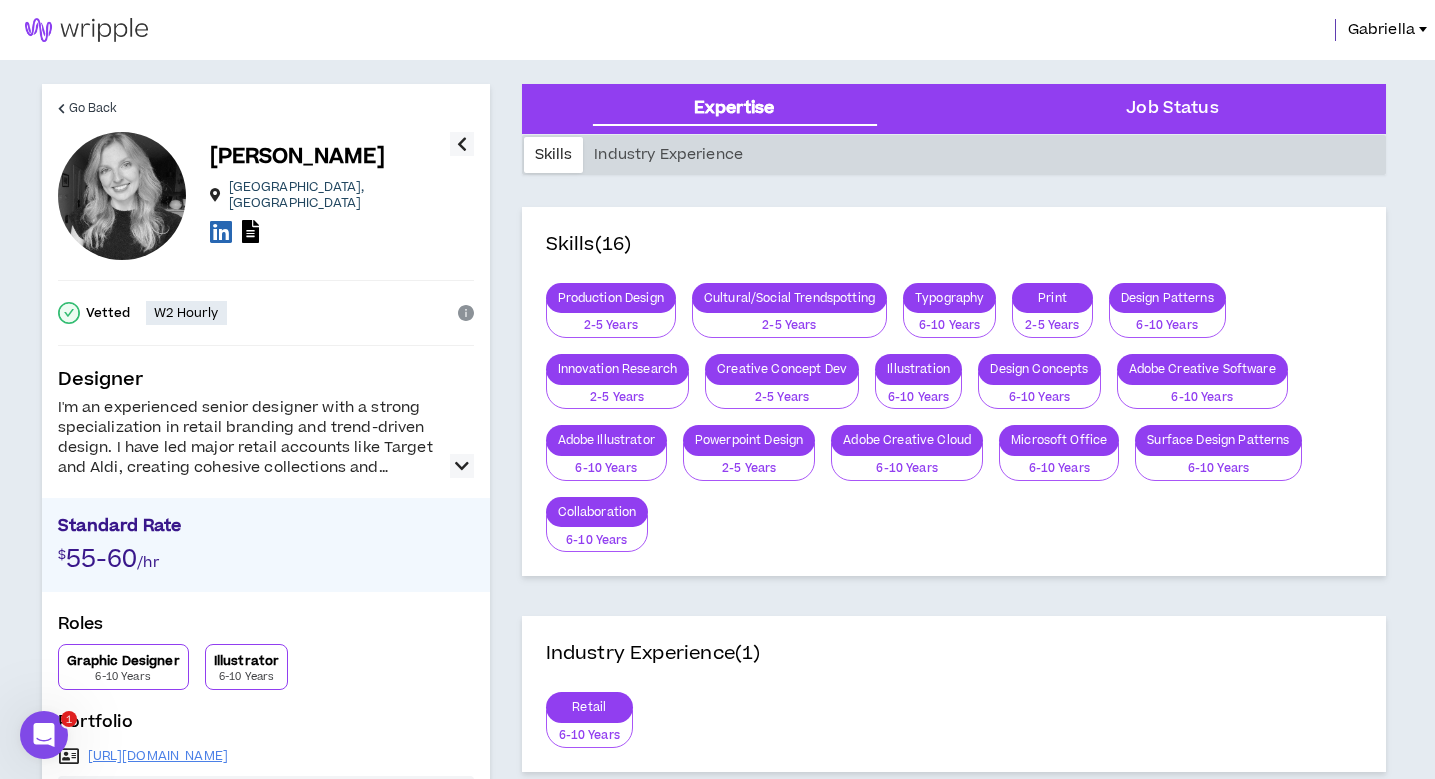 click at bounding box center (462, 466) 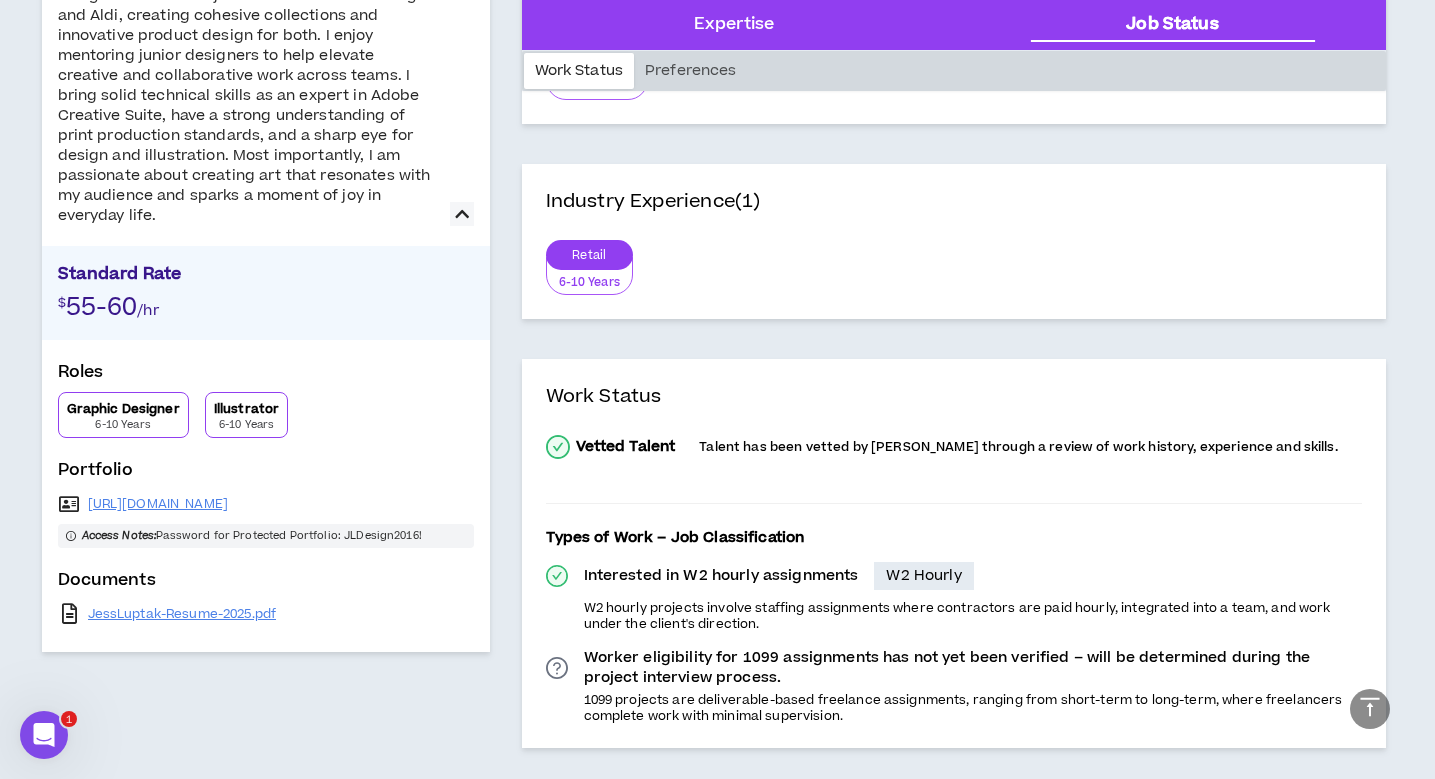 scroll, scrollTop: 0, scrollLeft: 0, axis: both 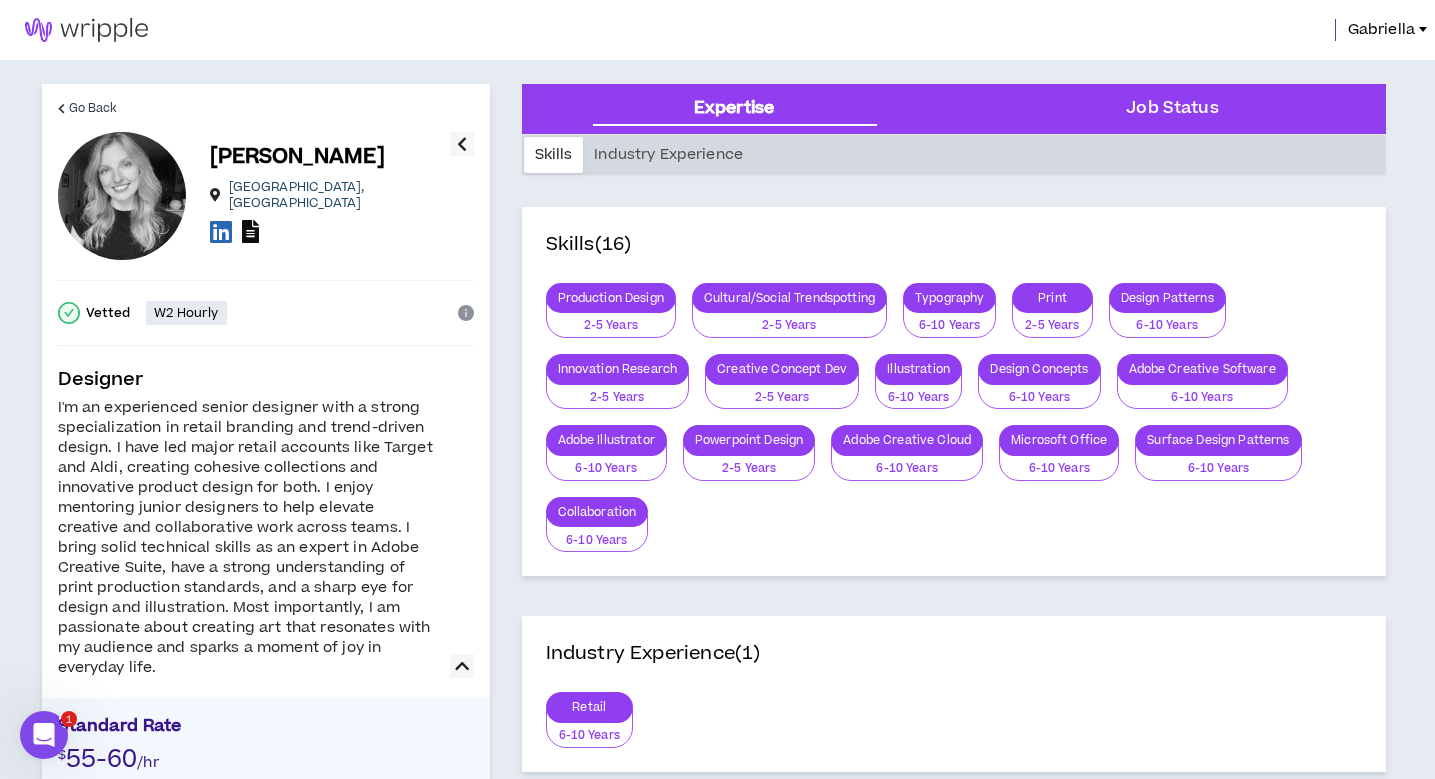 click at bounding box center (250, 231) 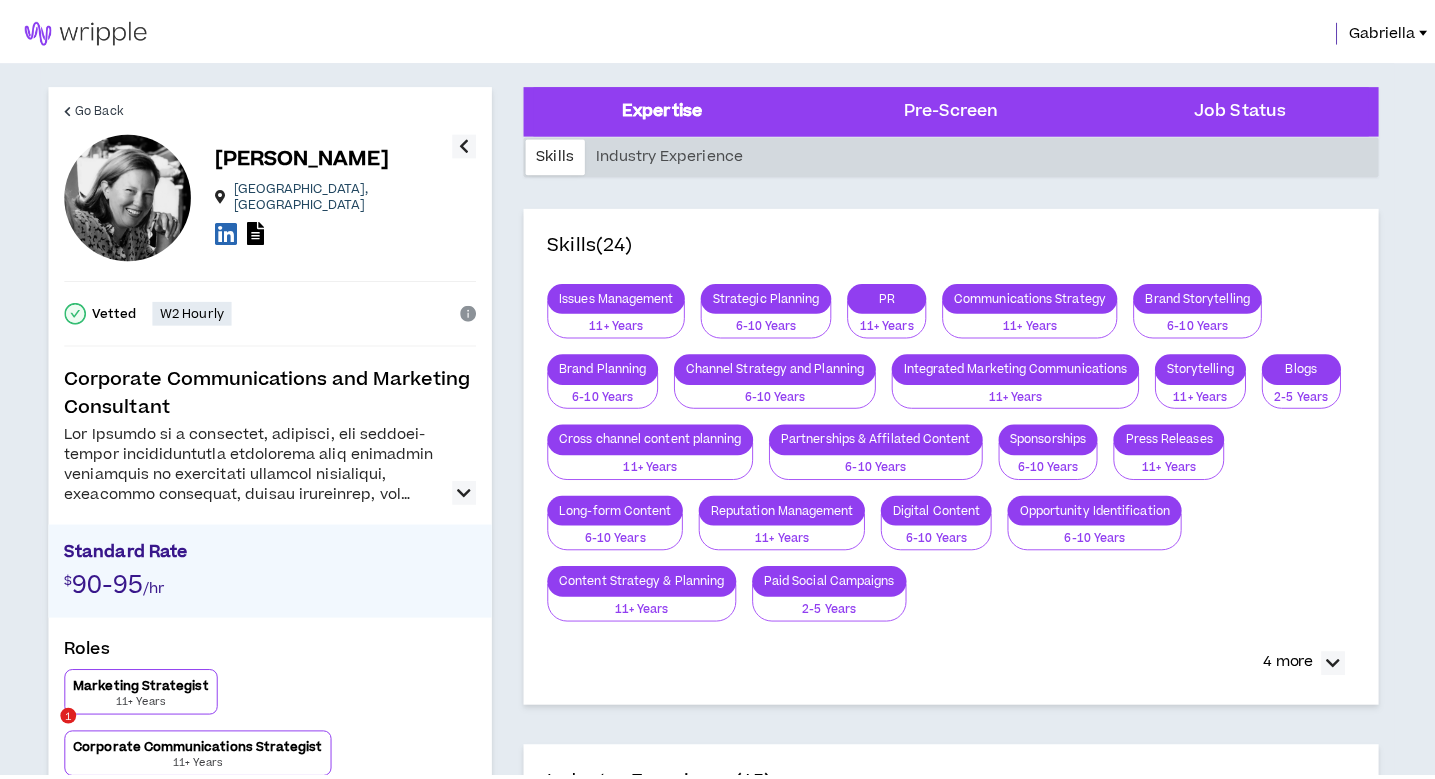 scroll, scrollTop: 0, scrollLeft: 0, axis: both 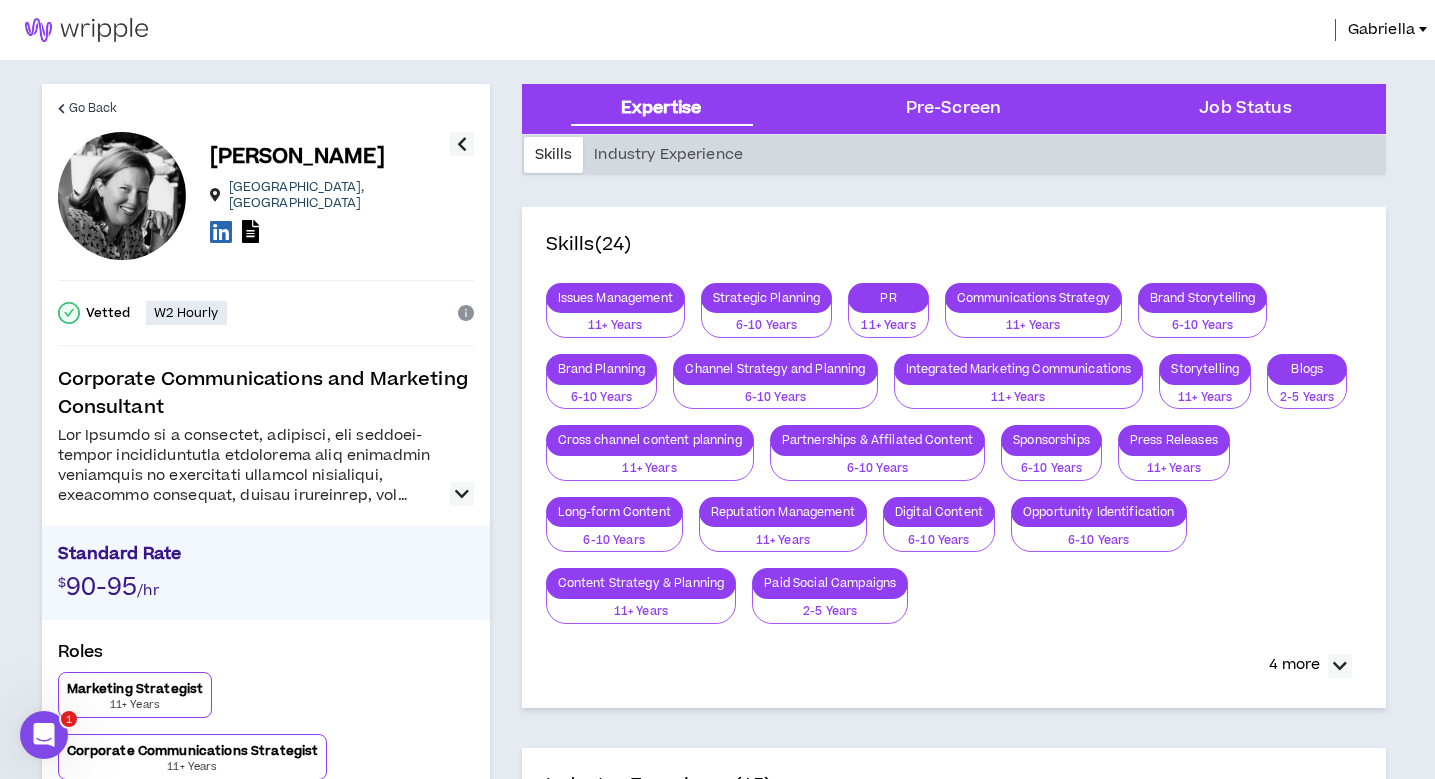 click at bounding box center (462, 494) 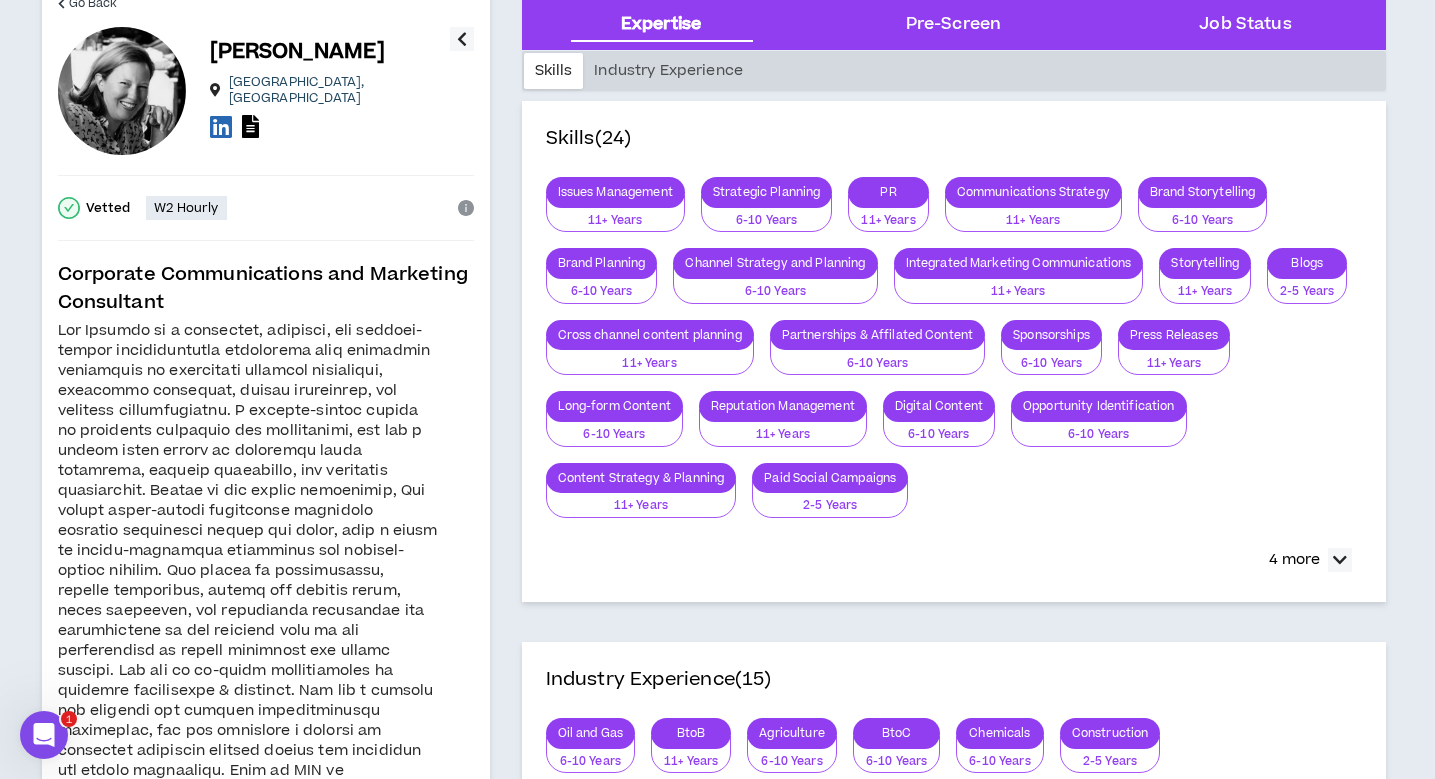 scroll, scrollTop: 143, scrollLeft: 0, axis: vertical 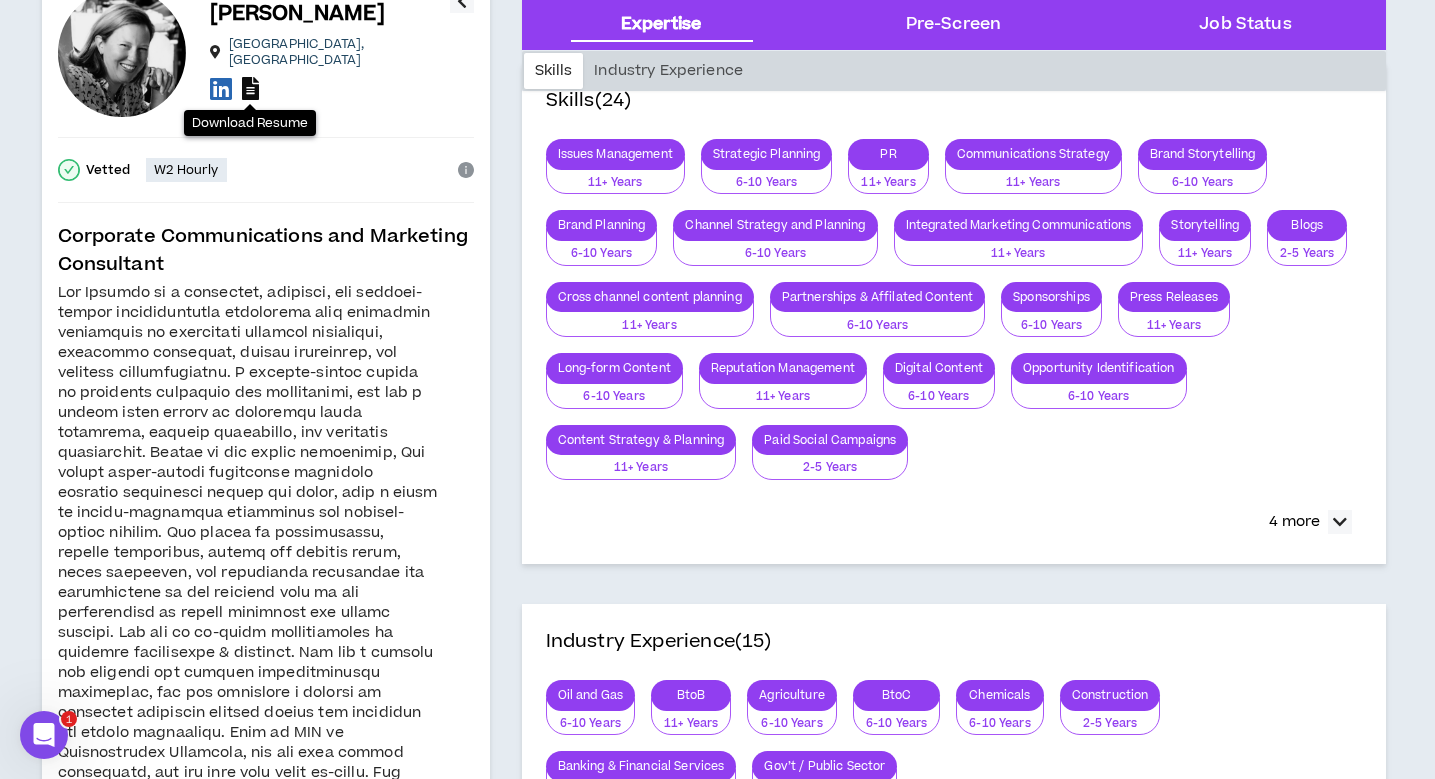 click at bounding box center [250, 88] 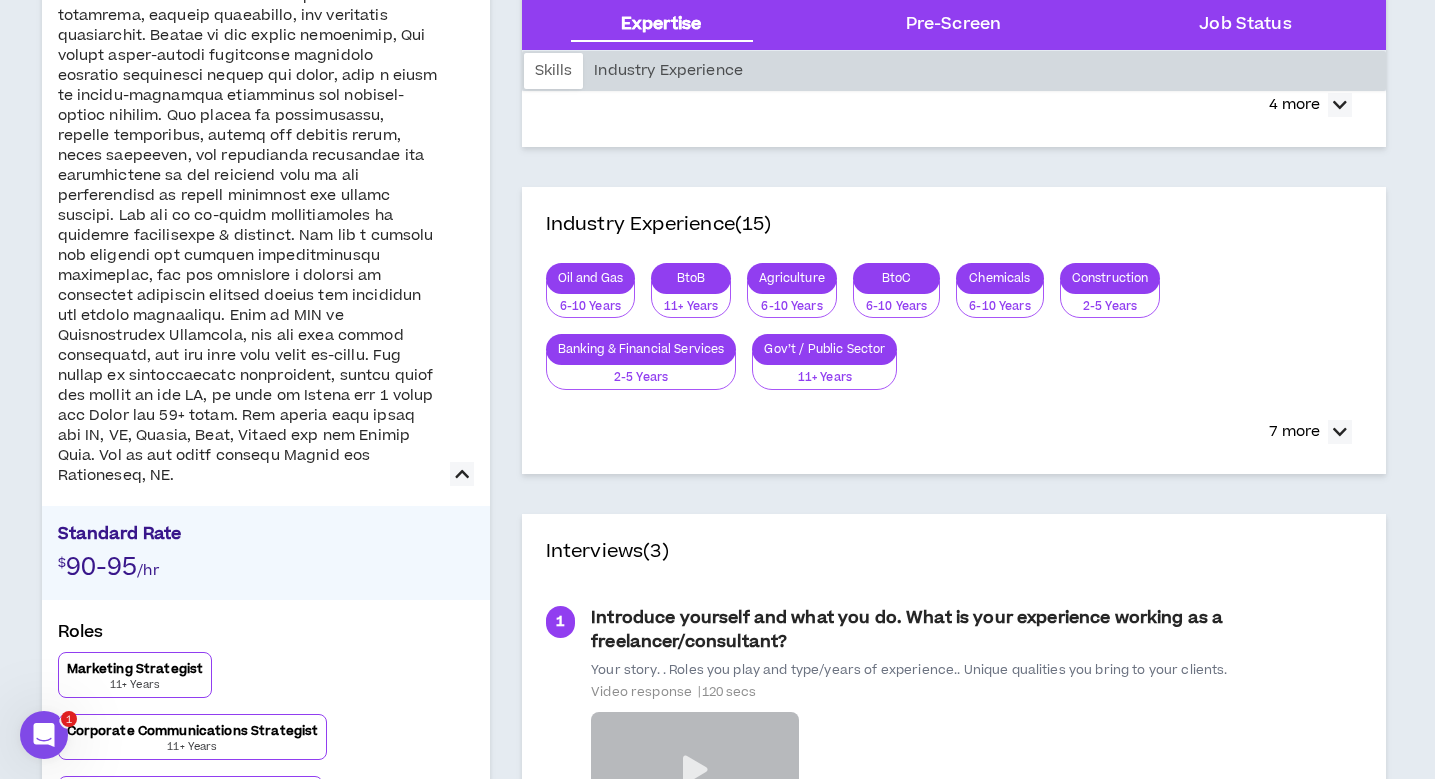 scroll, scrollTop: 0, scrollLeft: 0, axis: both 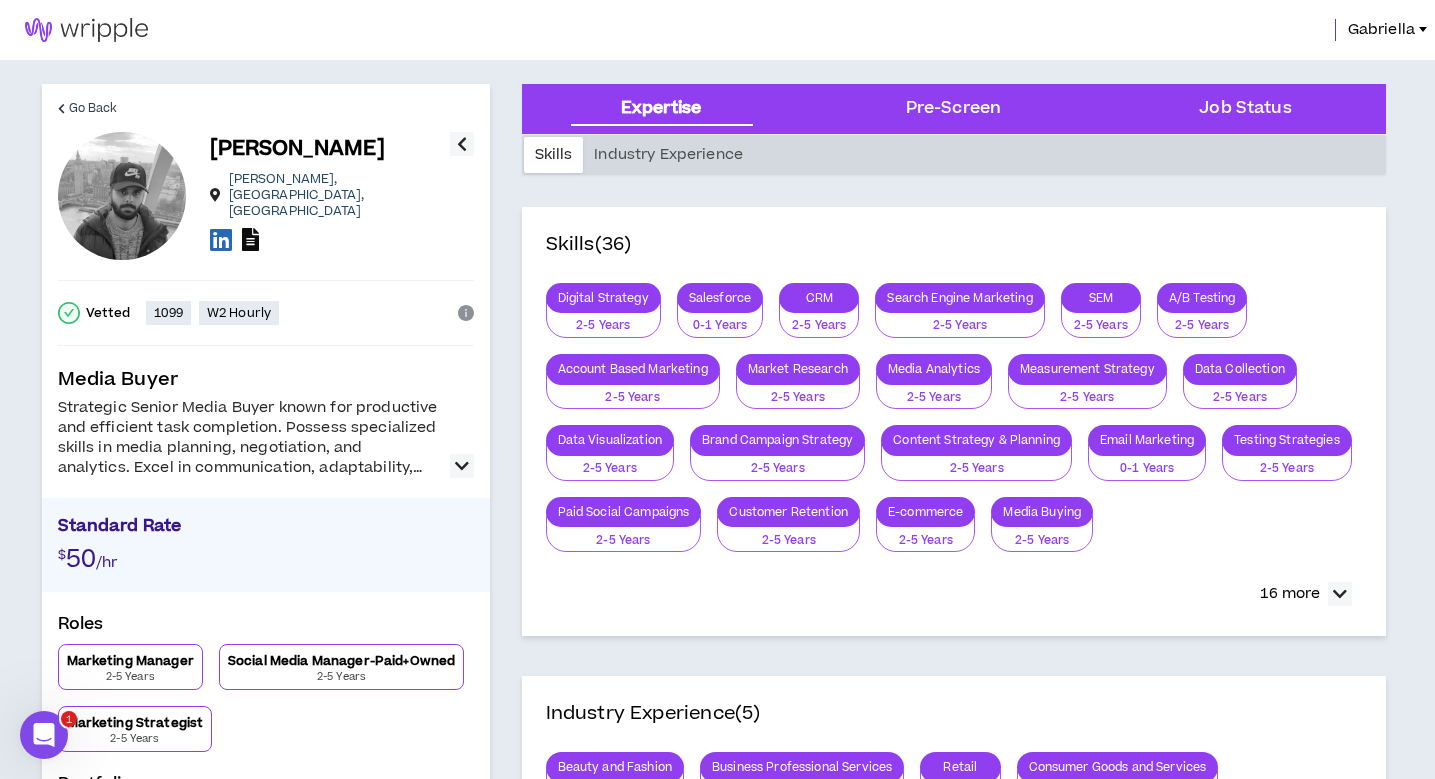 click at bounding box center (250, 239) 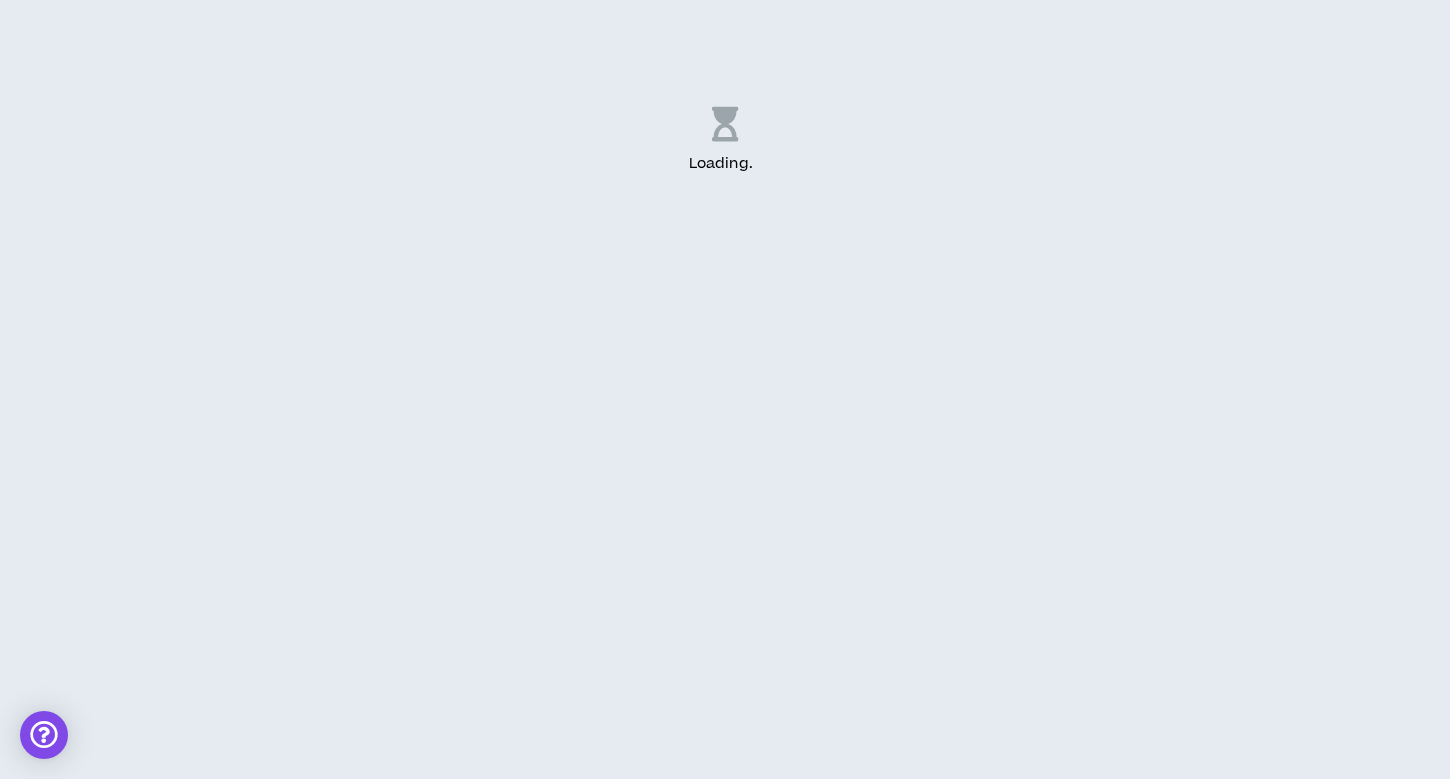 scroll, scrollTop: 0, scrollLeft: 0, axis: both 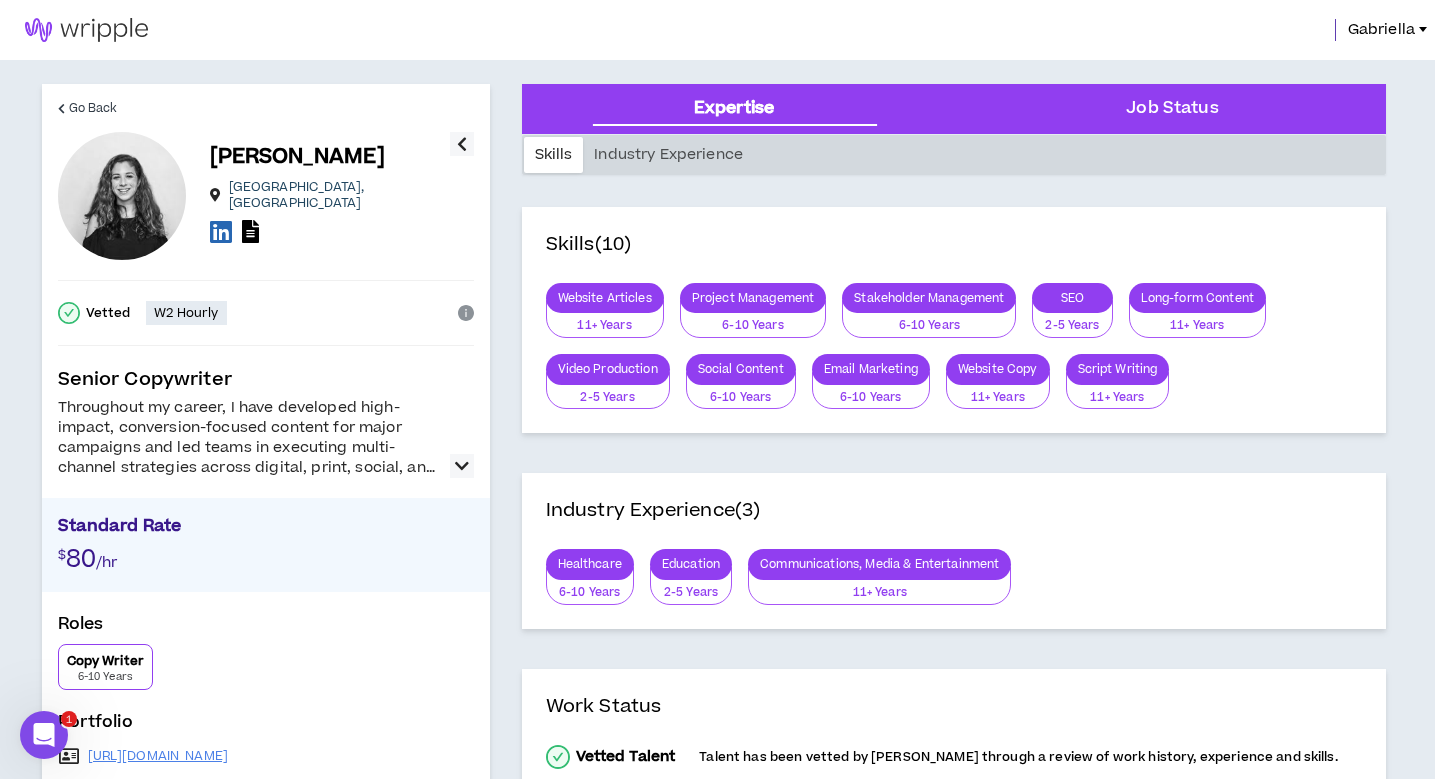 click at bounding box center [462, 466] 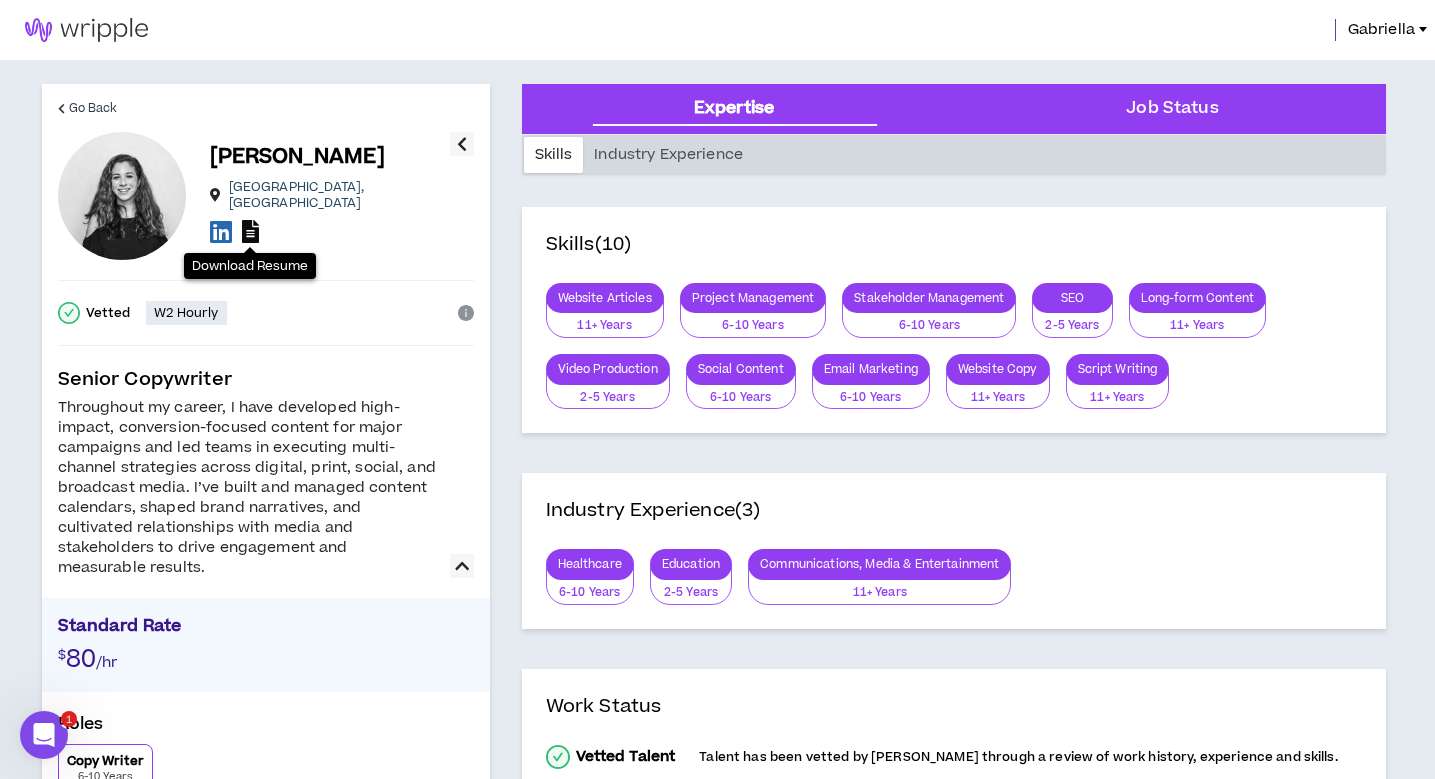 click at bounding box center [250, 231] 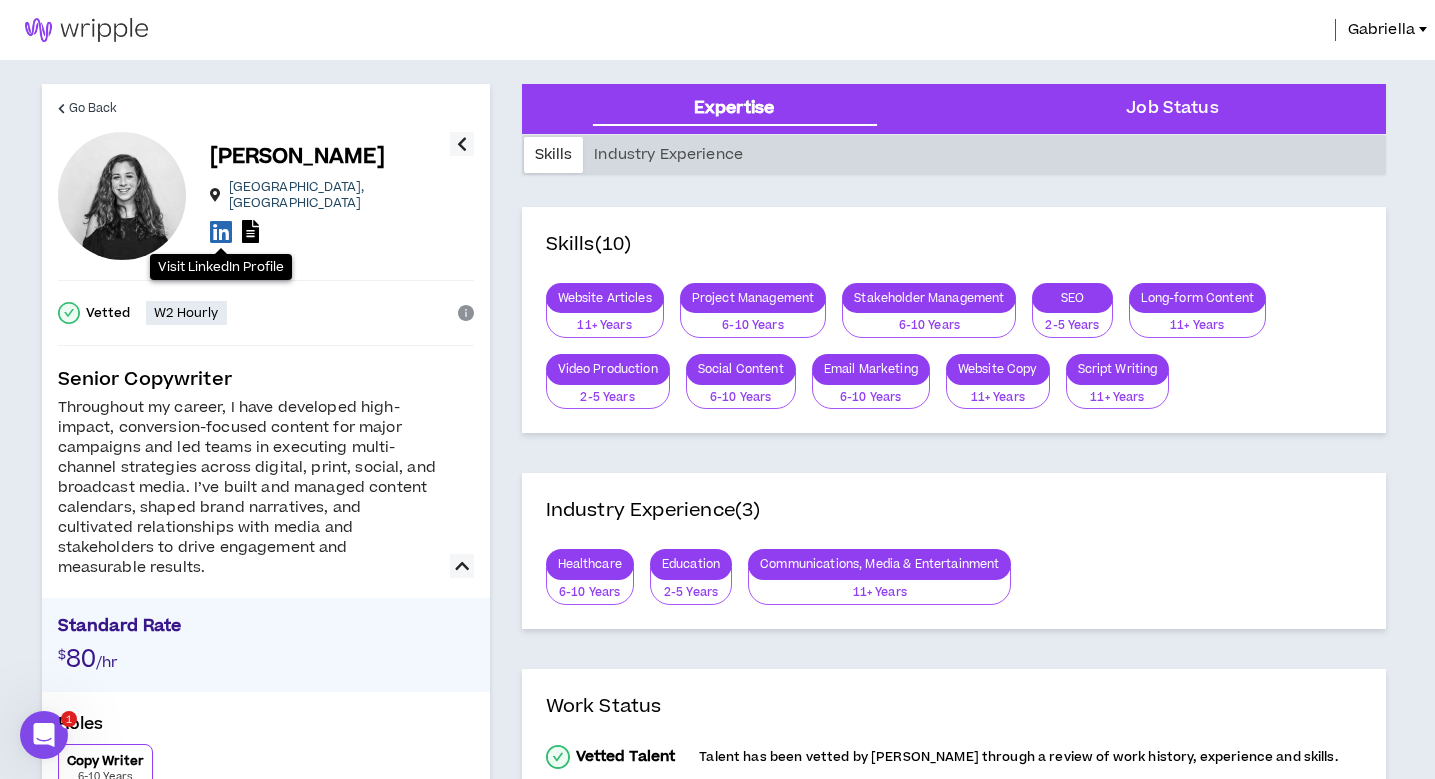 click at bounding box center (221, 231) 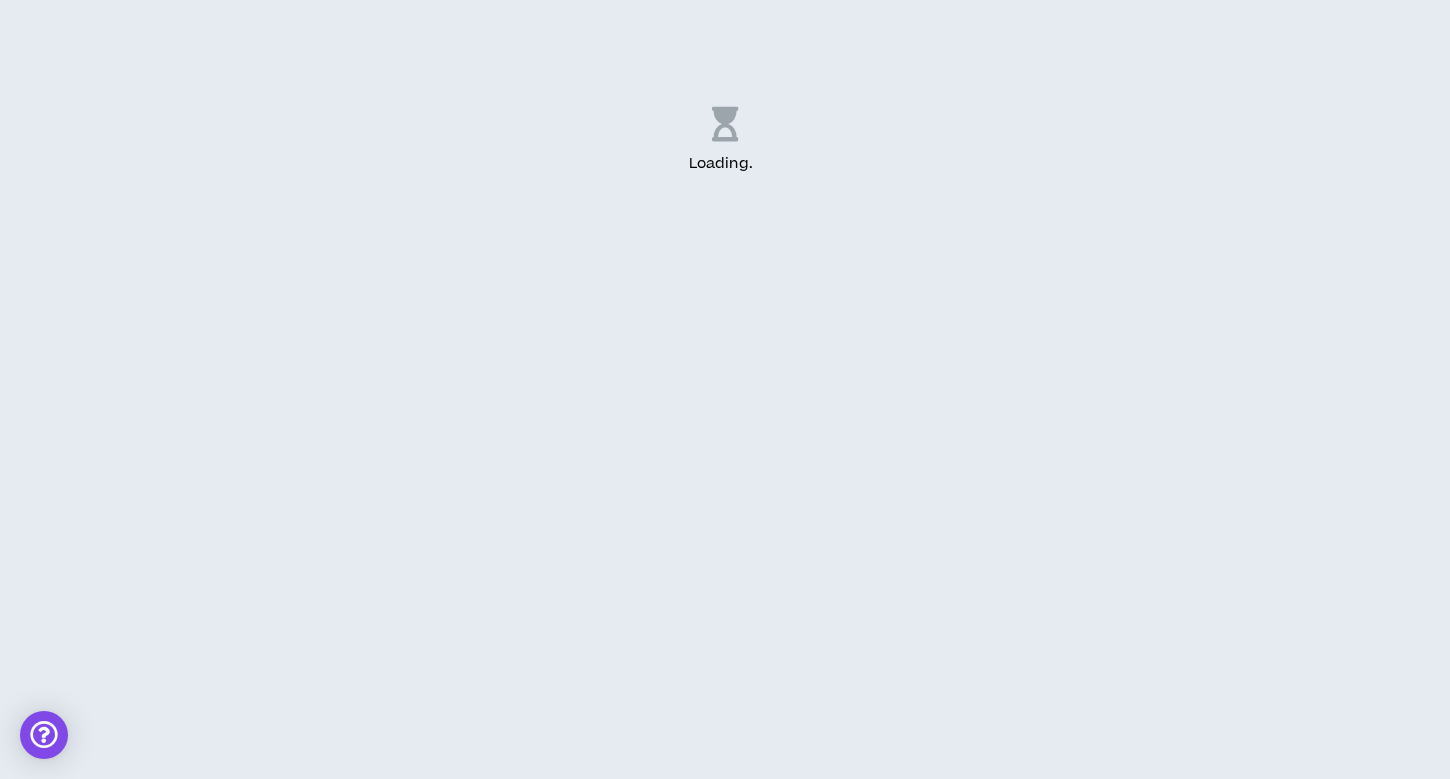scroll, scrollTop: 0, scrollLeft: 0, axis: both 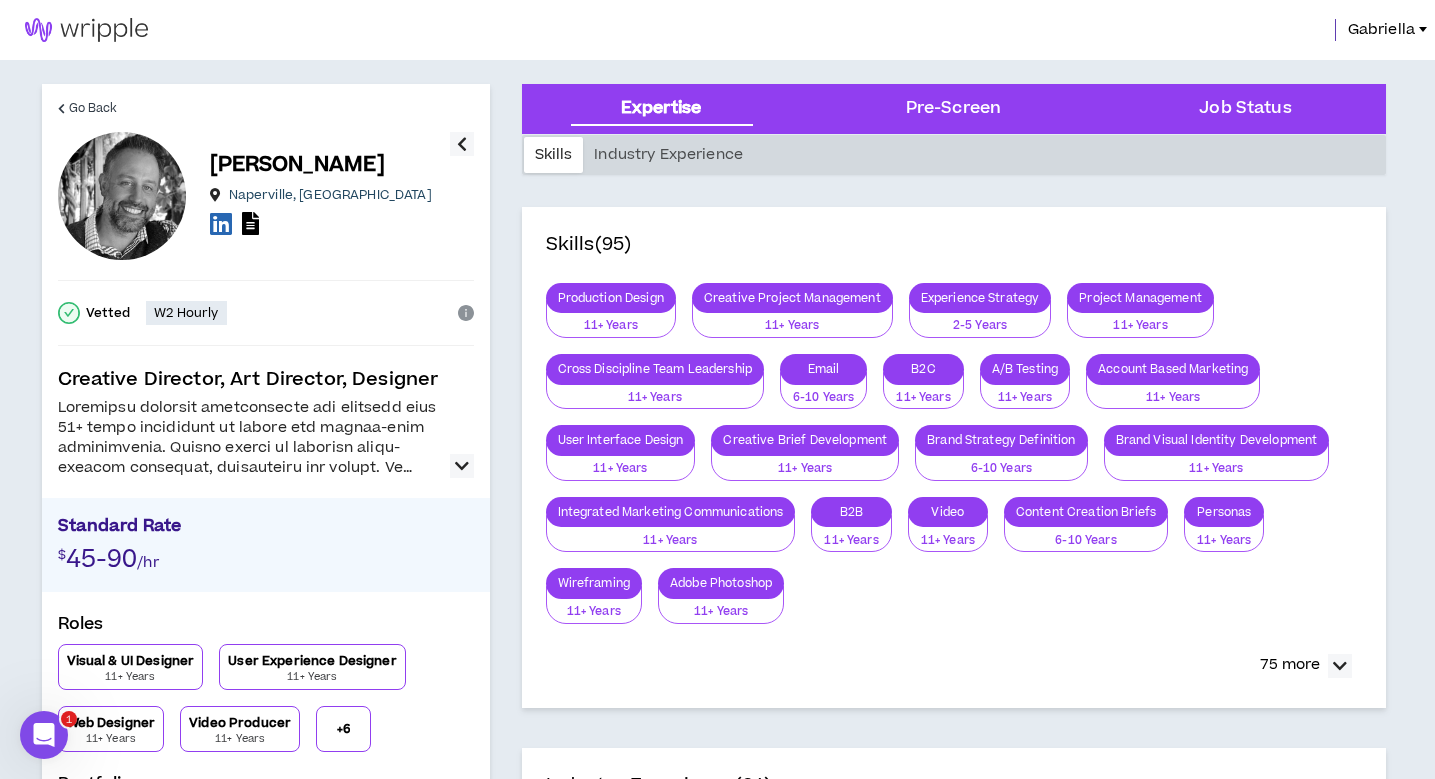 click at bounding box center [462, 466] 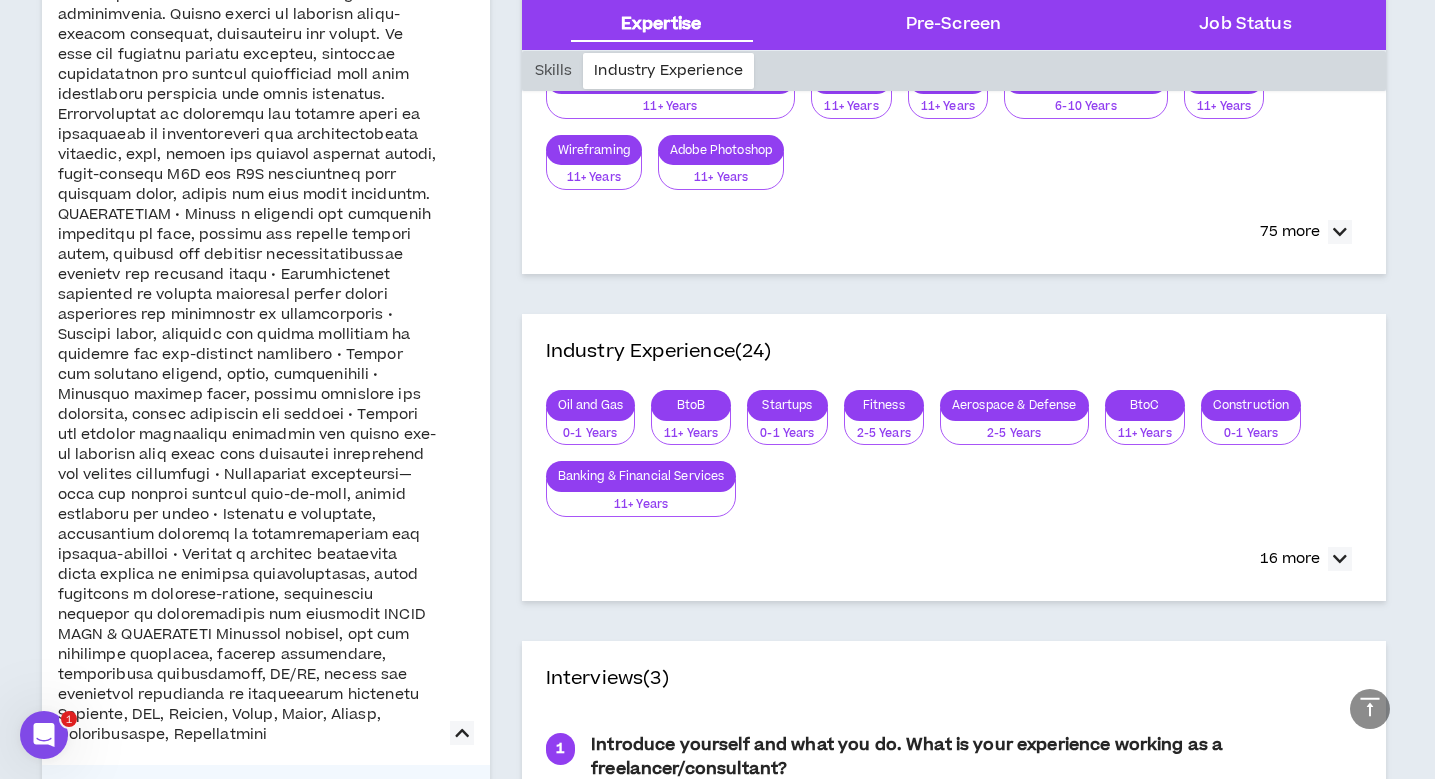 scroll, scrollTop: 0, scrollLeft: 0, axis: both 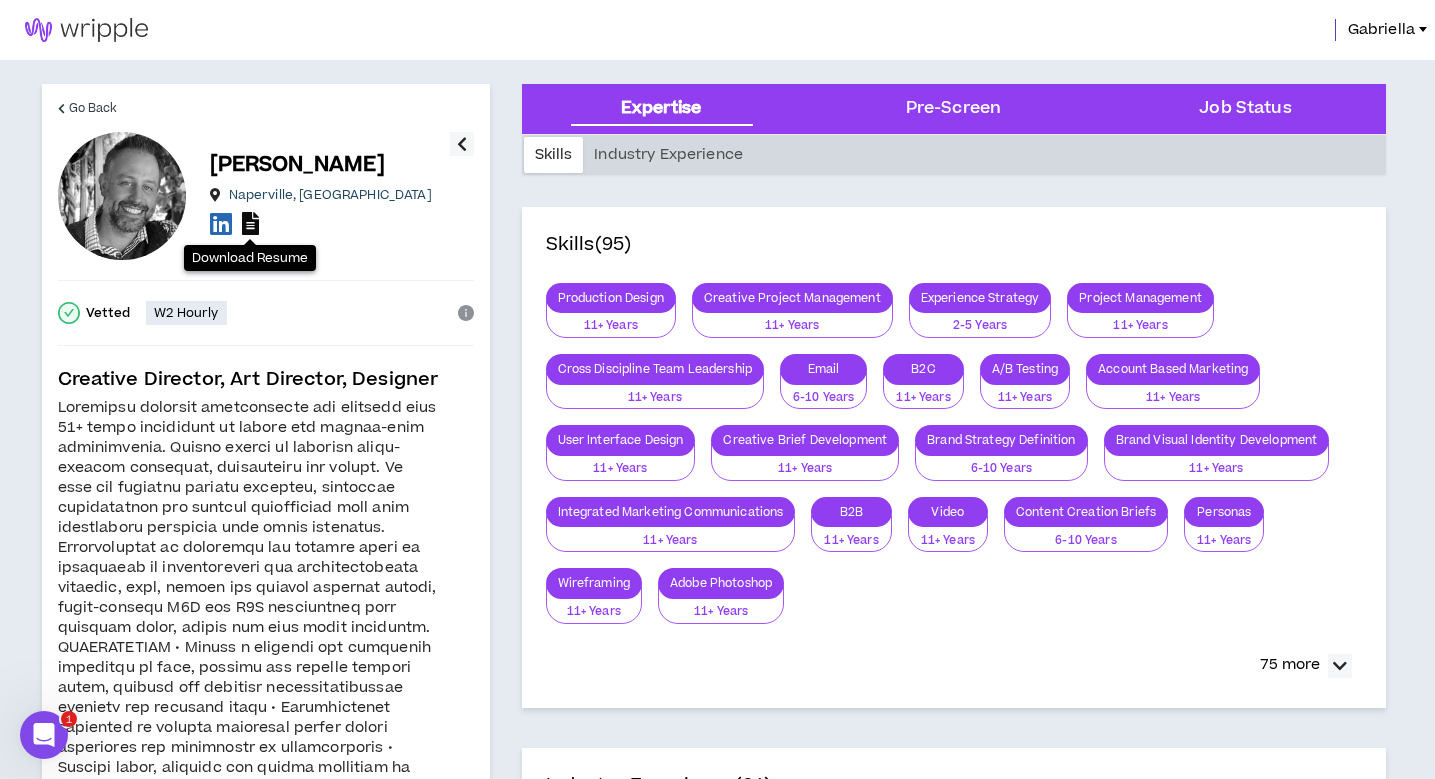click at bounding box center (250, 223) 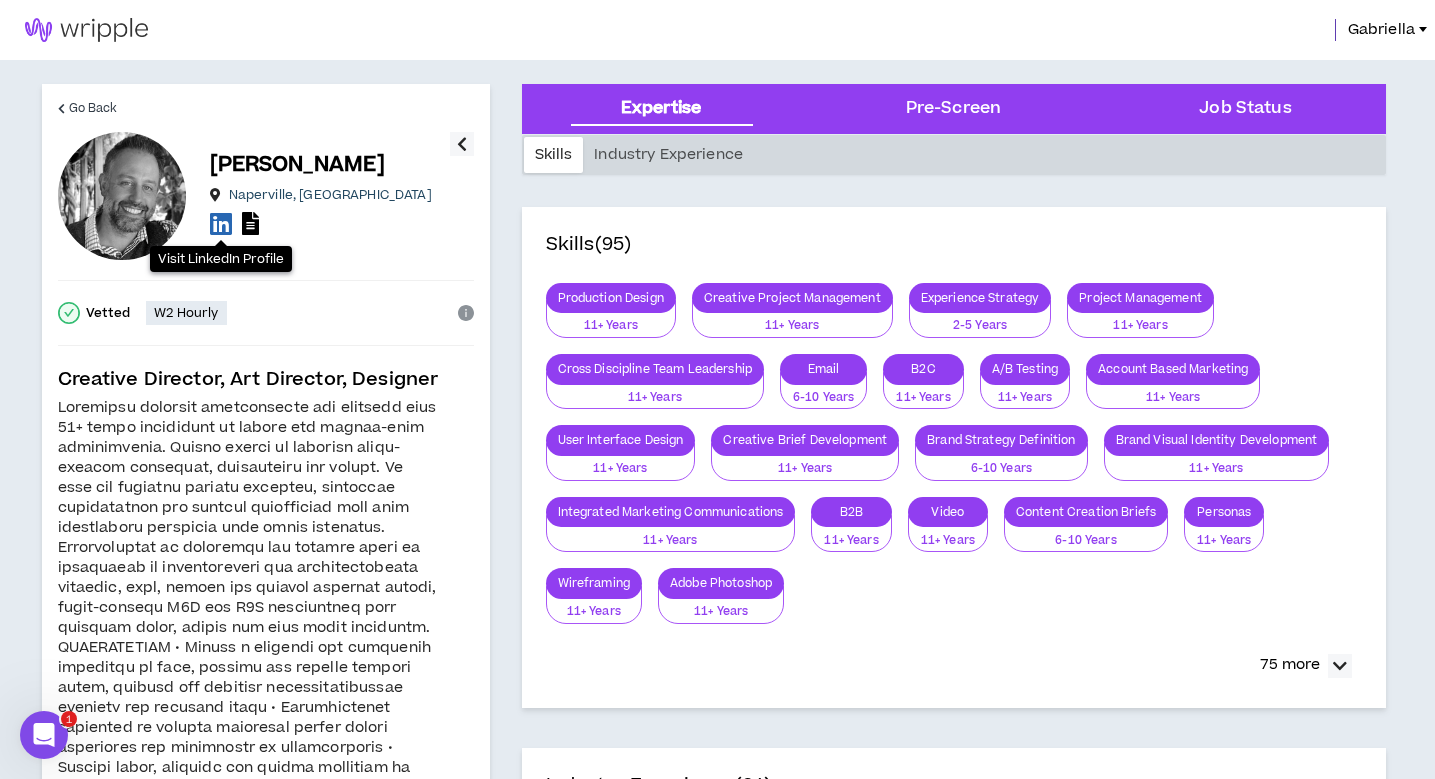 click at bounding box center [221, 223] 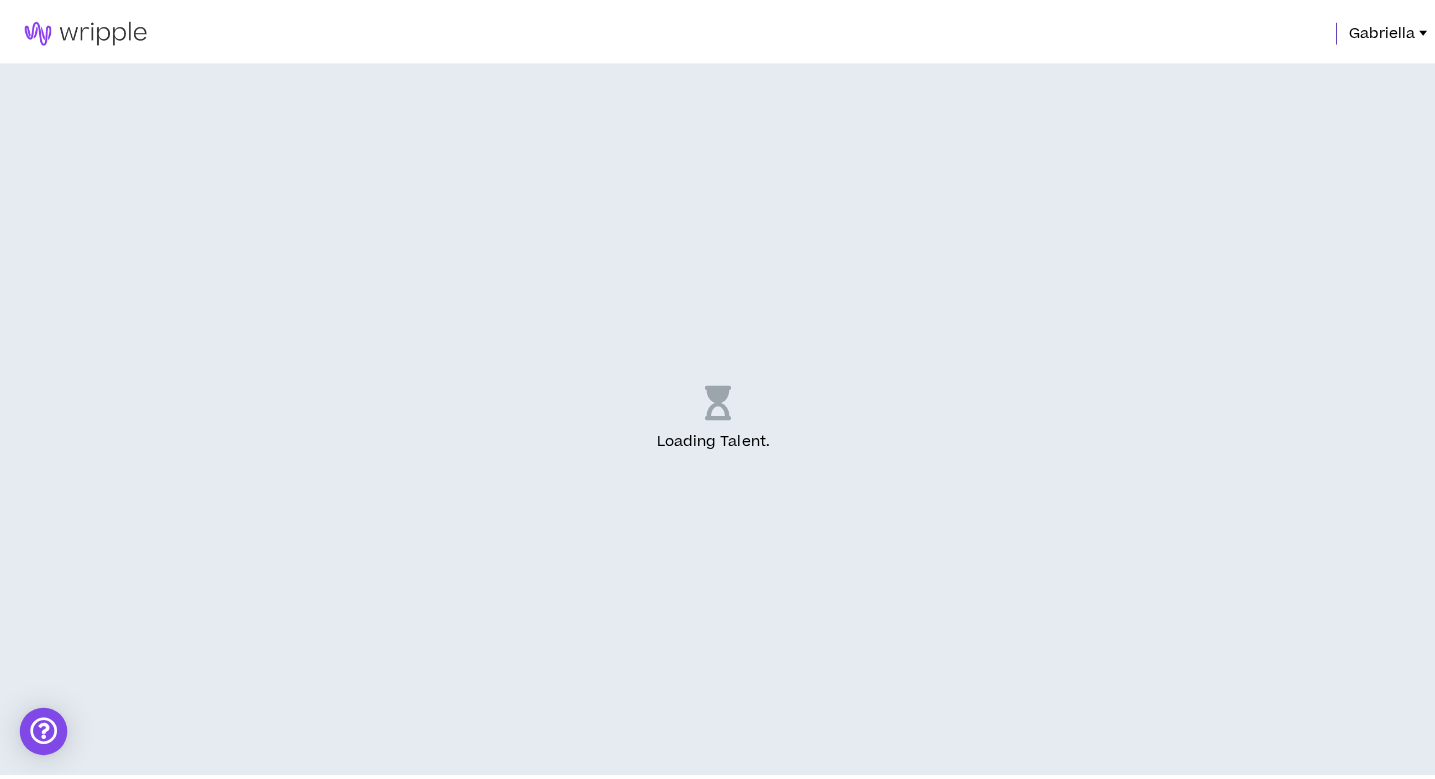scroll, scrollTop: 0, scrollLeft: 0, axis: both 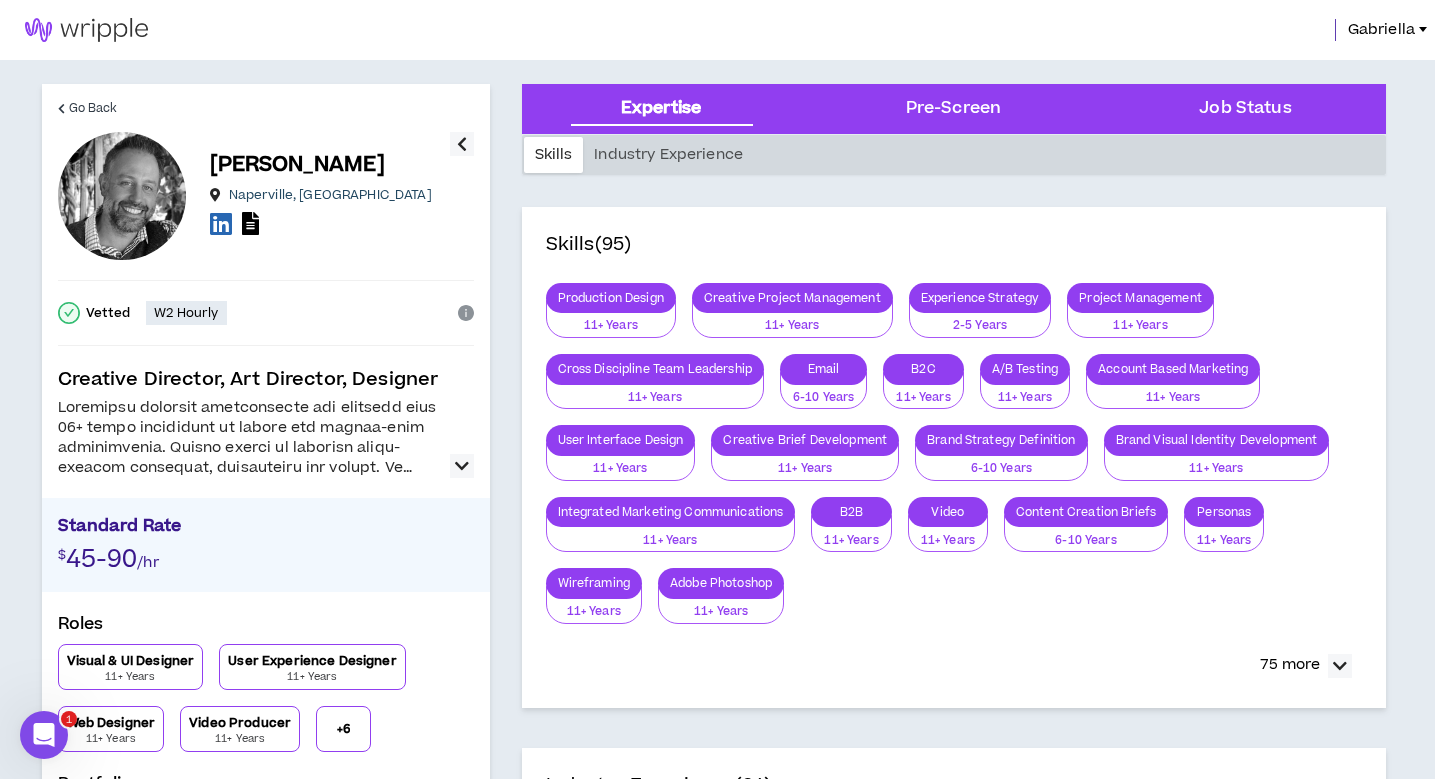 click at bounding box center [462, 466] 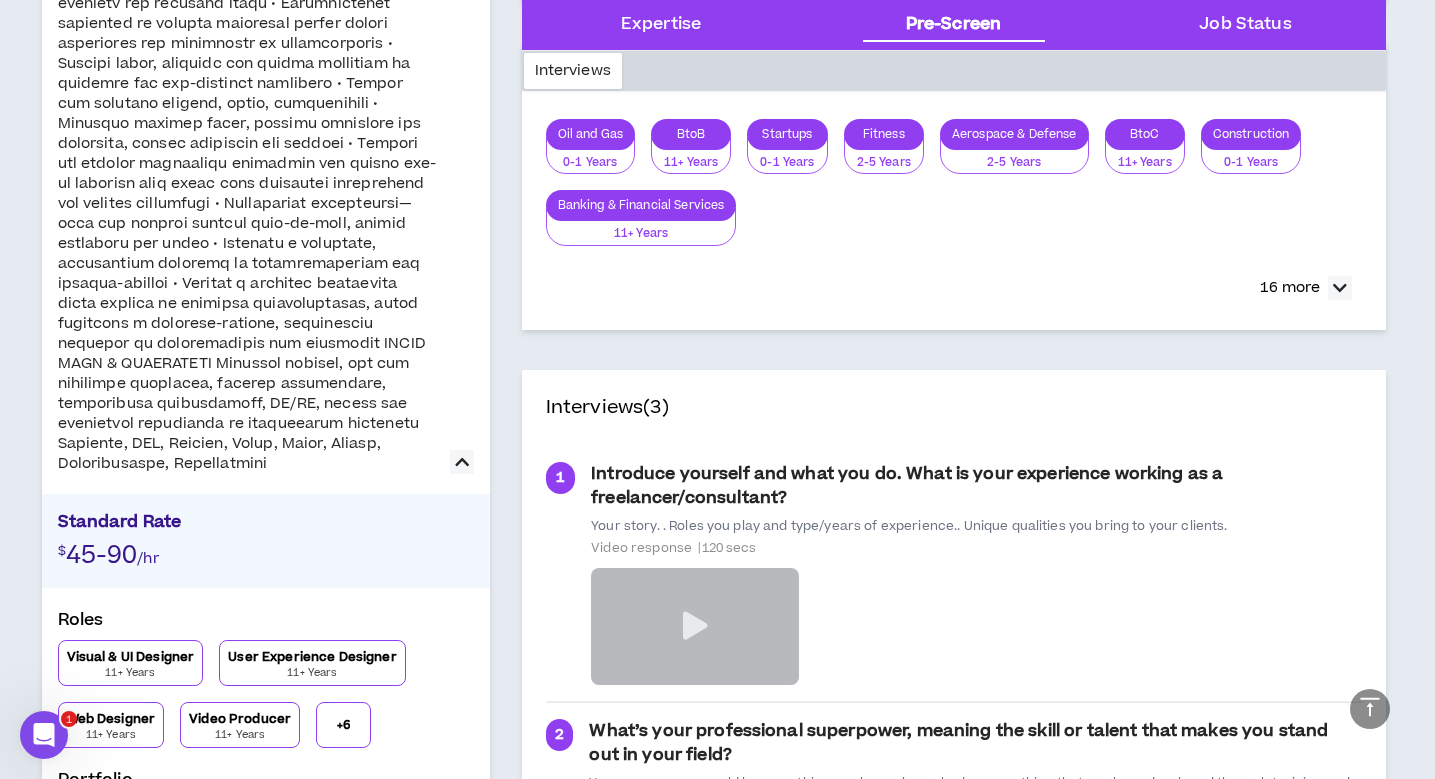 scroll, scrollTop: 837, scrollLeft: 0, axis: vertical 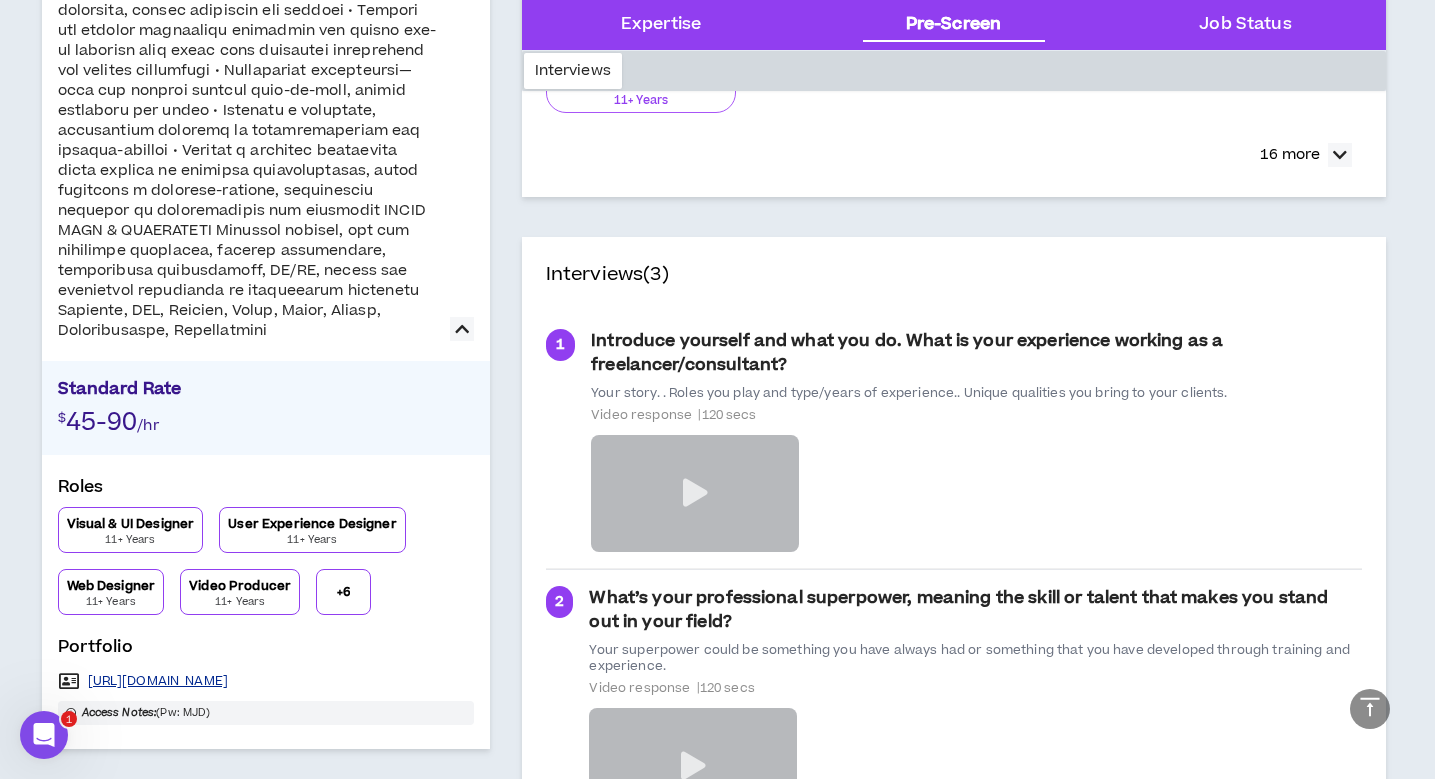 click on "[URL][DOMAIN_NAME]" at bounding box center (158, 681) 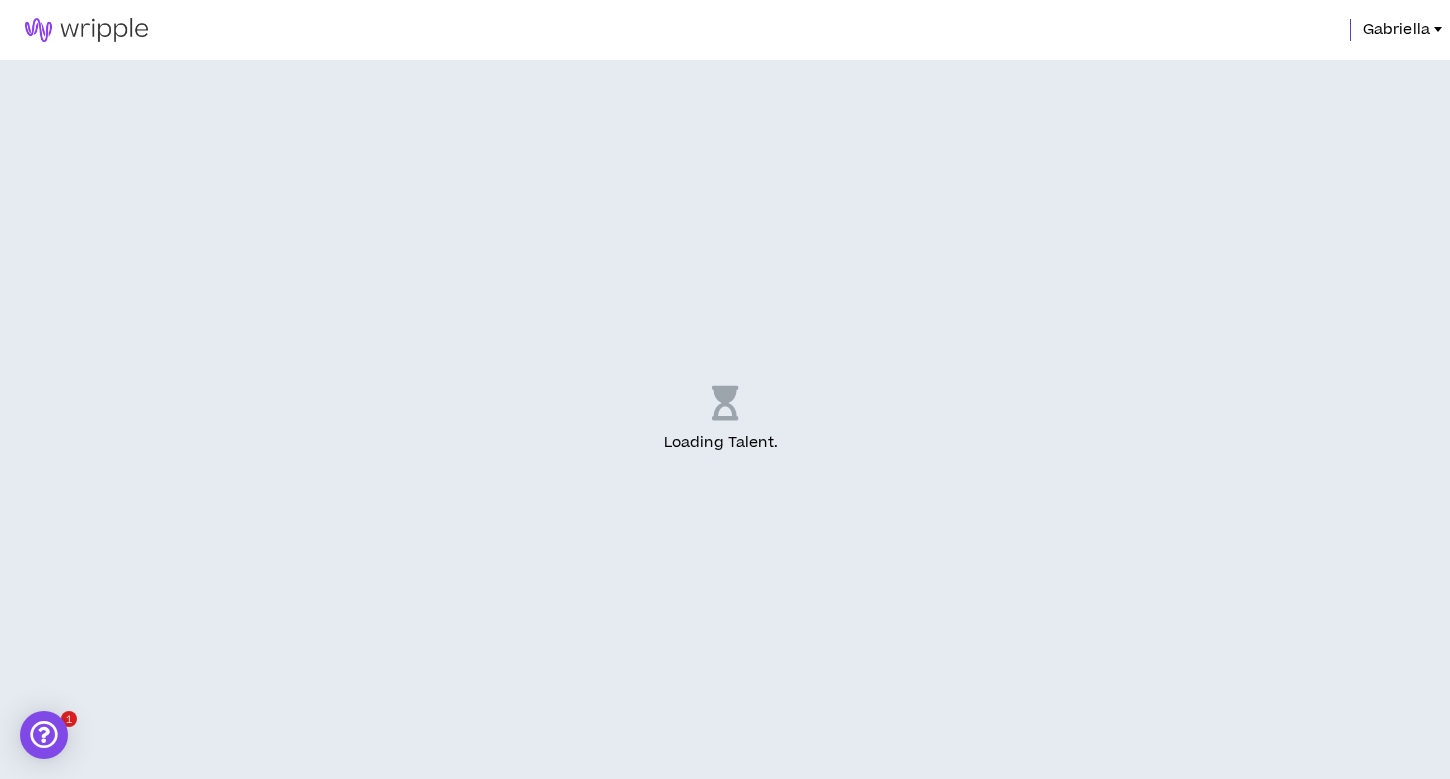 scroll, scrollTop: 0, scrollLeft: 0, axis: both 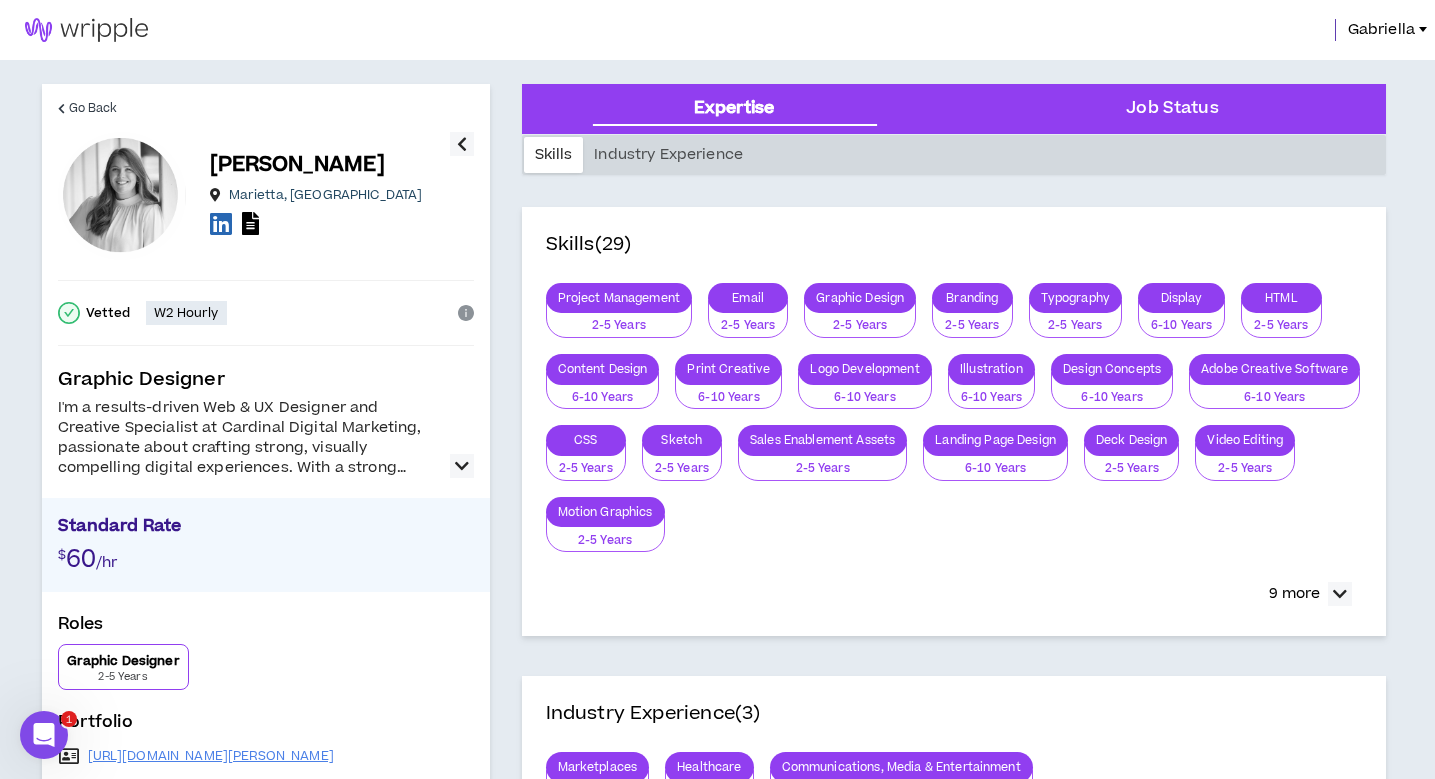 click at bounding box center (462, 466) 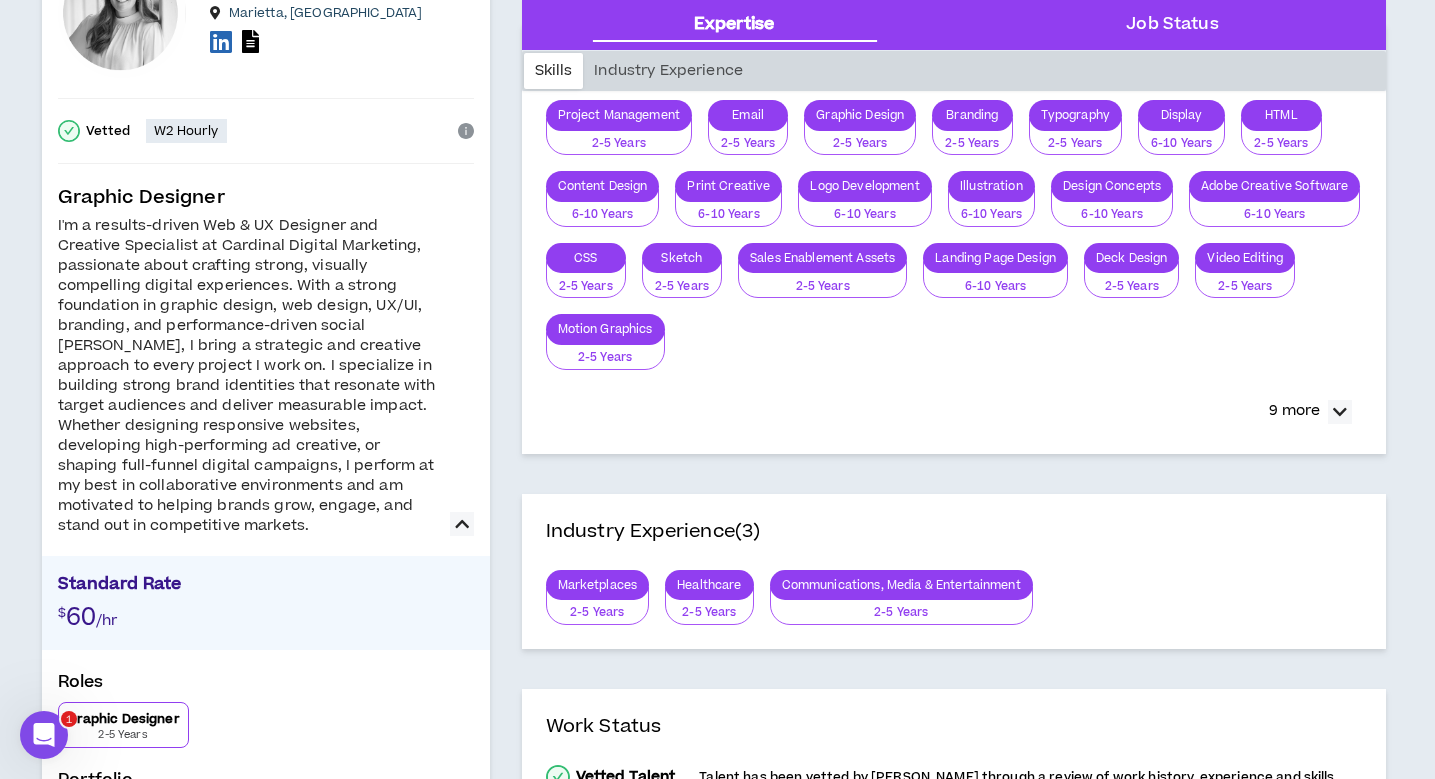 scroll, scrollTop: 363, scrollLeft: 0, axis: vertical 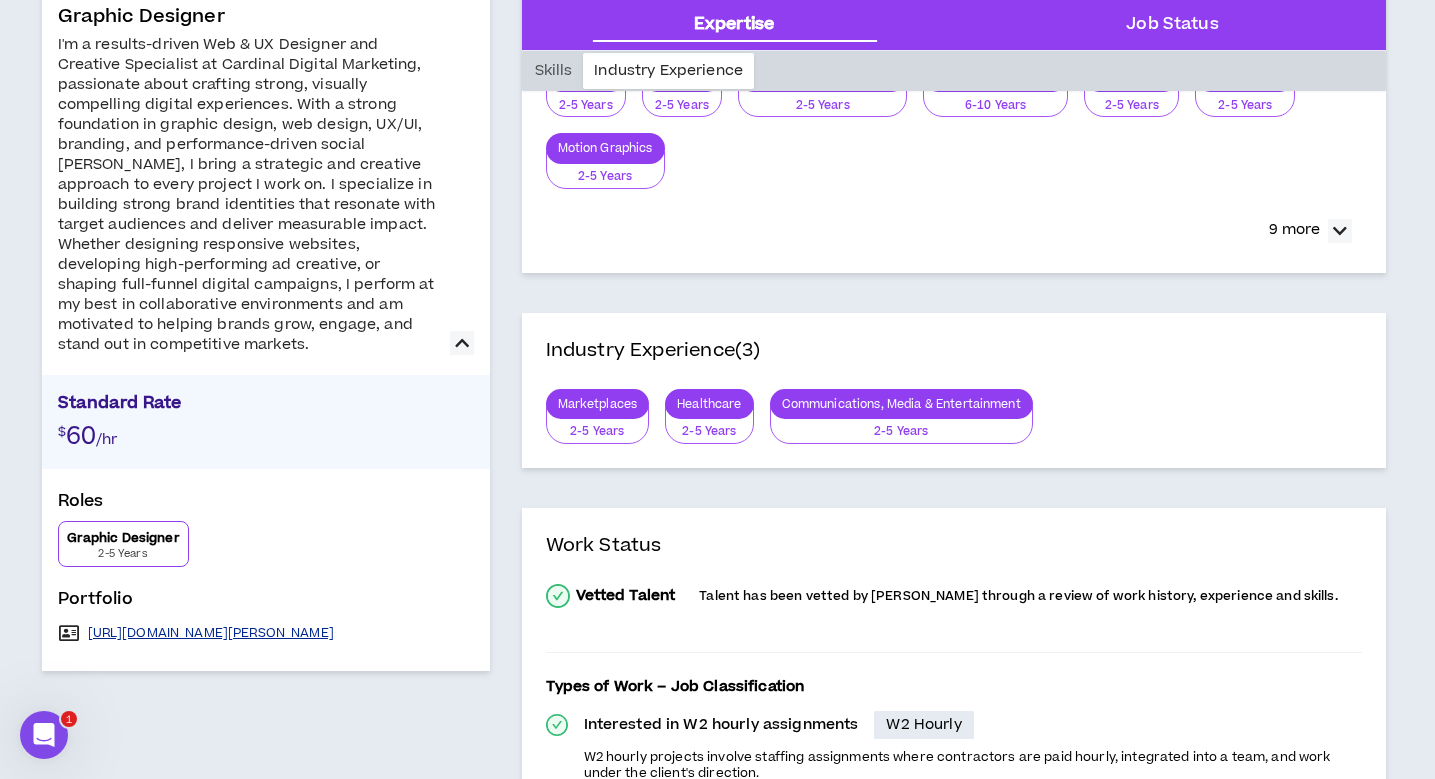 click on "[URL][DOMAIN_NAME][PERSON_NAME]" at bounding box center [211, 633] 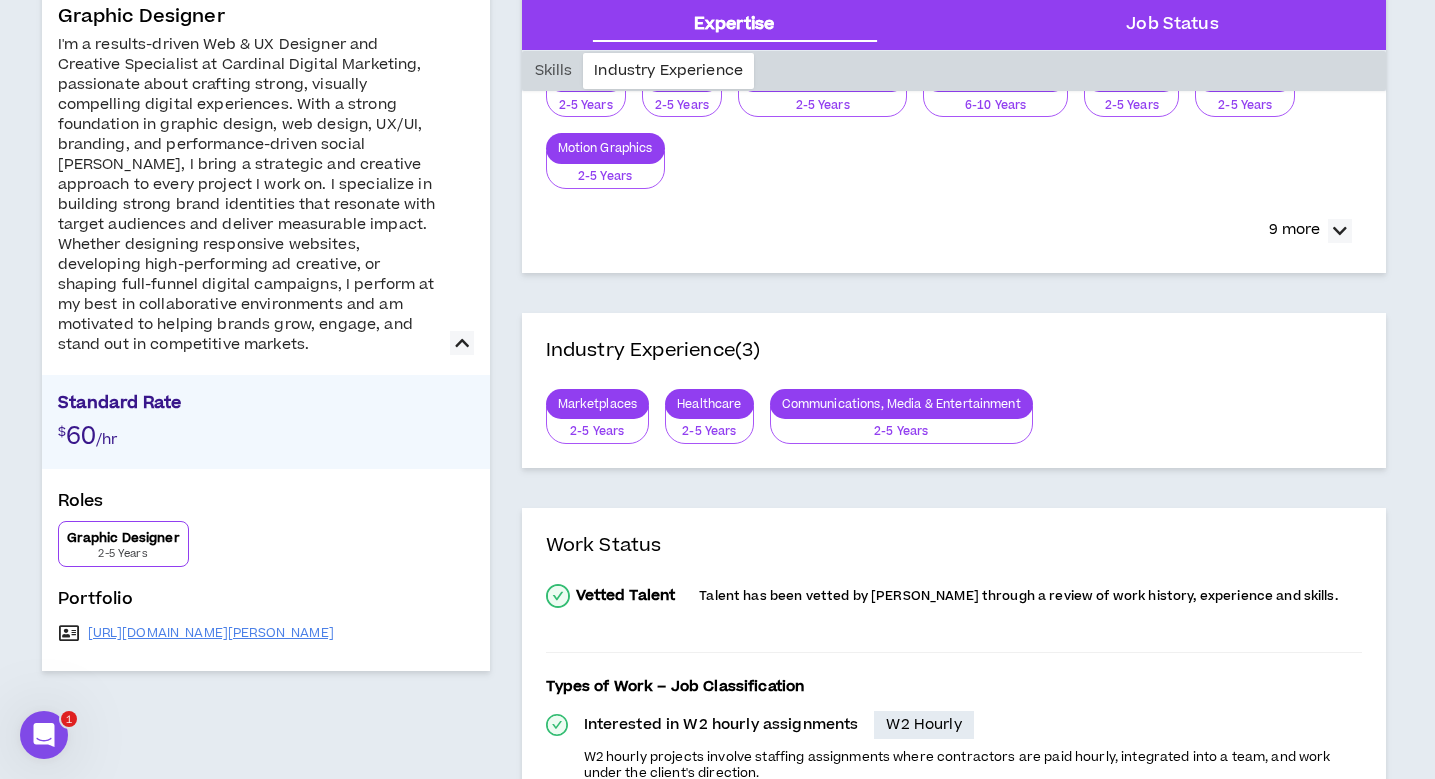 scroll, scrollTop: 0, scrollLeft: 0, axis: both 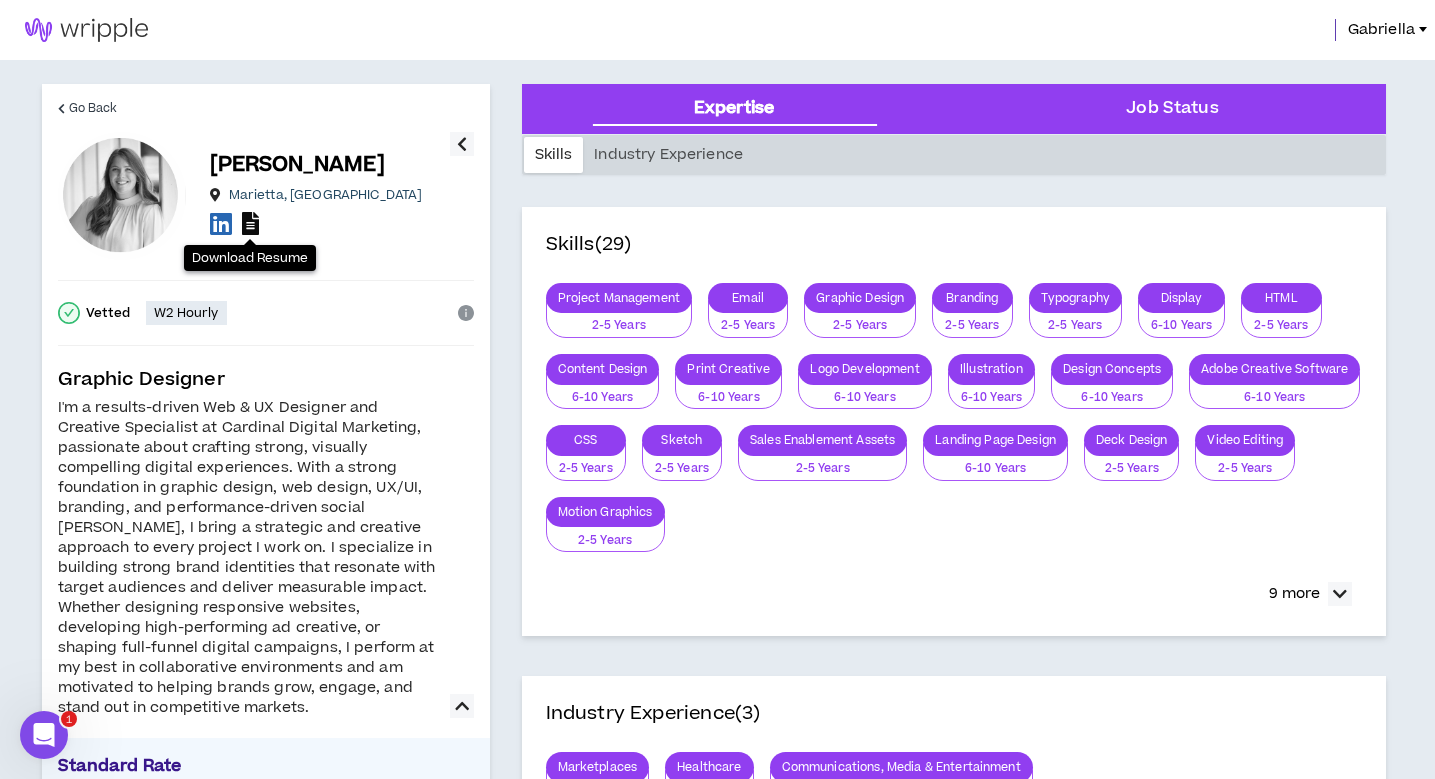 click at bounding box center (250, 223) 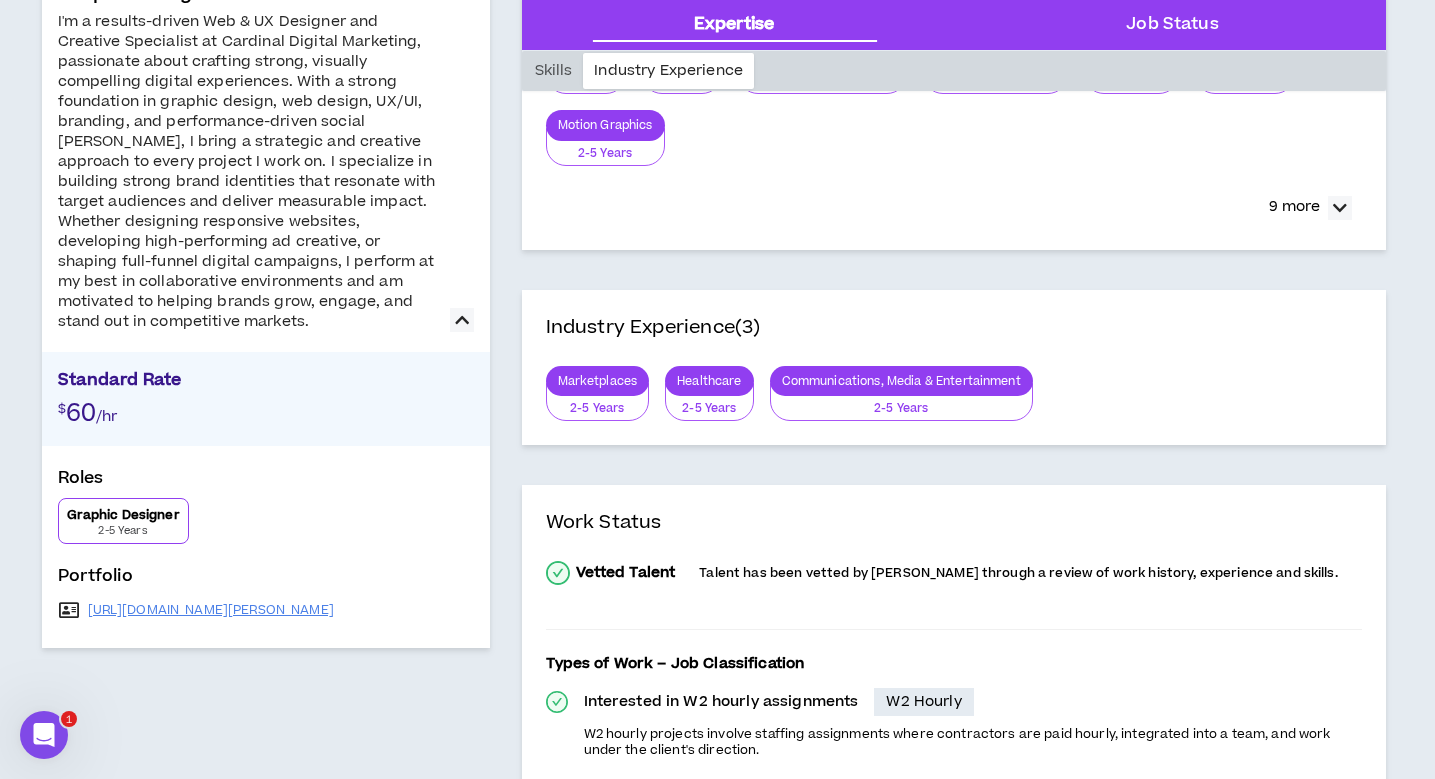 scroll, scrollTop: 0, scrollLeft: 0, axis: both 